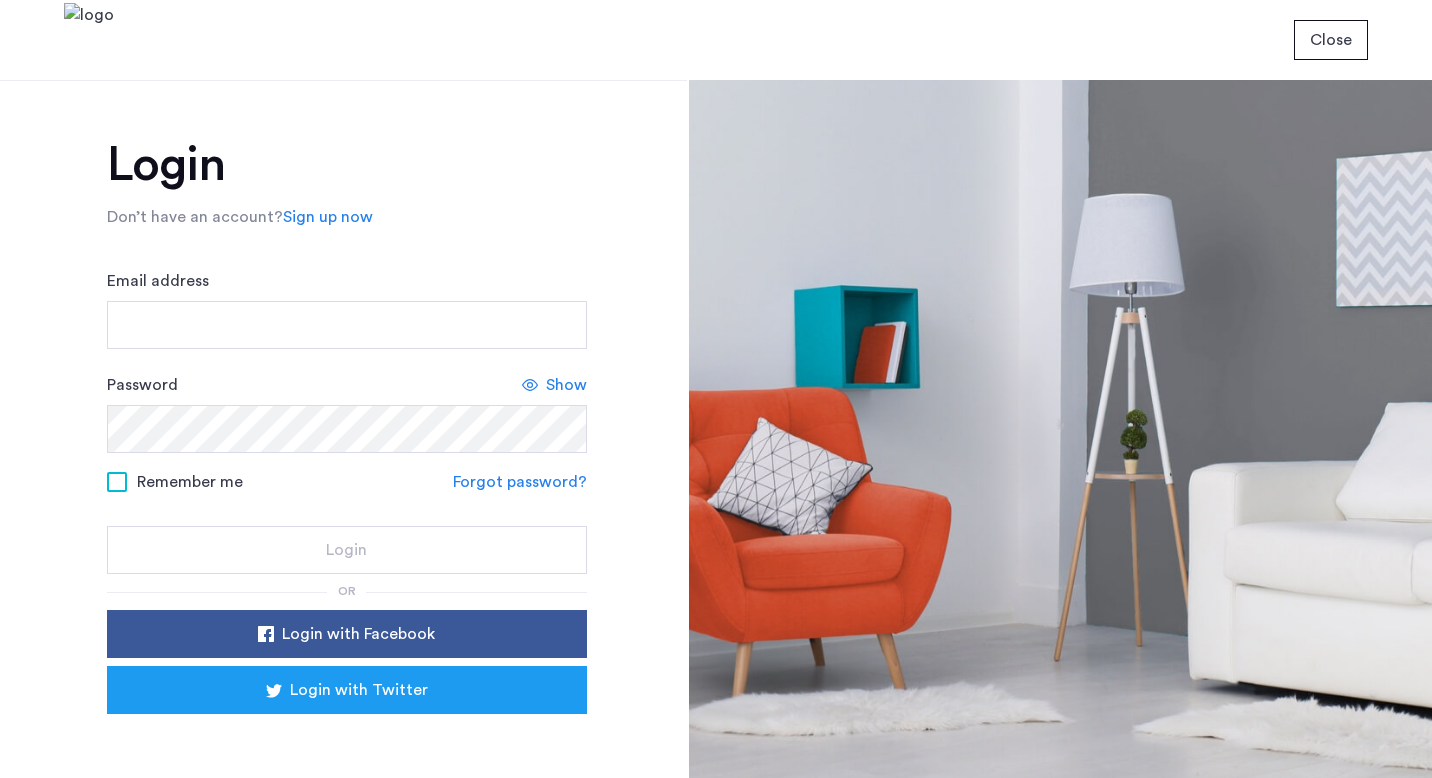 scroll, scrollTop: 0, scrollLeft: 0, axis: both 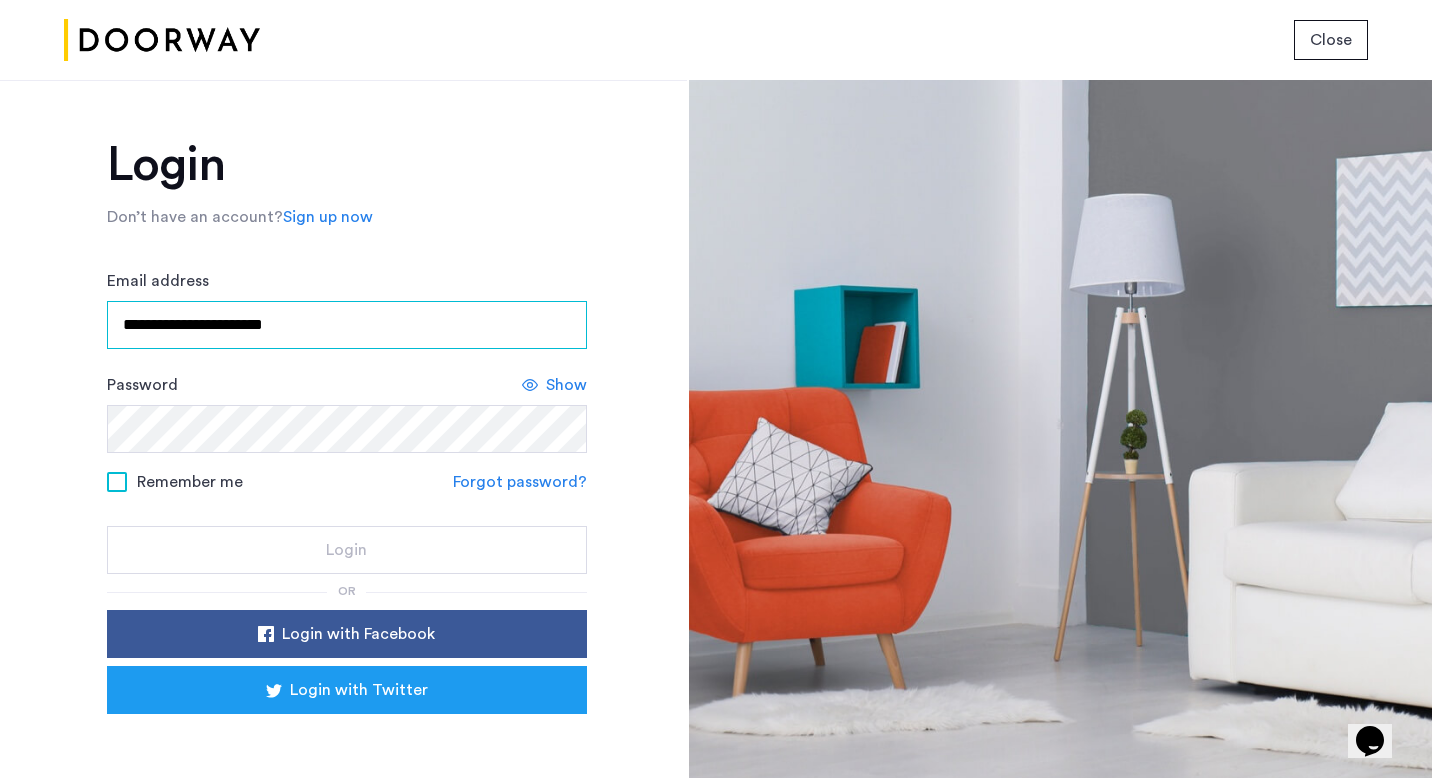 type on "**********" 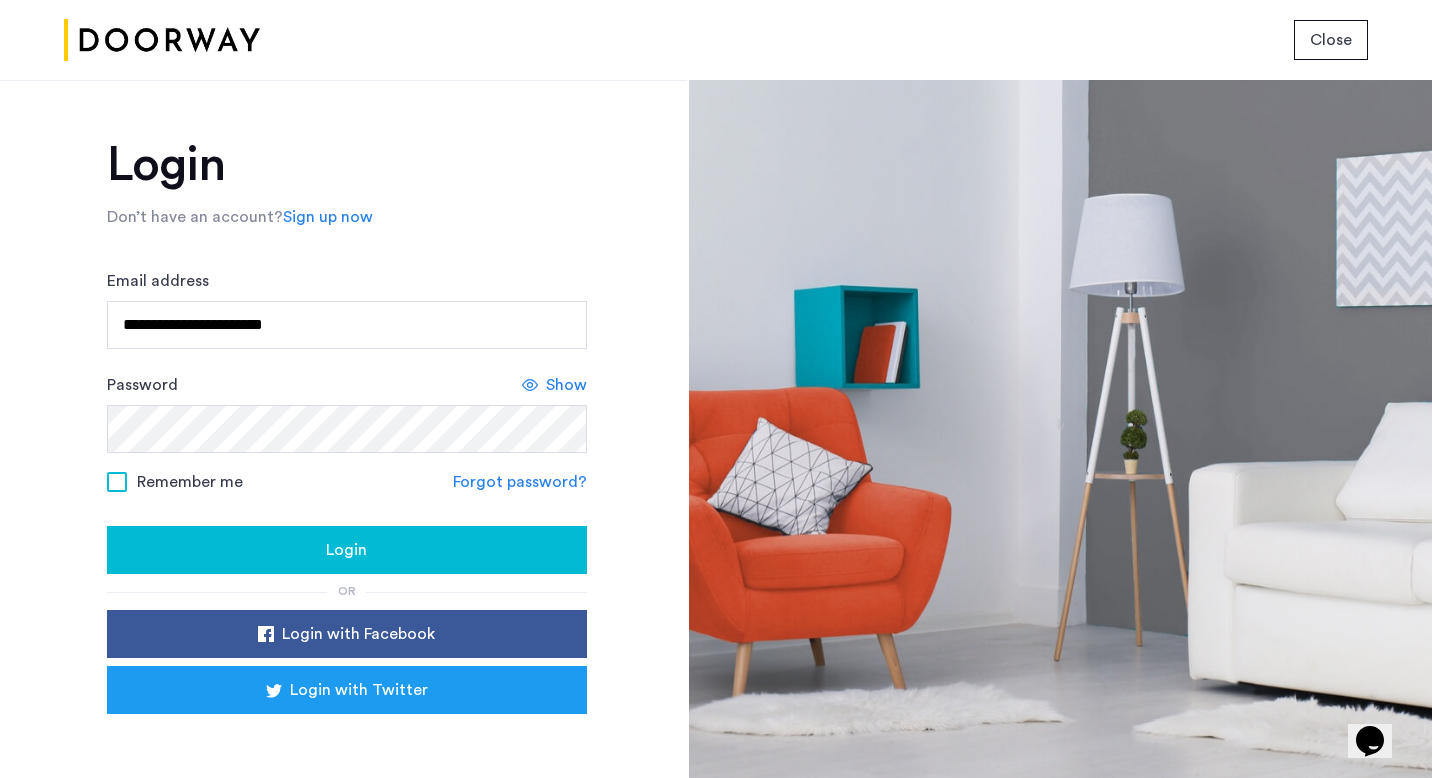 click on "Login" 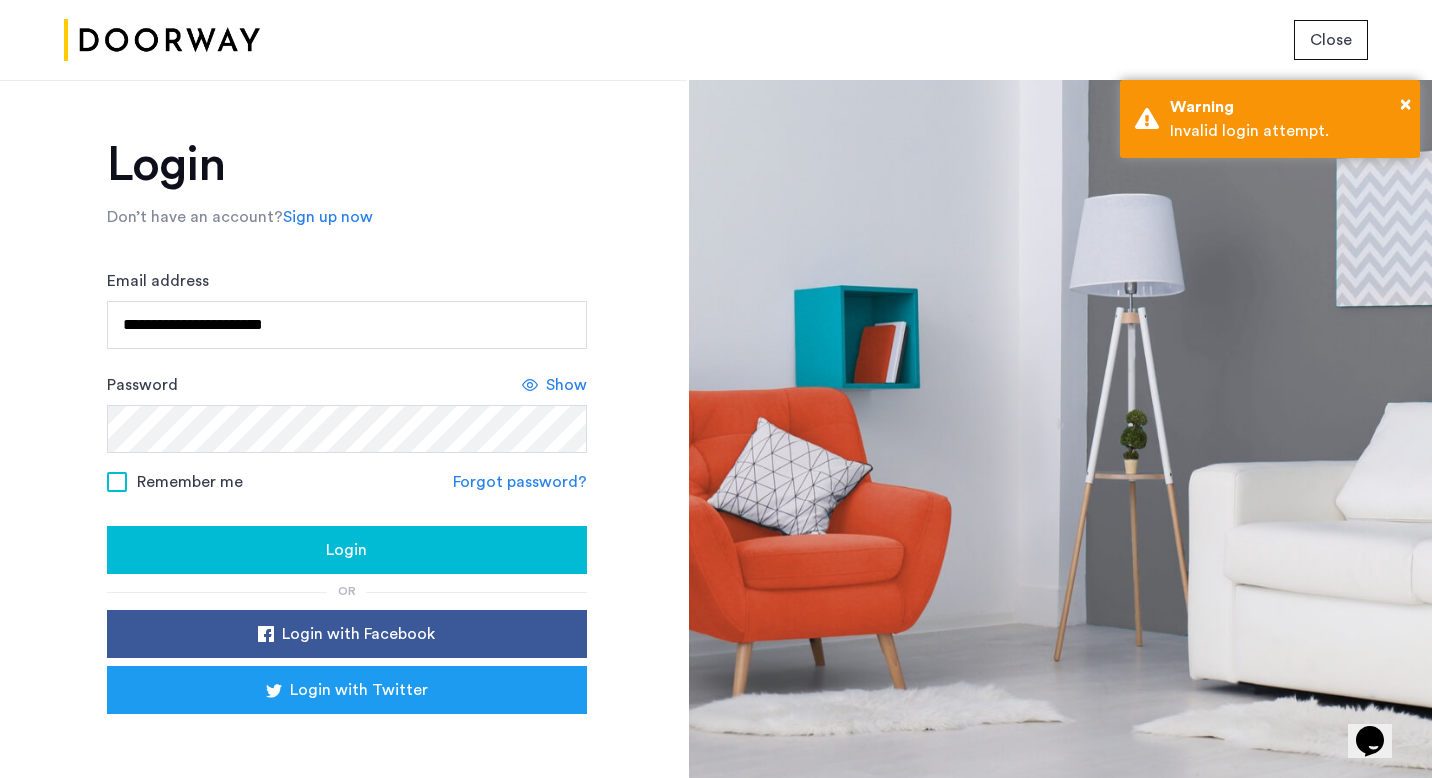 click 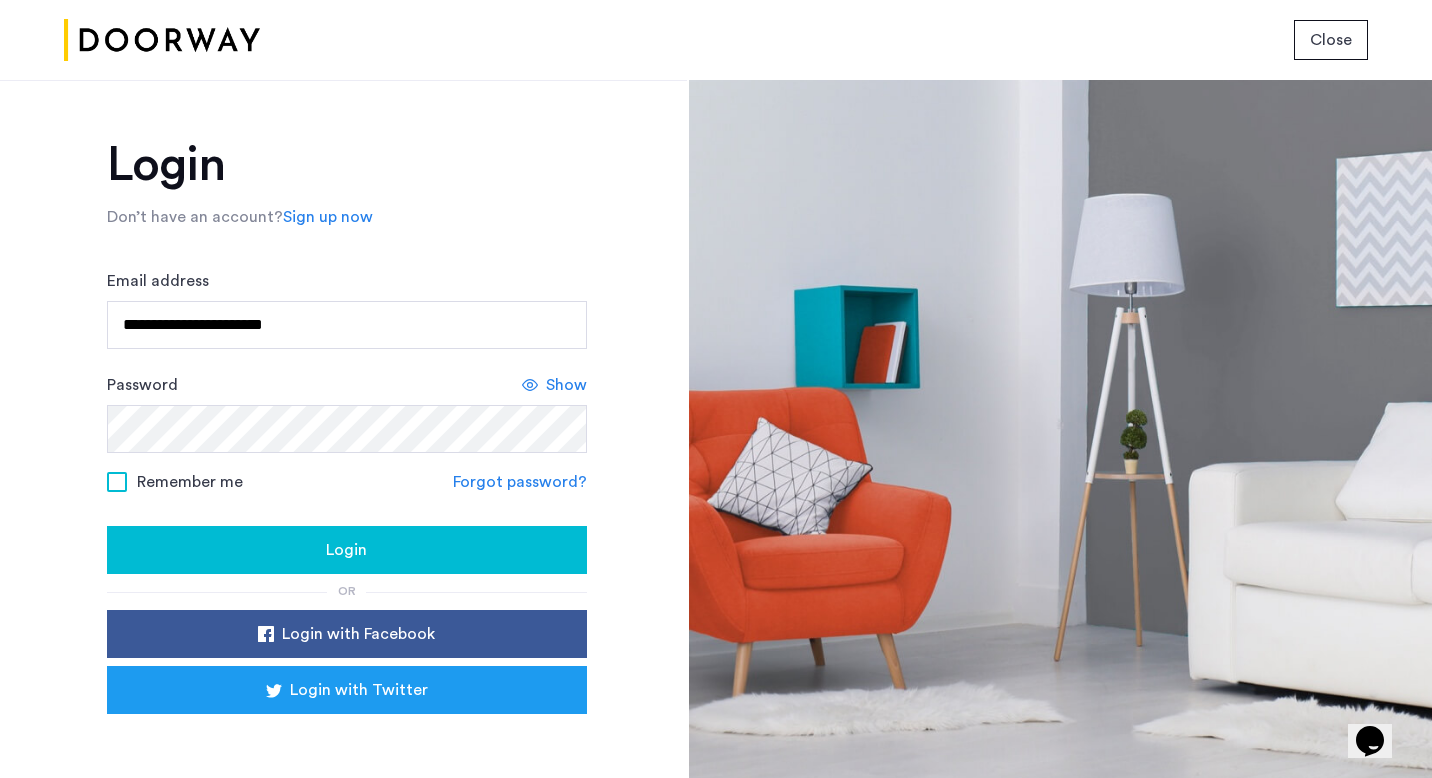click on "Sign up now" 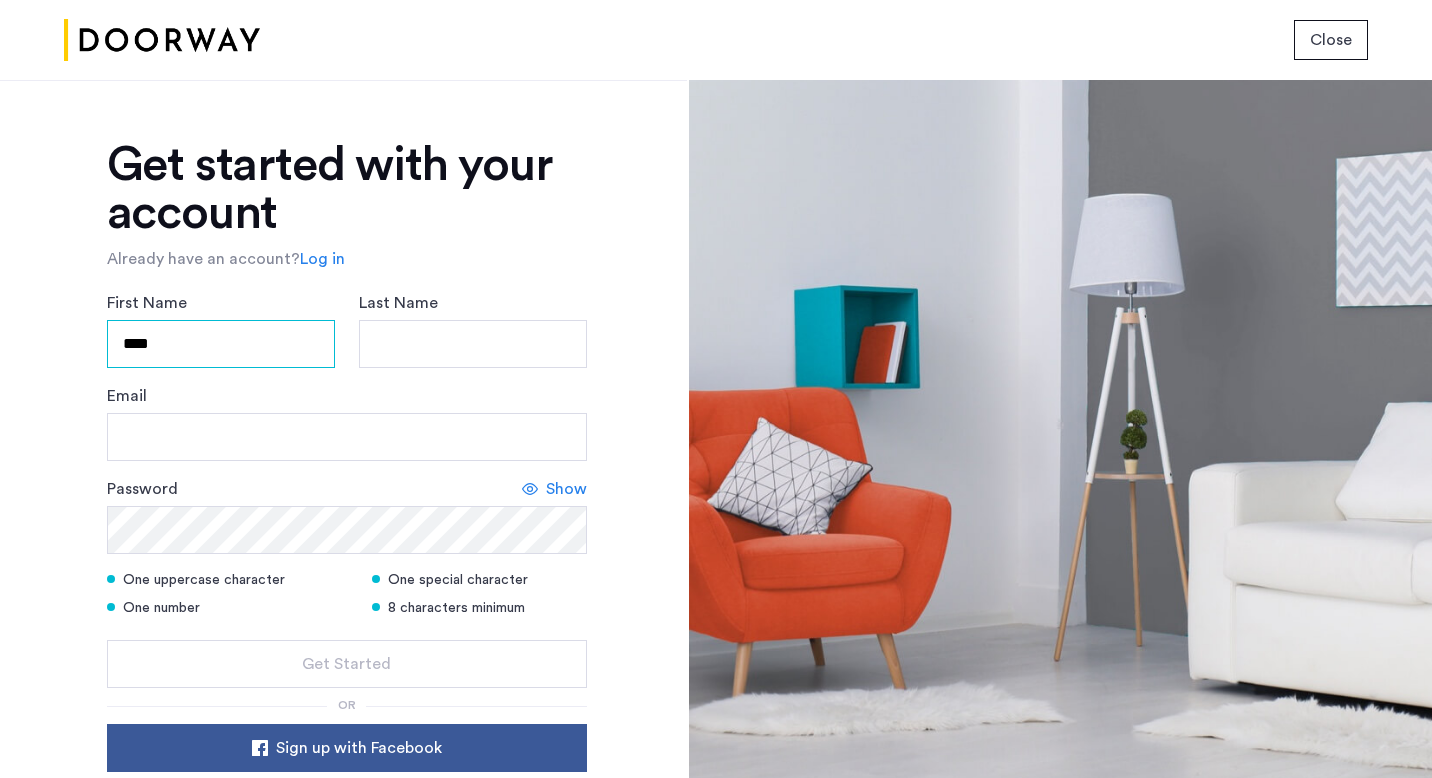 type on "****" 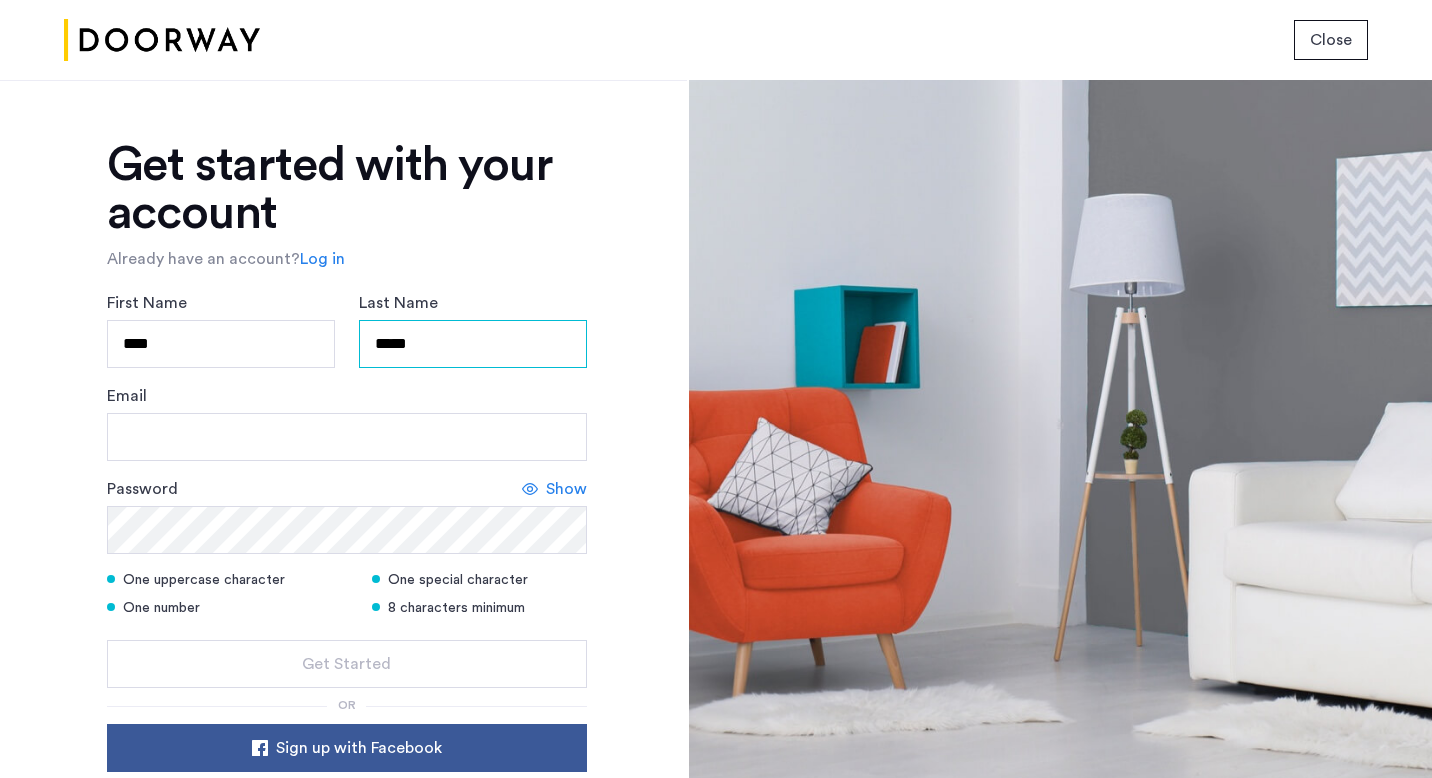 type on "*****" 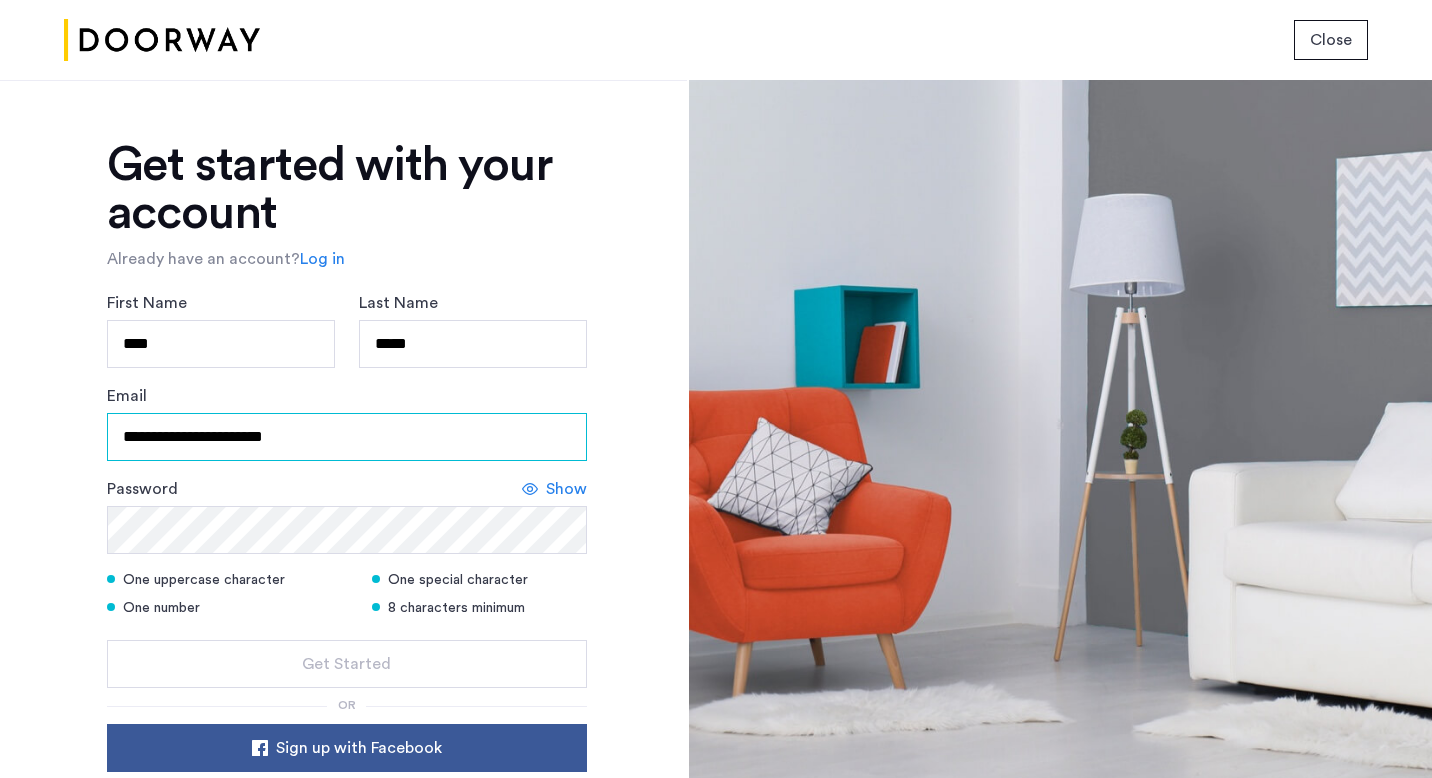 type on "**********" 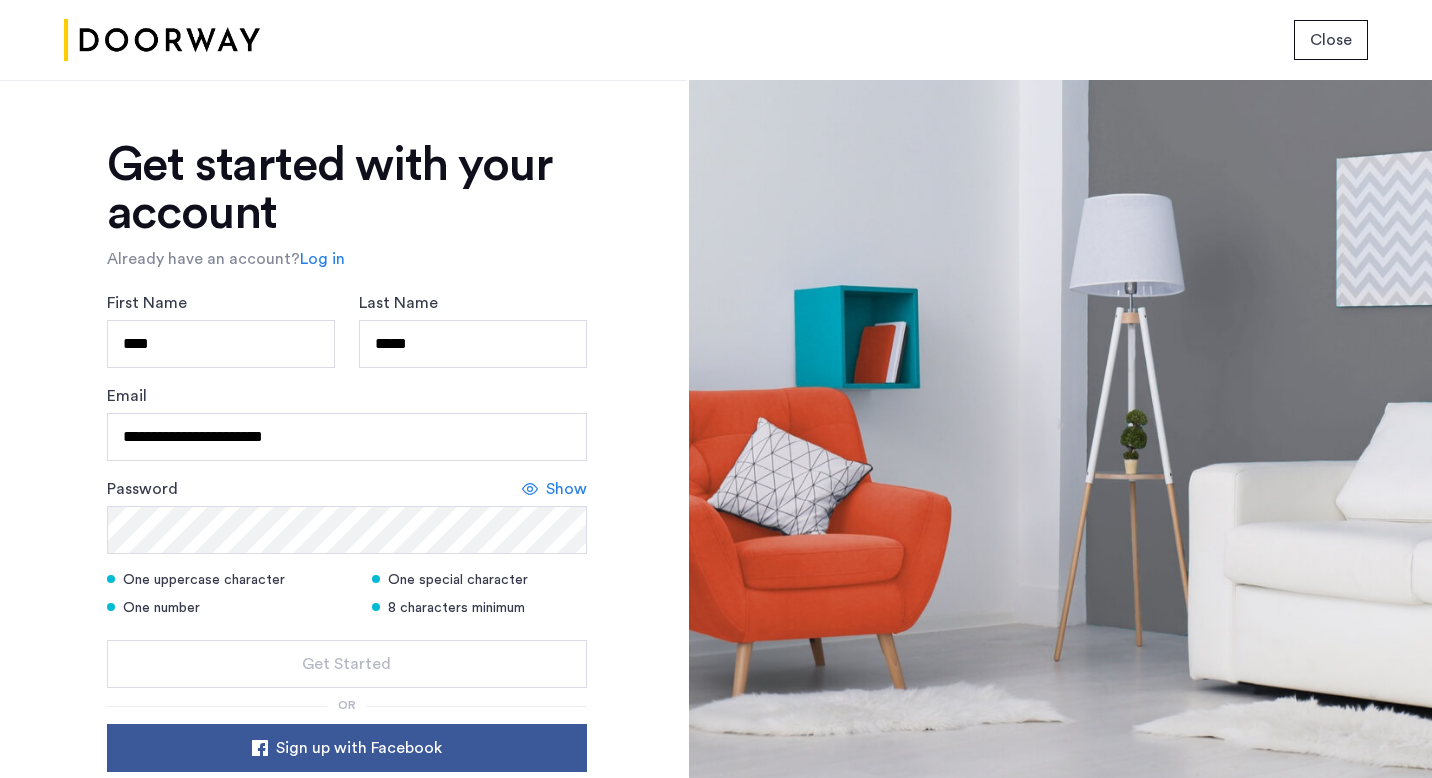click on "**********" 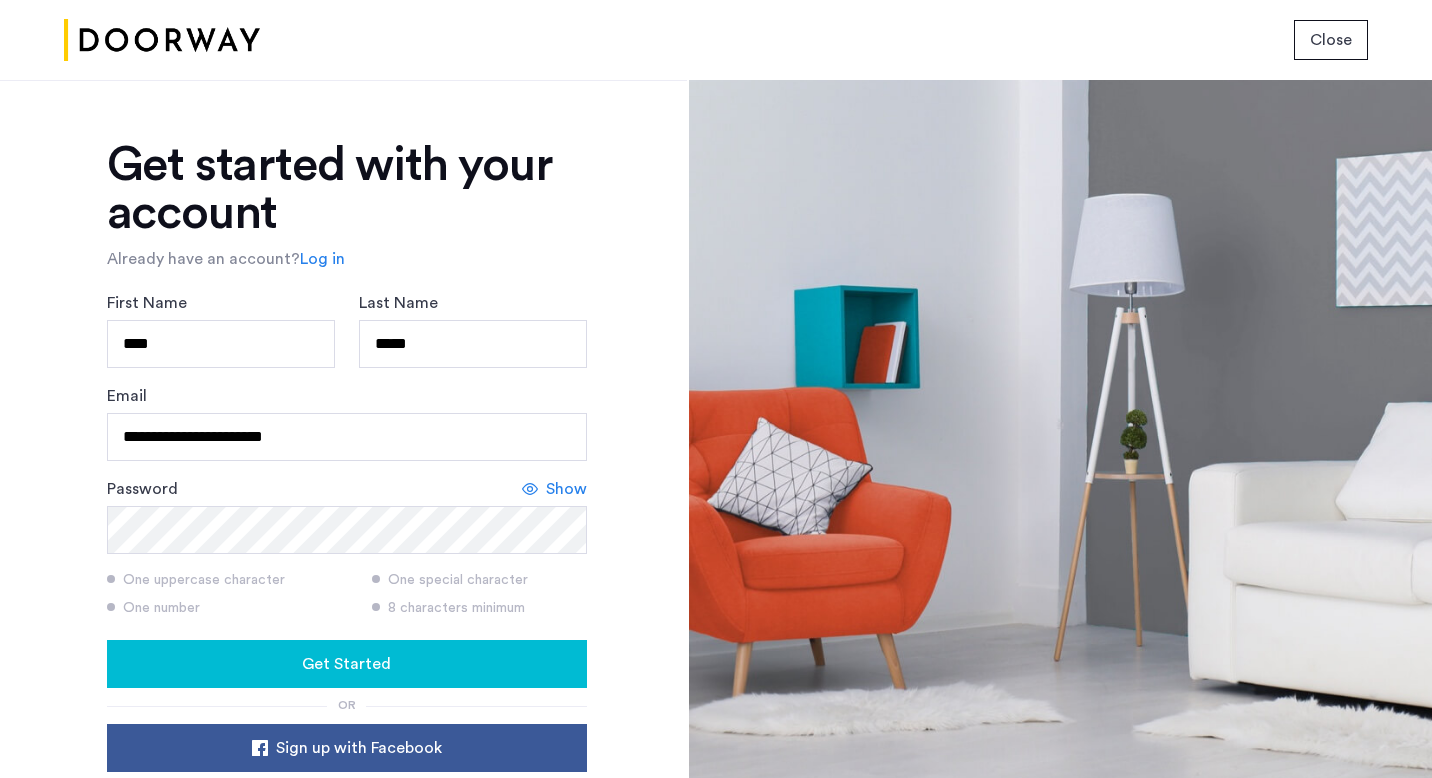 click on "Get Started" 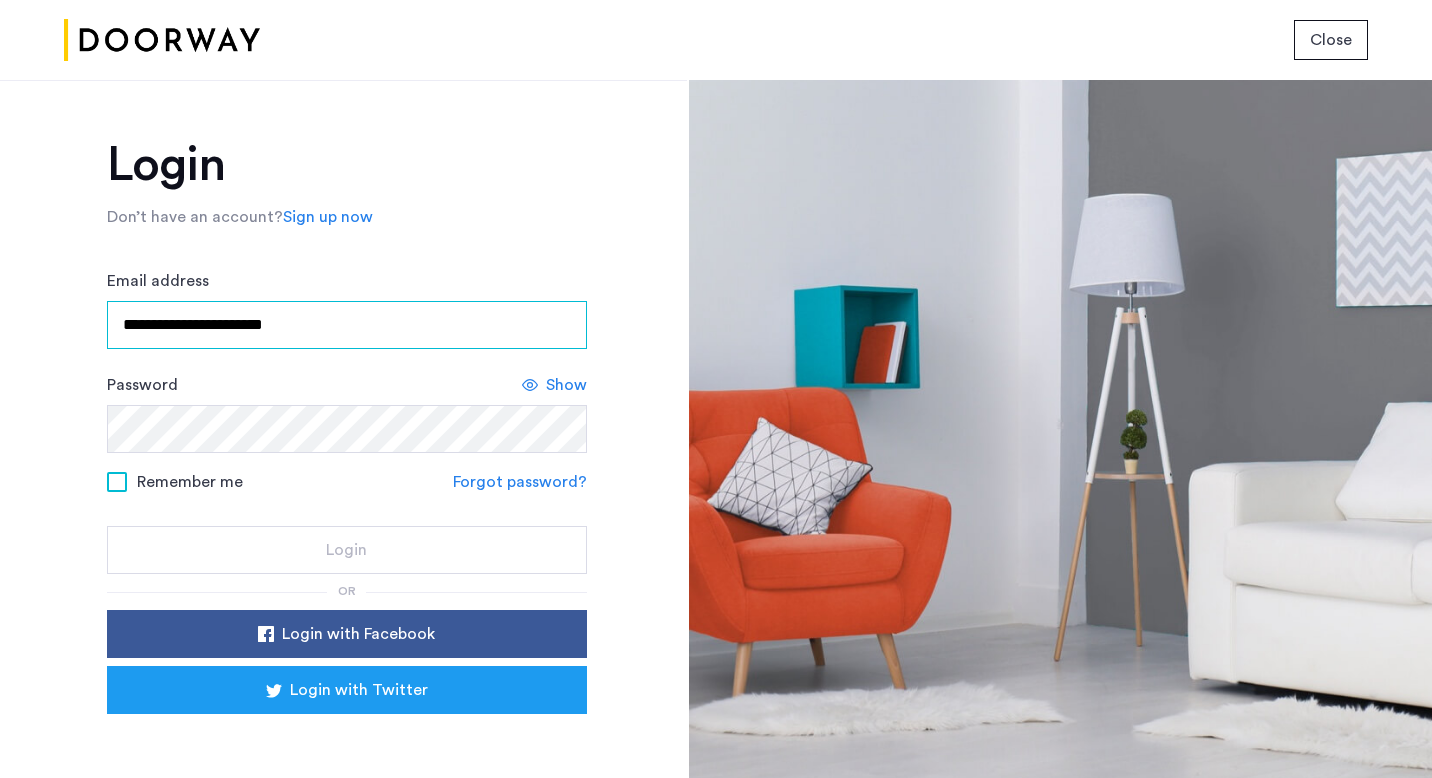 type on "**********" 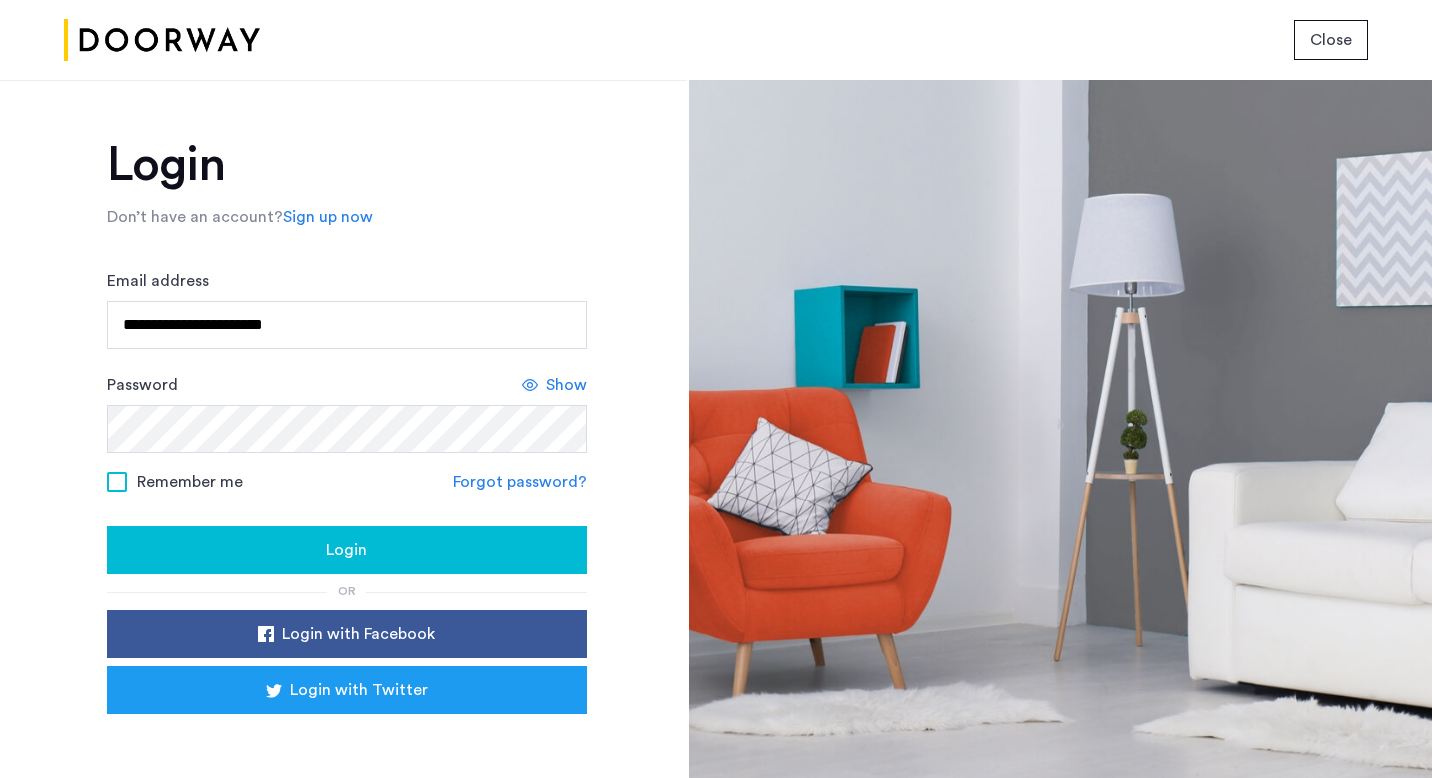 click on "Login" 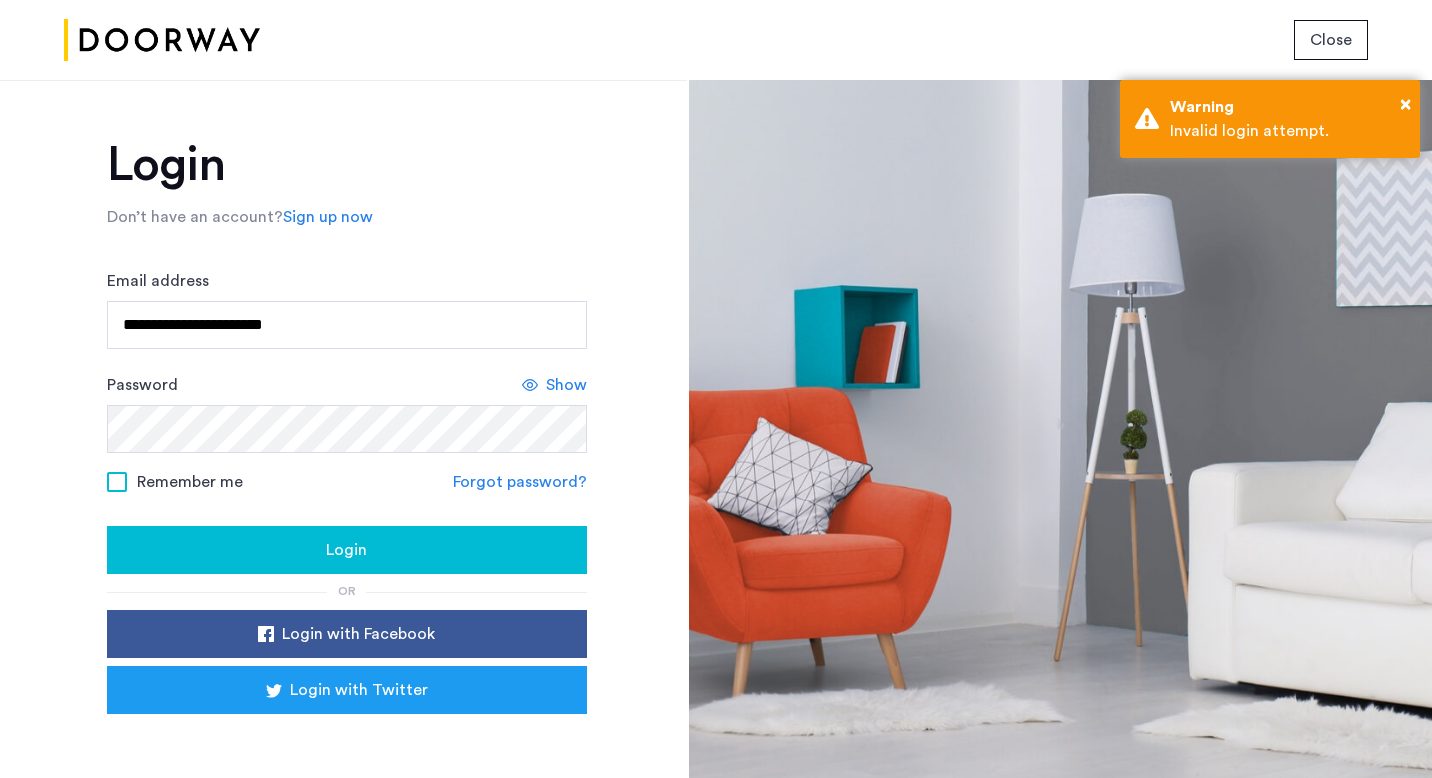 click on "Forgot password?" 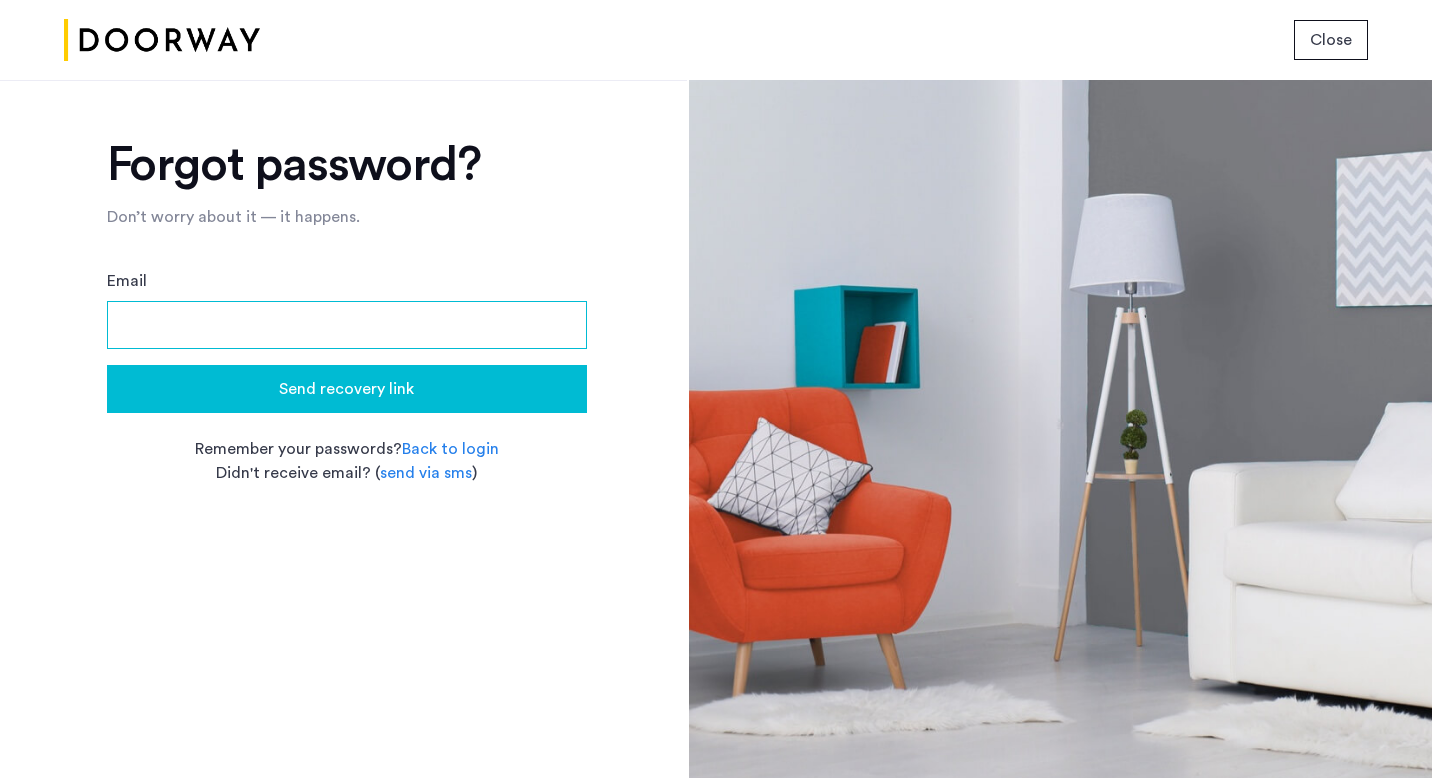 click on "Email" at bounding box center [347, 325] 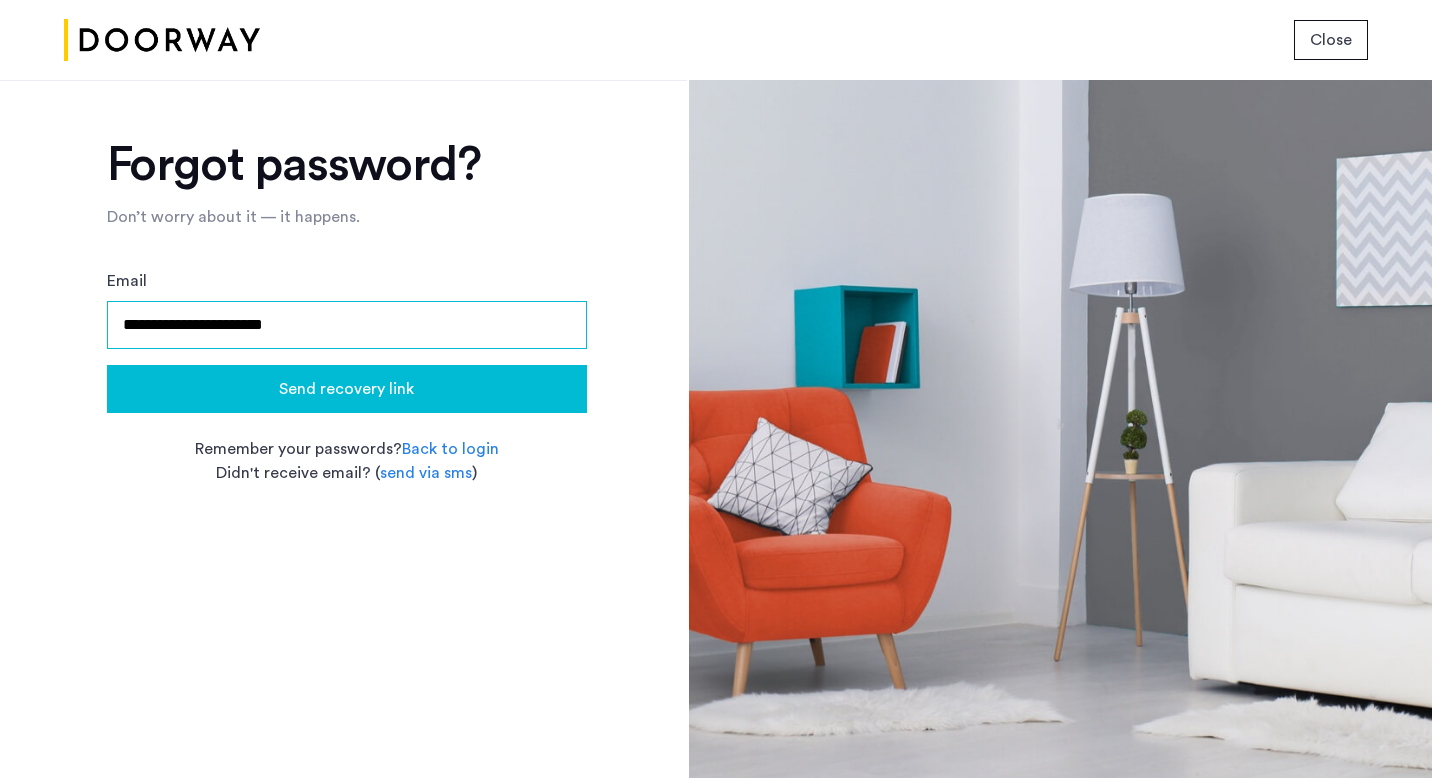 type on "**********" 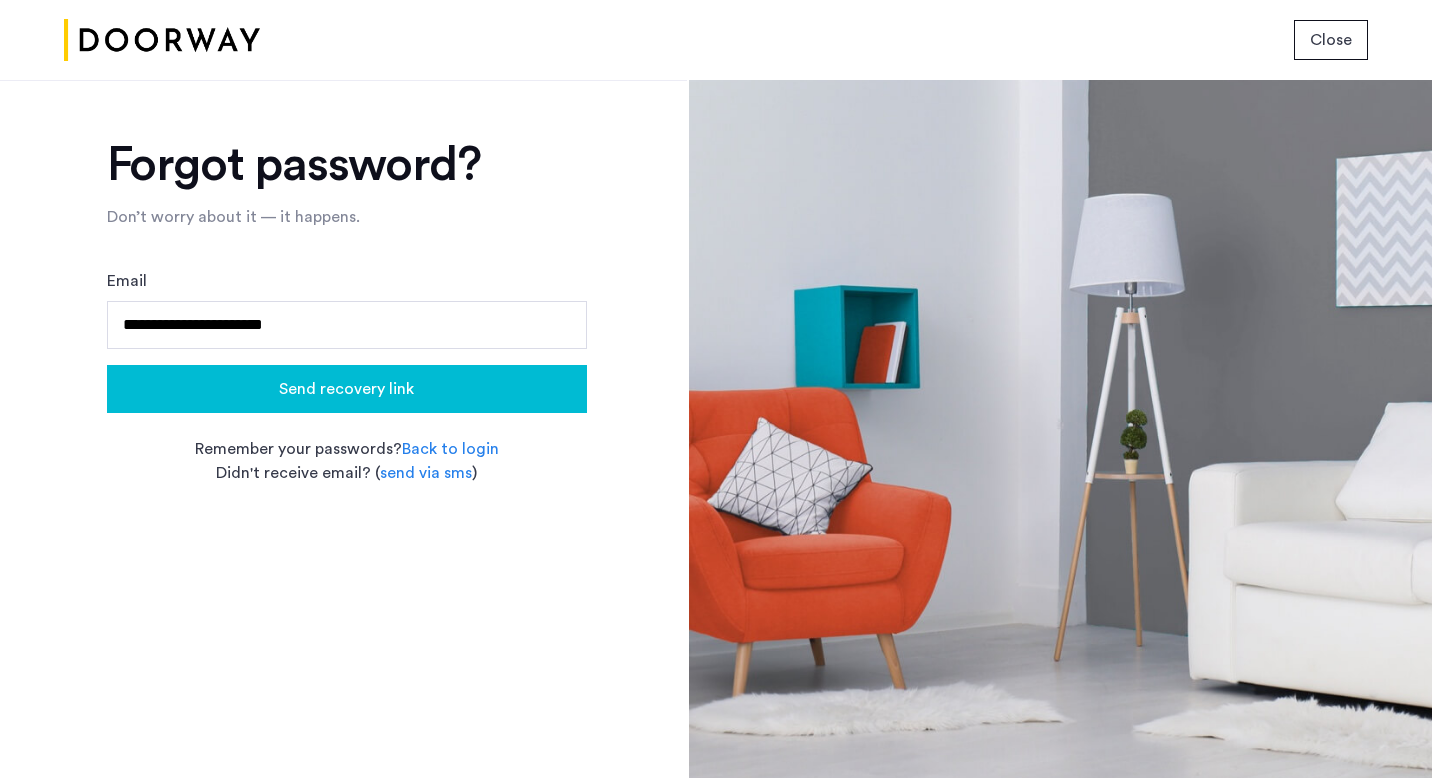 click on "Send recovery link" 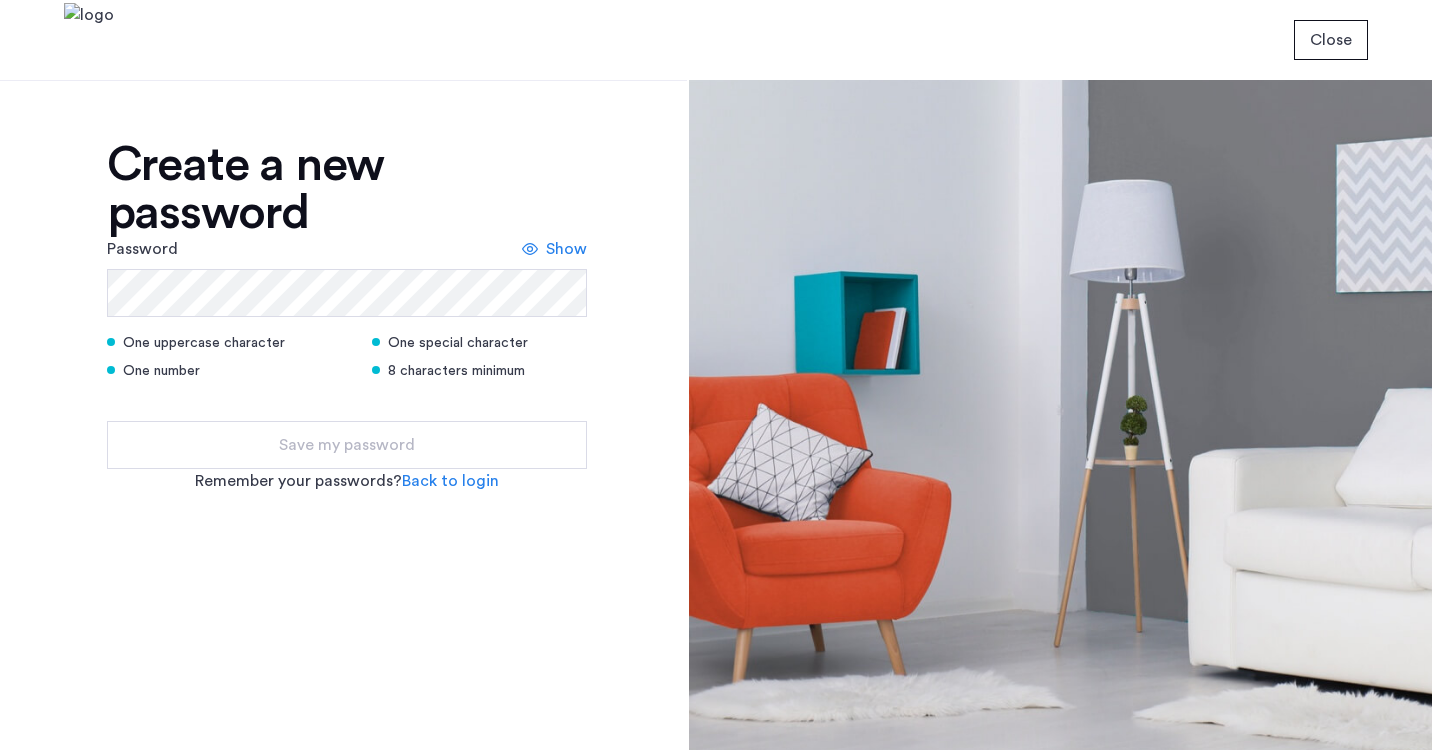scroll, scrollTop: 0, scrollLeft: 0, axis: both 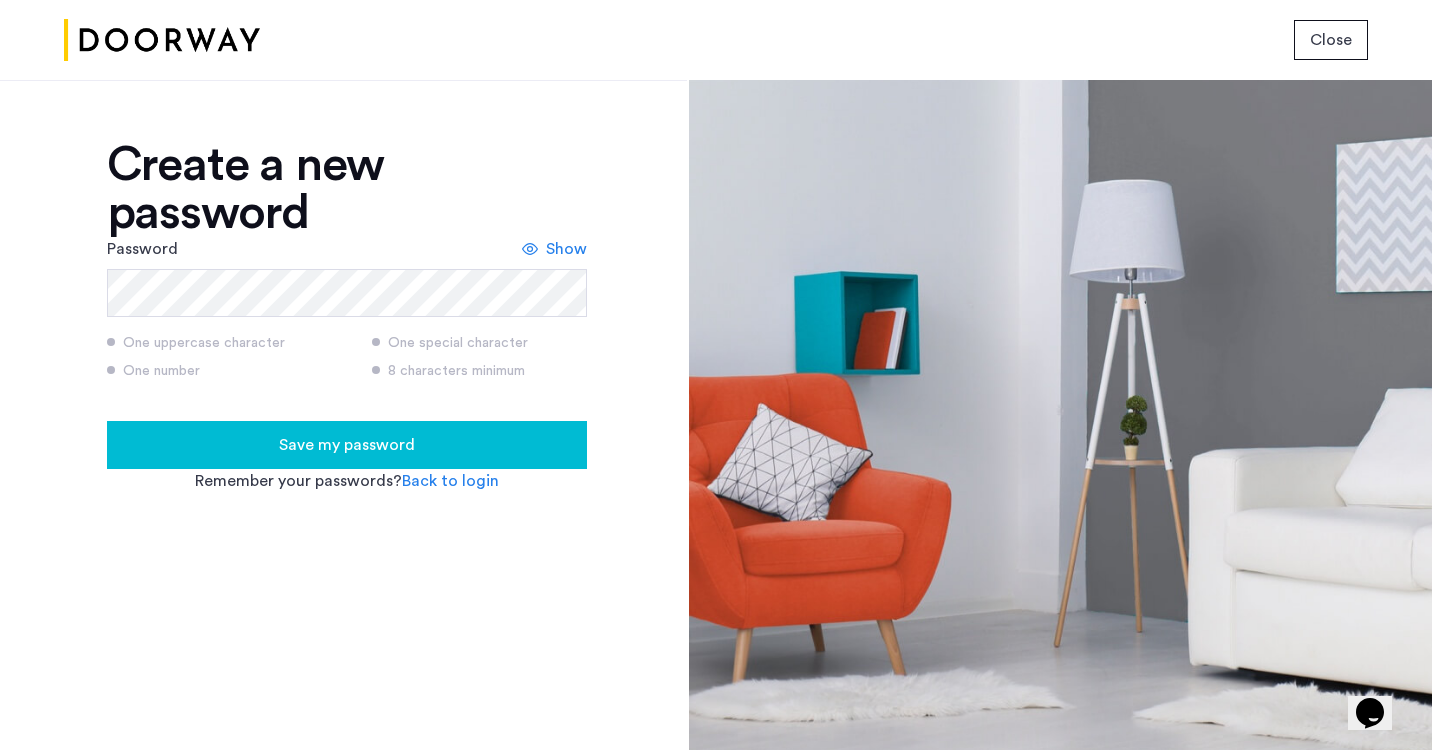 click on "Save my password" 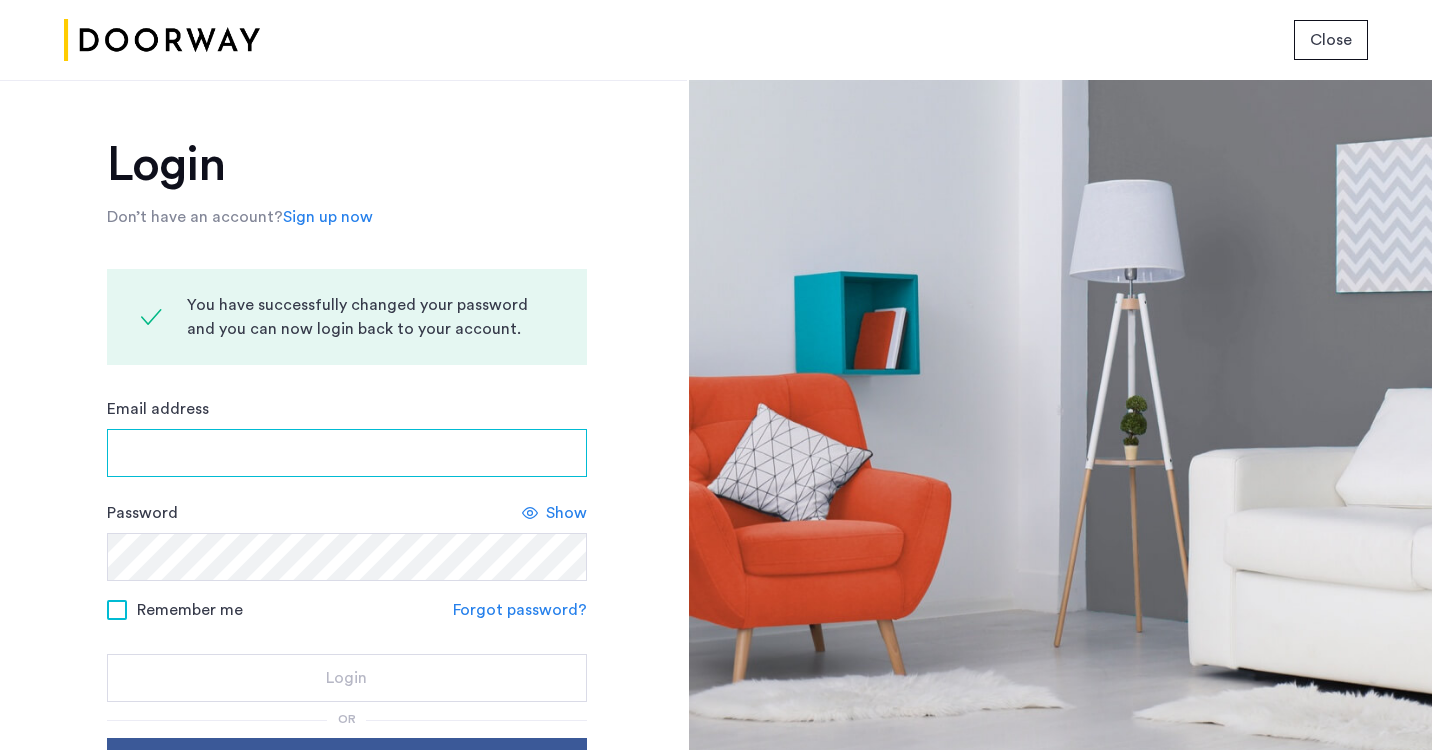 type on "**********" 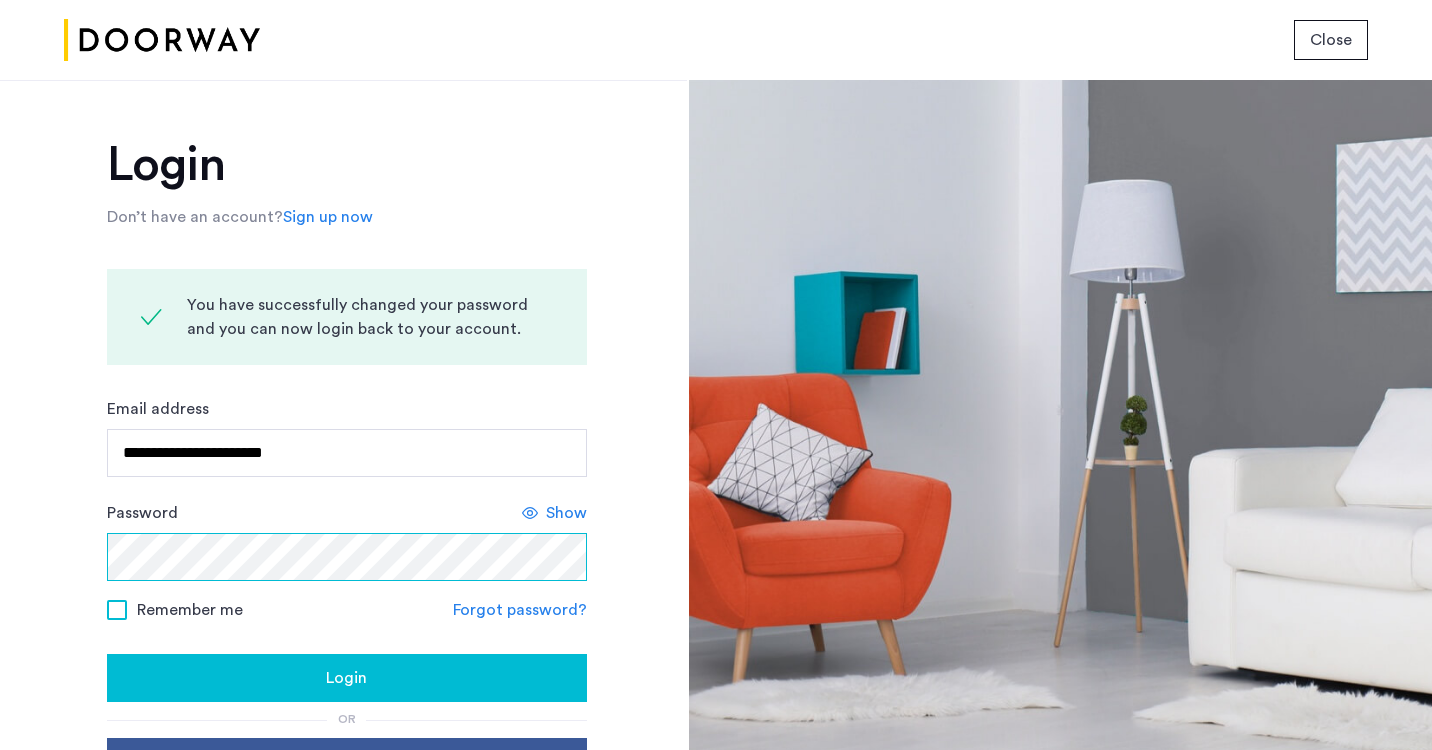 click on "Login" 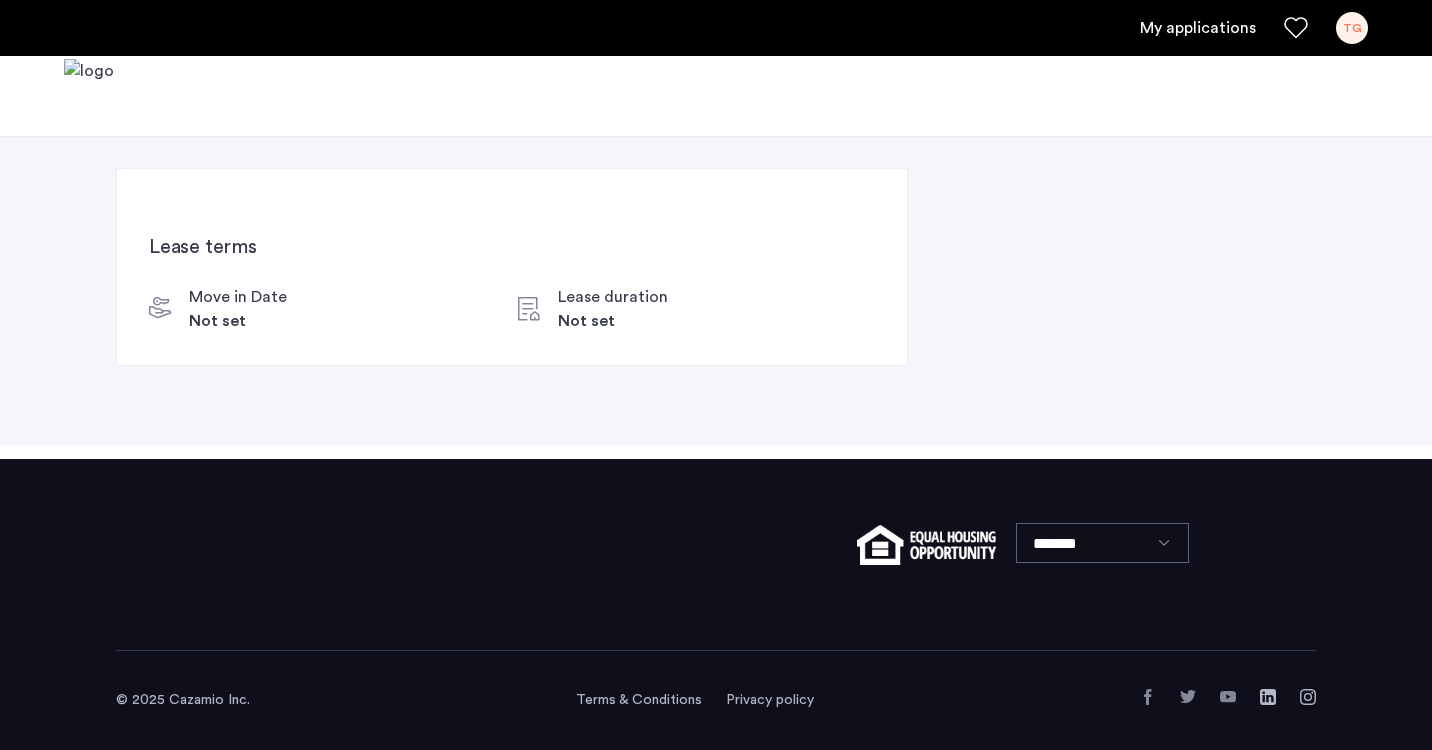 scroll, scrollTop: 0, scrollLeft: 0, axis: both 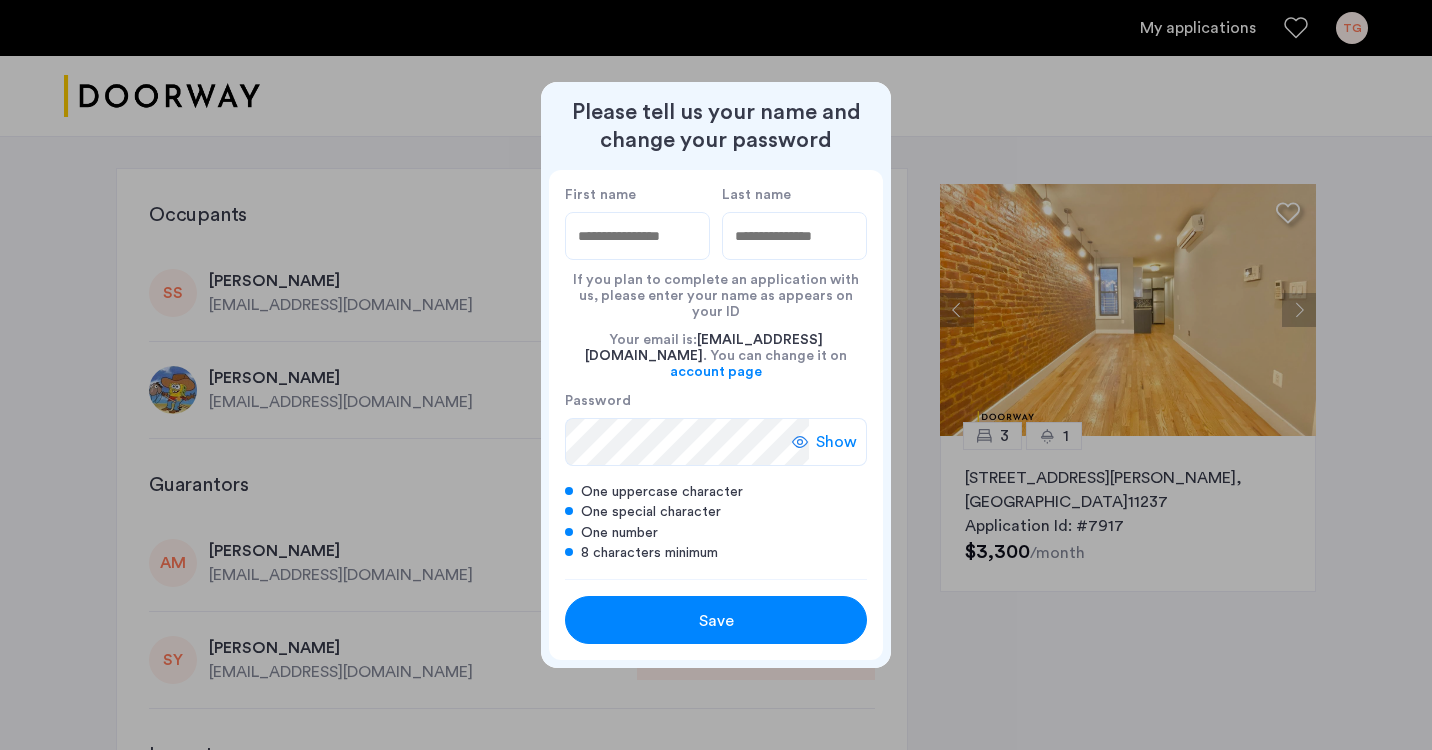 click on "Save" at bounding box center [716, 621] 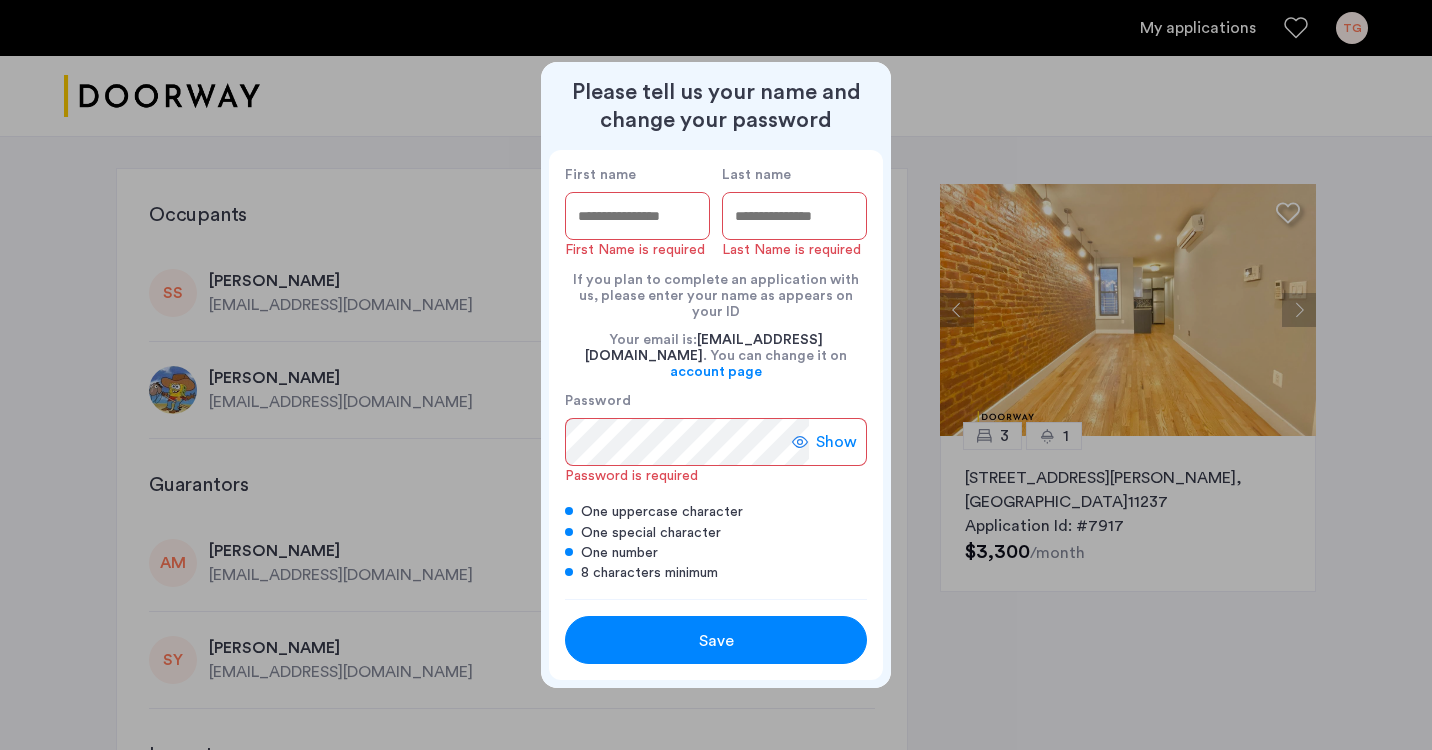 click on "First name" at bounding box center [637, 216] 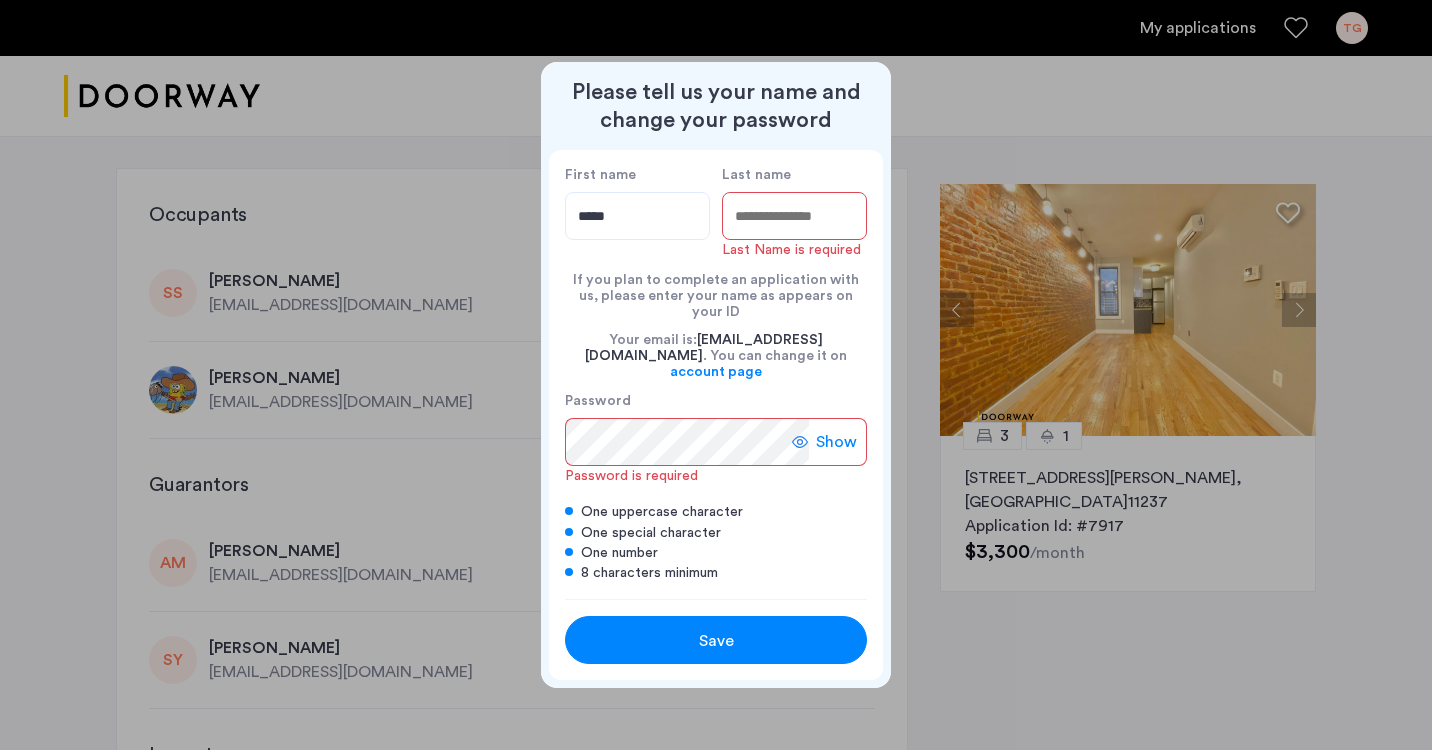 type on "*****" 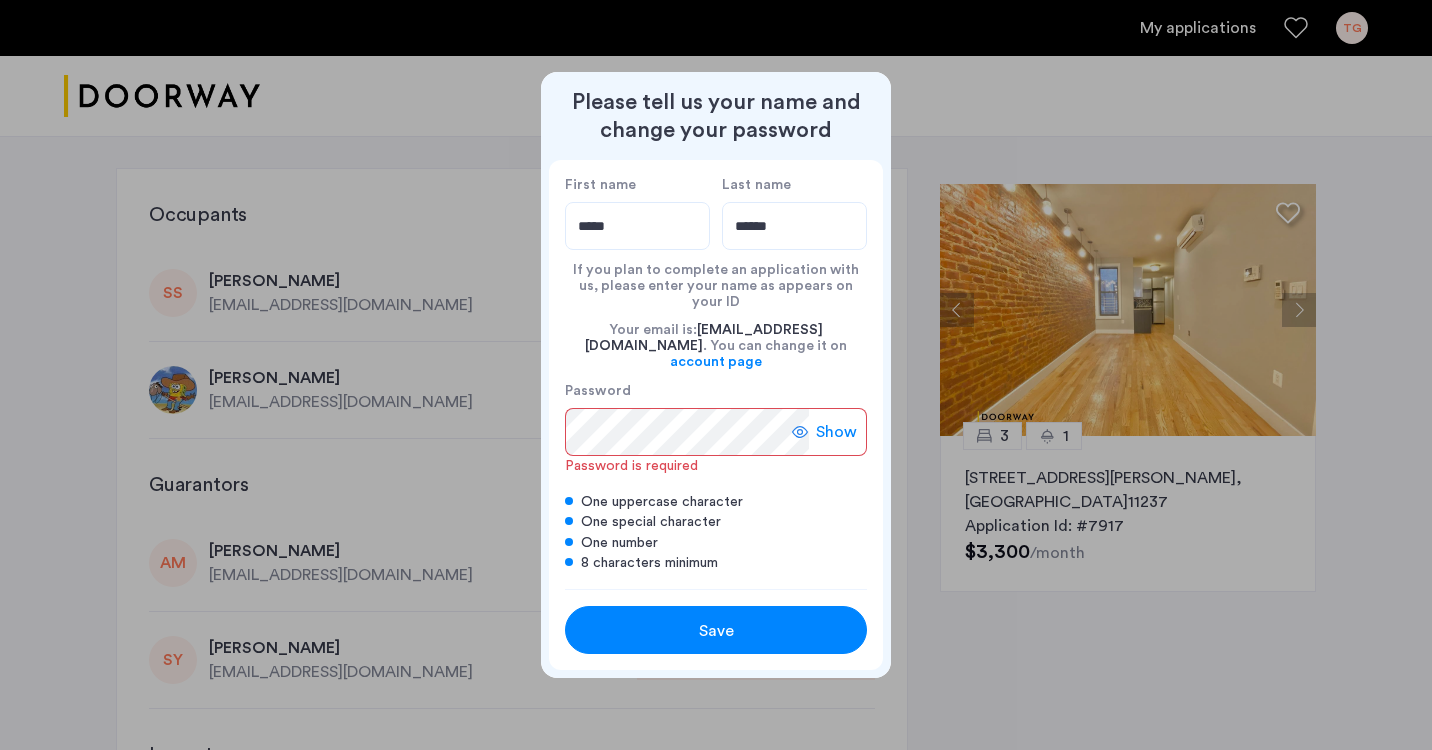 type on "*******" 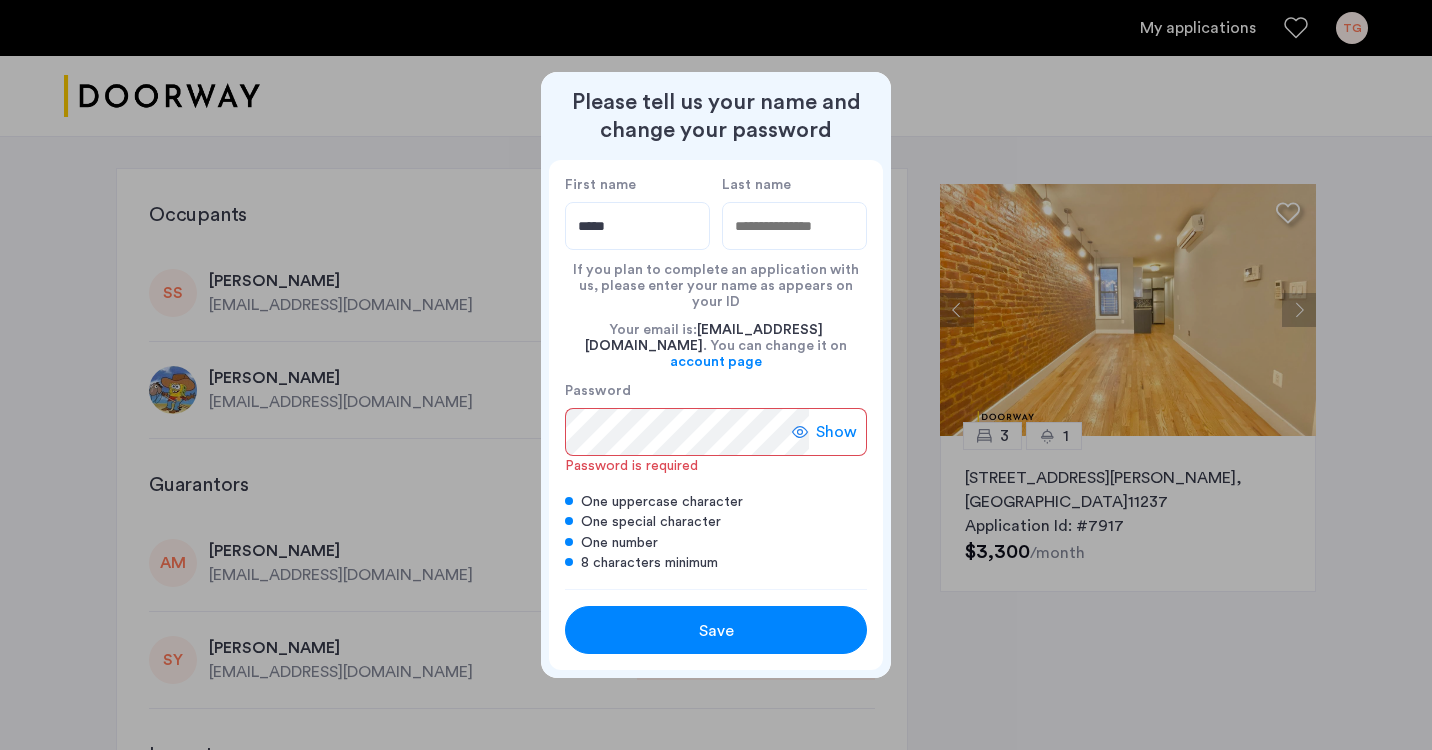 type on "*******" 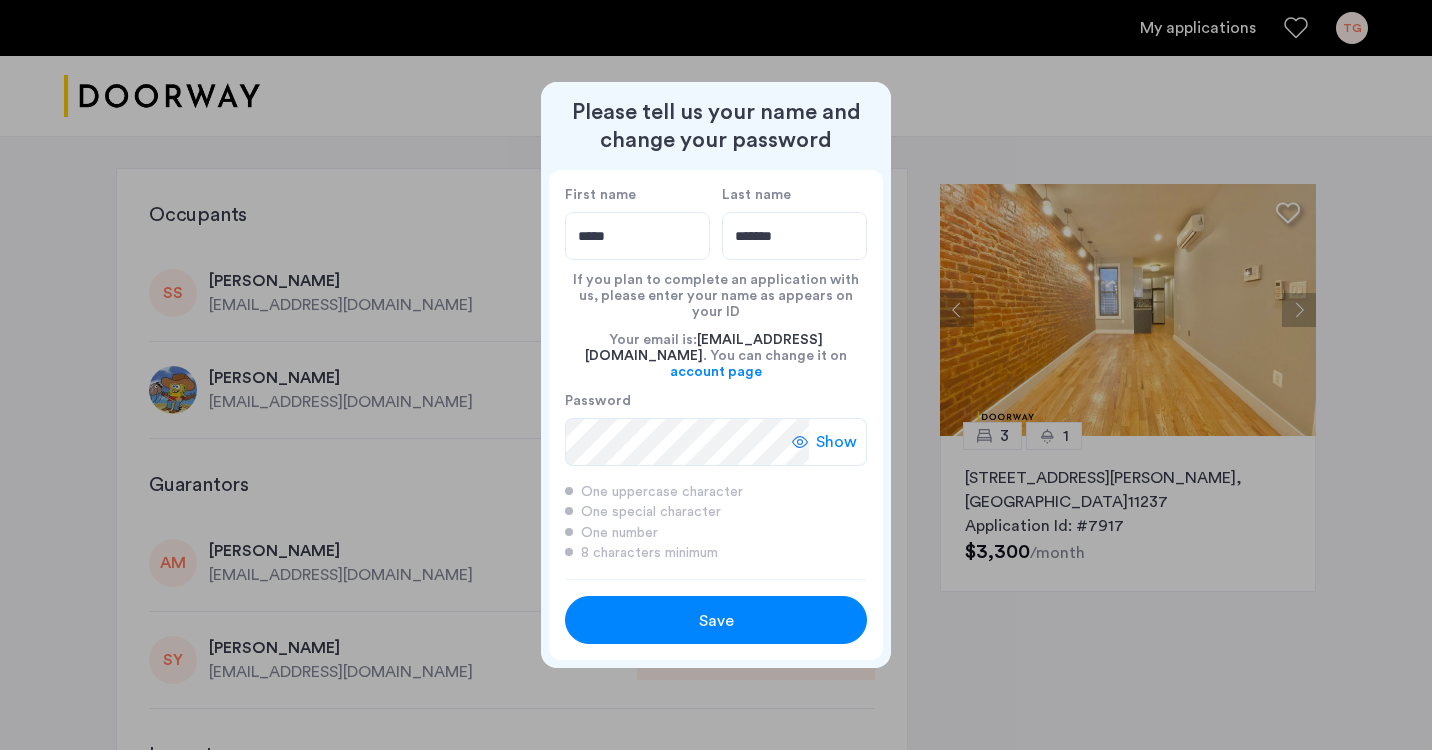 click on "Save" at bounding box center [716, 620] 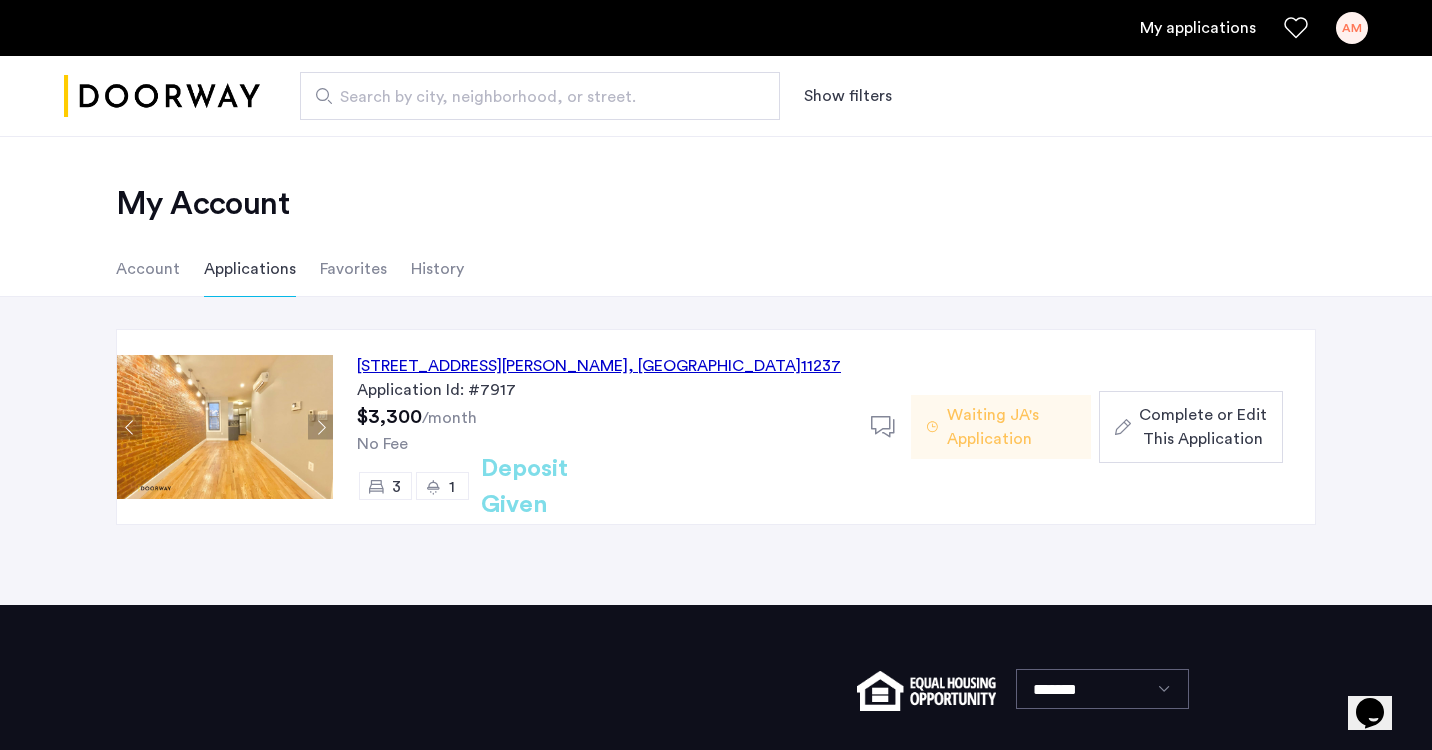 click on "Complete or Edit This Application" 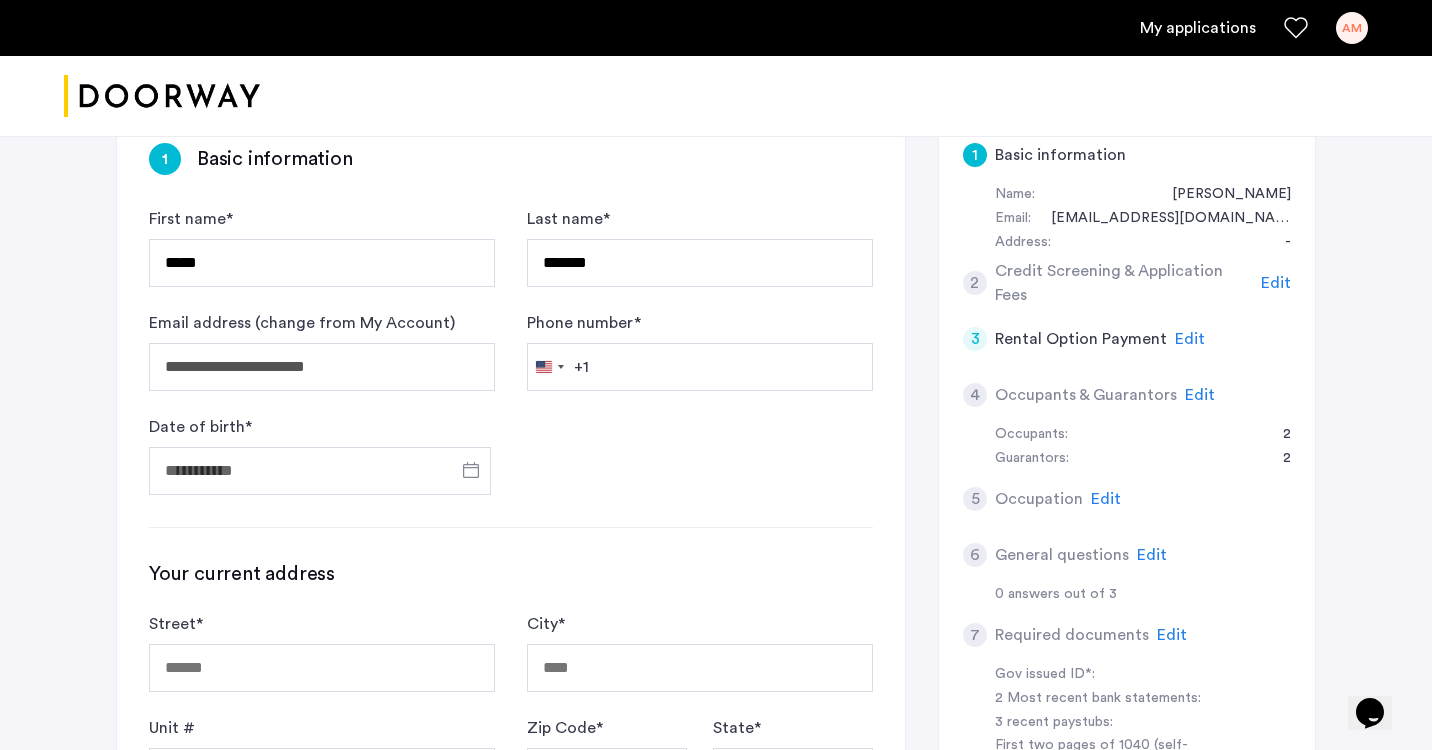 scroll, scrollTop: 337, scrollLeft: 0, axis: vertical 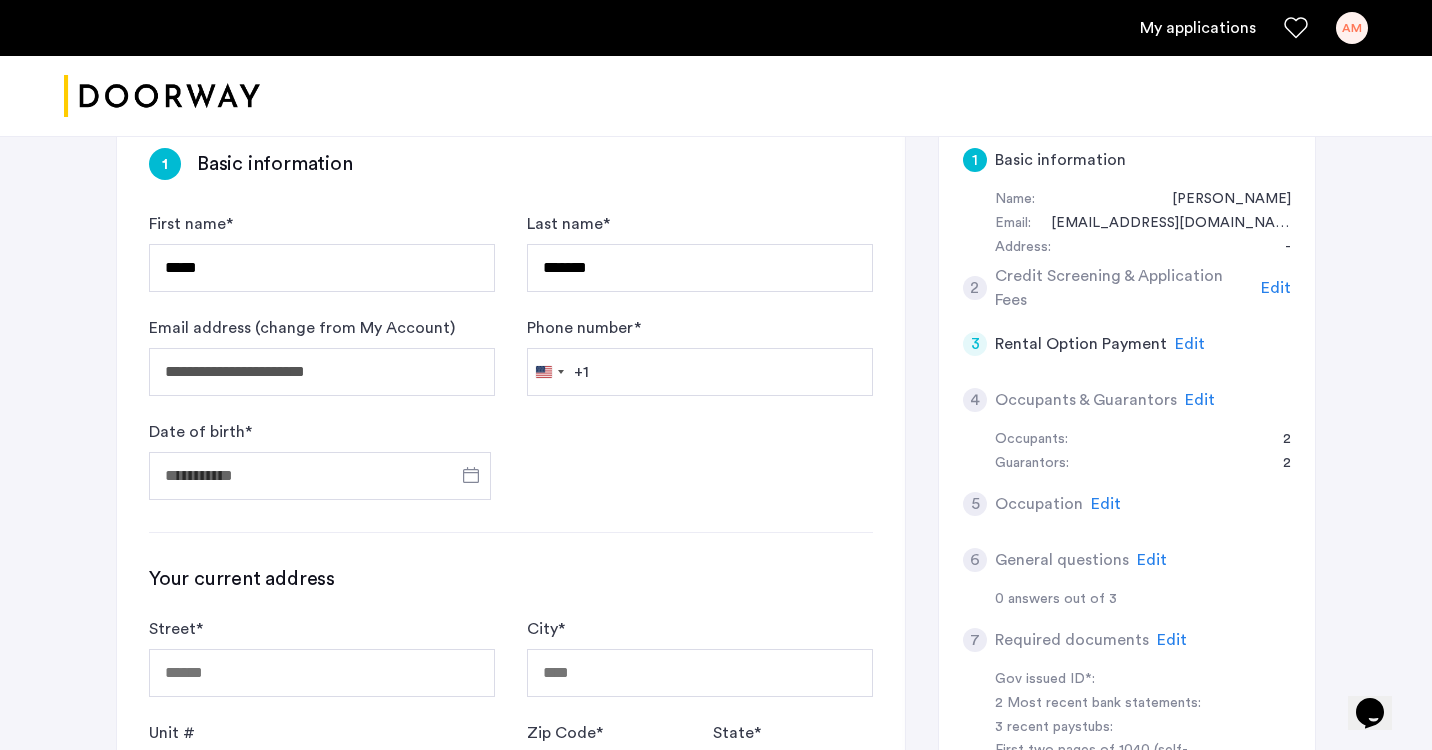 click on "Edit" 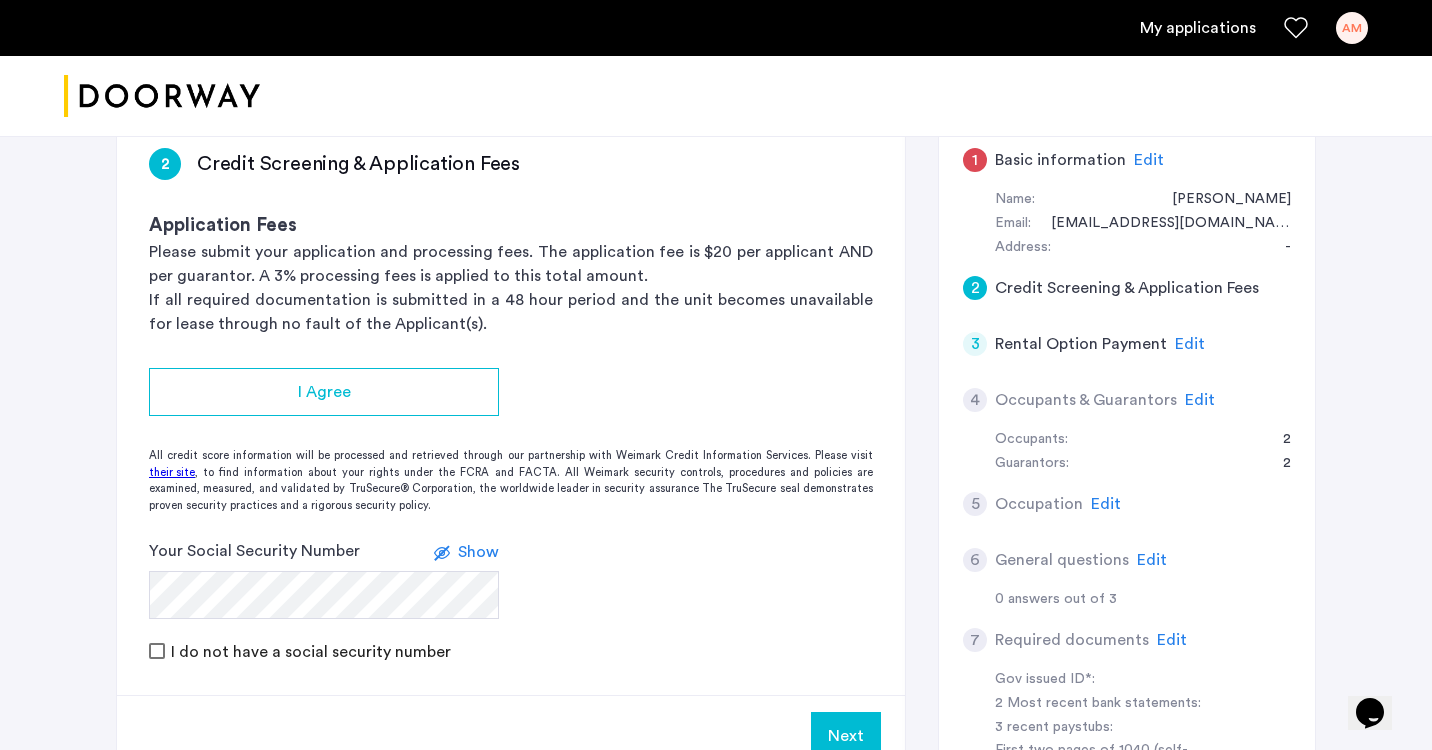 click on "[PERSON_NAME]" 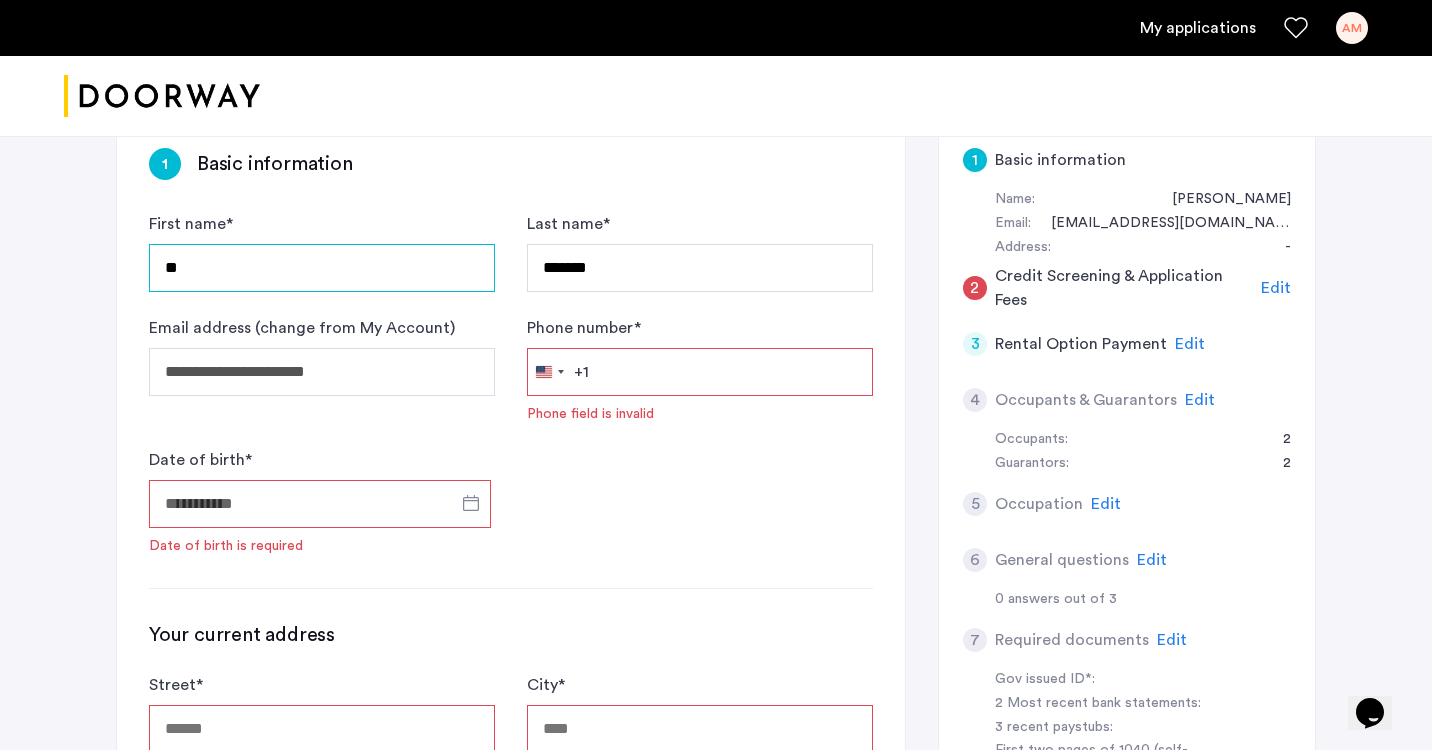 type on "*" 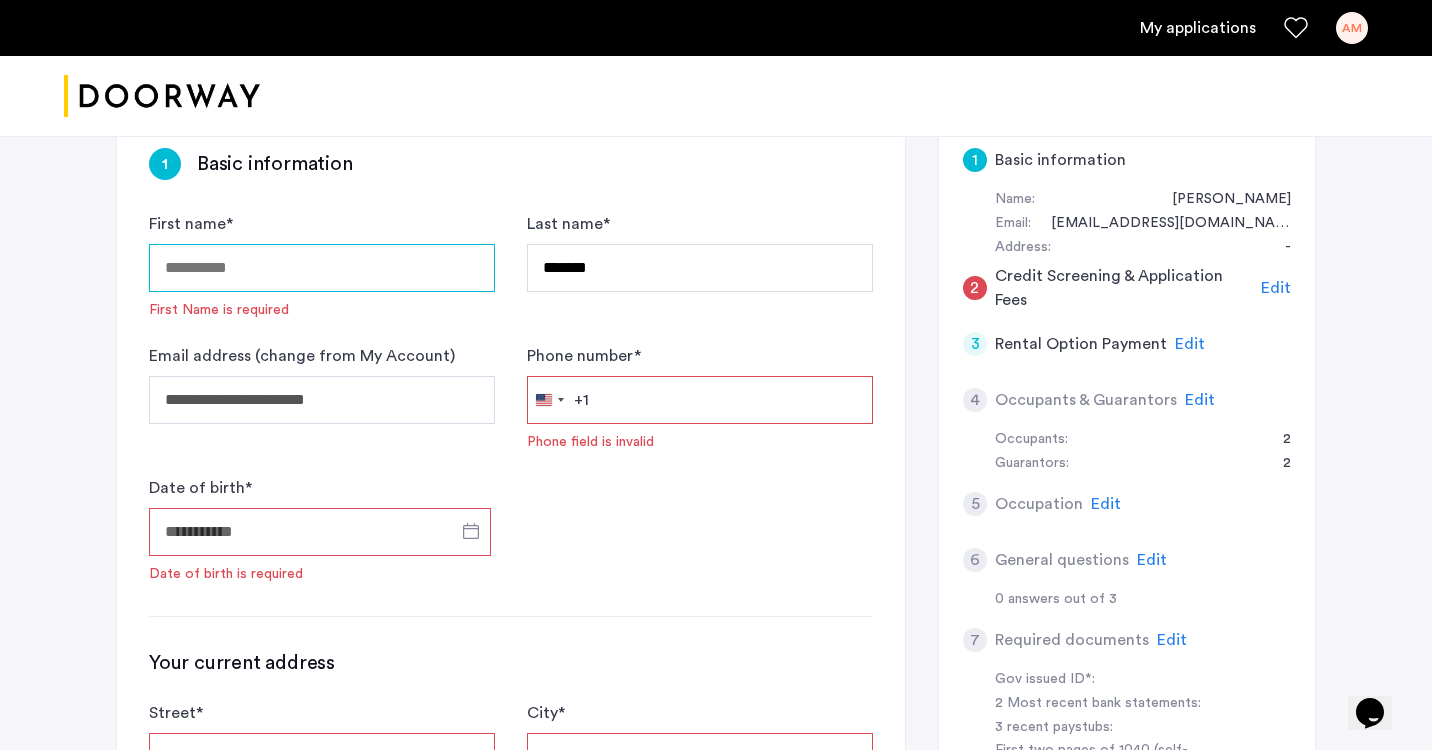 type 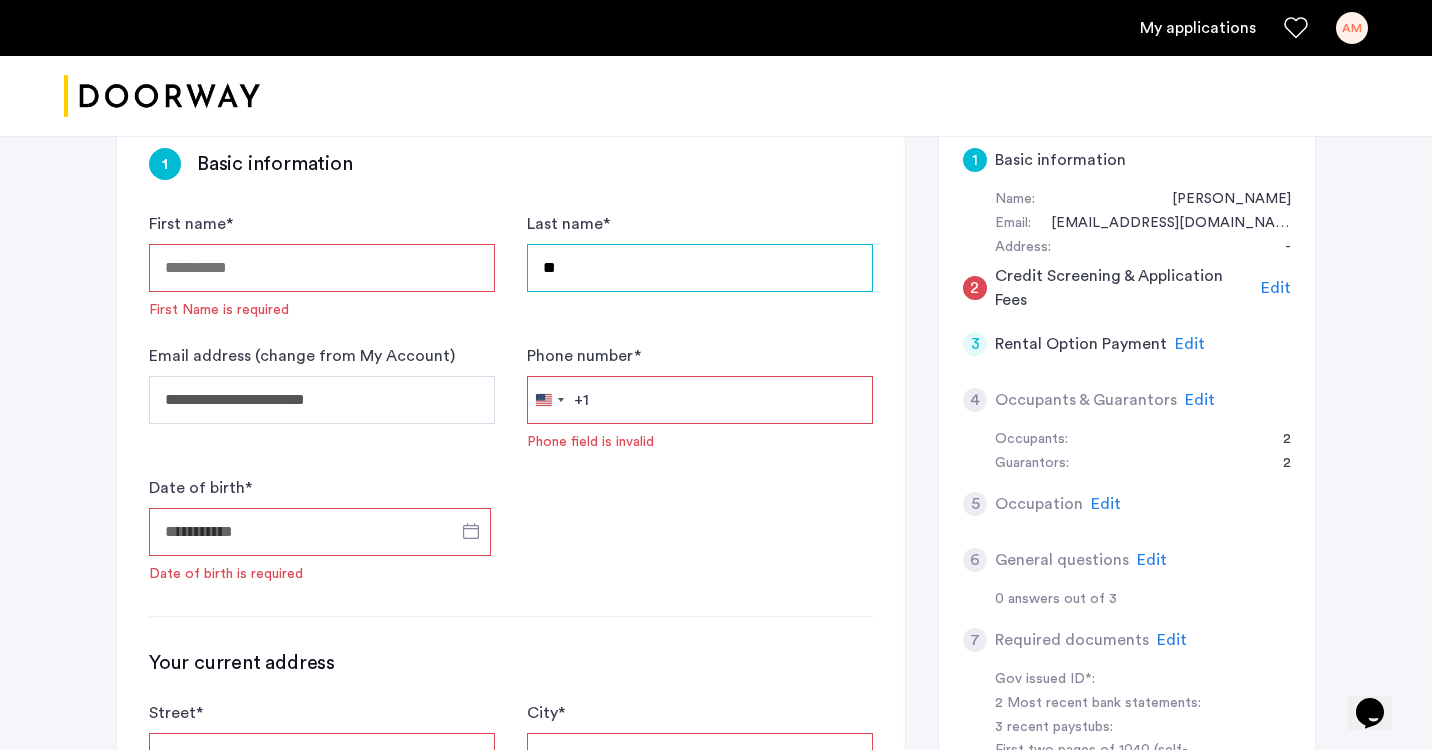 type on "*" 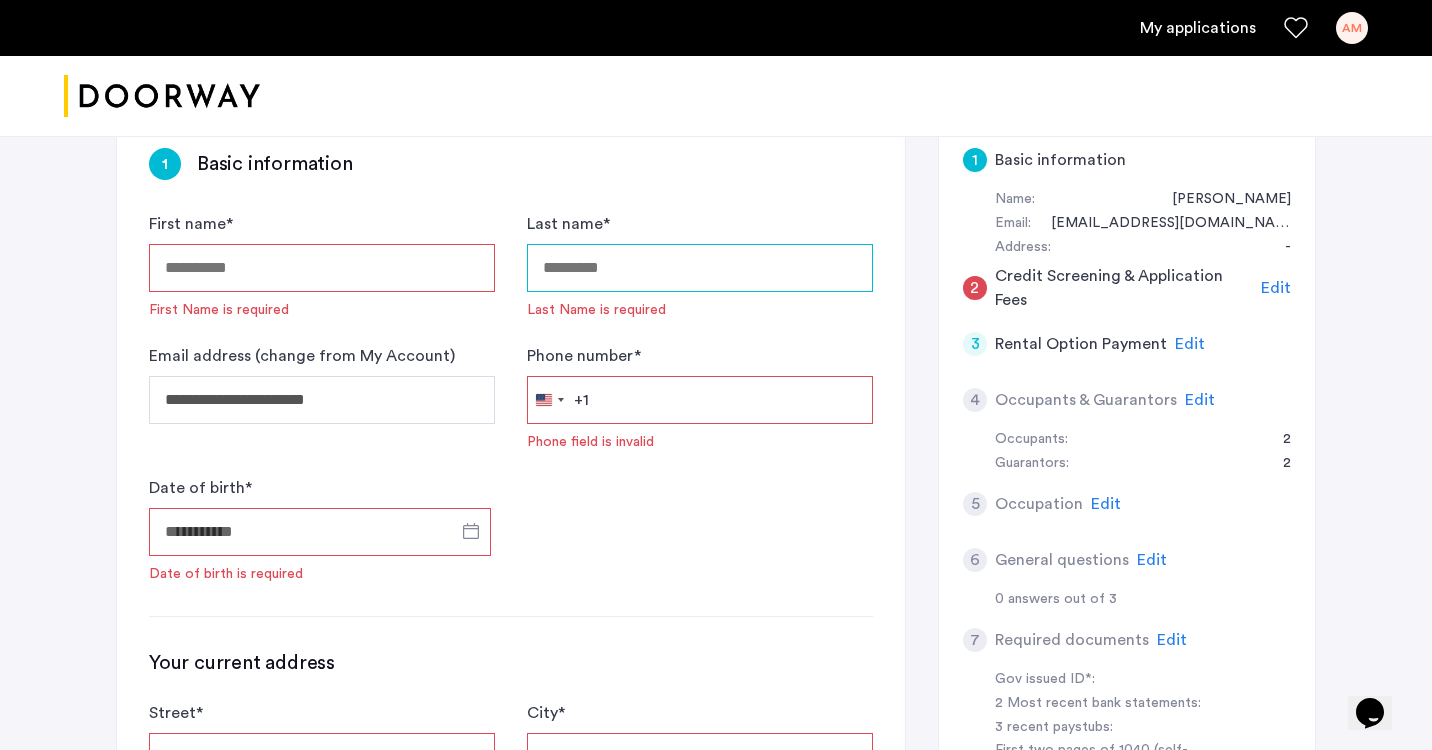type 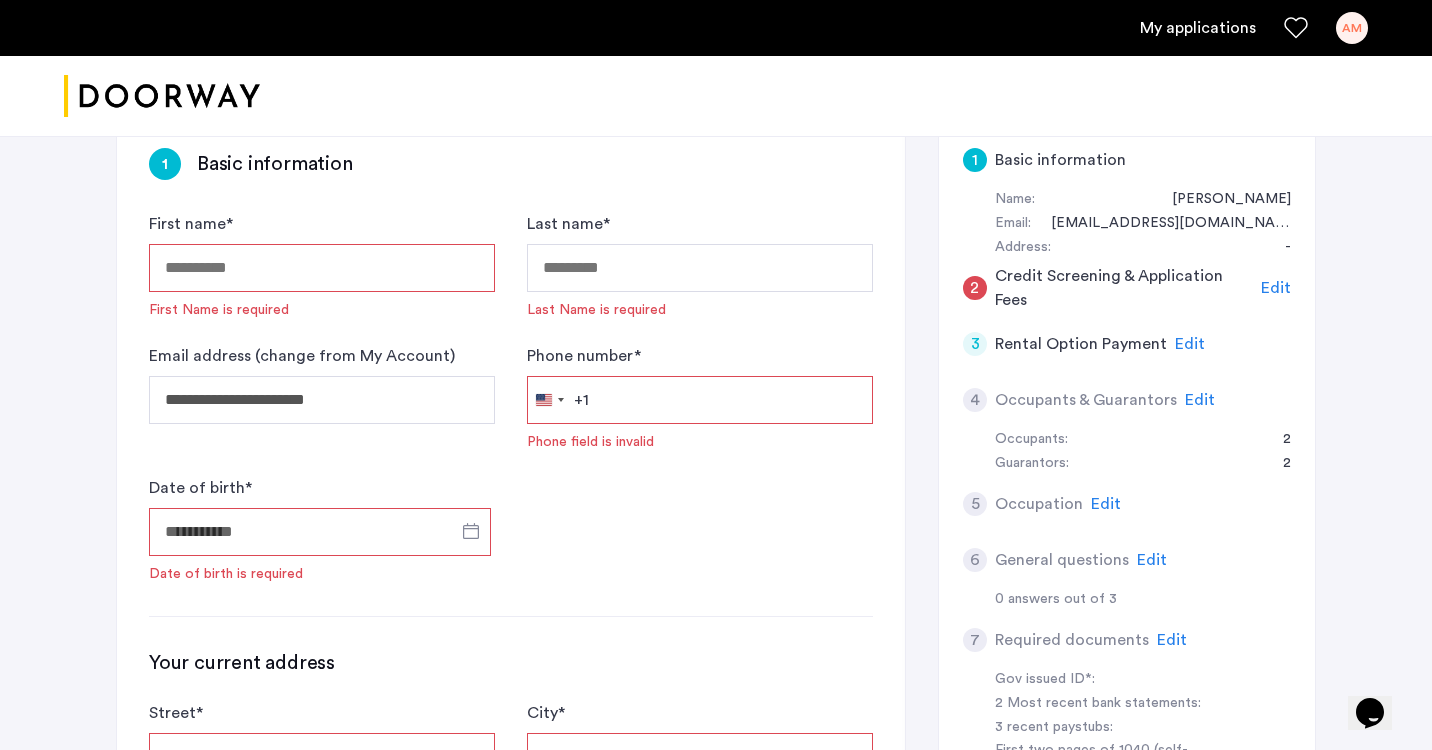click on "First name  *" at bounding box center (322, 268) 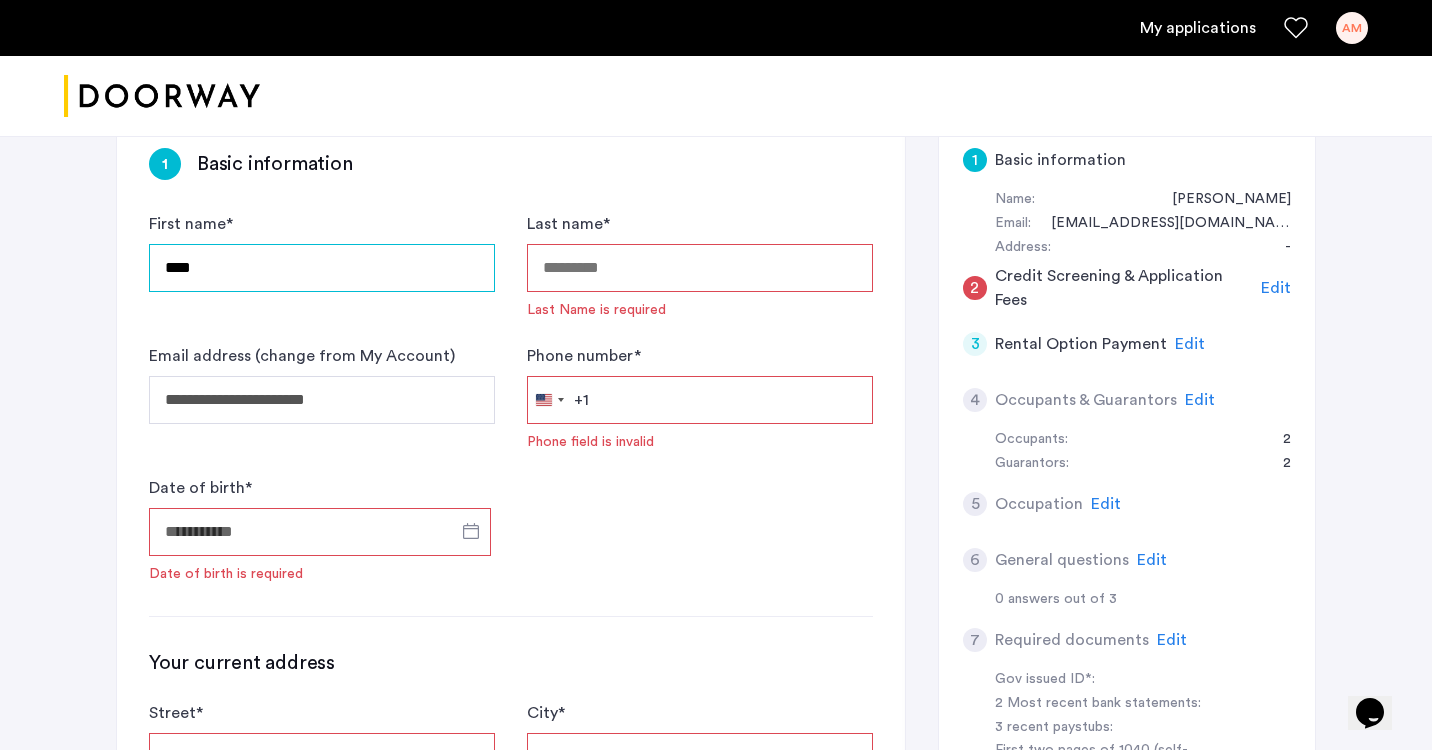 type on "****" 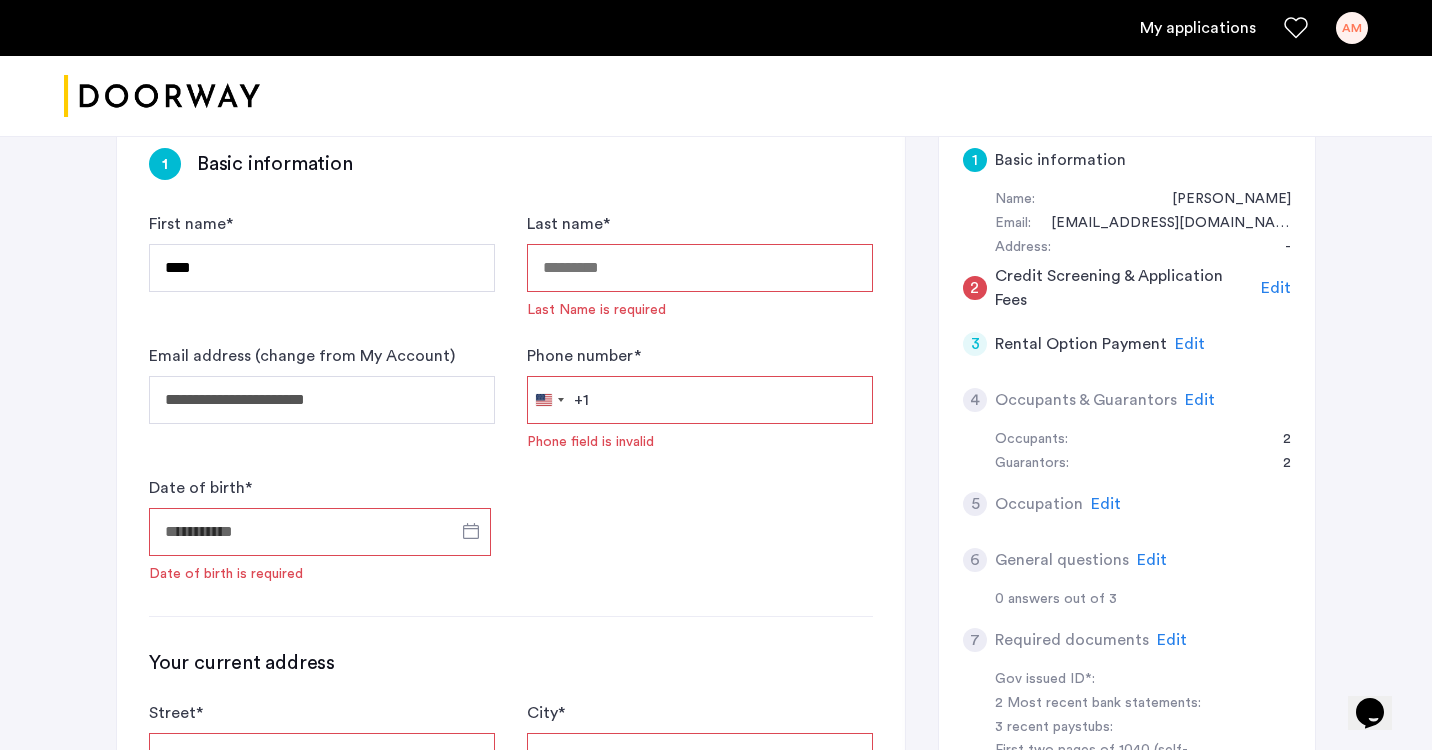 click on "Last name  *" at bounding box center [700, 268] 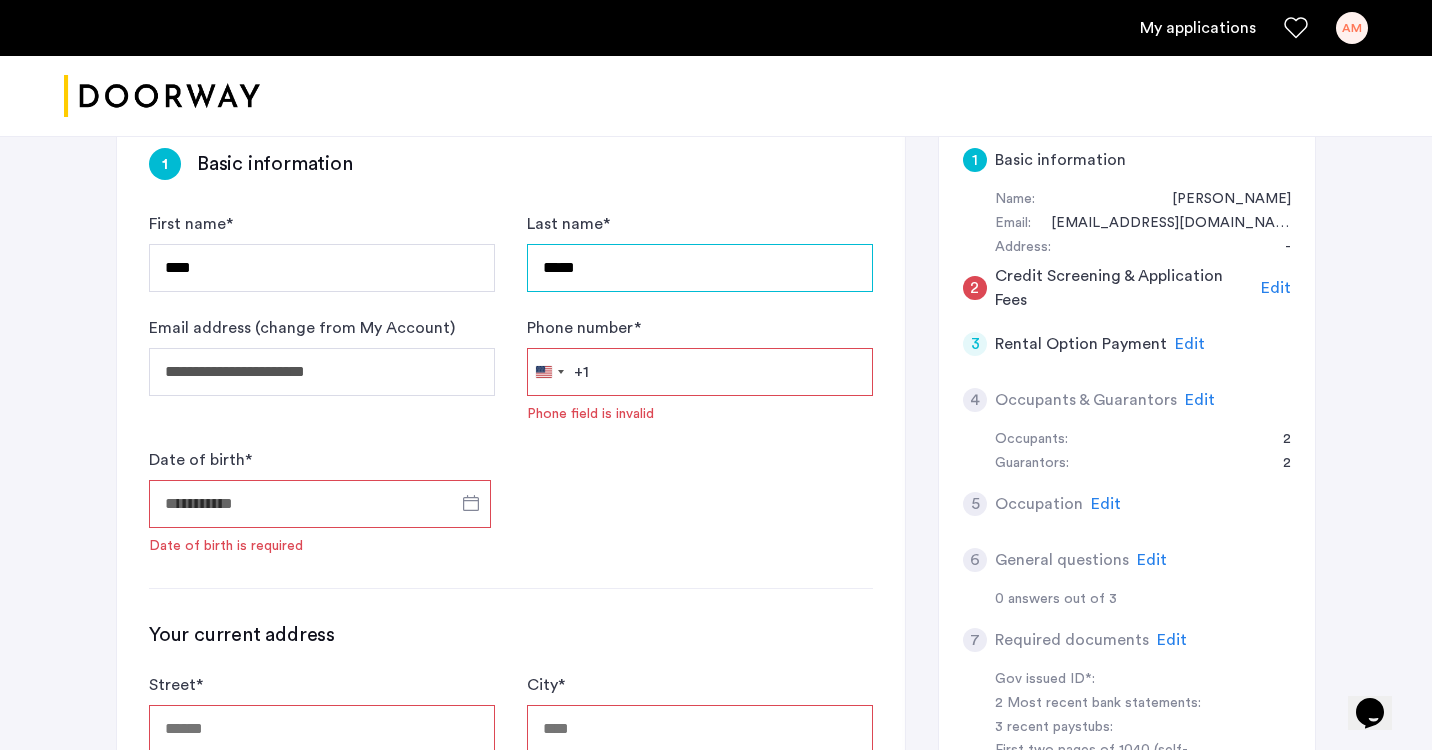type on "*****" 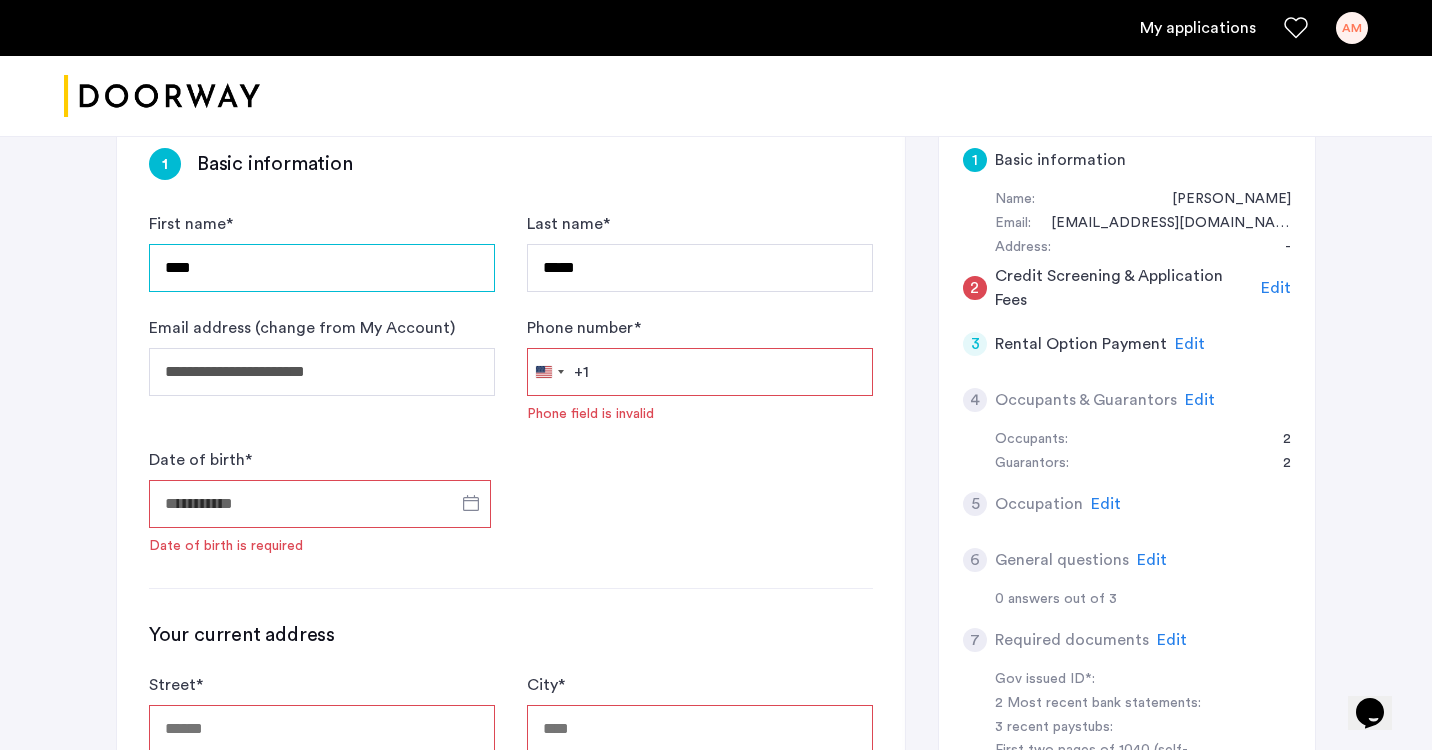click on "****" at bounding box center [322, 268] 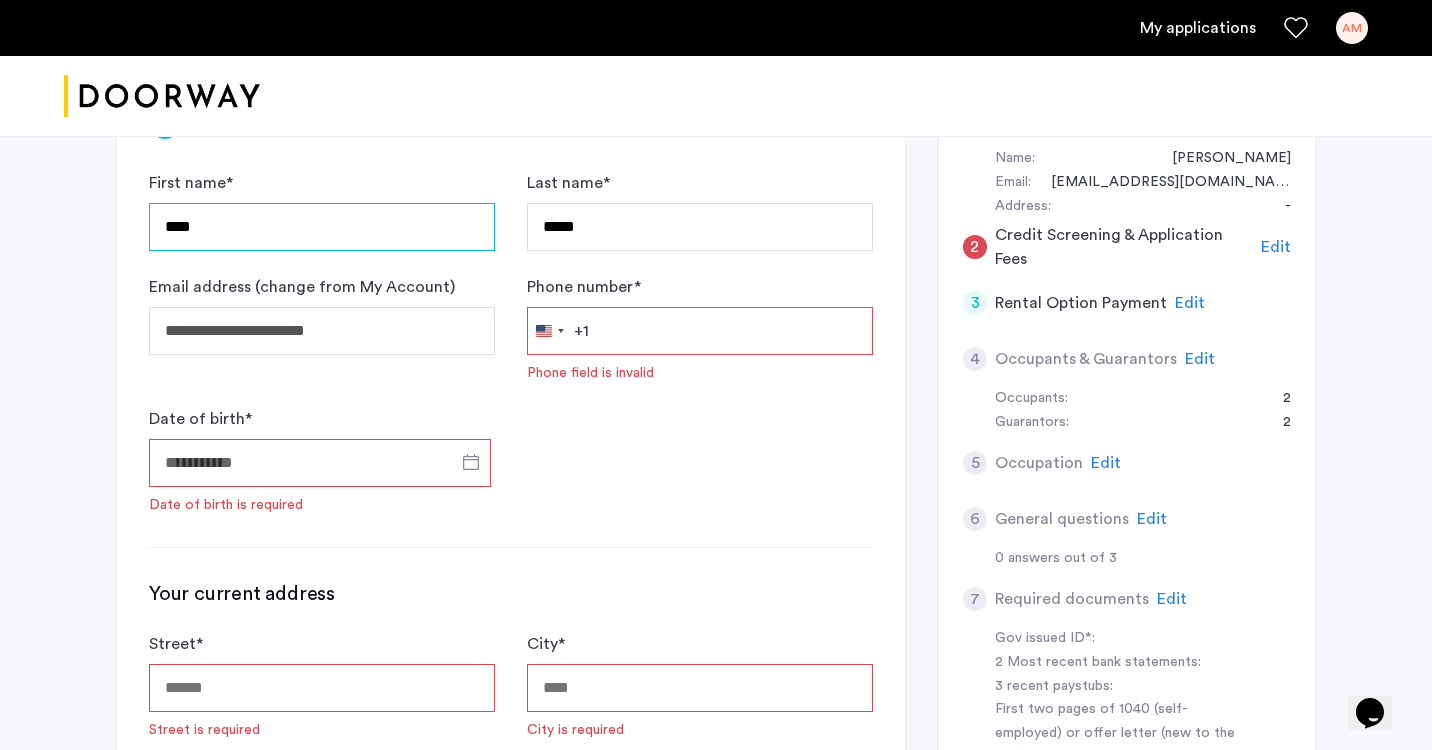 scroll, scrollTop: 380, scrollLeft: 0, axis: vertical 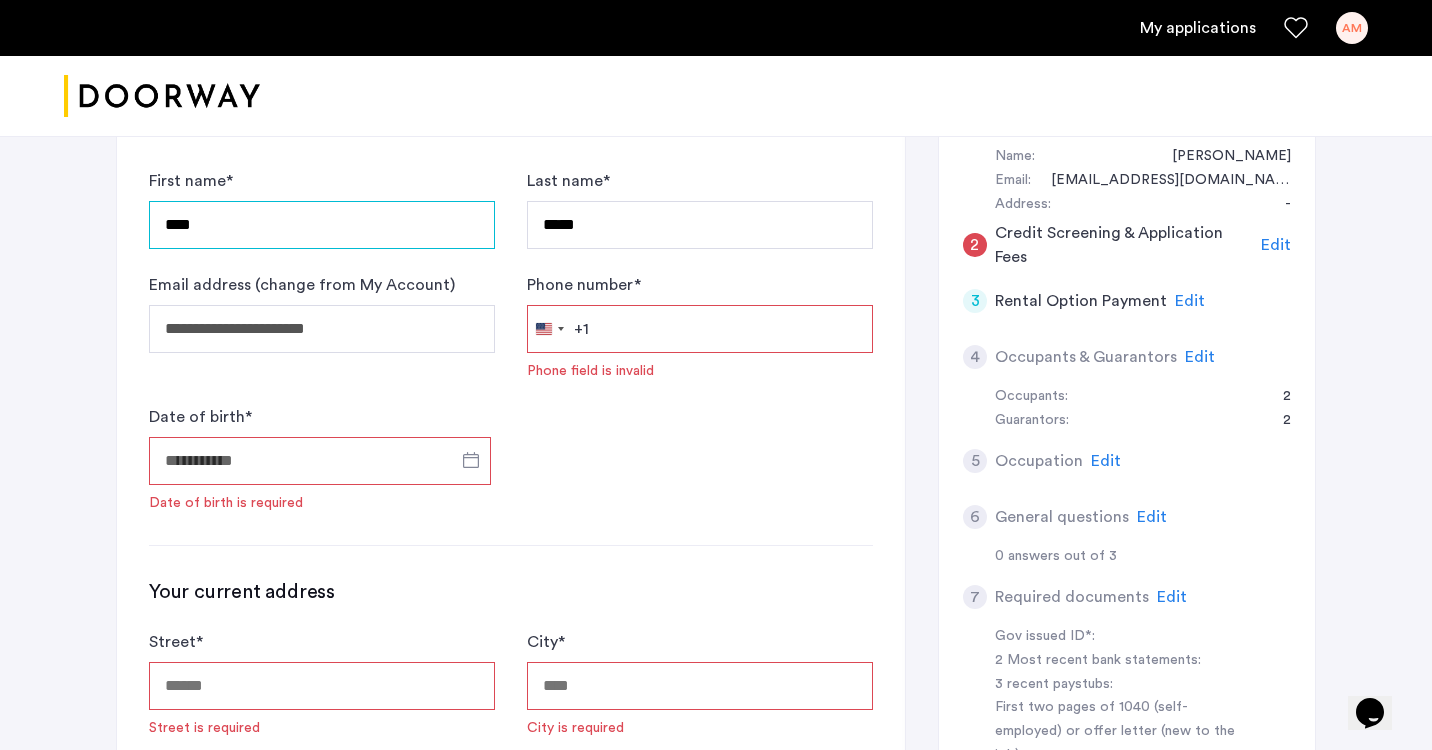 type on "****" 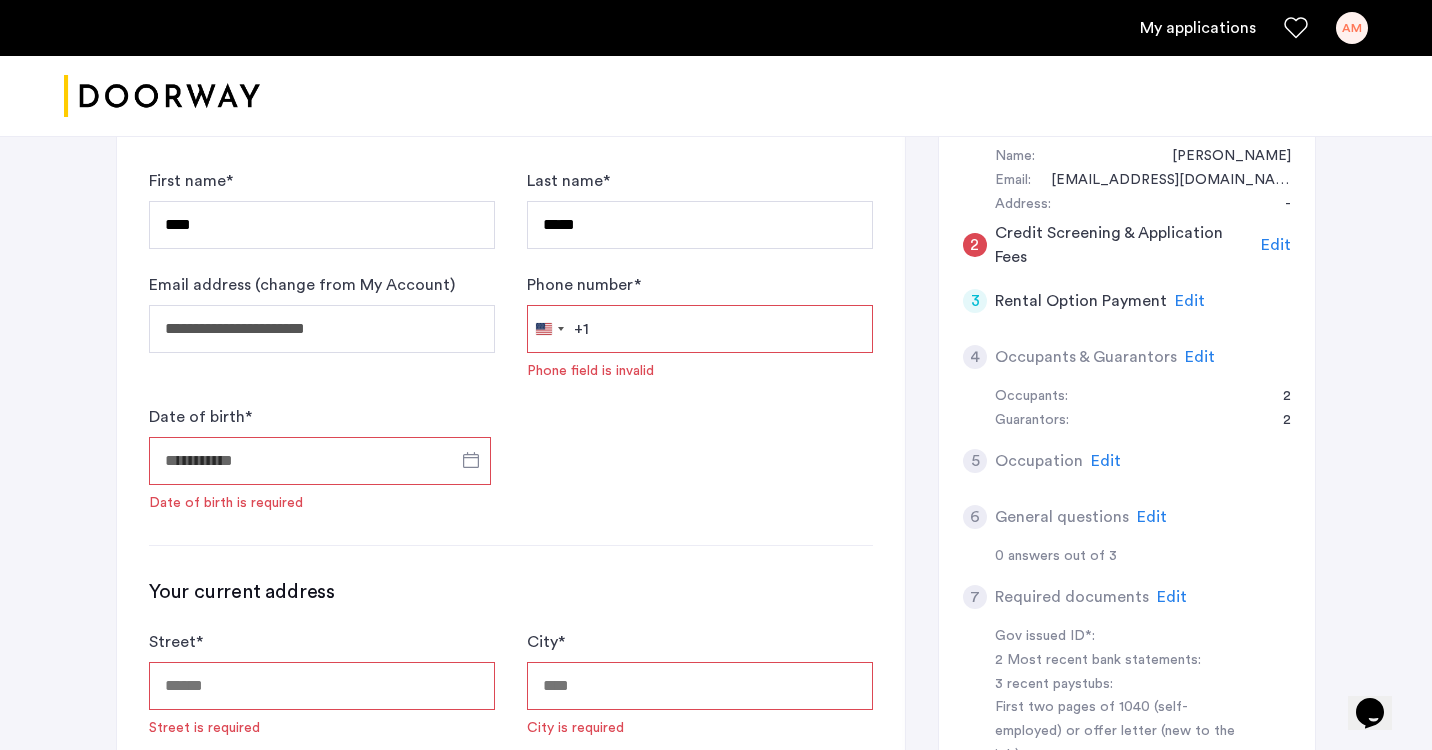 click on "Phone number  * United States +1 +1 244 results found Afghanistan +93 Åland Islands +358 Albania +355 Algeria +213 American Samoa +1 Andorra +376 Angola +244 Anguilla +1 Antigua & Barbuda +1 Argentina +54 Armenia +374 Aruba +297 Ascension Island +247 Australia +61 Austria +43 Azerbaijan +994 Bahamas +1 Bahrain +973 Bangladesh +880 Barbados +1 Belarus +375 Belgium +32 Belize +501 Benin +229 Bermuda +1 Bhutan +975 Bolivia +591 Bosnia & Herzegovina +387 Botswana +267 Brazil +55 British Indian Ocean Territory +246 British Virgin Islands +1 Brunei +673 Bulgaria +359 Burkina Faso +226 Burundi +257 Cambodia +855 Cameroon +237 Canada +1 Cape Verde +238 Caribbean Netherlands +599 Cayman Islands +1 Central African Republic +236 Chad +235 Chile +56 China +86 Christmas Island +61 Cocos (Keeling) Islands +61 Colombia +57 Comoros +269 Congo - Brazzaville +242 Congo - Kinshasa +243 Cook Islands +682 Costa Rica +506 Côte d’Ivoire +225 Croatia +385 Cuba +53 Curaçao +599 Cyprus +357 Czechia +420 Denmark +45 Djibouti +253" 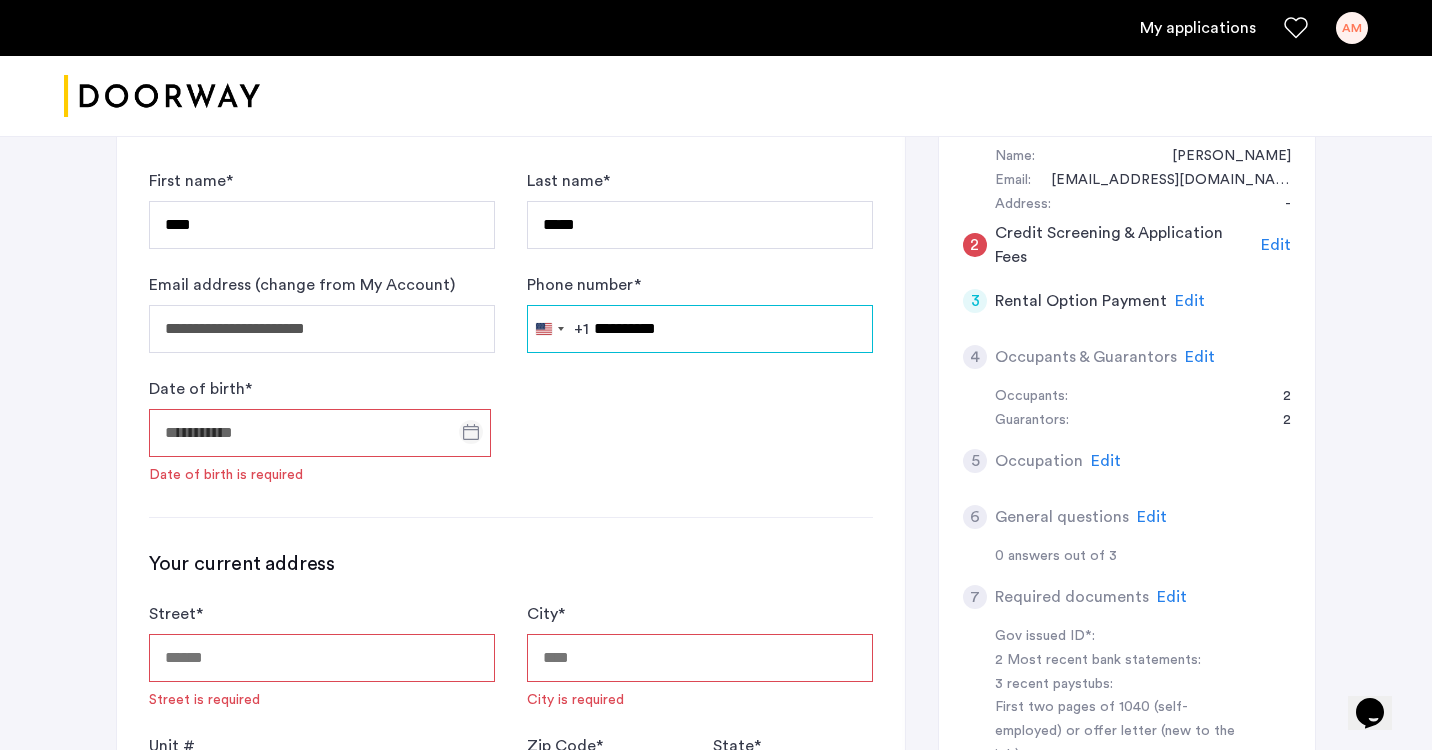 type on "**********" 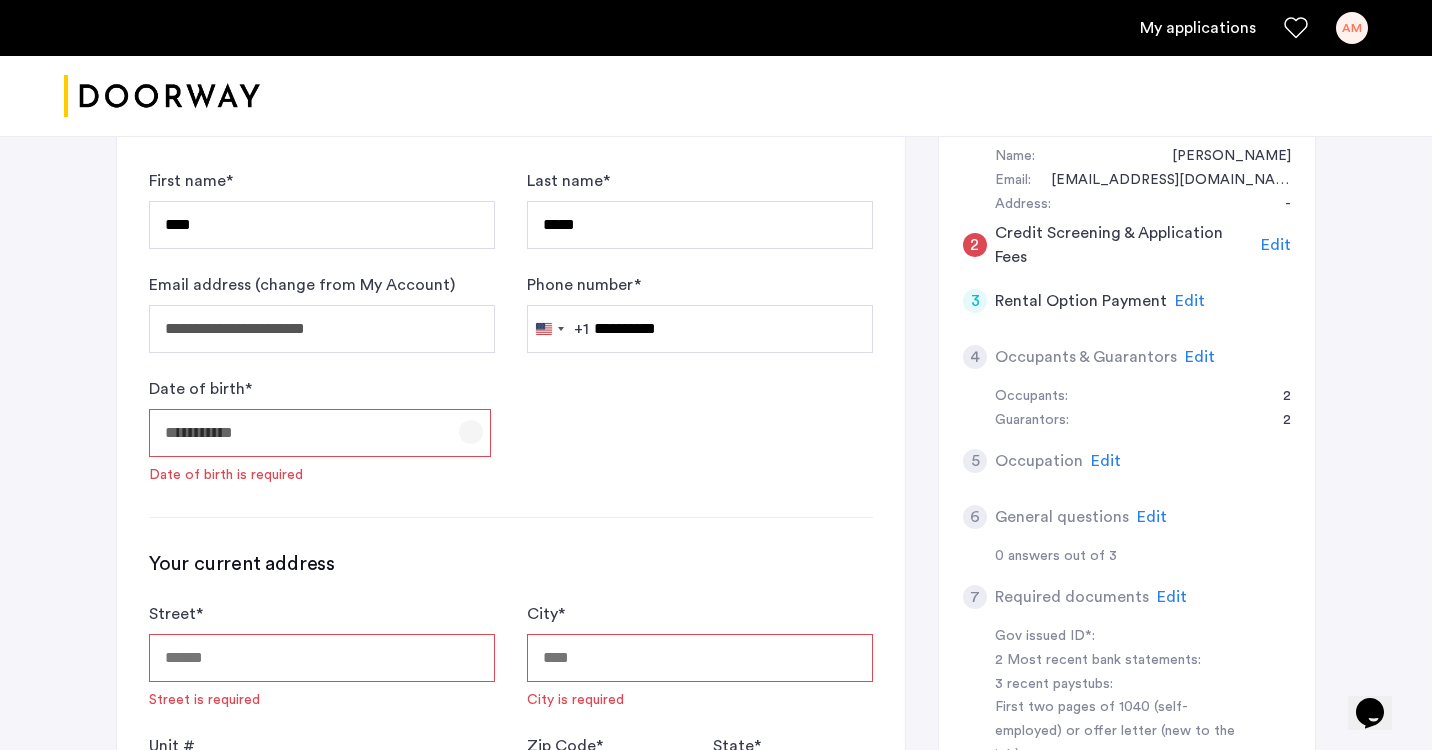 click 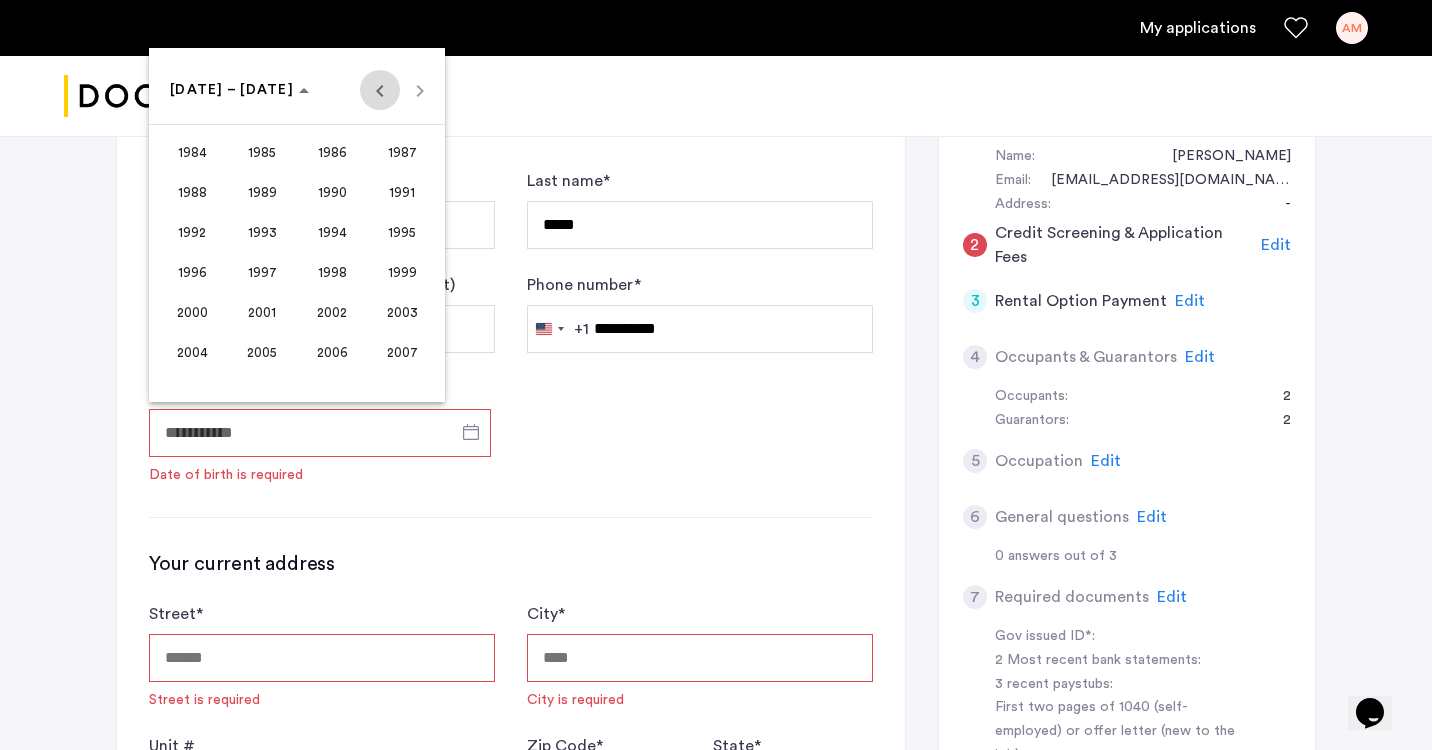 click at bounding box center (380, 90) 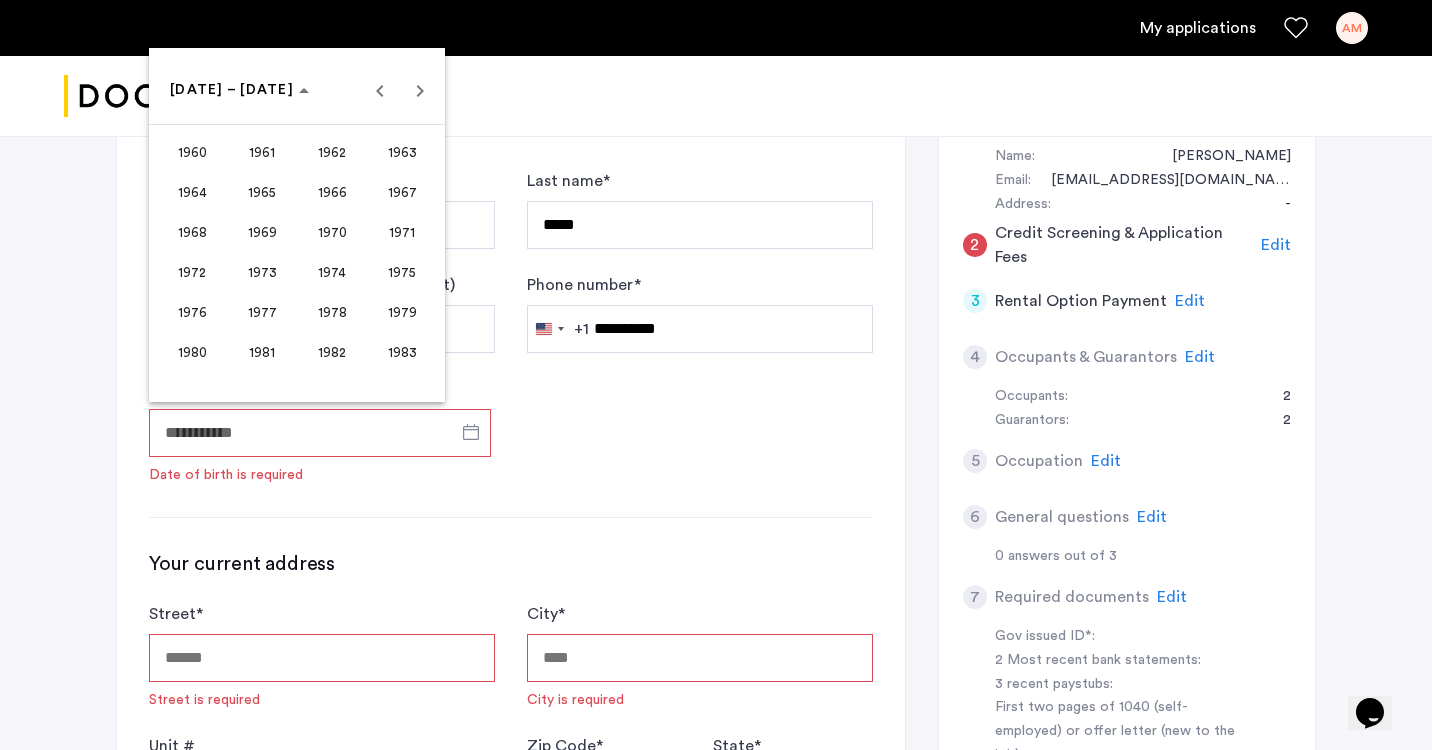 click on "1979" at bounding box center [402, 312] 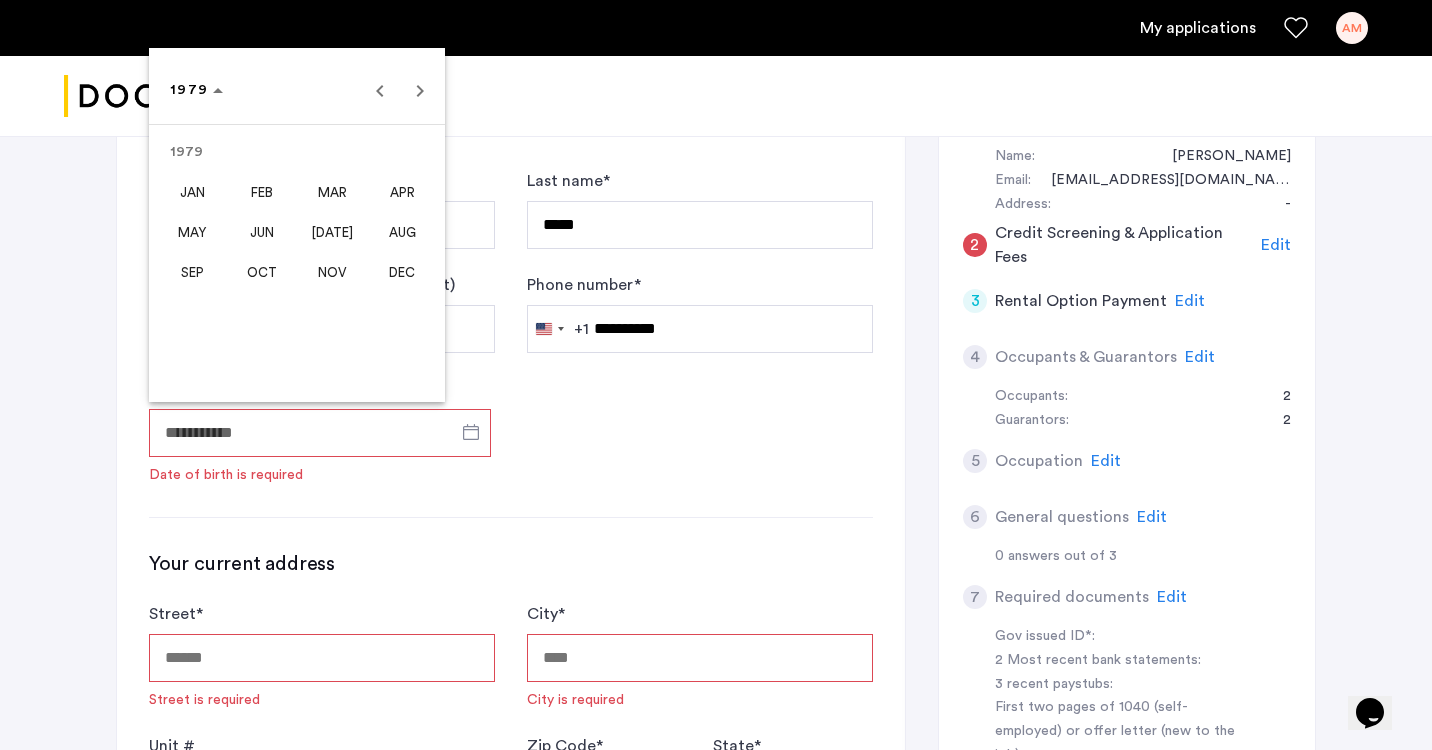click on "JAN" at bounding box center (192, 192) 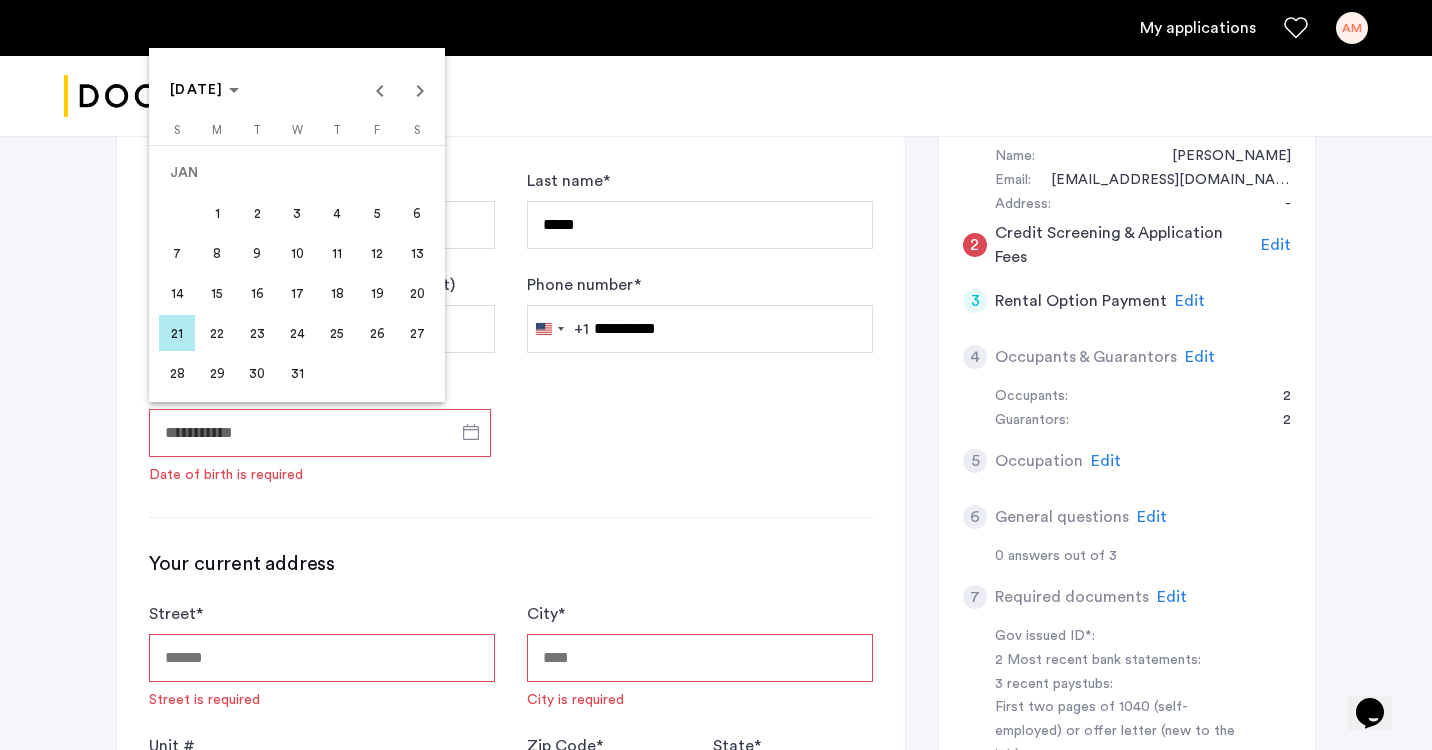 click on "17" at bounding box center [297, 293] 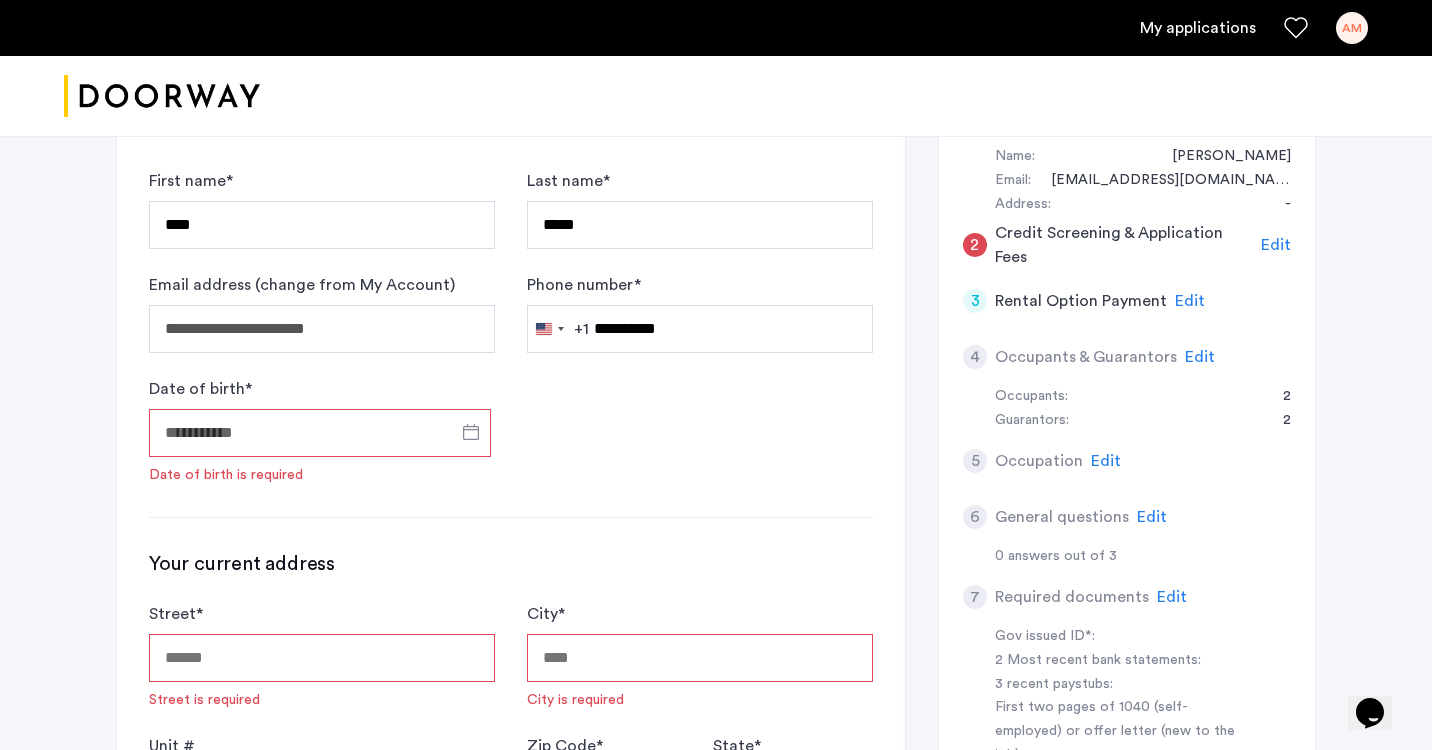 type on "**********" 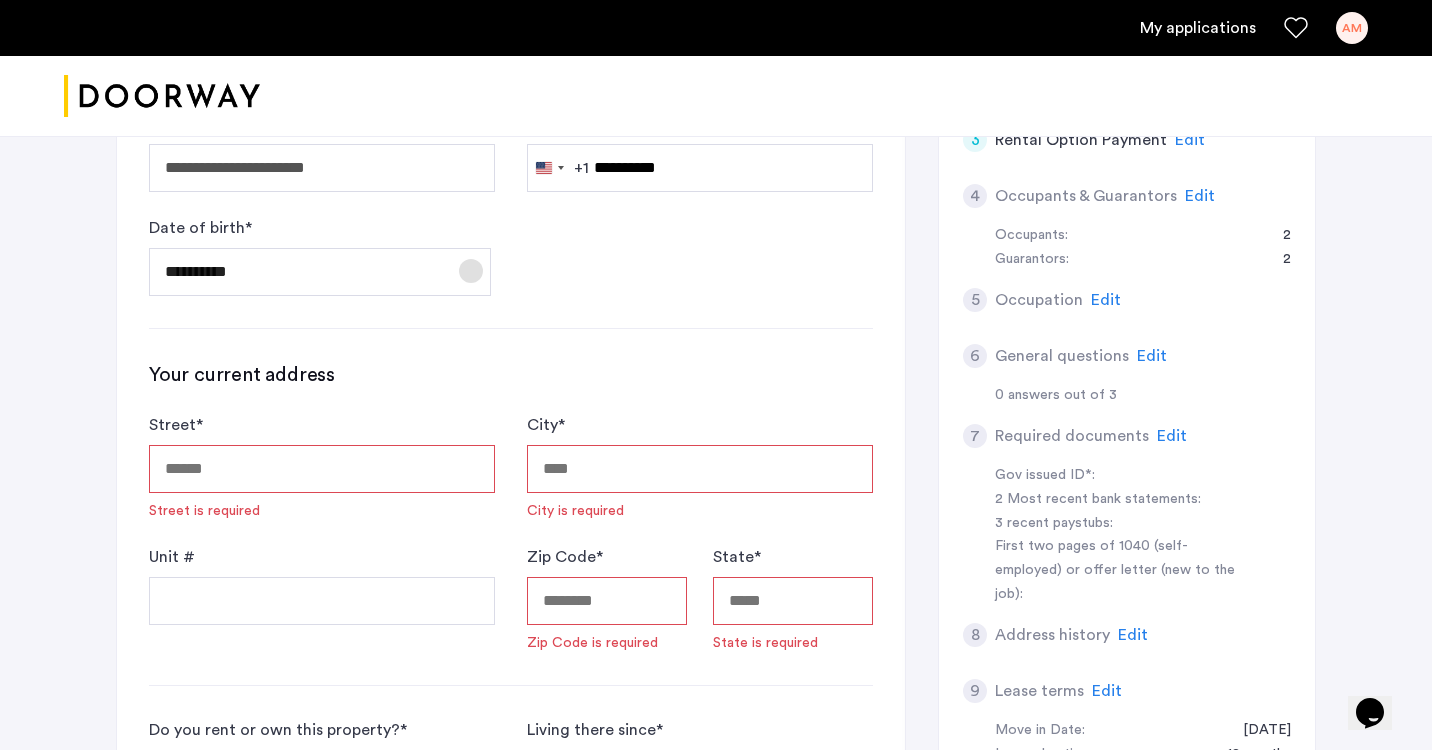 scroll, scrollTop: 543, scrollLeft: 0, axis: vertical 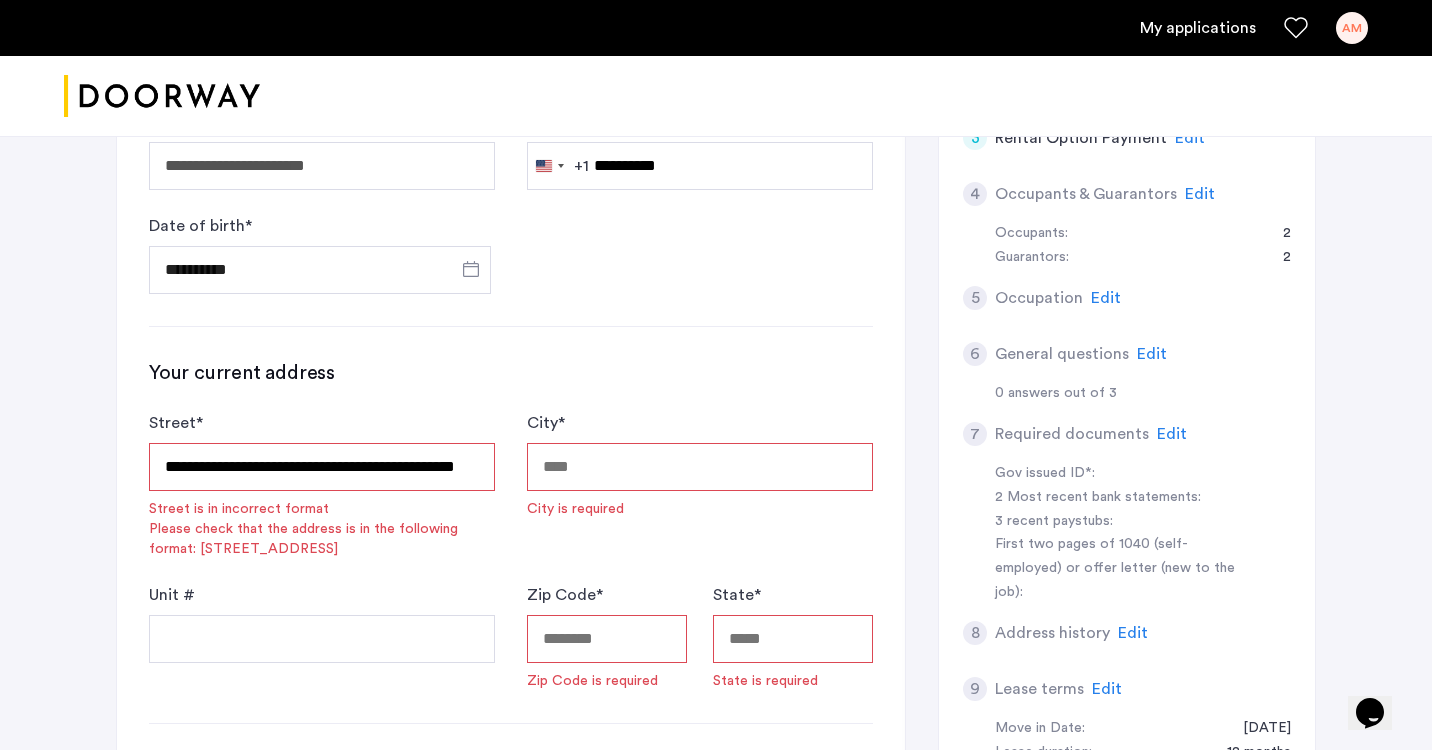 type on "**********" 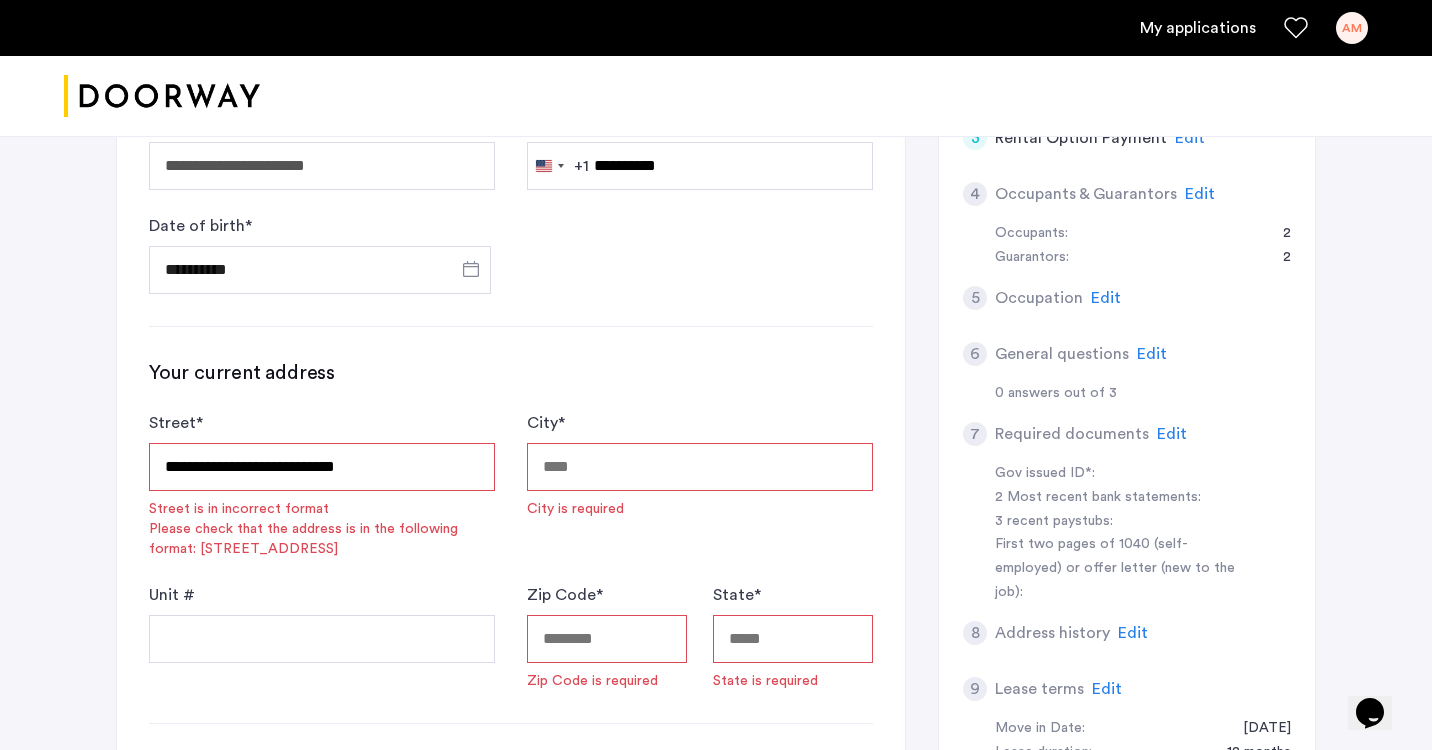 type on "*********" 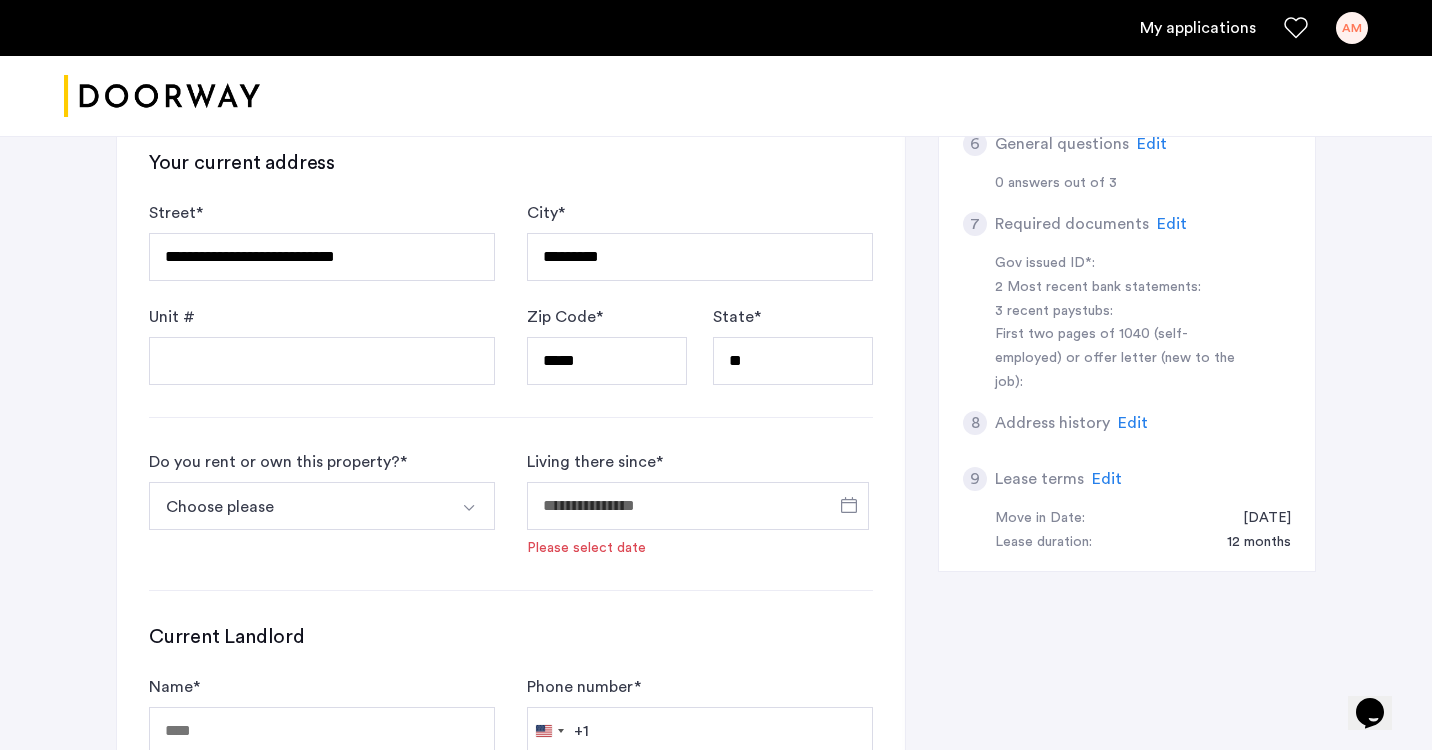 scroll, scrollTop: 758, scrollLeft: 0, axis: vertical 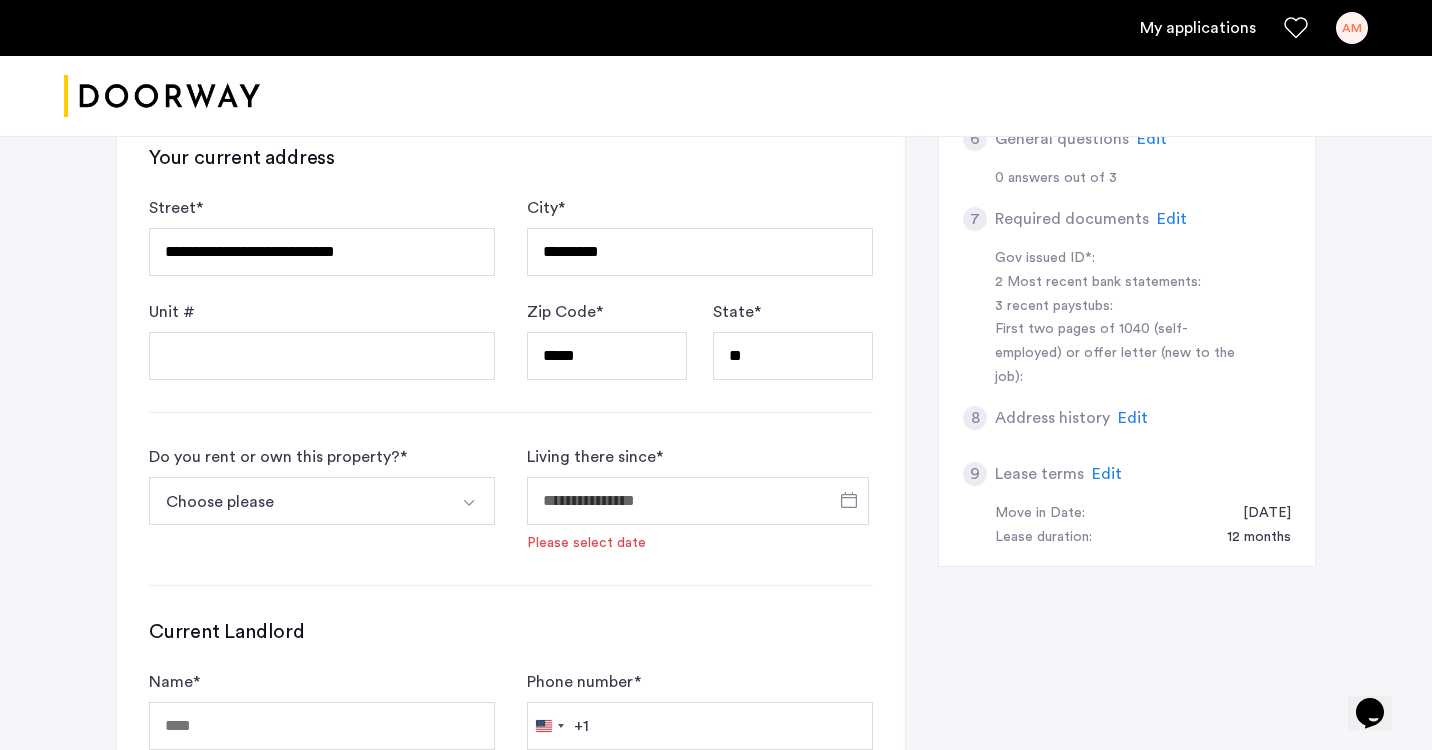 click on "Choose please" at bounding box center [298, 501] 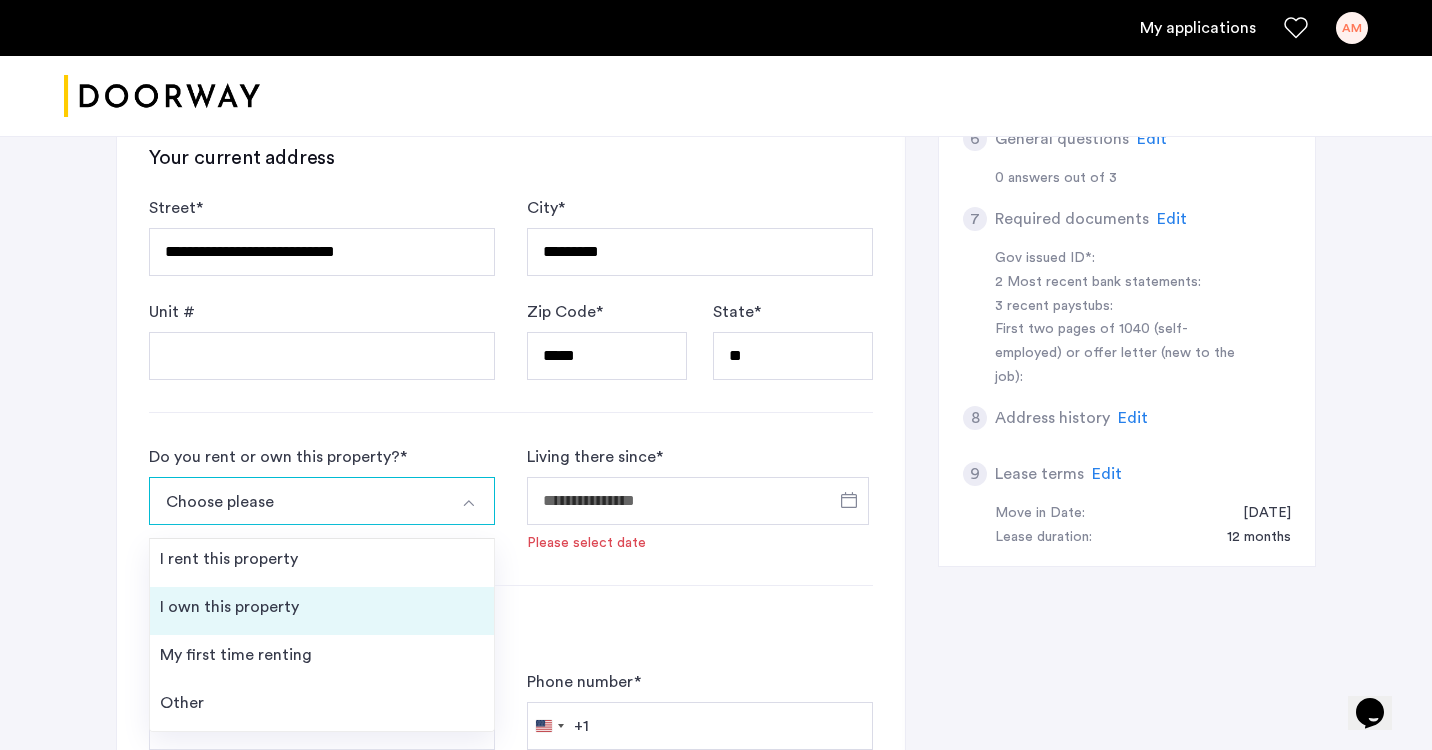 click on "I own this property" at bounding box center [322, 611] 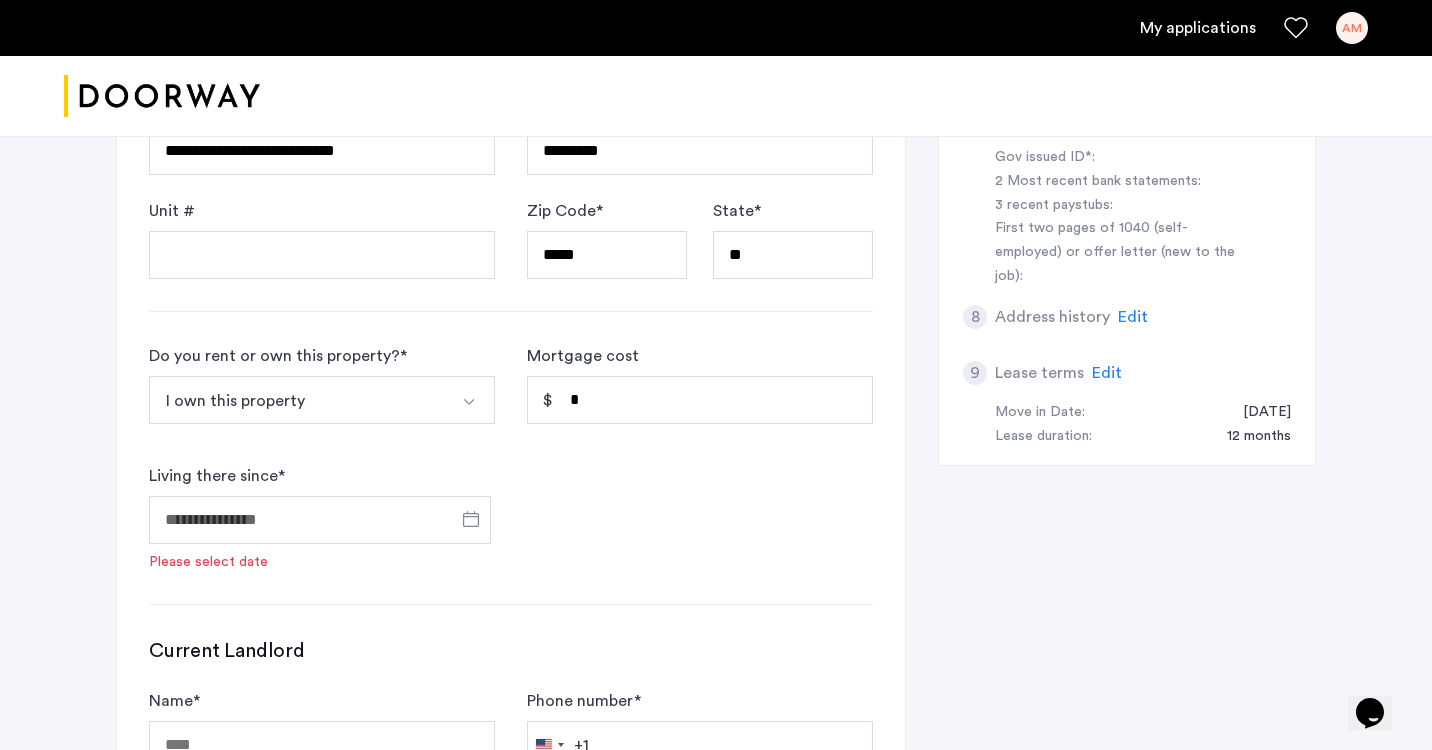 scroll, scrollTop: 860, scrollLeft: 0, axis: vertical 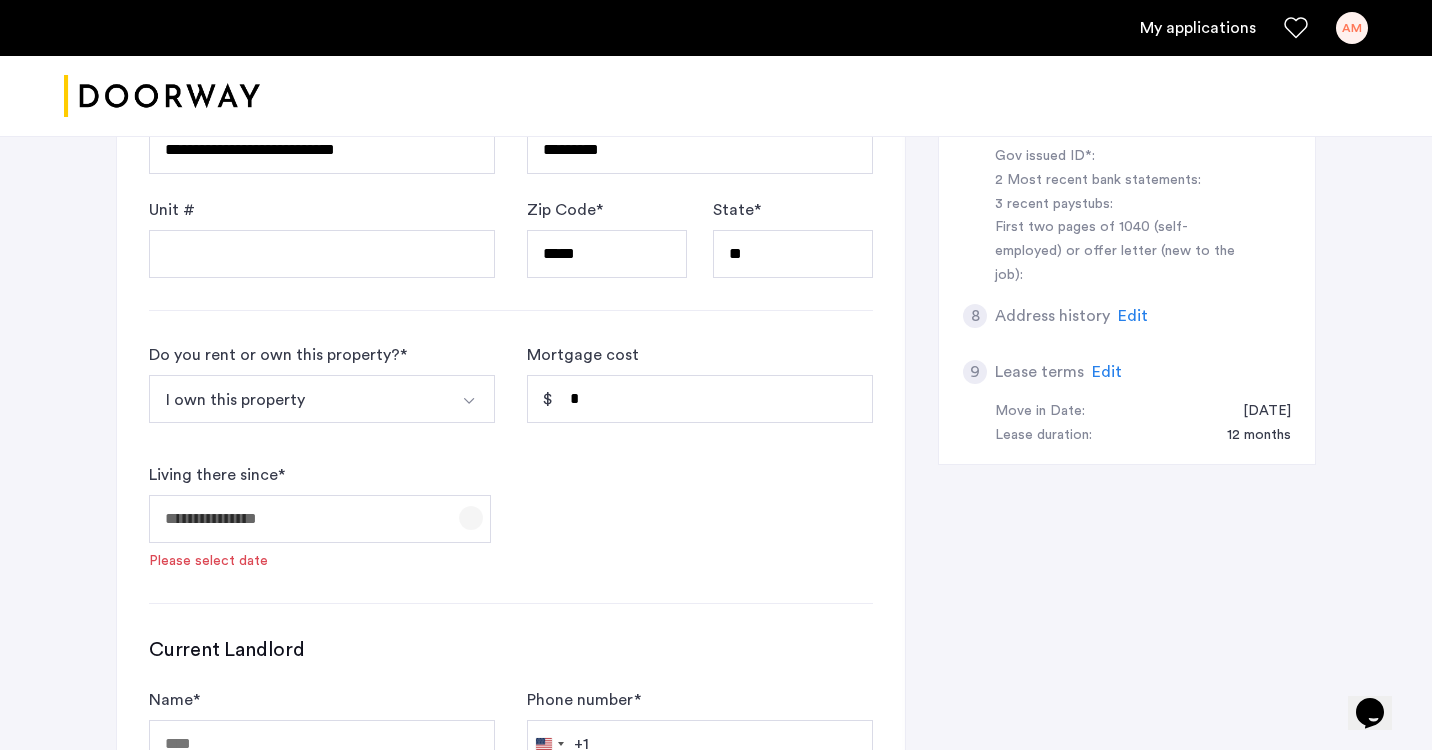 click 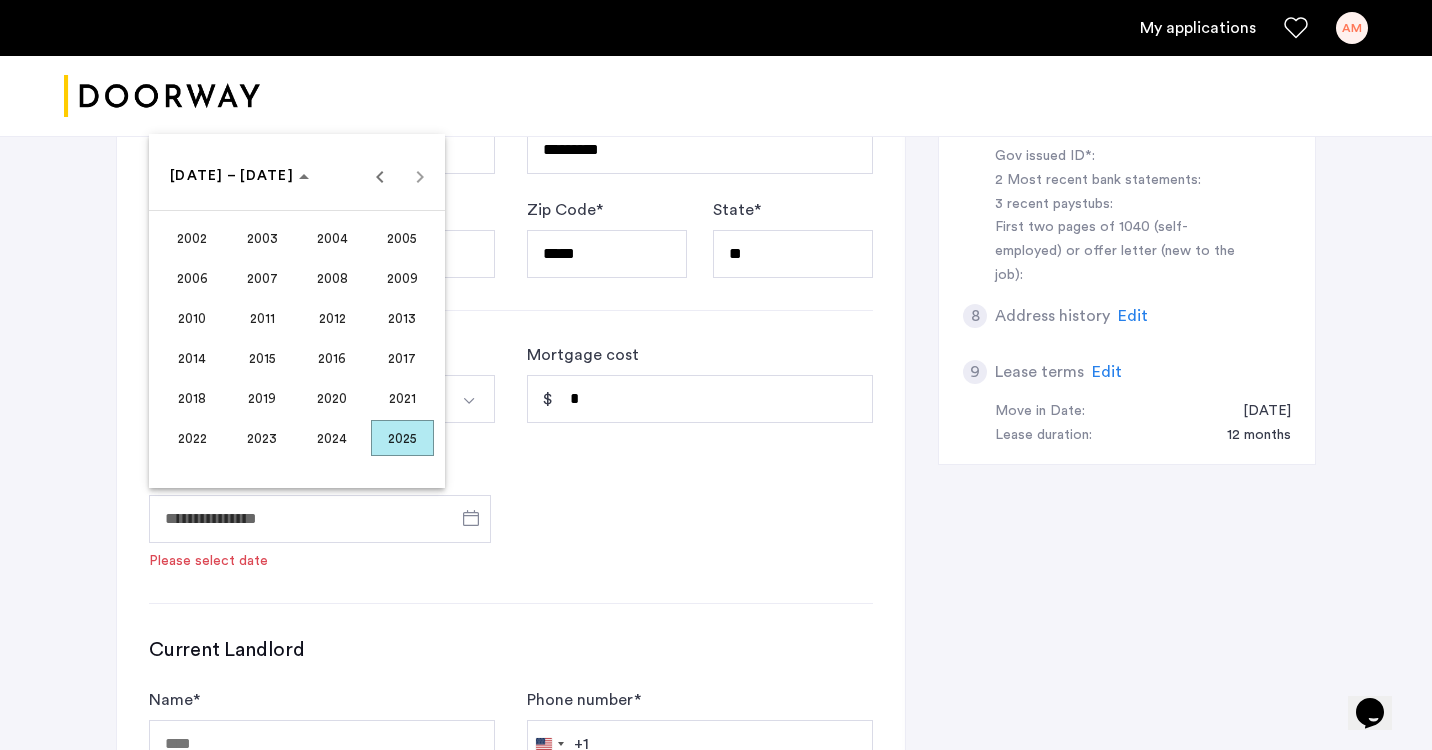 click on "2024" at bounding box center (332, 438) 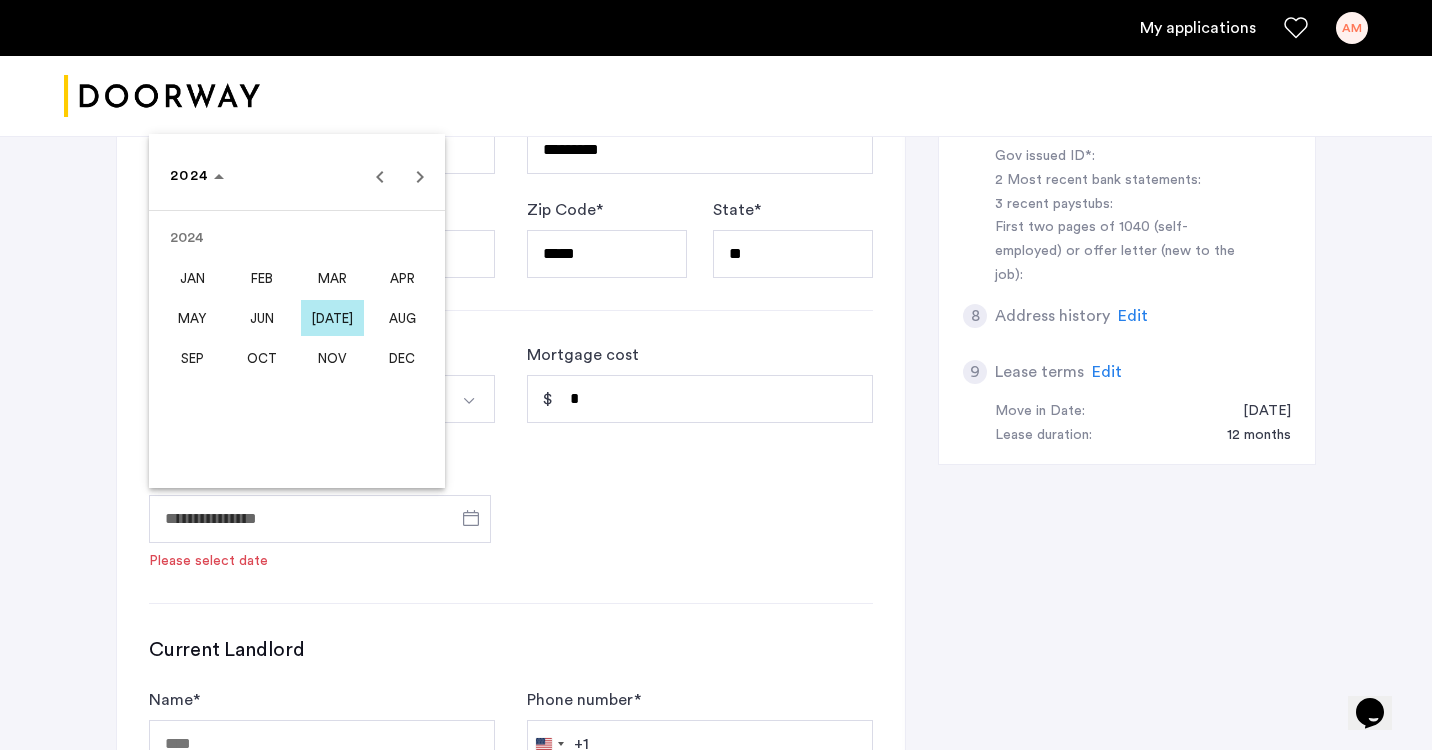click on "[DATE]" at bounding box center [332, 318] 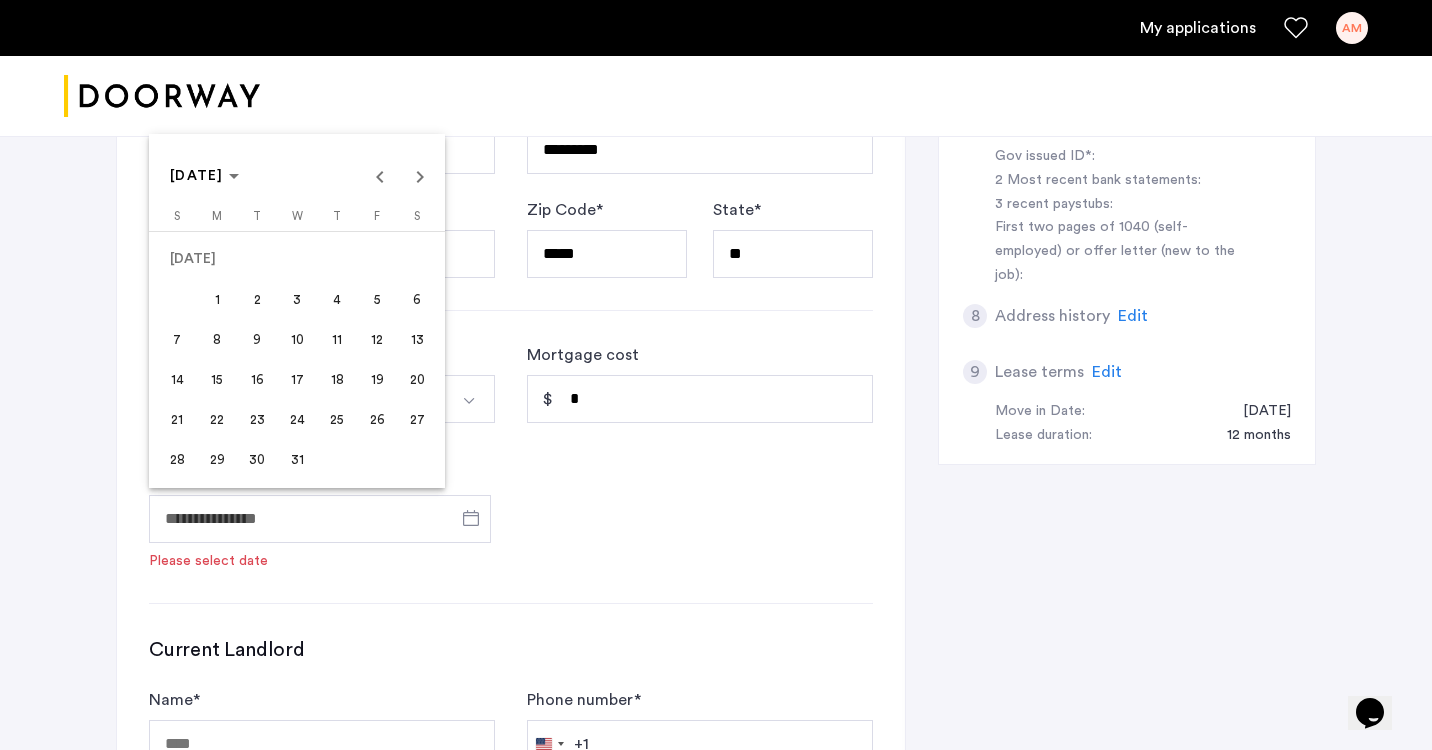 click at bounding box center (716, 375) 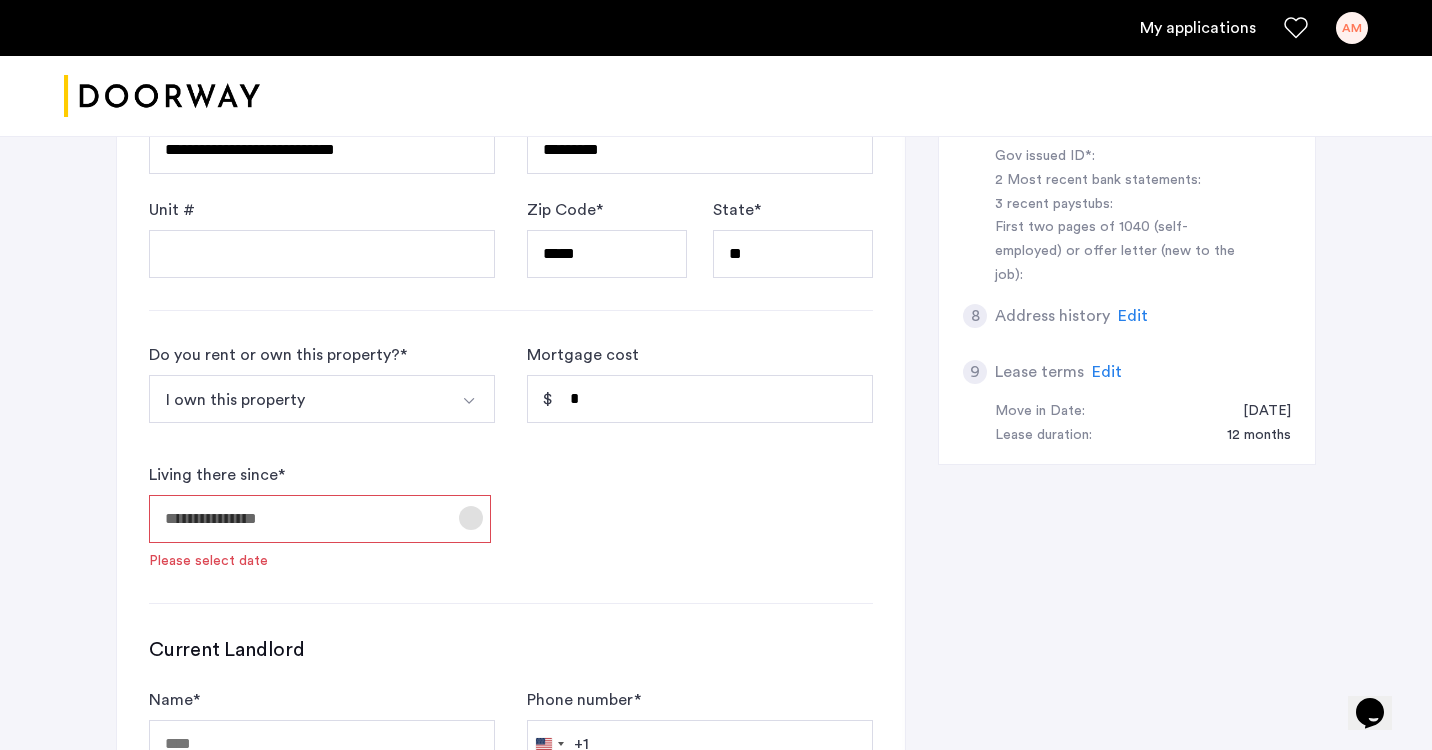 click 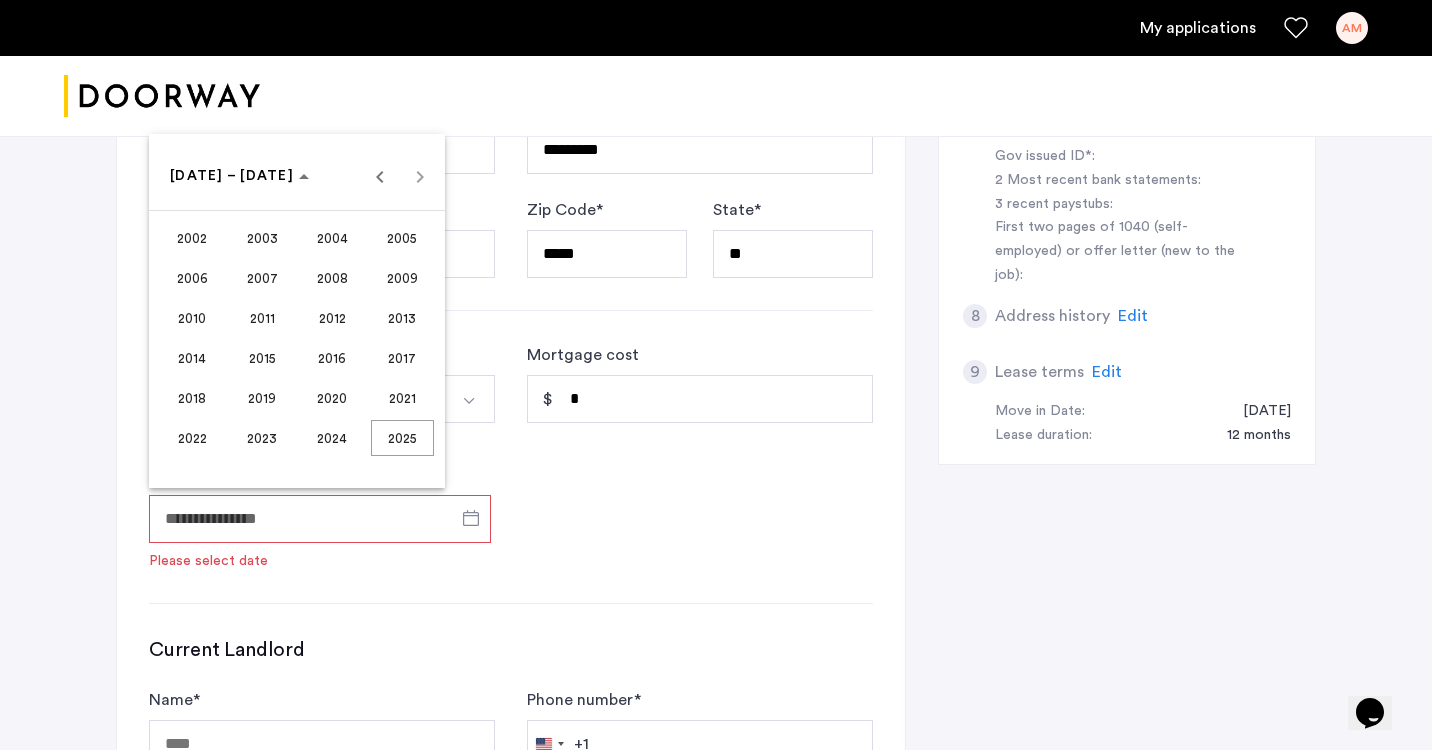 click on "2024" at bounding box center [332, 438] 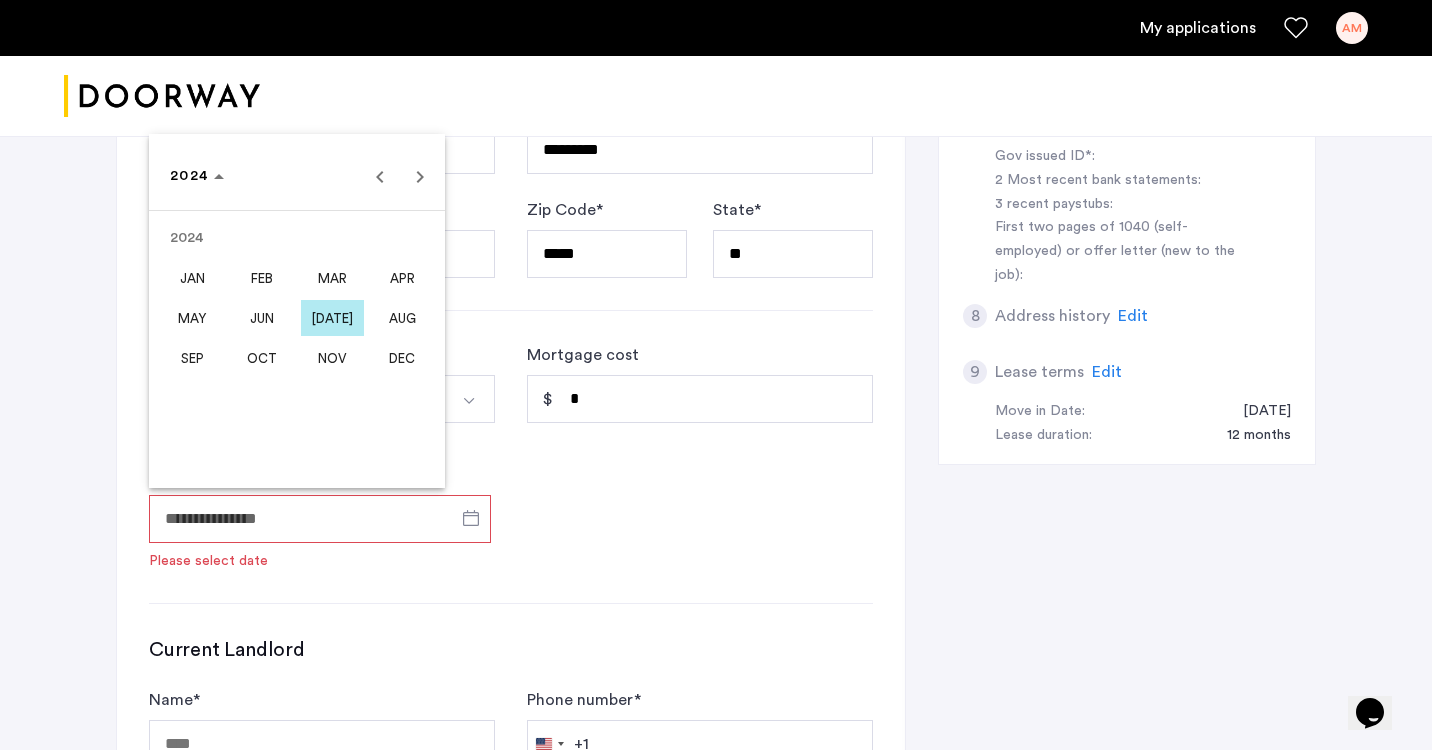 click on "[DATE]" at bounding box center [332, 318] 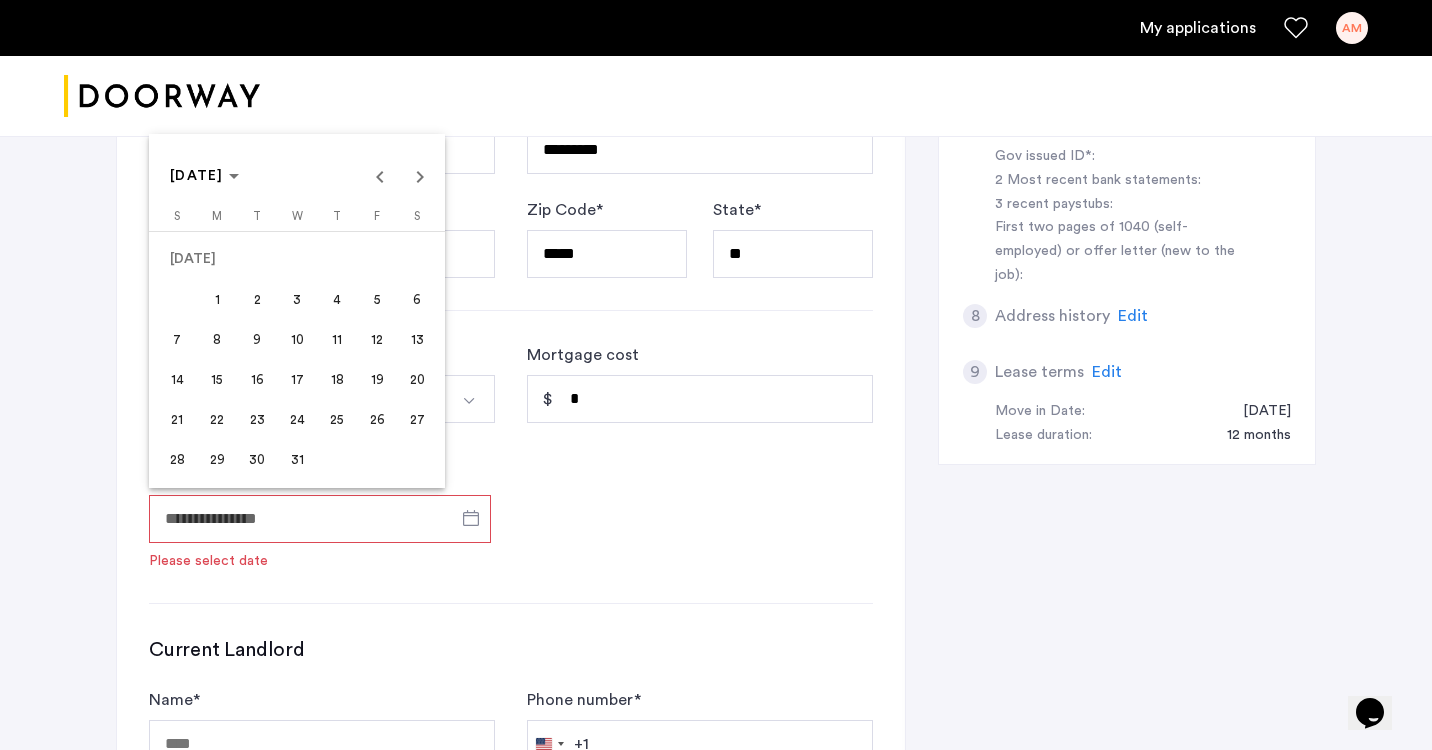 click on "9" at bounding box center (257, 339) 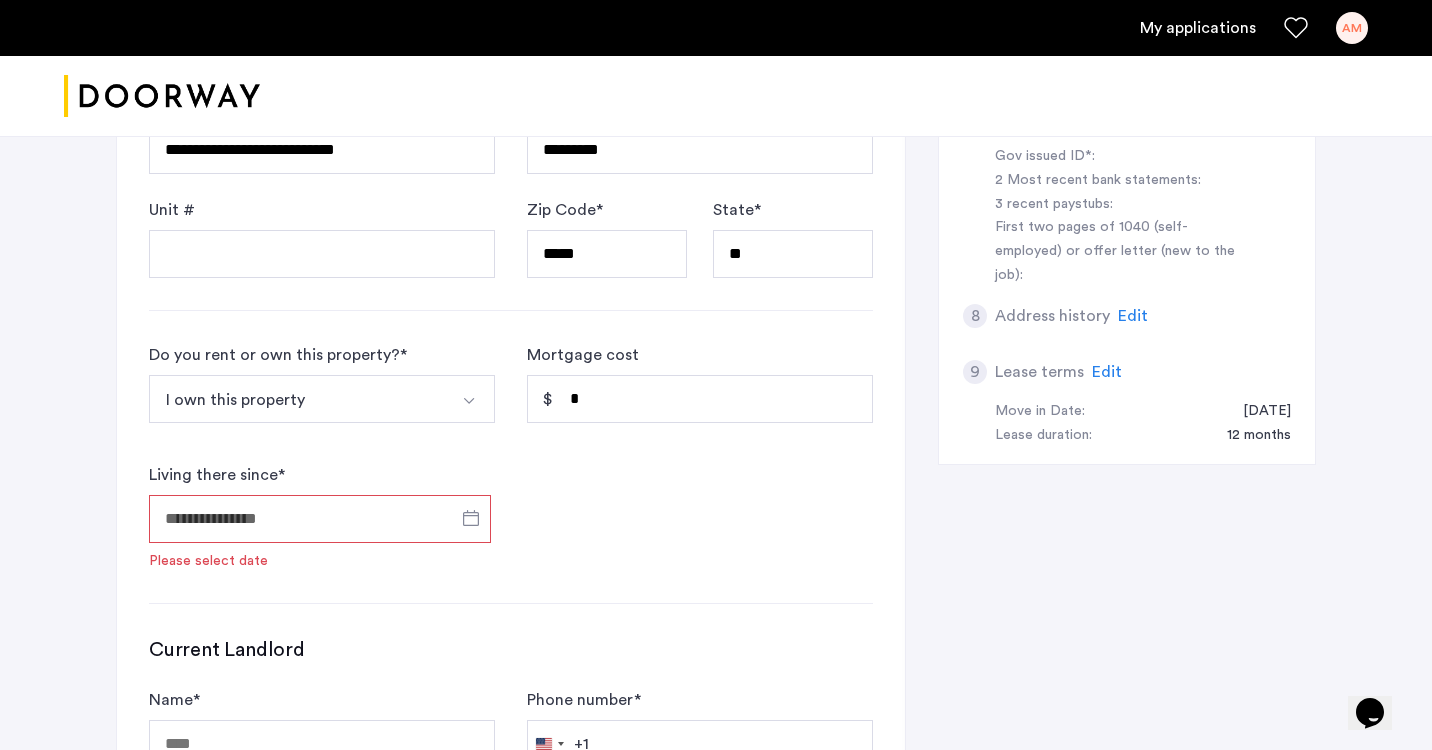 type on "**********" 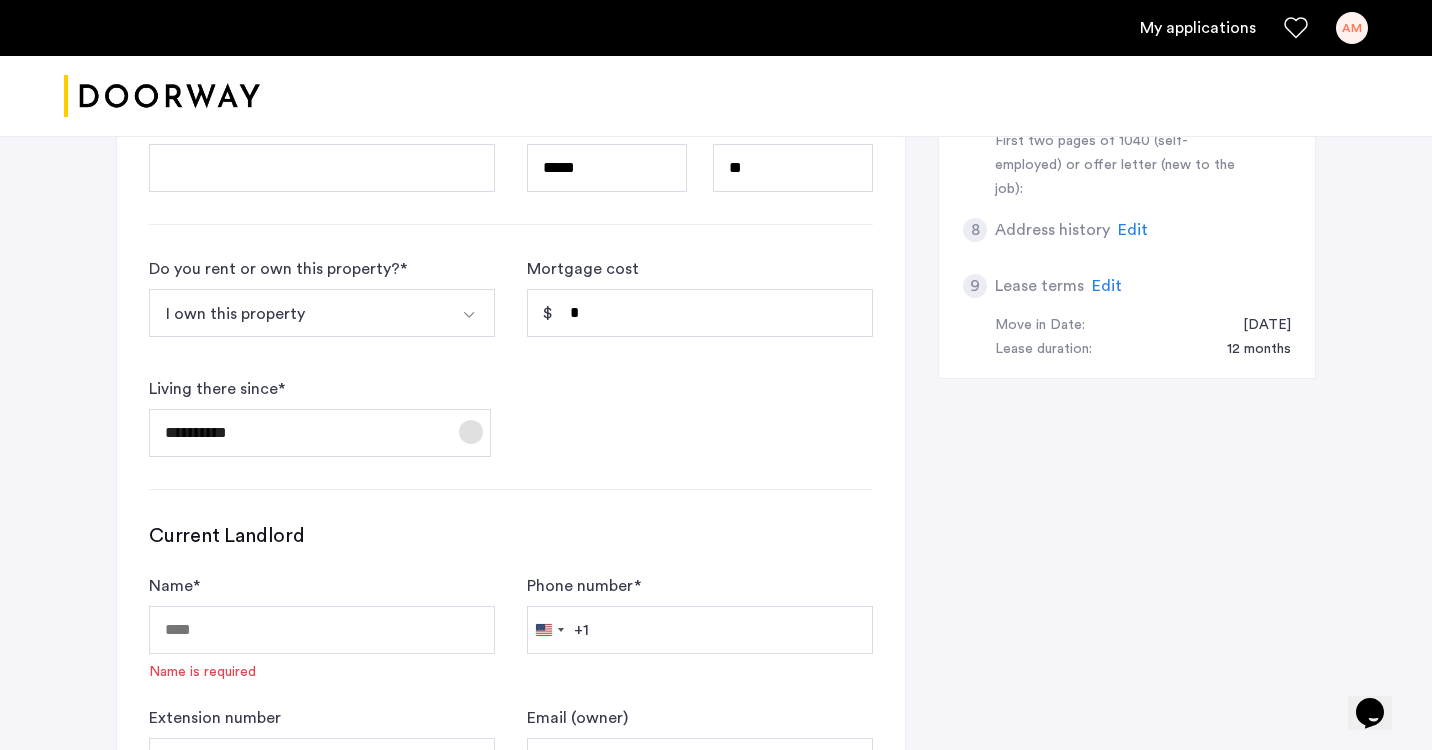 scroll, scrollTop: 944, scrollLeft: 0, axis: vertical 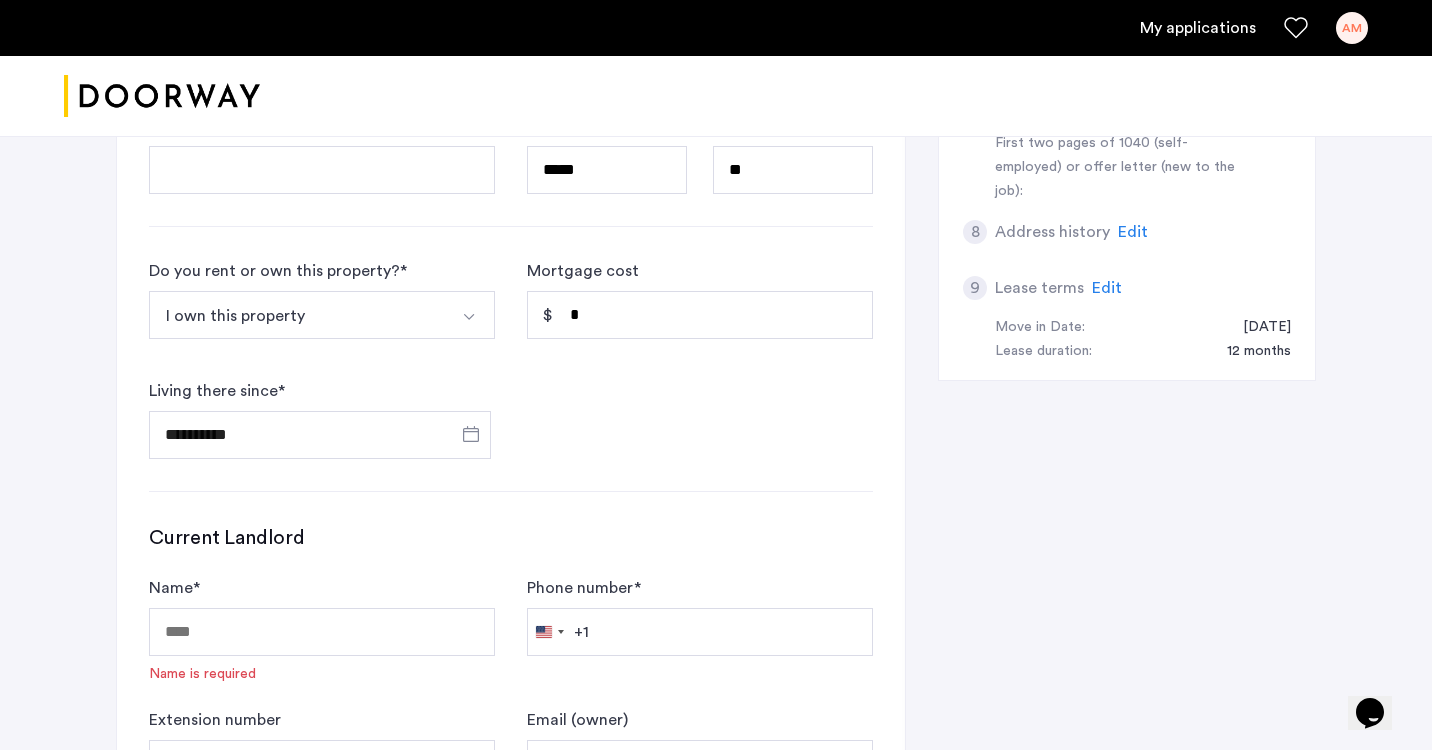click at bounding box center [469, 317] 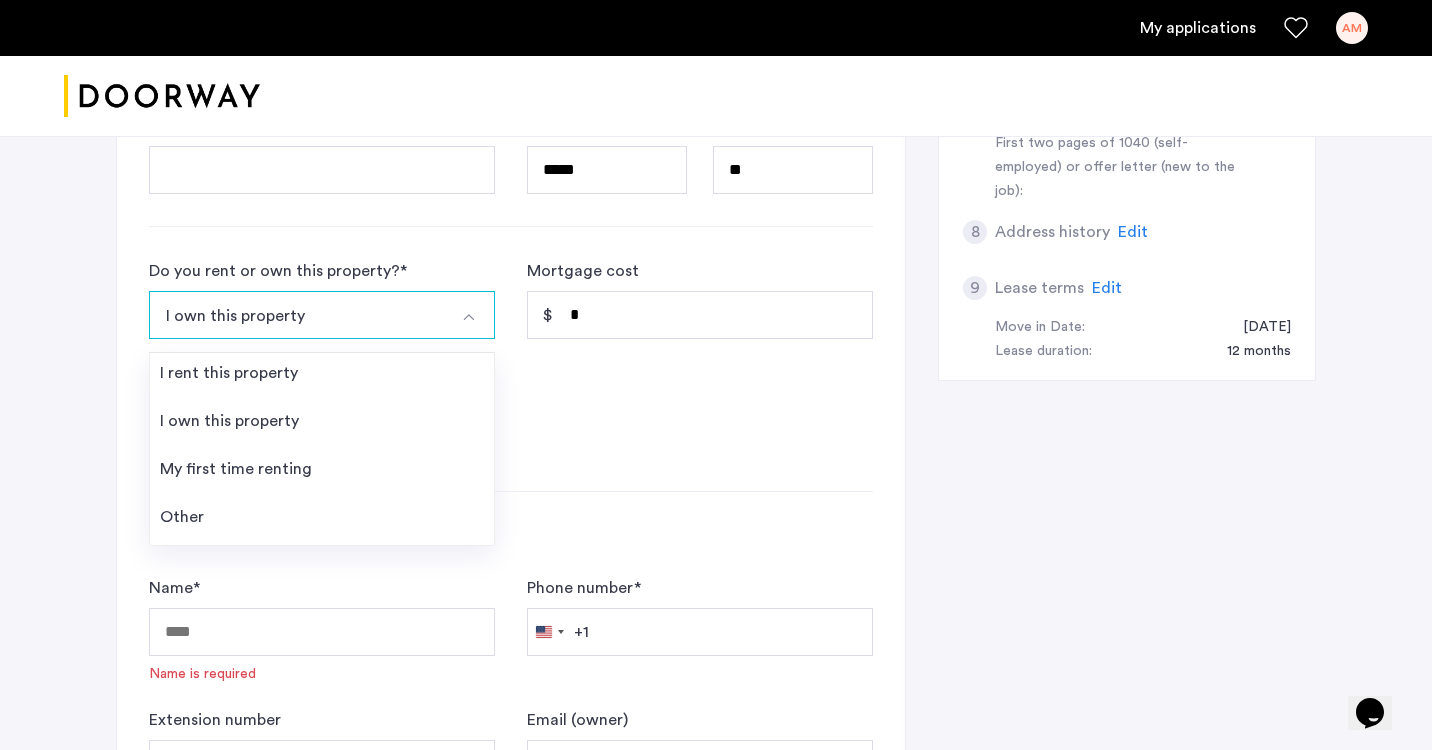 click on "**********" 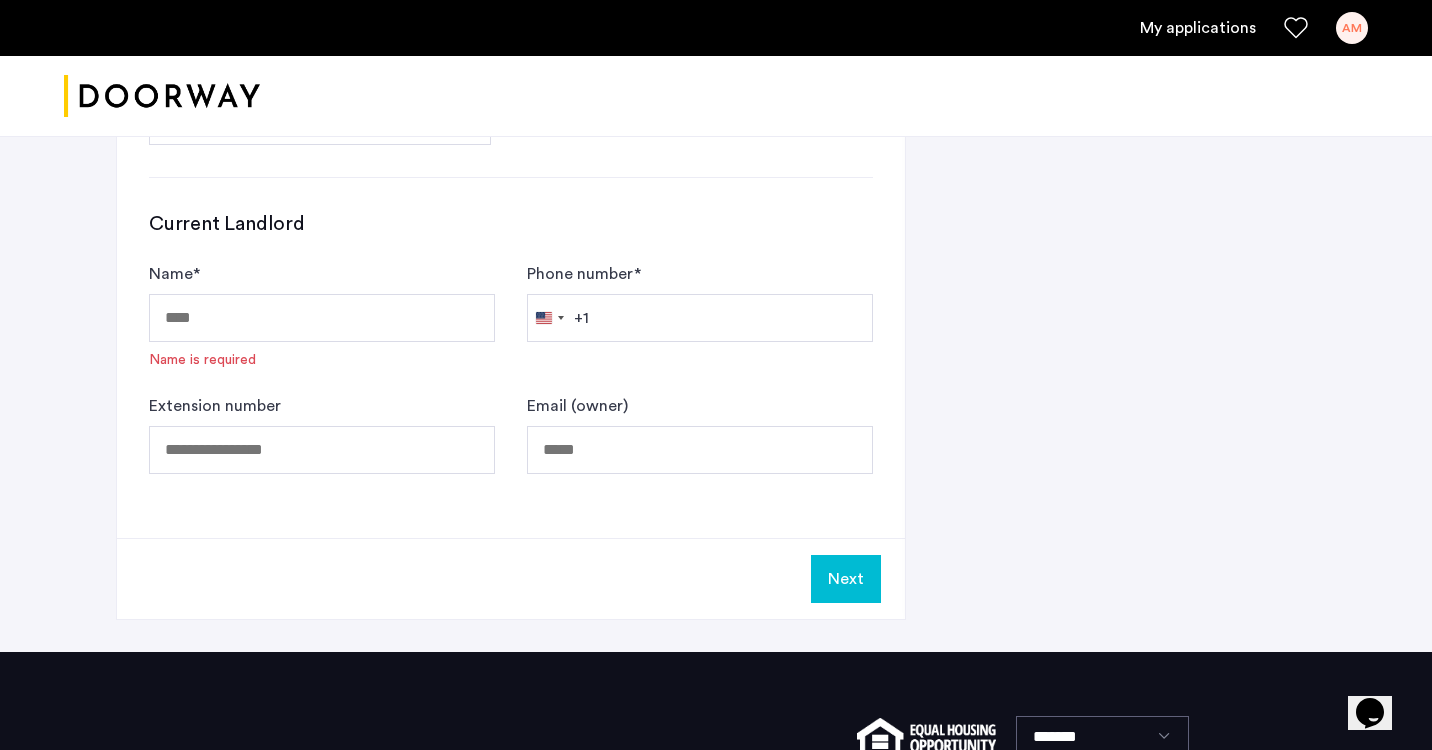 scroll, scrollTop: 1256, scrollLeft: 0, axis: vertical 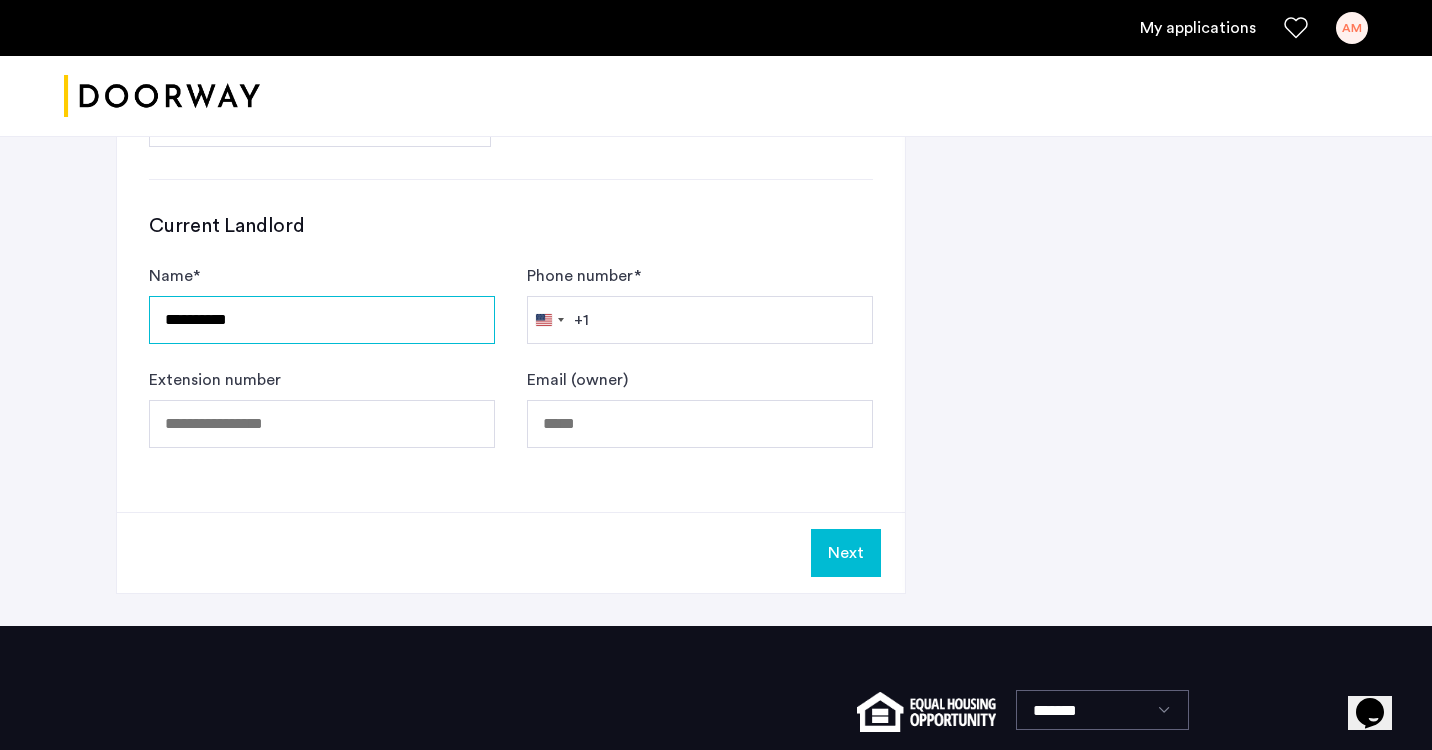 type on "**********" 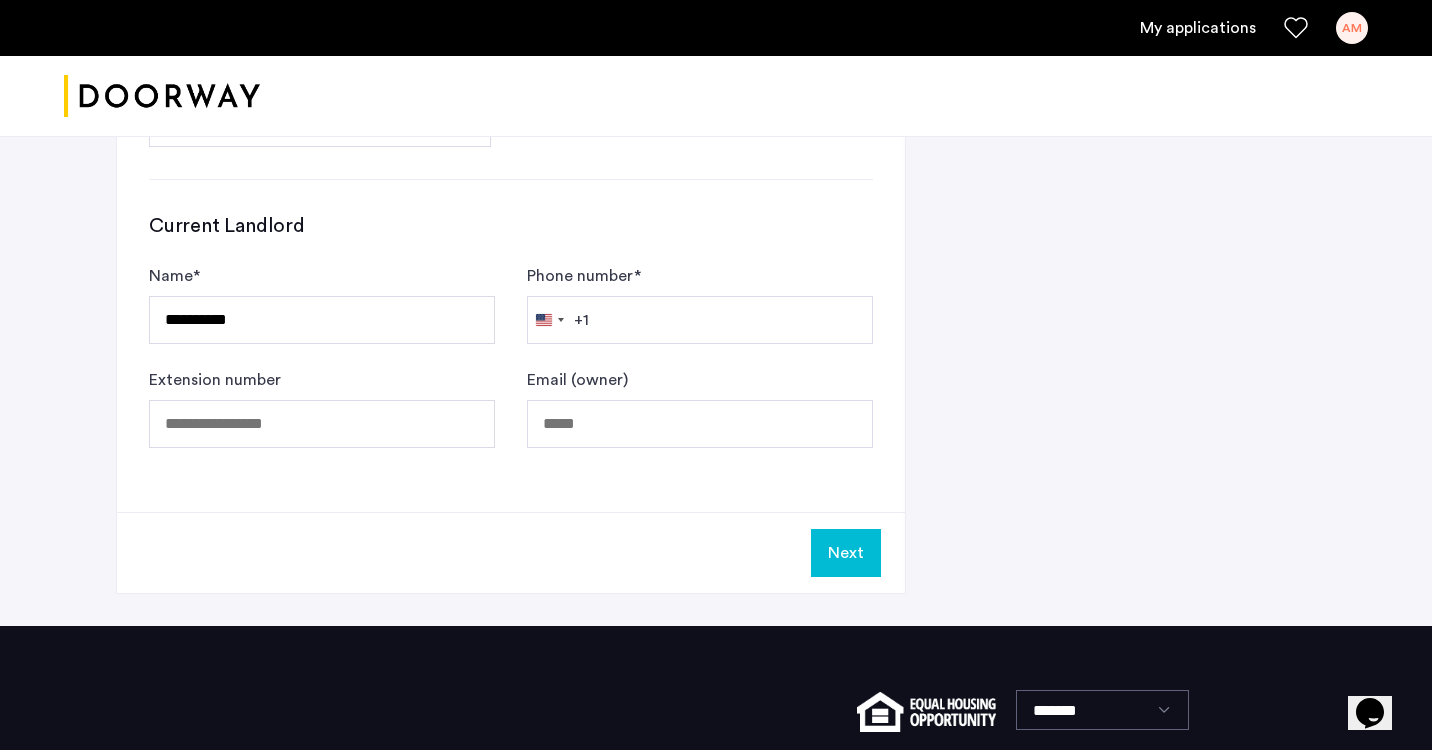 click on "**********" 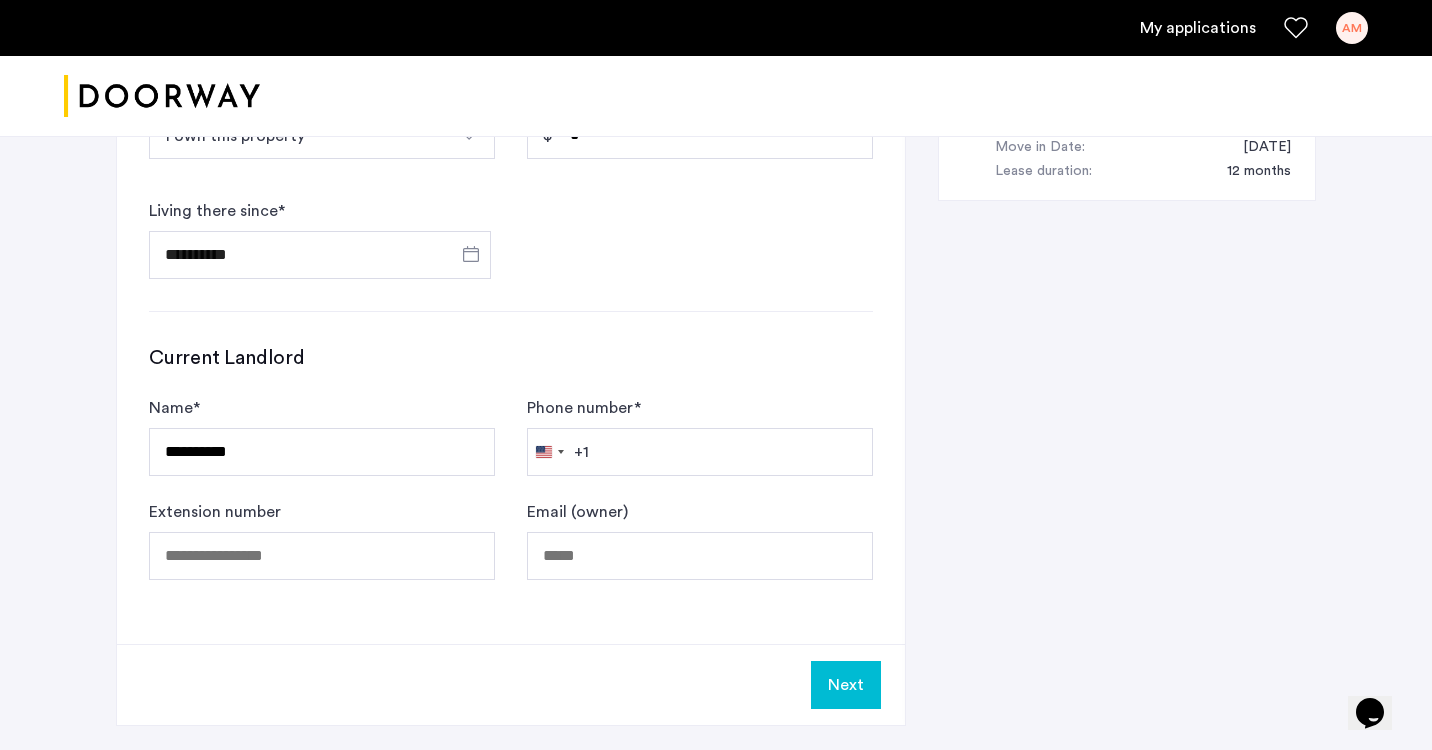 scroll, scrollTop: 1192, scrollLeft: 0, axis: vertical 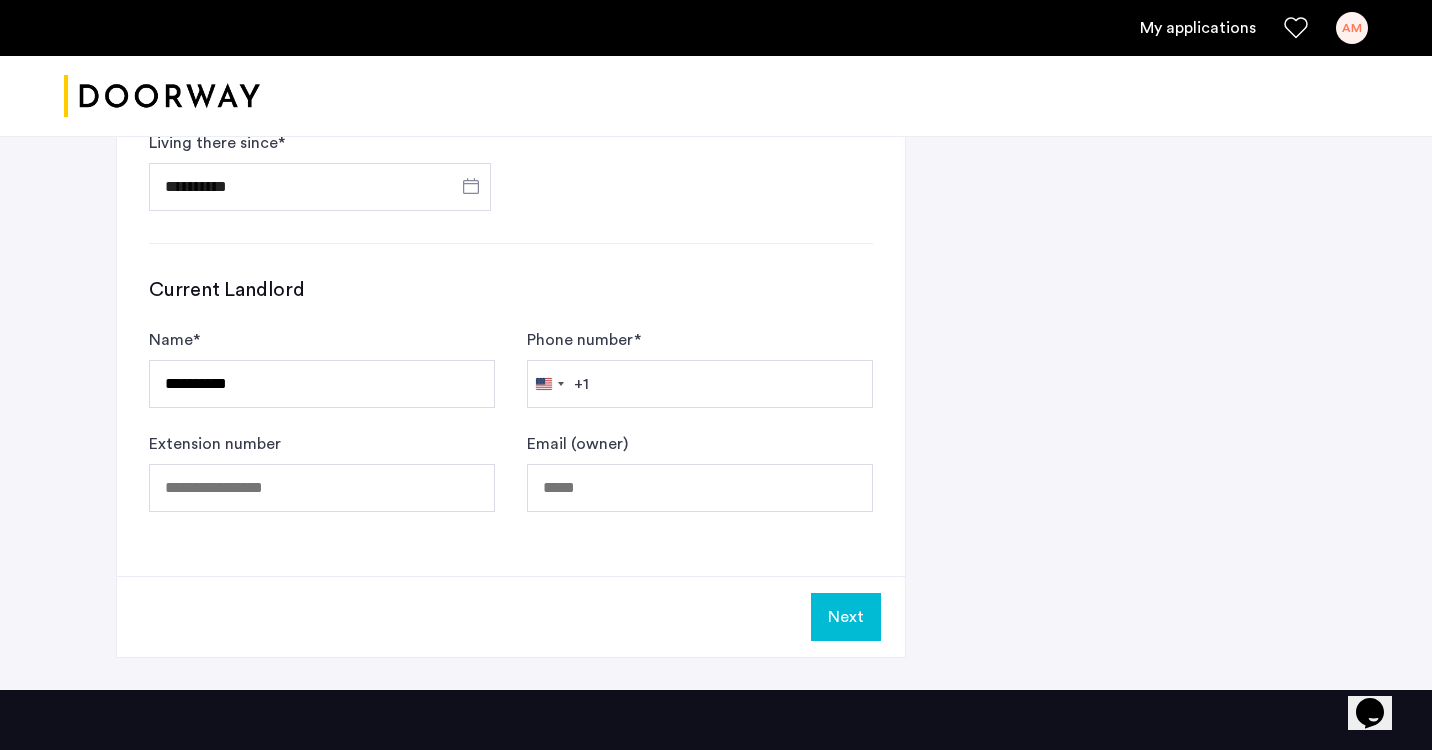click on "Next" 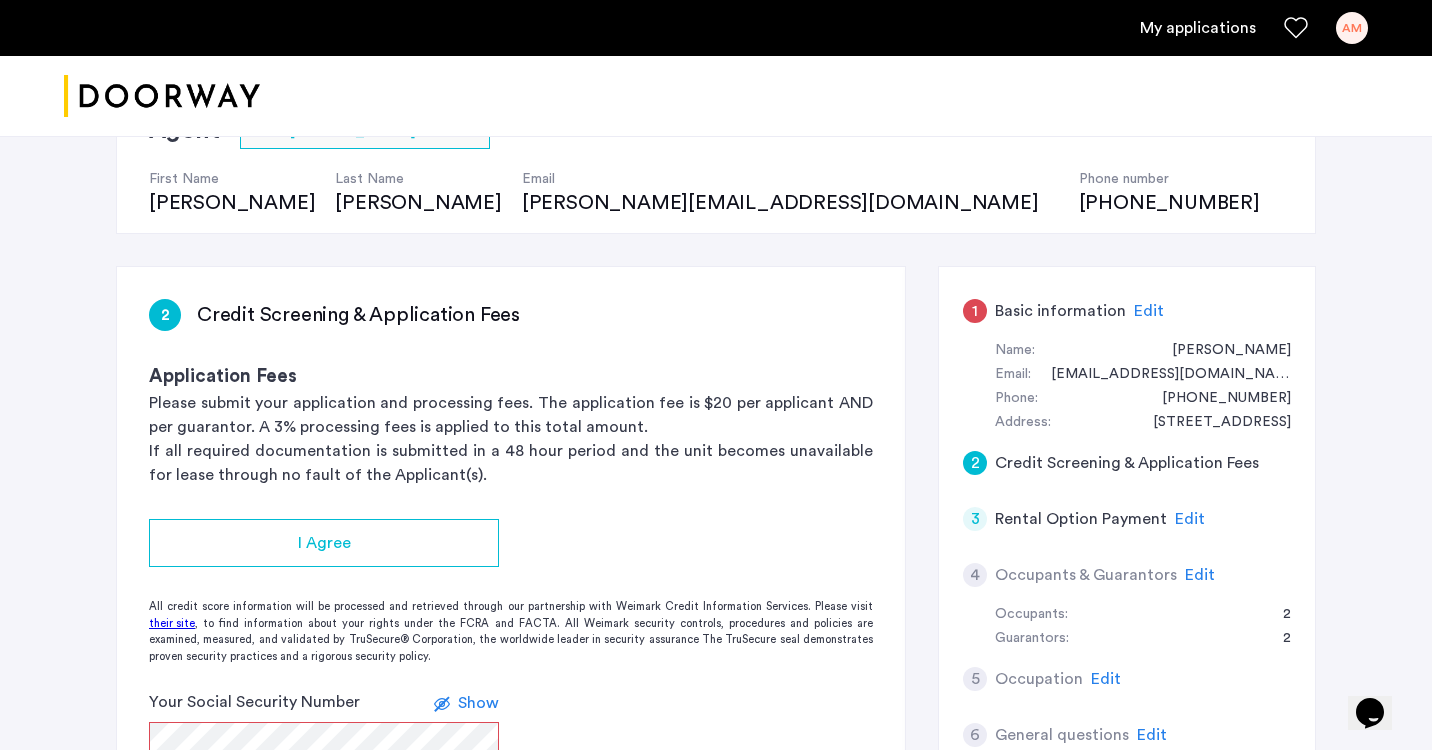 scroll, scrollTop: 192, scrollLeft: 0, axis: vertical 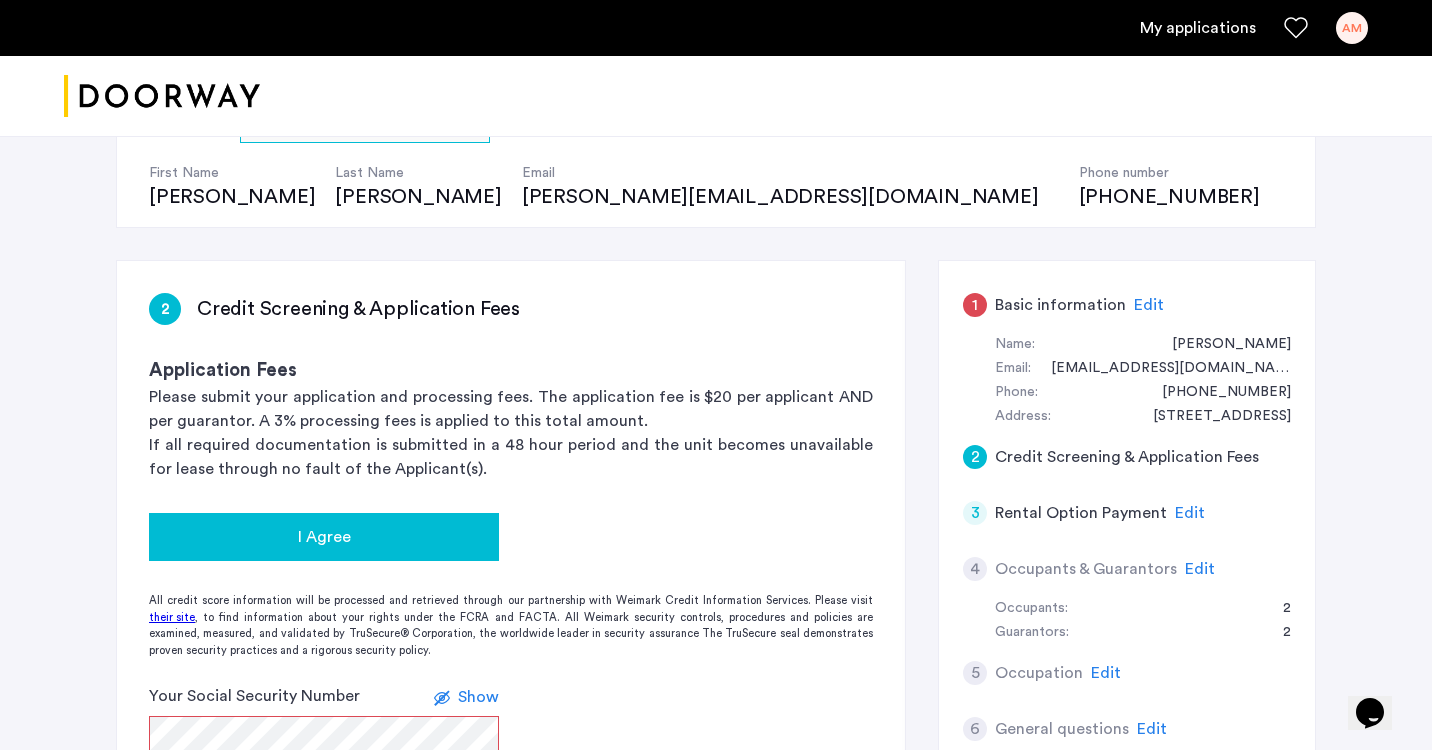 click on "I Agree" 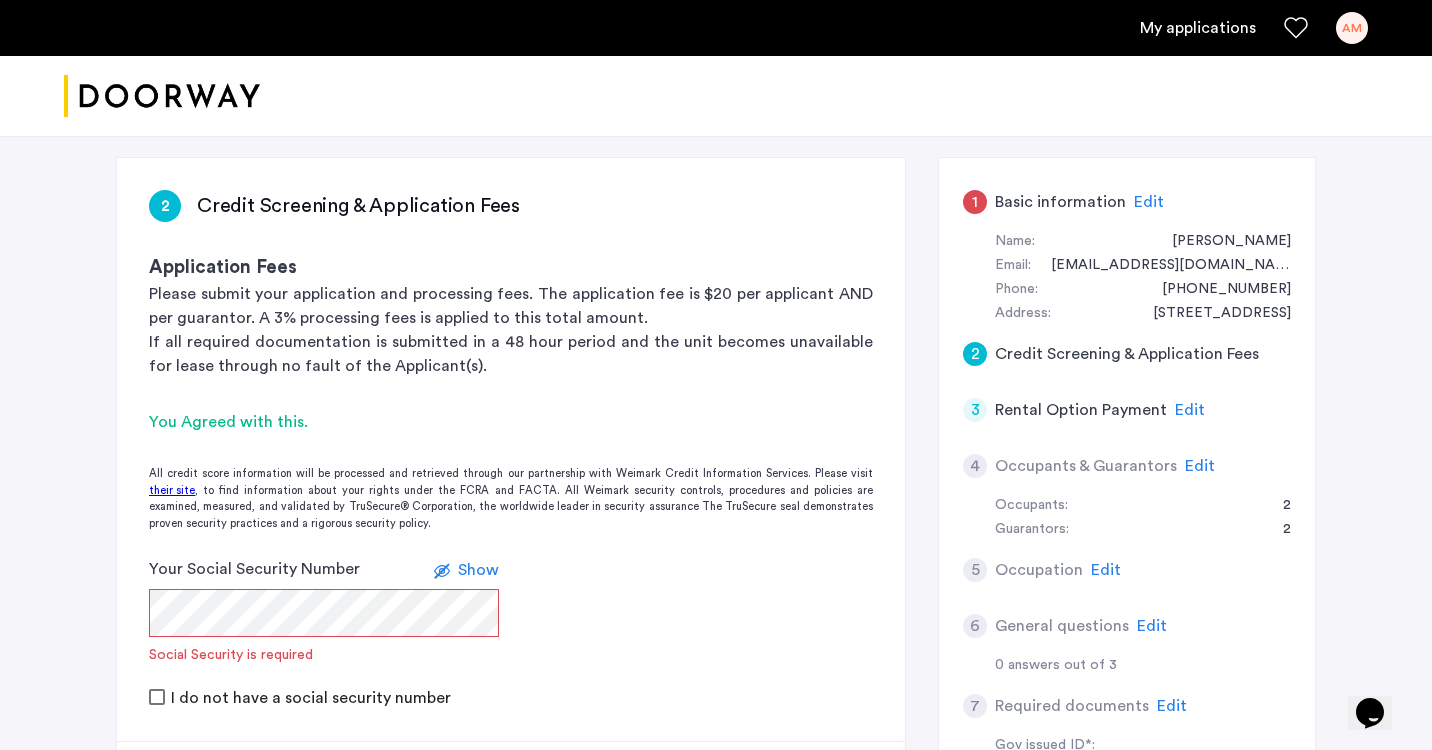 scroll, scrollTop: 312, scrollLeft: 0, axis: vertical 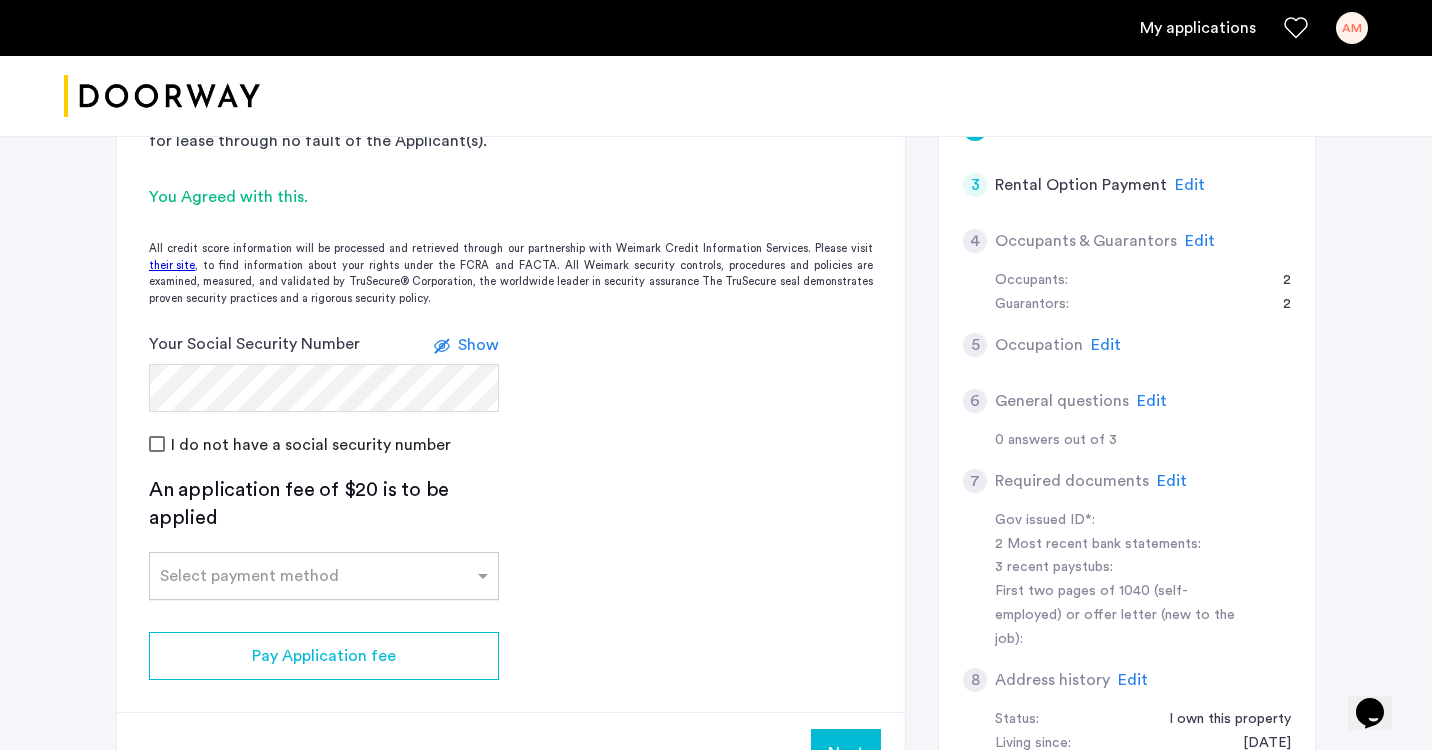 click on "Select payment method" 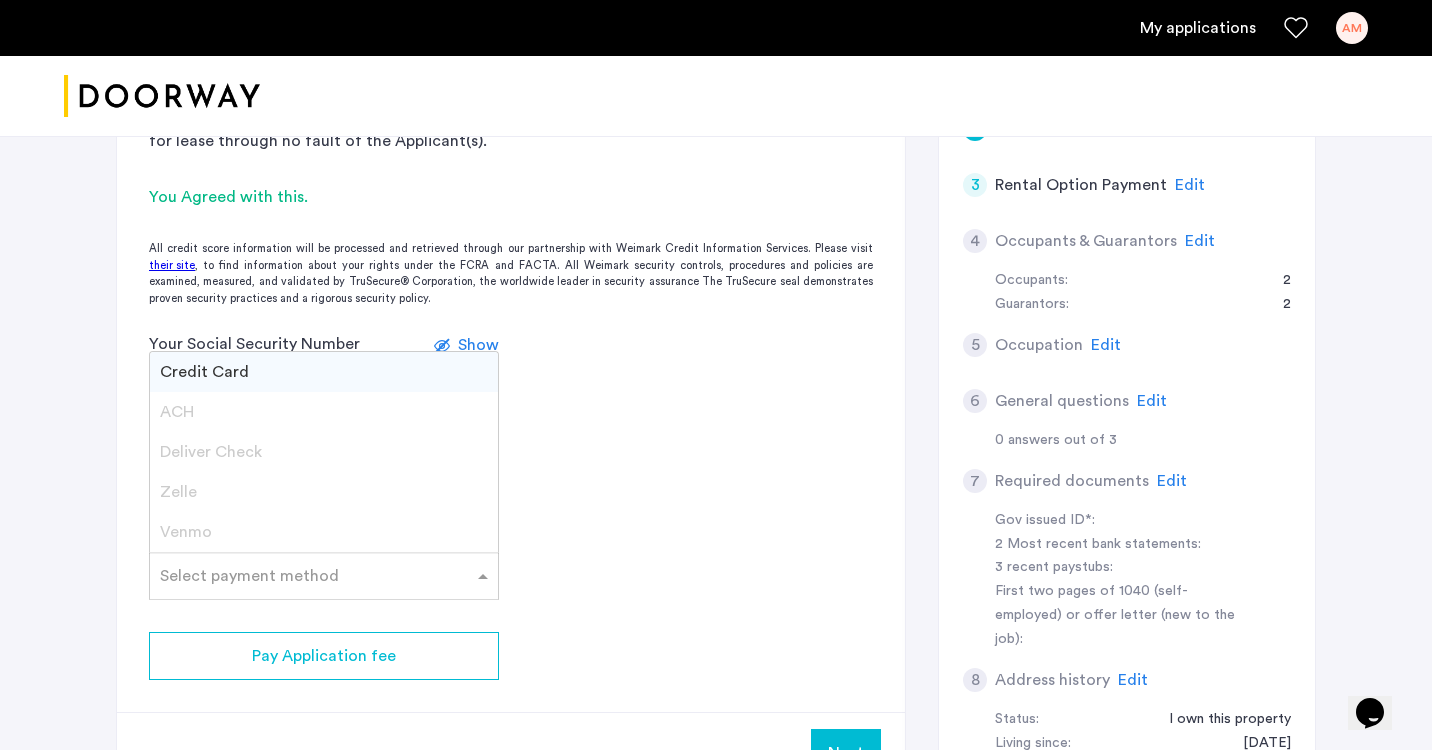 click on "Zelle" at bounding box center [178, 492] 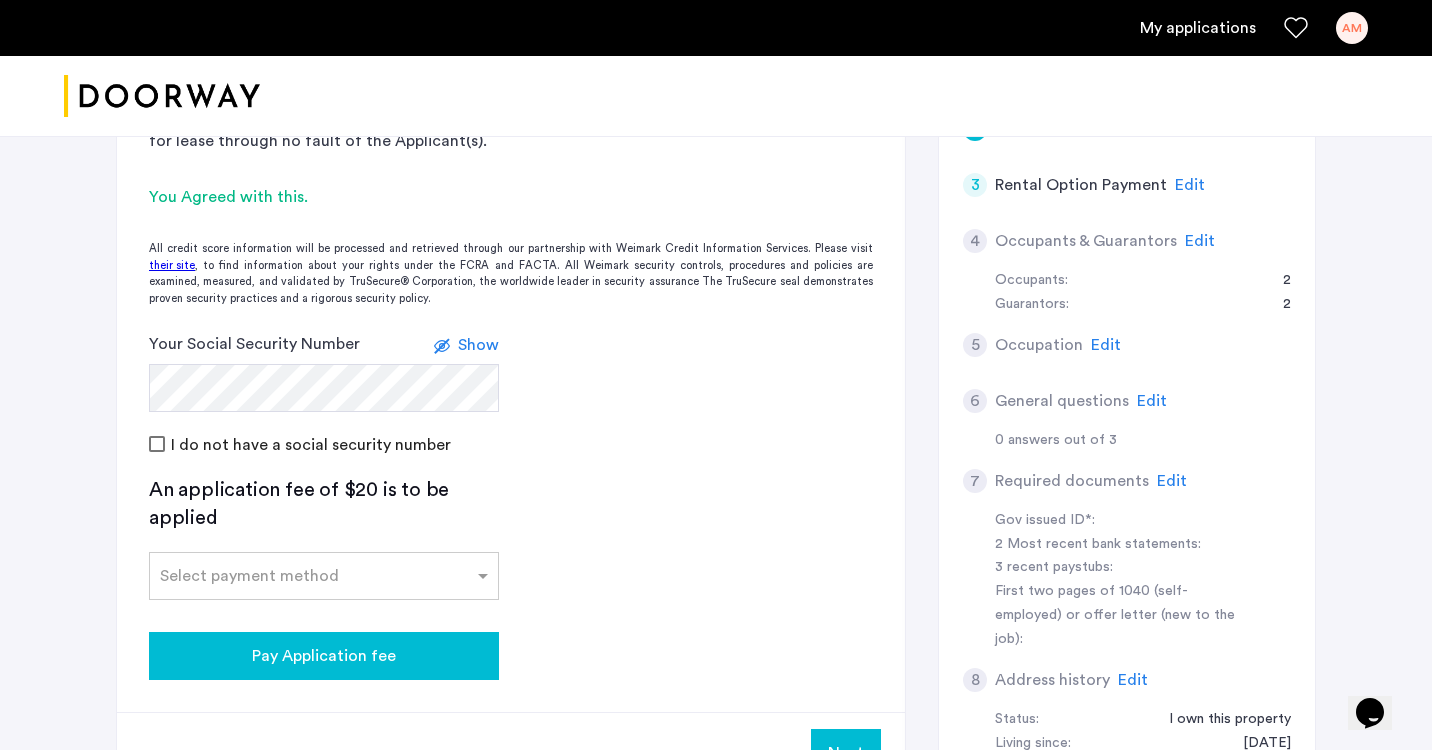 click on "Pay Application fee" 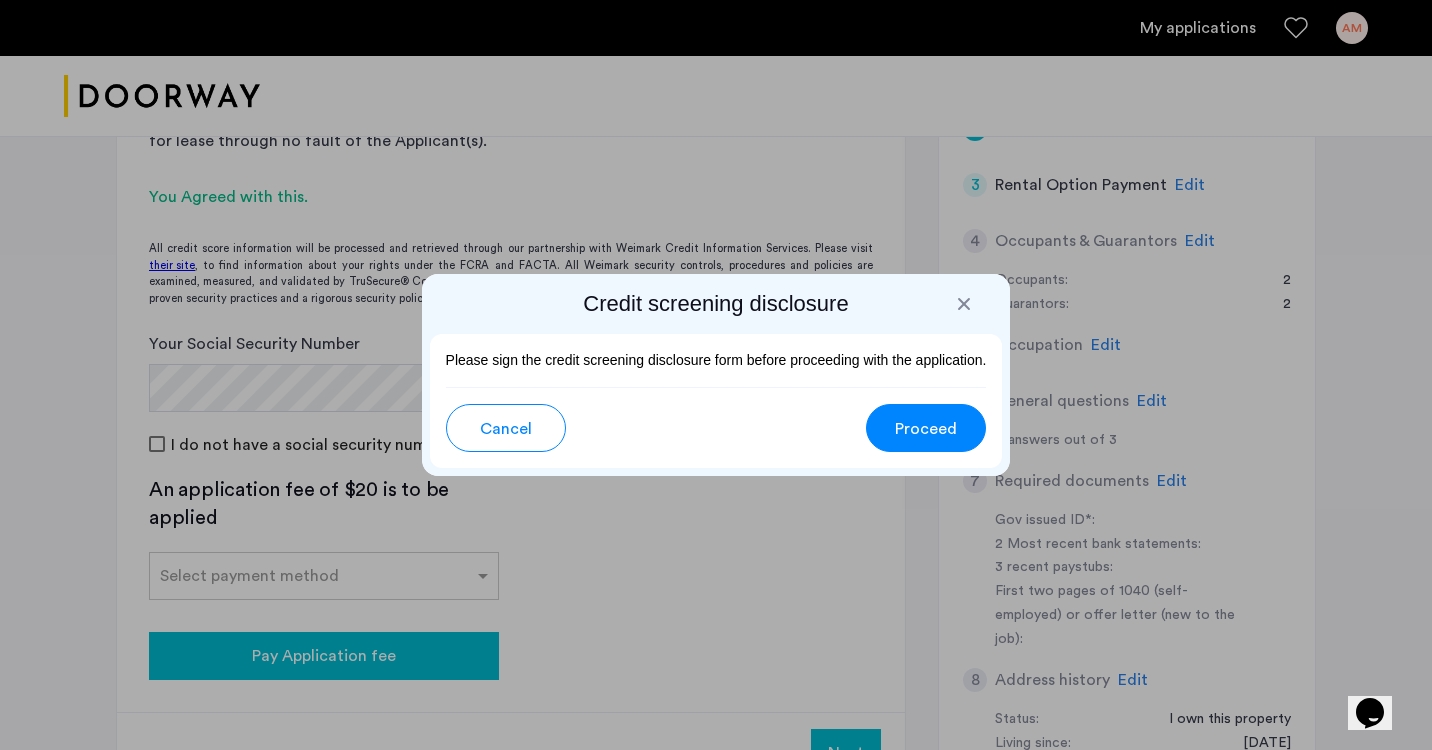 scroll, scrollTop: 0, scrollLeft: 0, axis: both 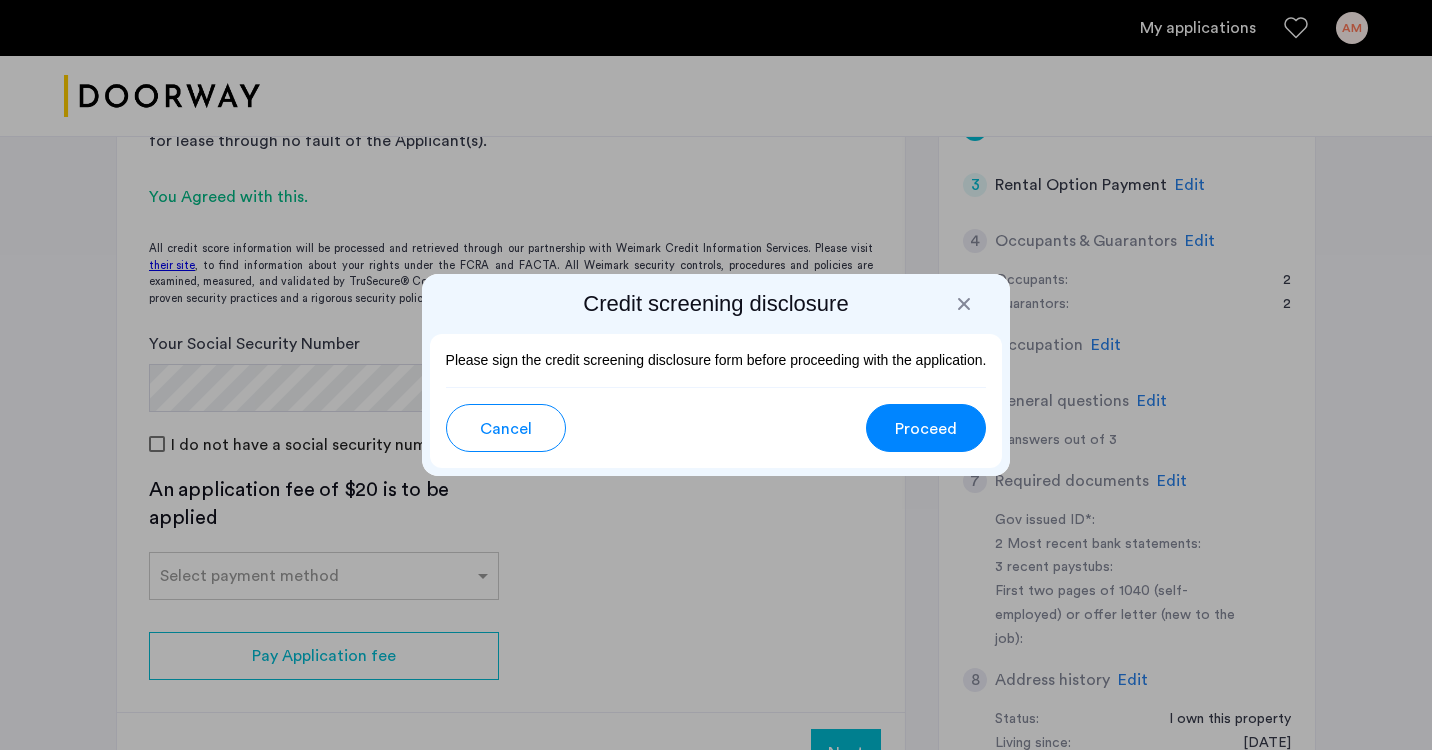click on "Proceed" at bounding box center (926, 428) 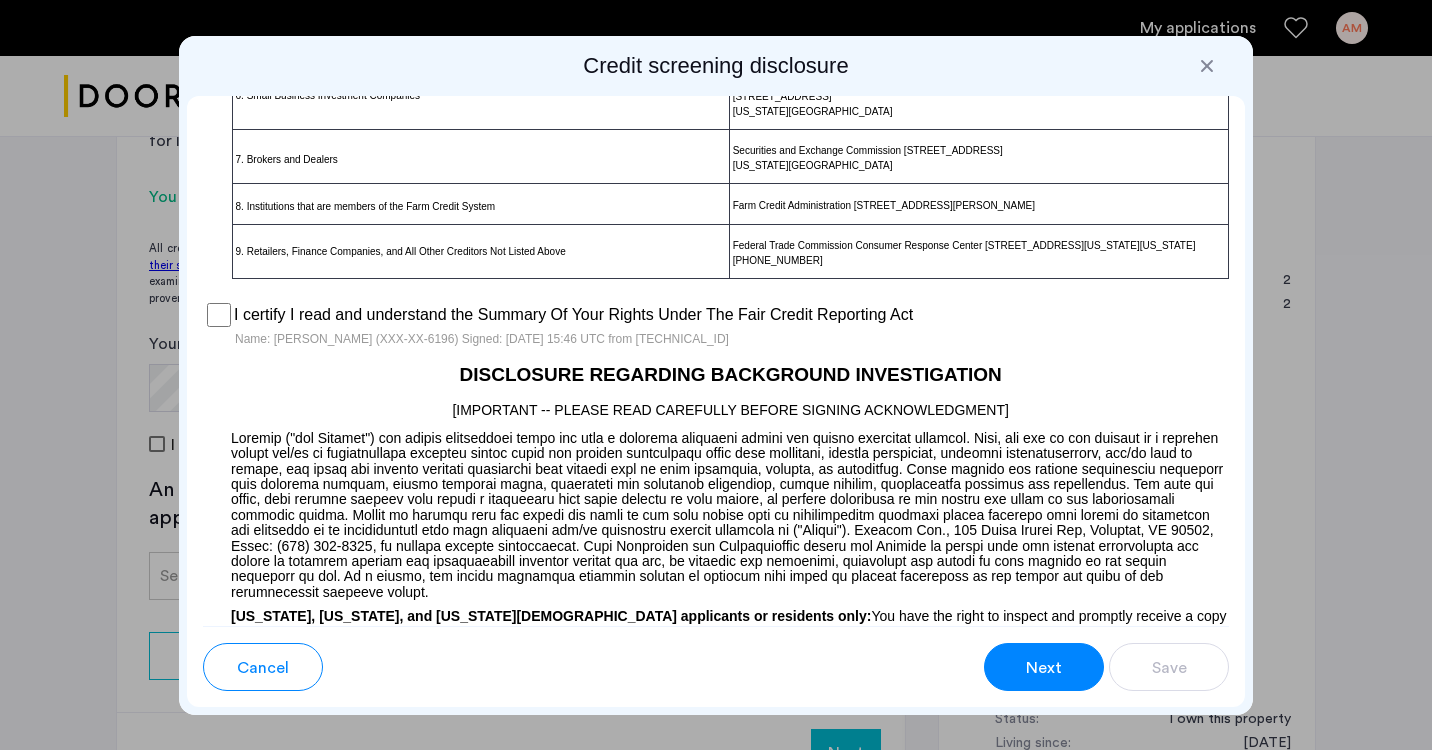 scroll, scrollTop: 1574, scrollLeft: 0, axis: vertical 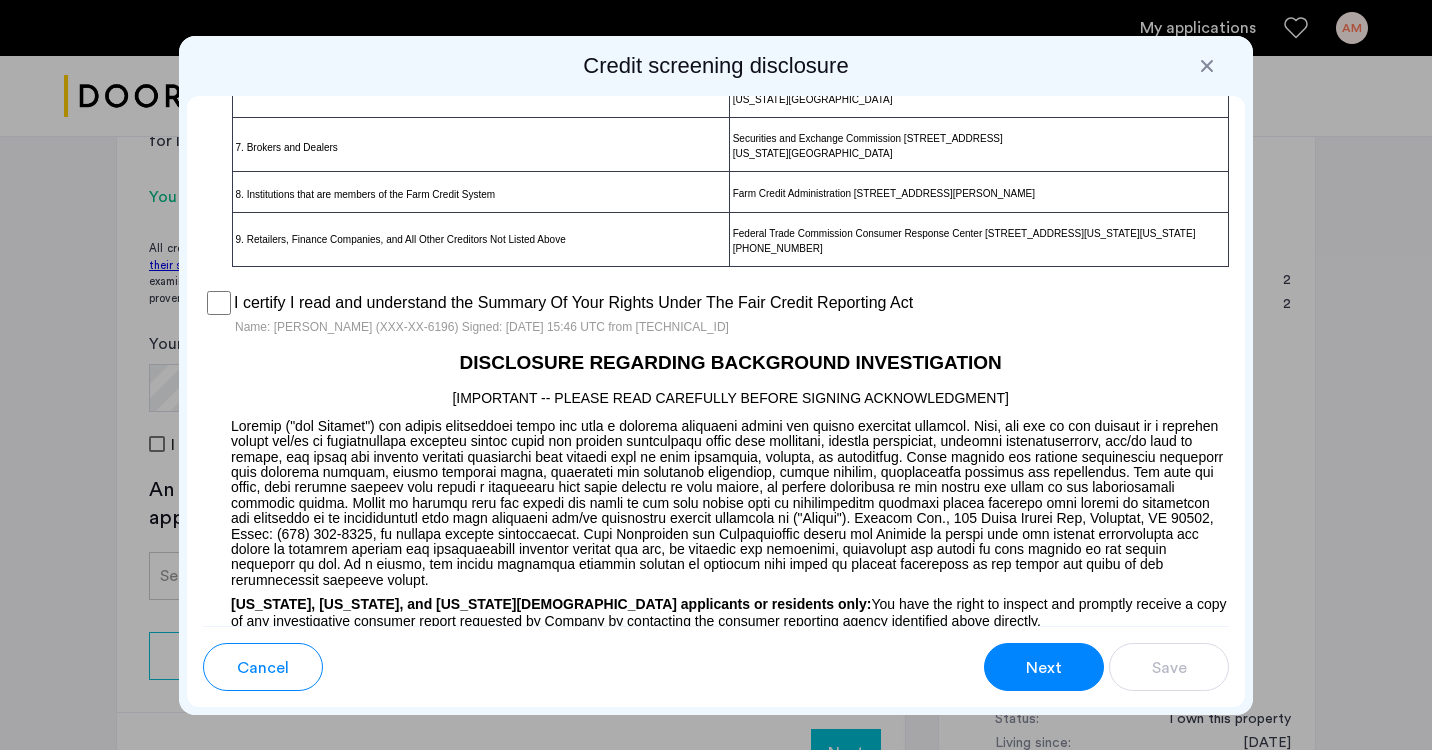 click on "Next" at bounding box center [1044, 667] 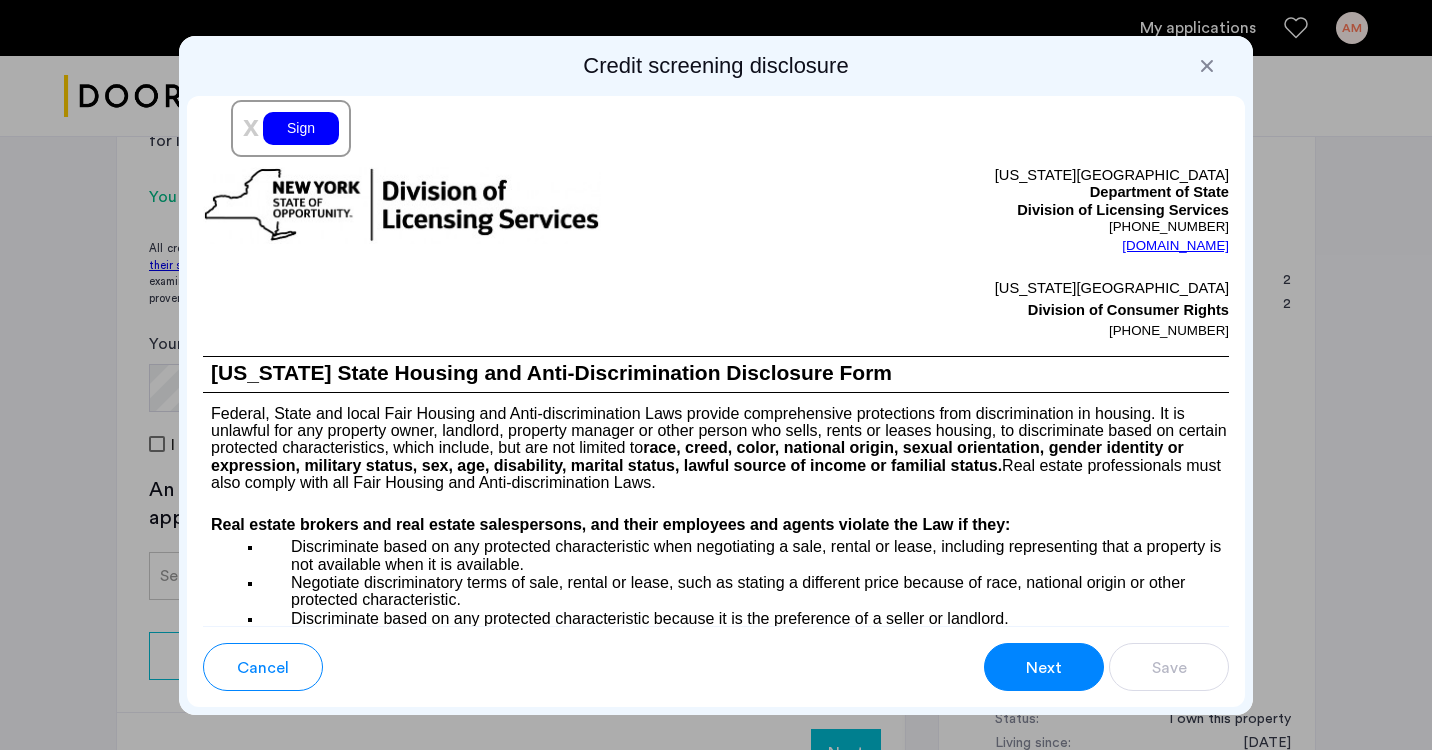 scroll, scrollTop: 2555, scrollLeft: 0, axis: vertical 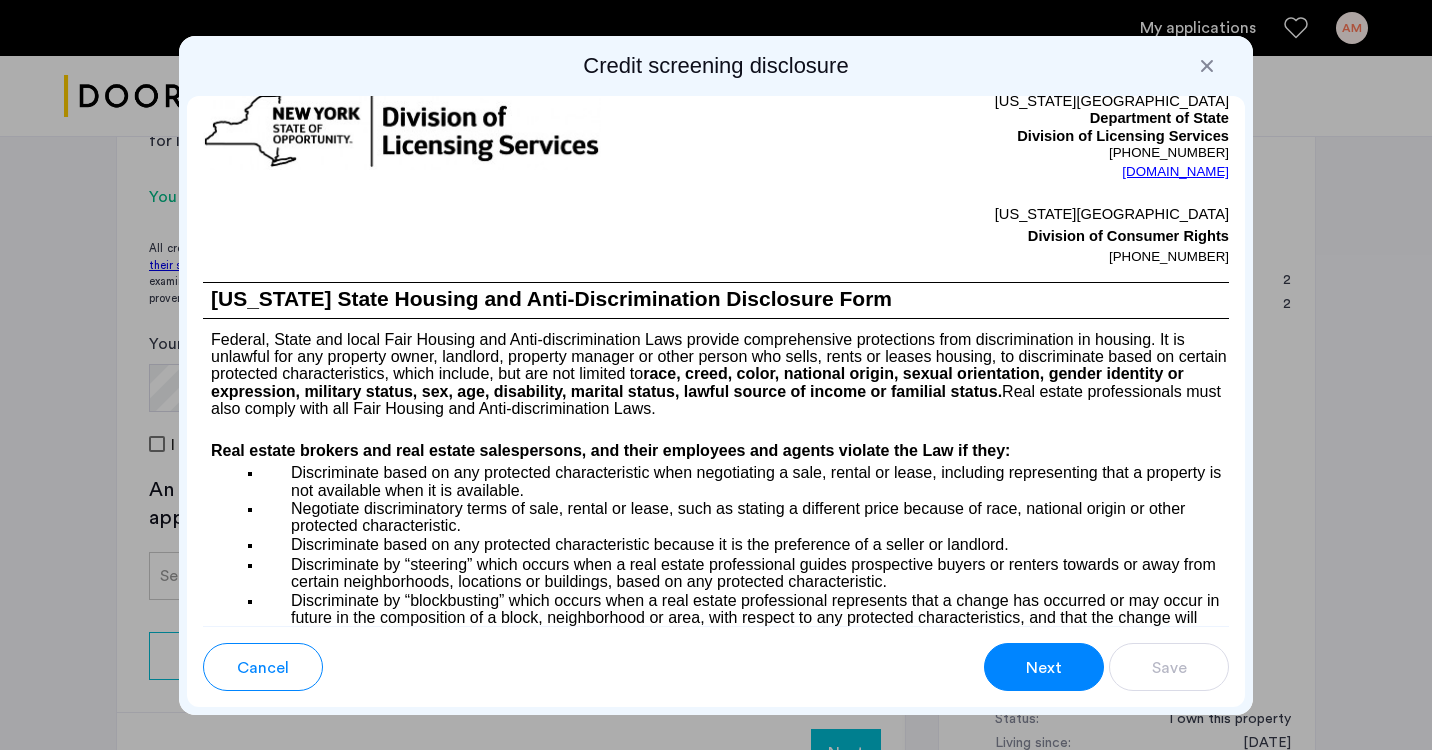click on "Sign" at bounding box center (301, 54) 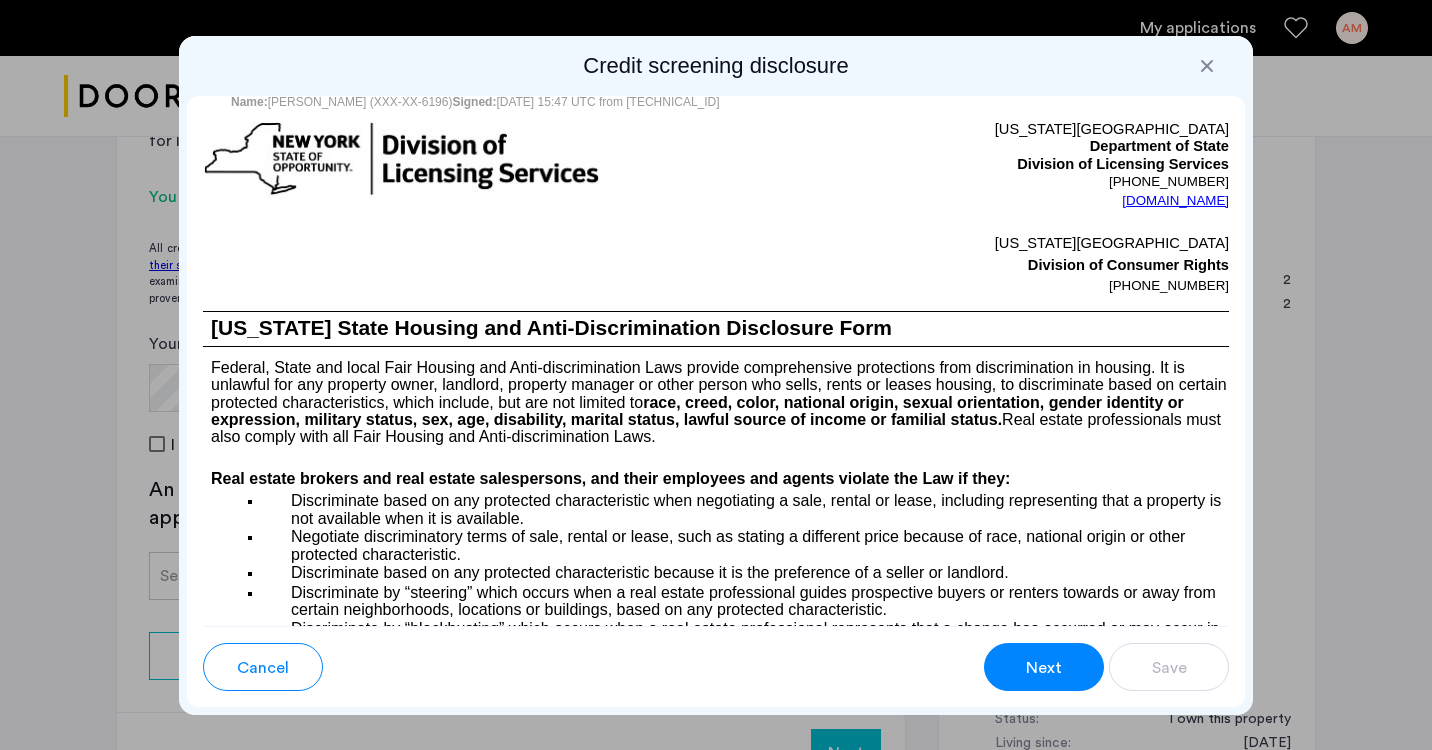 click on "Next" at bounding box center (1044, 668) 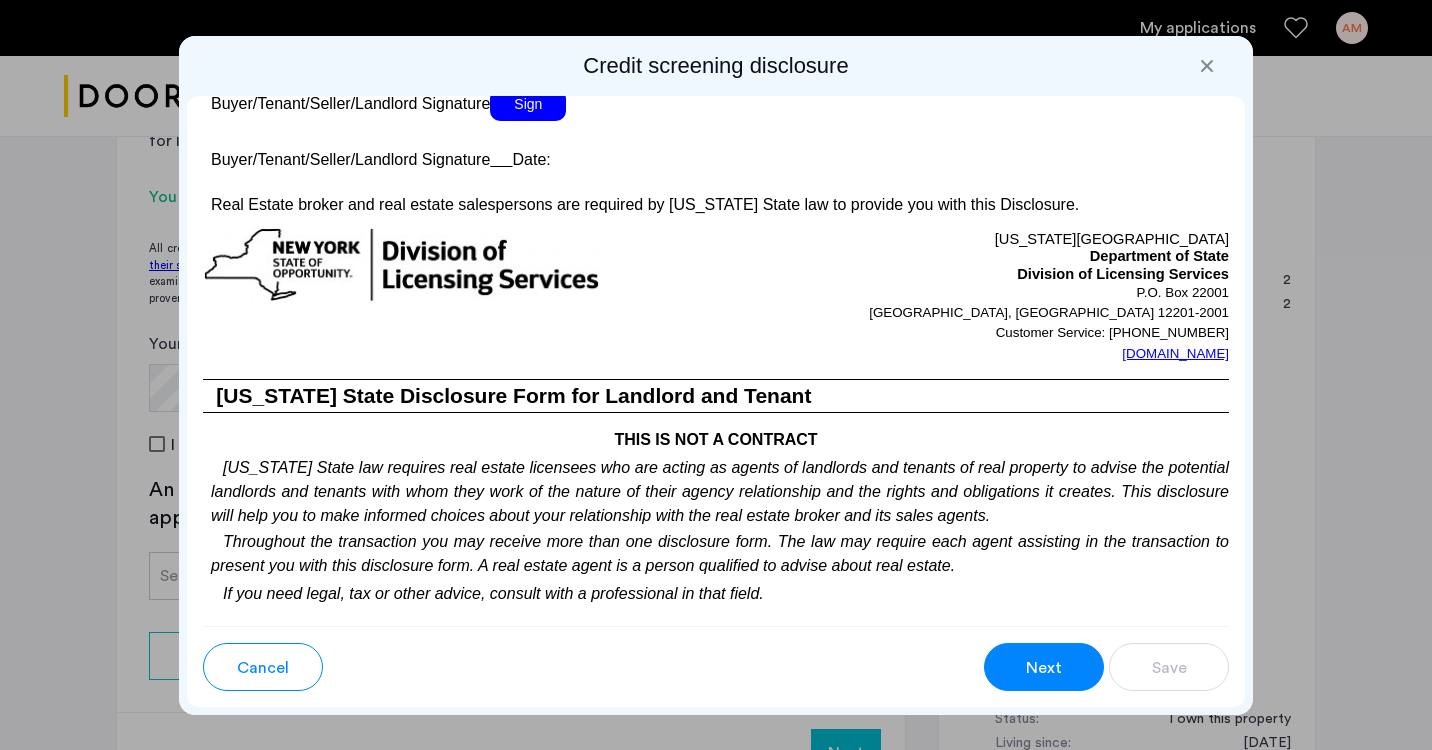 scroll, scrollTop: 3898, scrollLeft: 0, axis: vertical 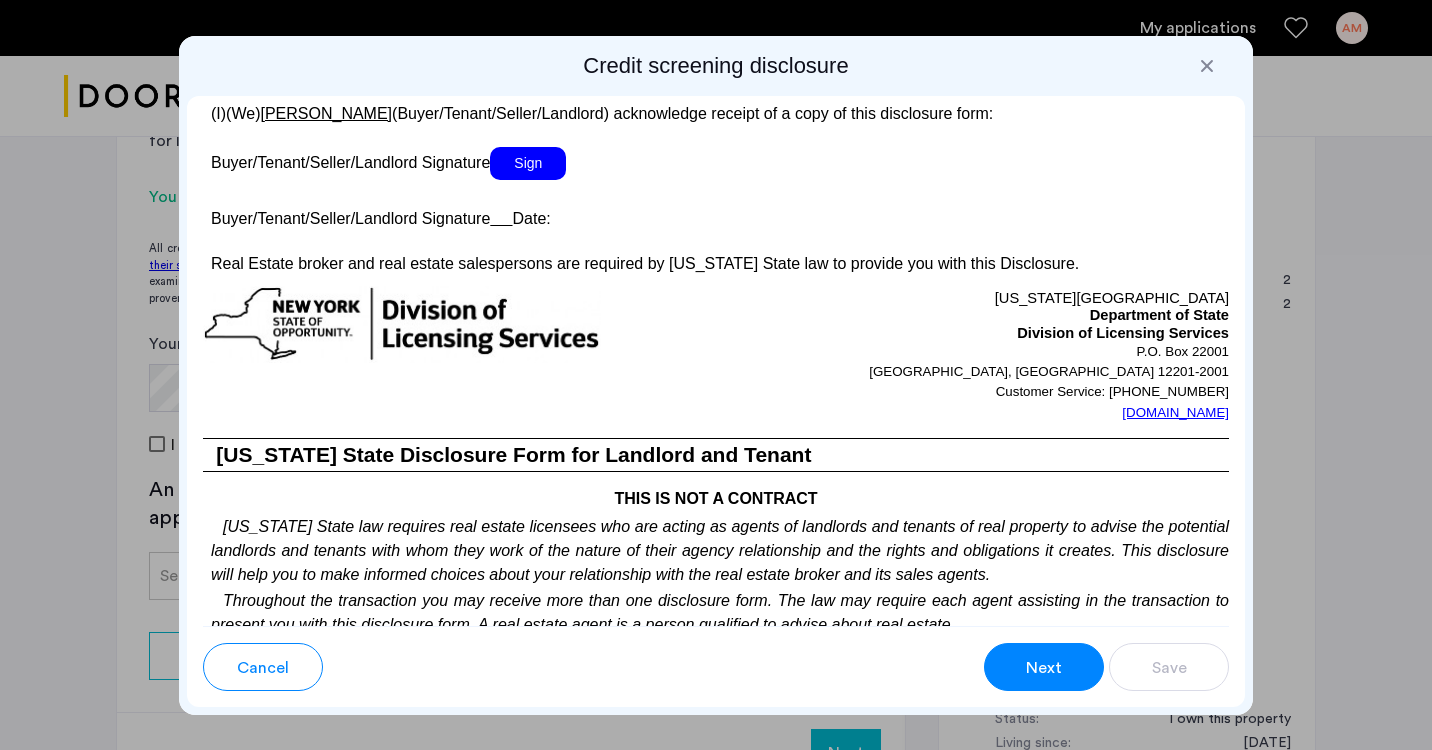 click on "Sign" at bounding box center (528, 163) 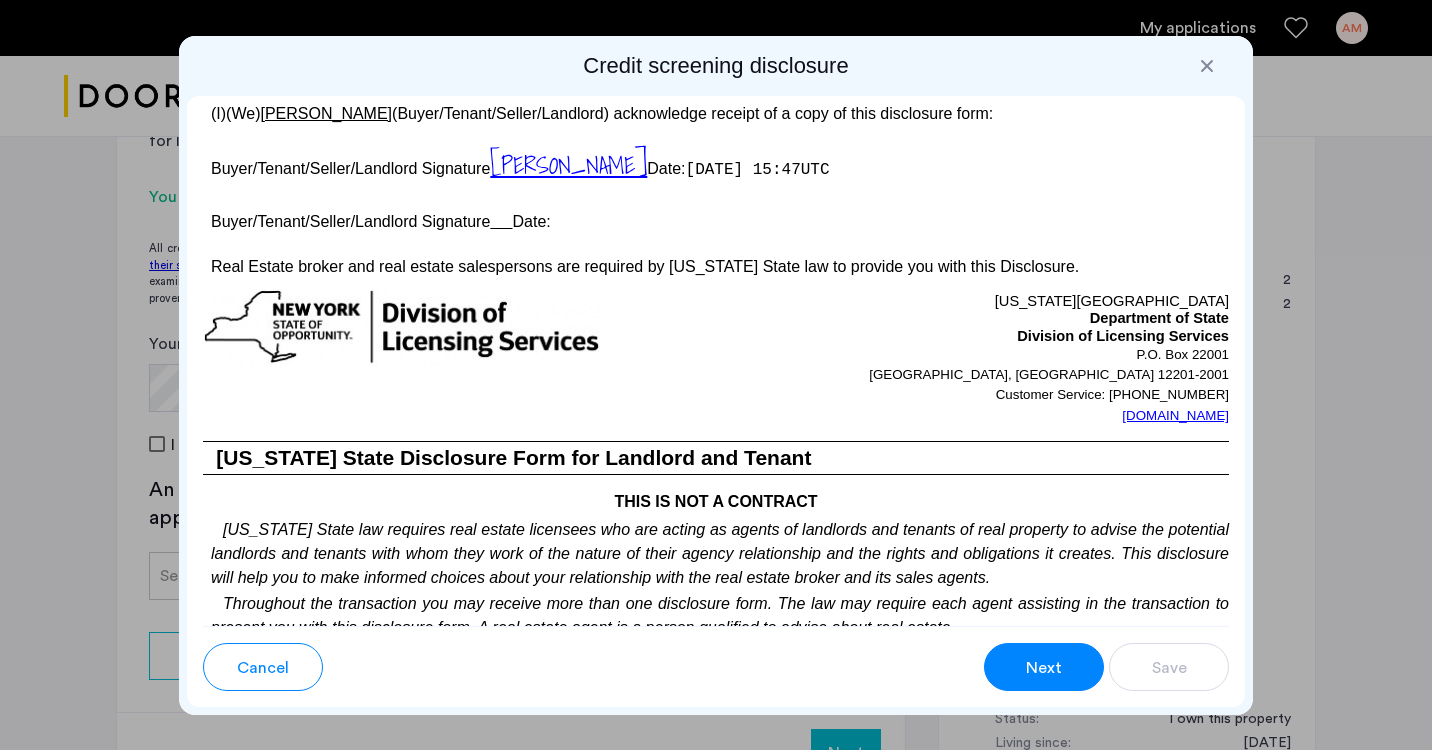 click at bounding box center [501, 221] 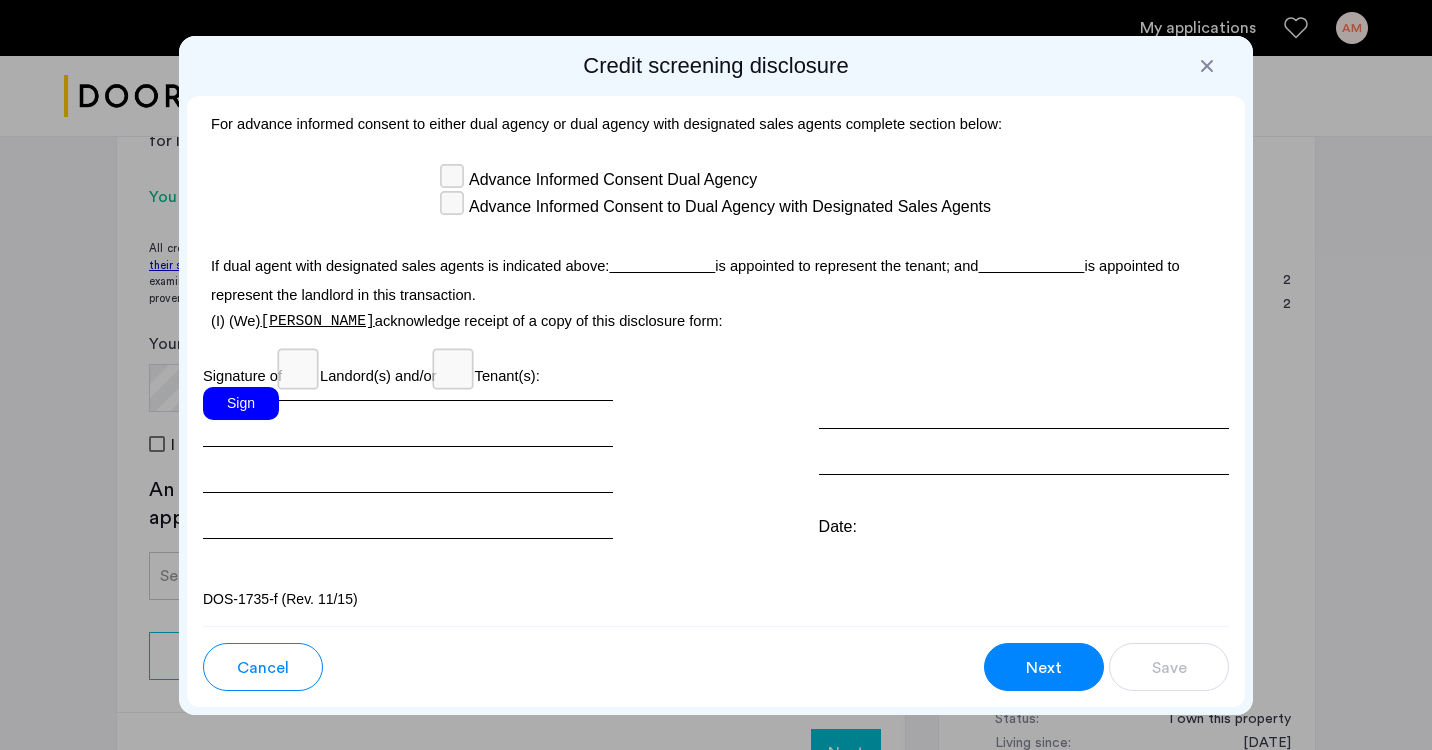 scroll, scrollTop: 6015, scrollLeft: 0, axis: vertical 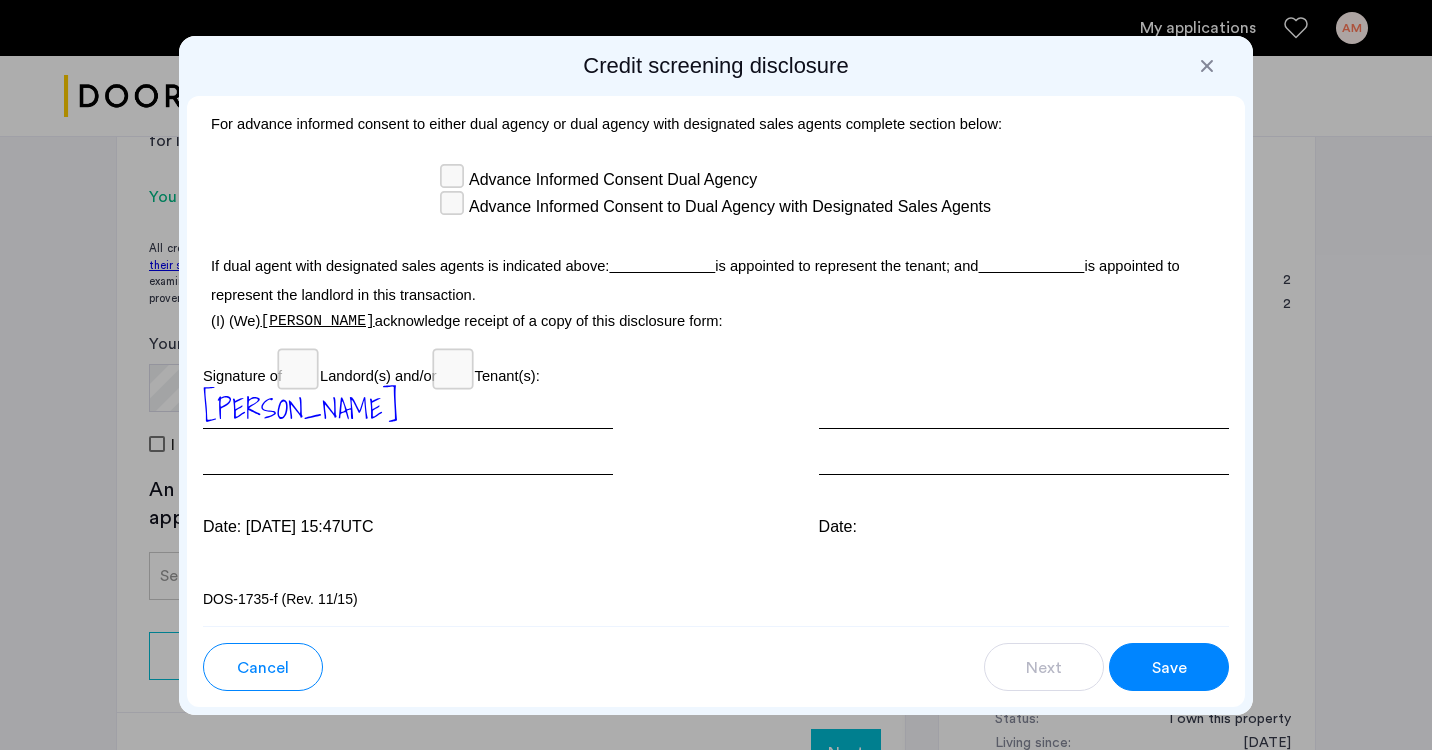 click on "Save" at bounding box center [1169, 667] 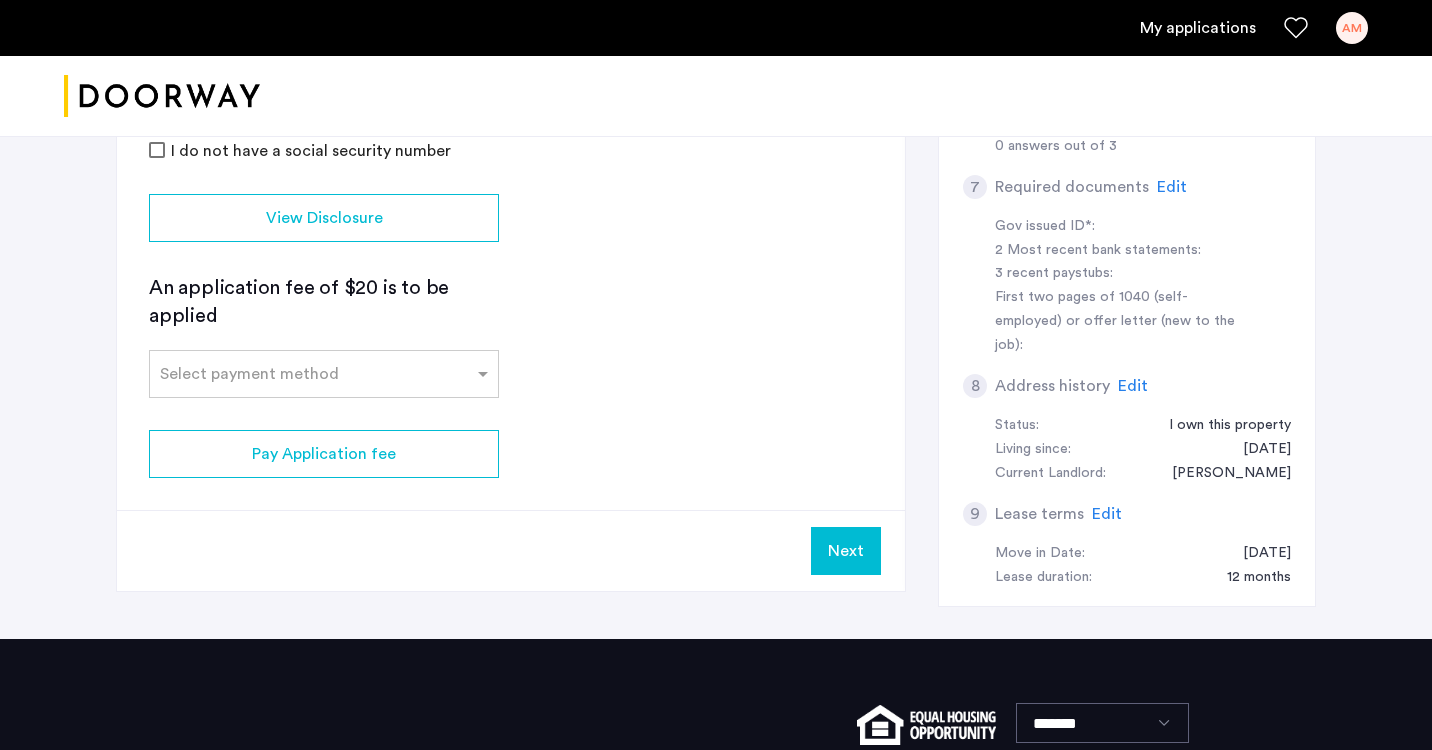 scroll, scrollTop: 816, scrollLeft: 0, axis: vertical 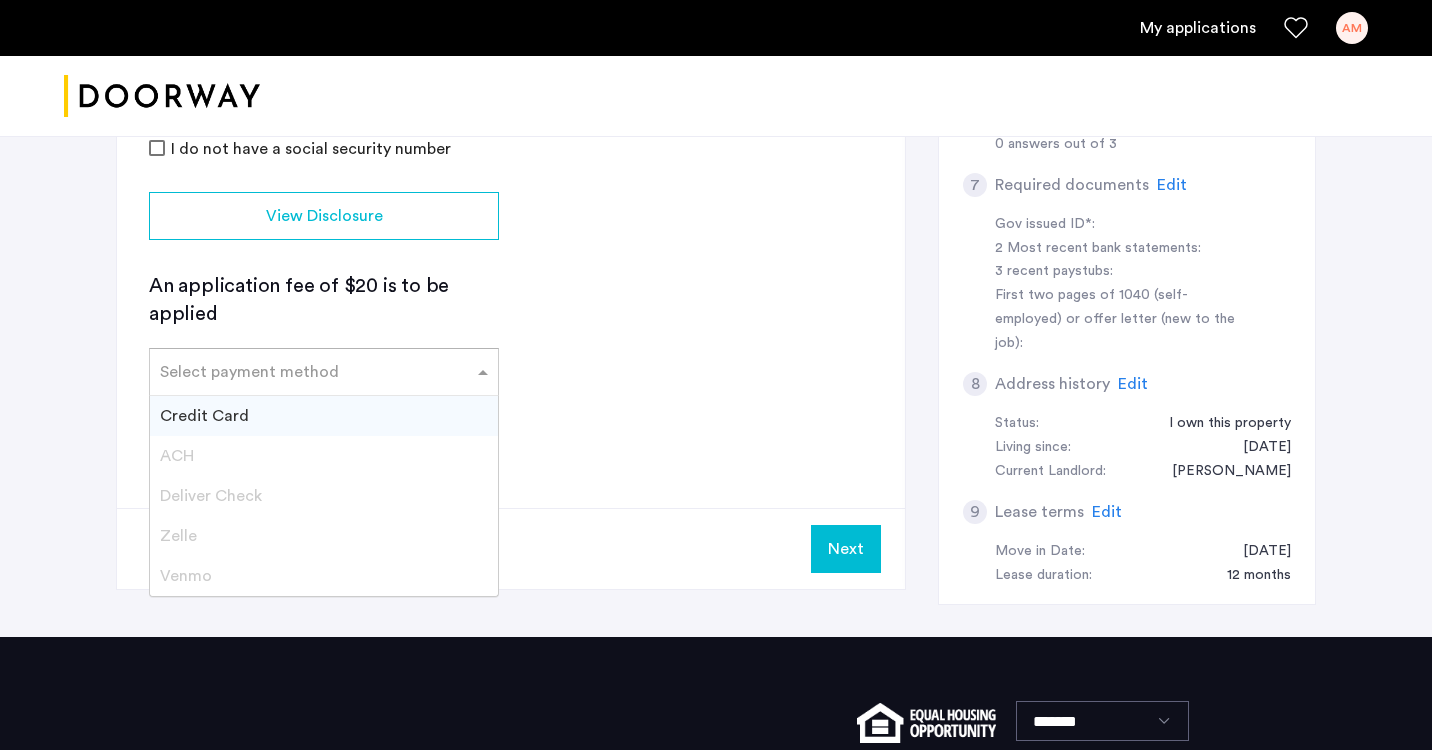 click 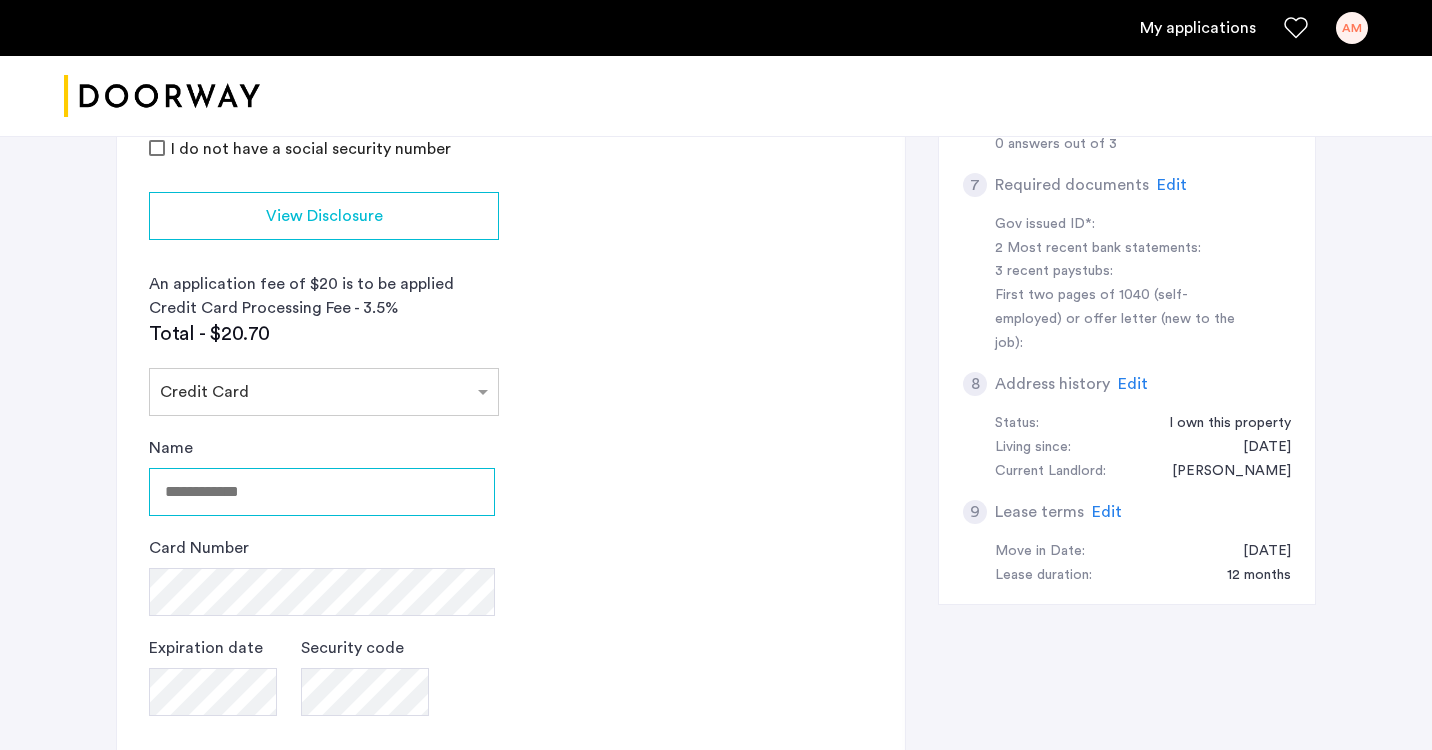 click on "Name" at bounding box center (322, 492) 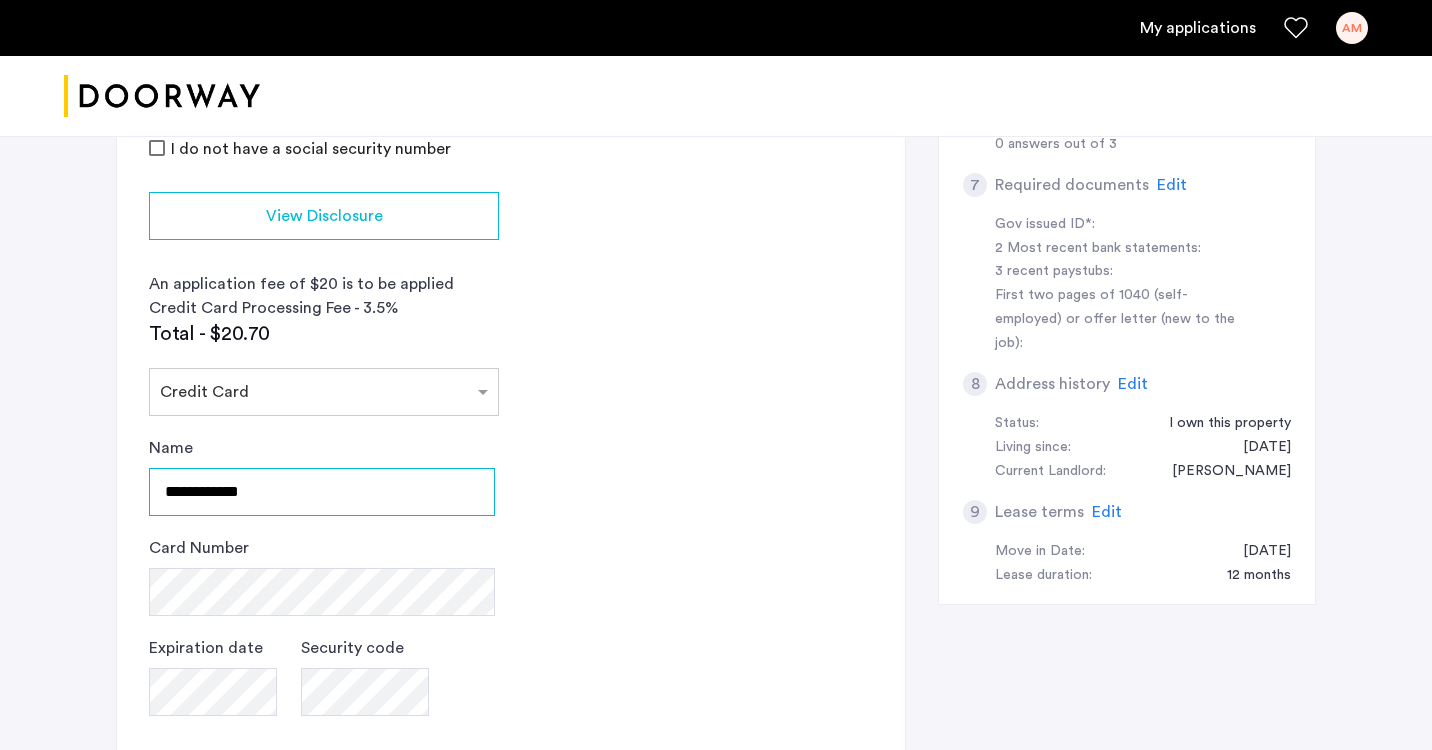 type on "**********" 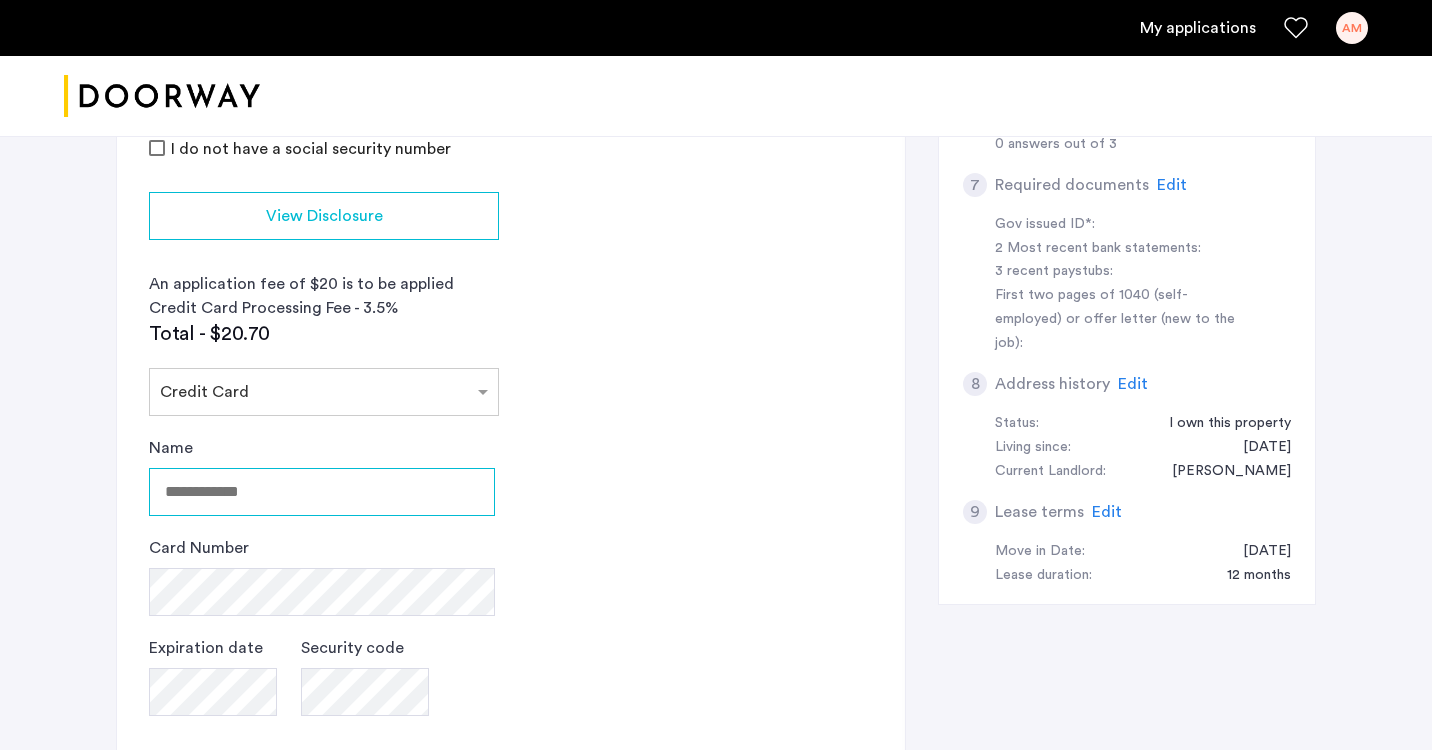type on "**********" 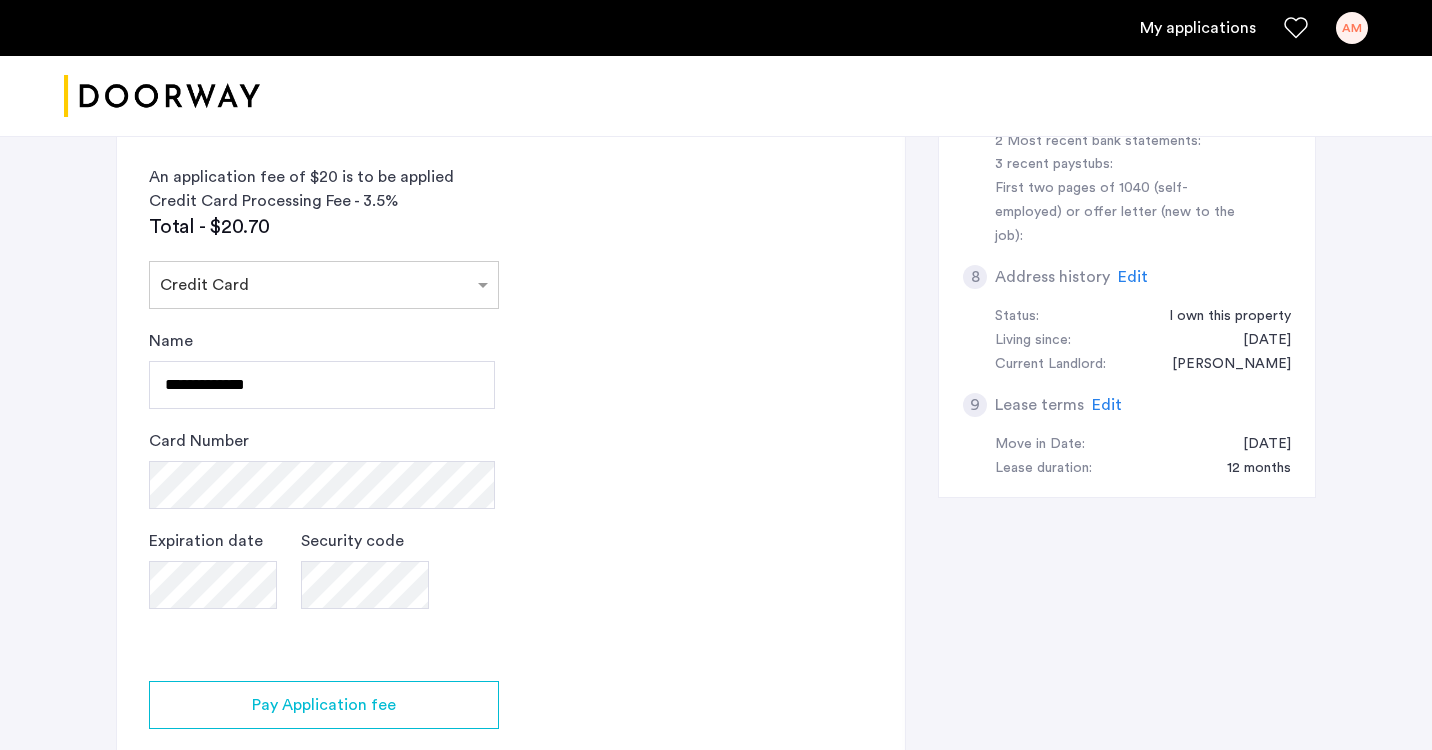 scroll, scrollTop: 930, scrollLeft: 0, axis: vertical 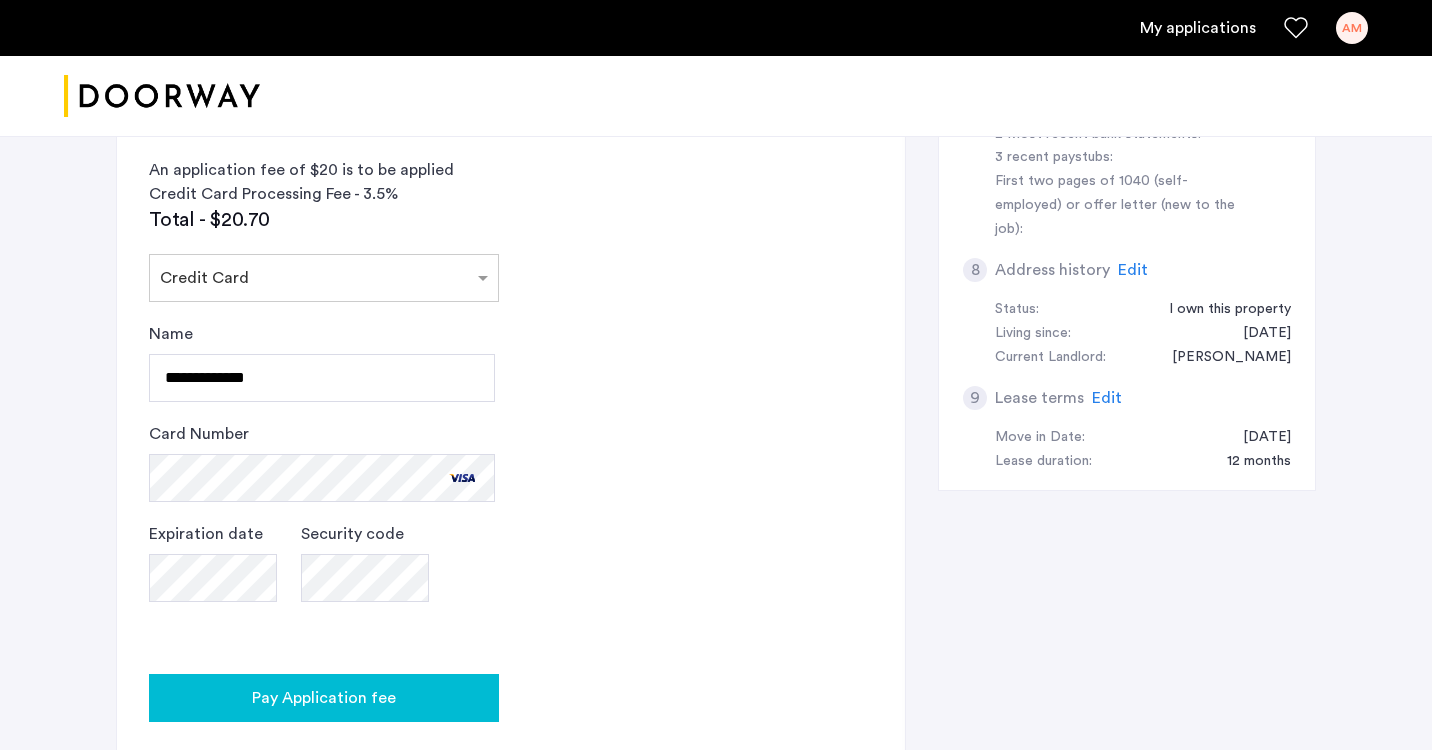 click on "Pay Application fee" 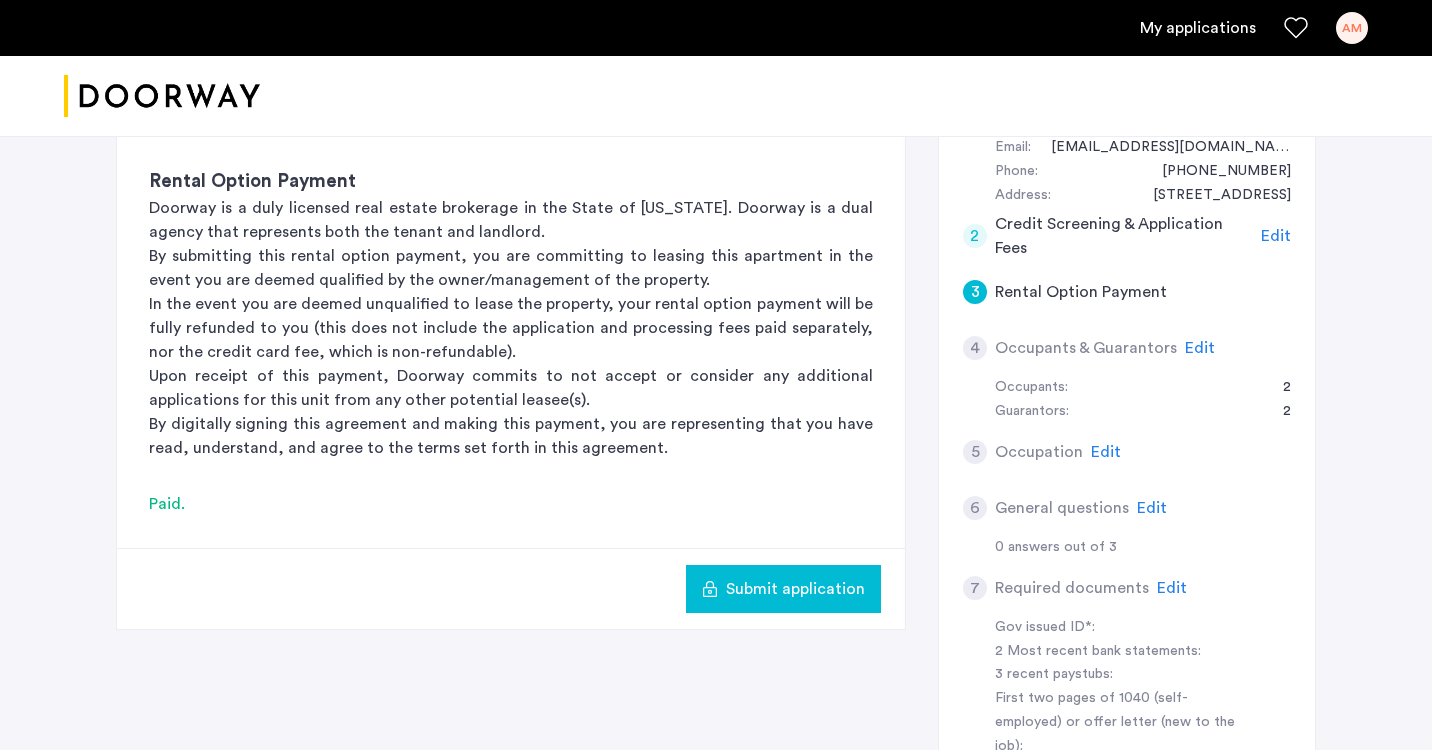 scroll, scrollTop: 406, scrollLeft: 0, axis: vertical 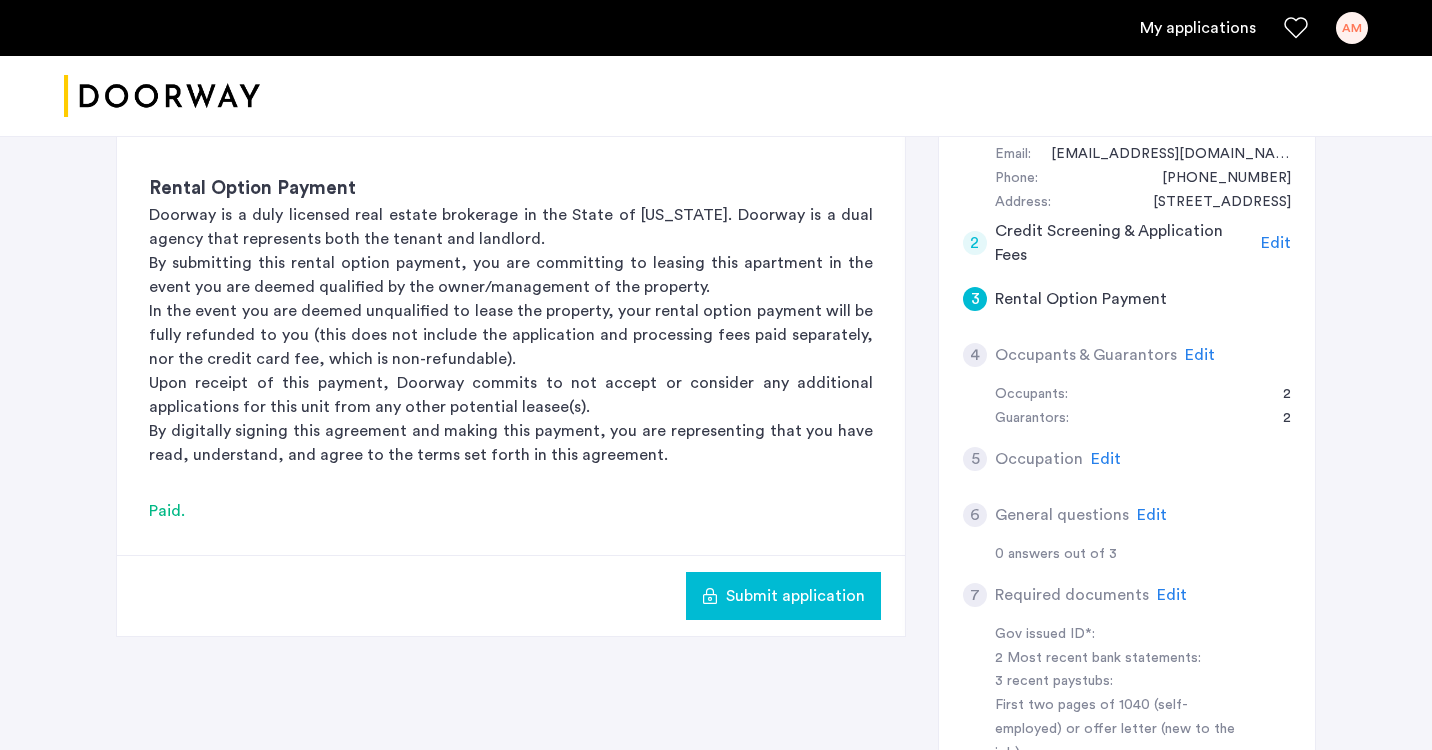 click on "Submit application" 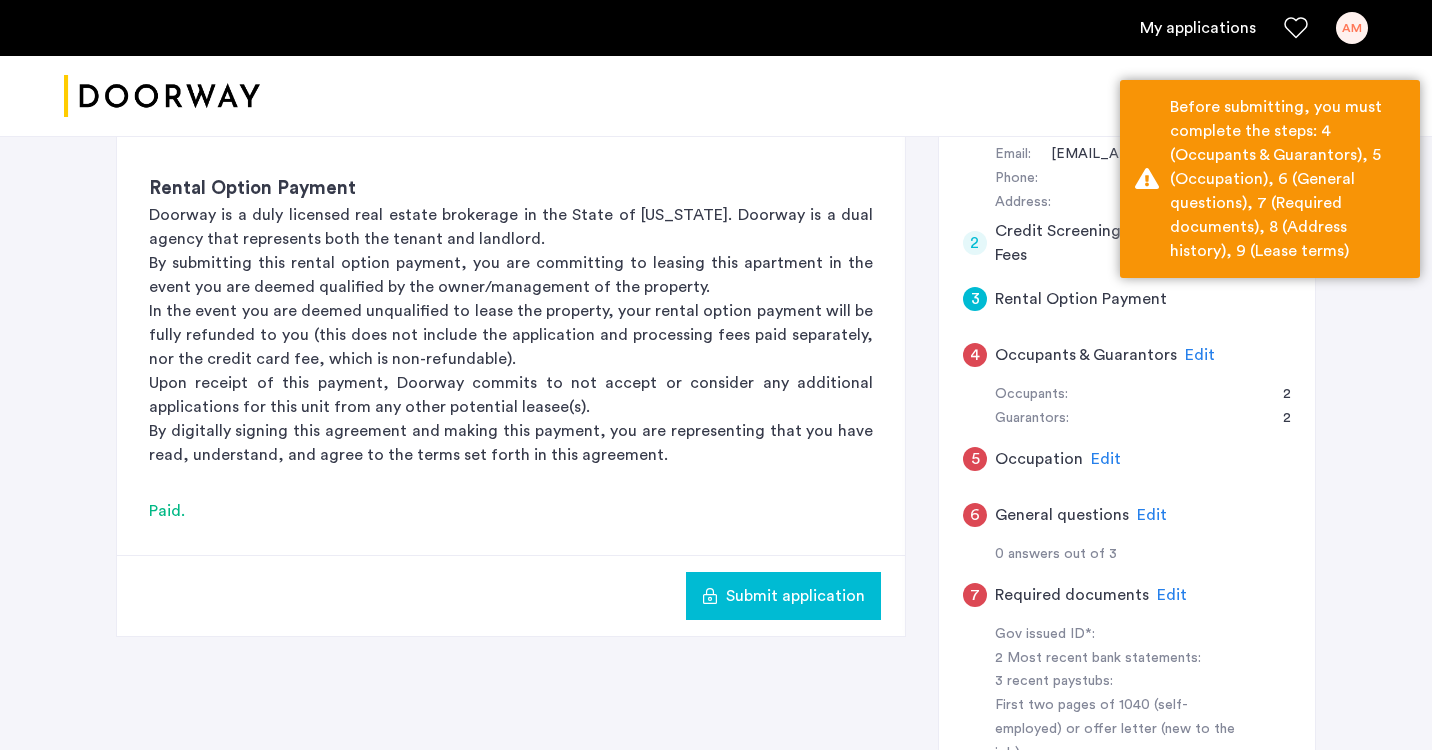 click on "Submit application" 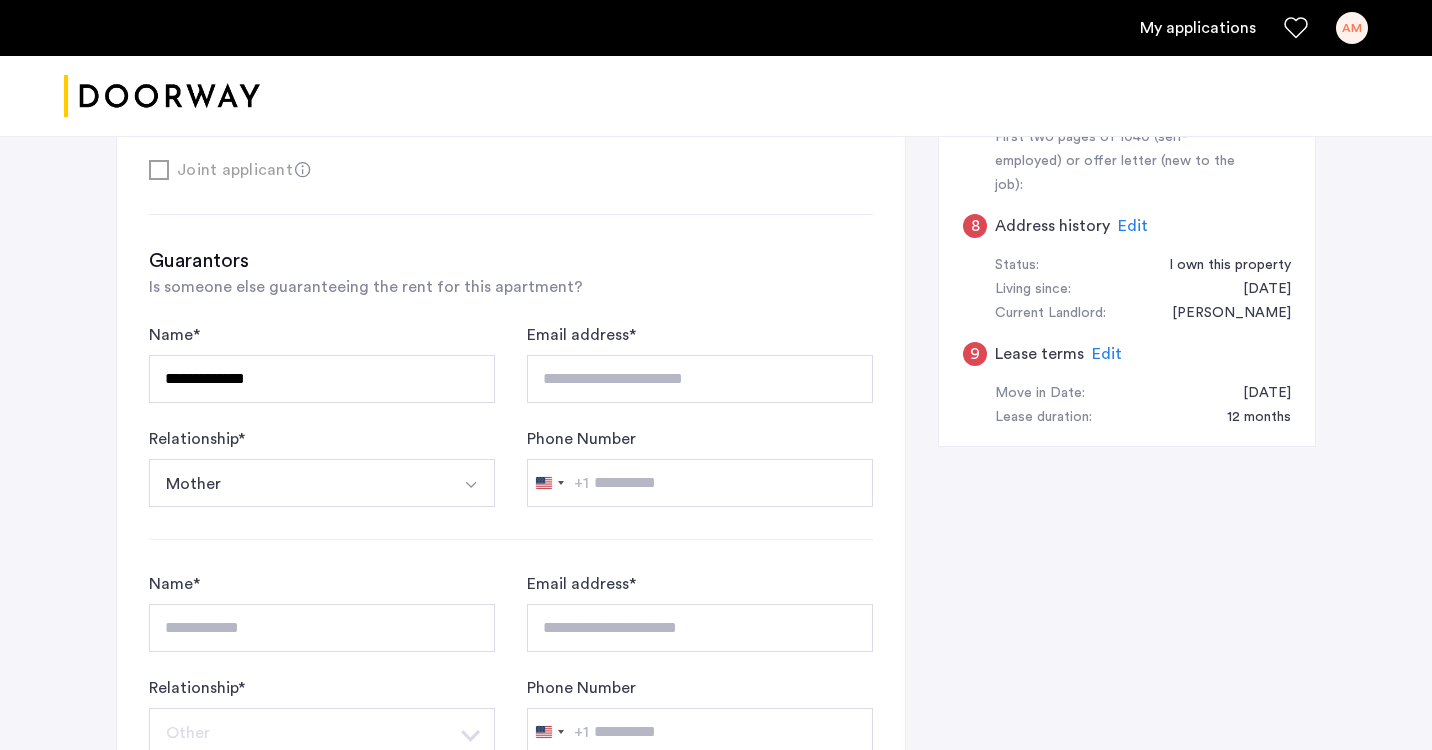 scroll, scrollTop: 975, scrollLeft: 0, axis: vertical 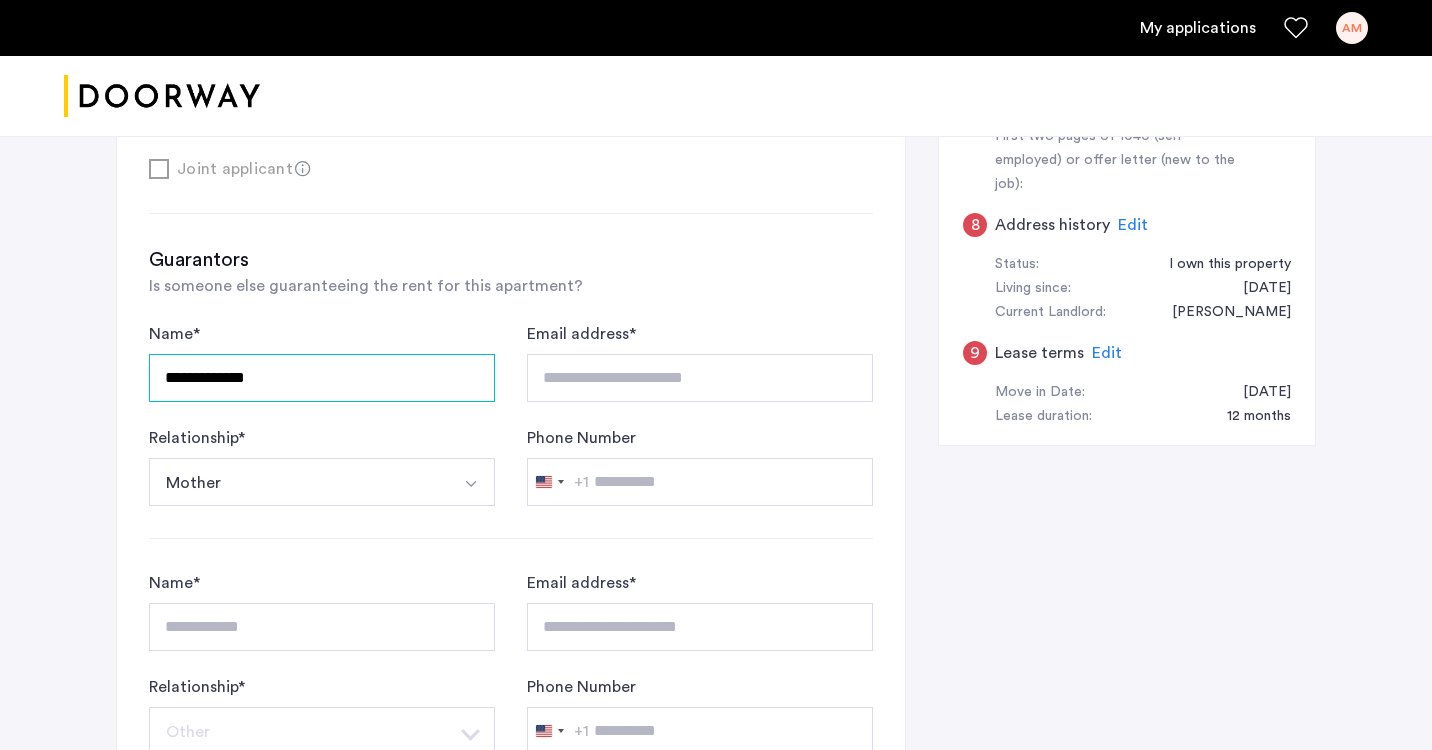 click on "**********" at bounding box center (322, 378) 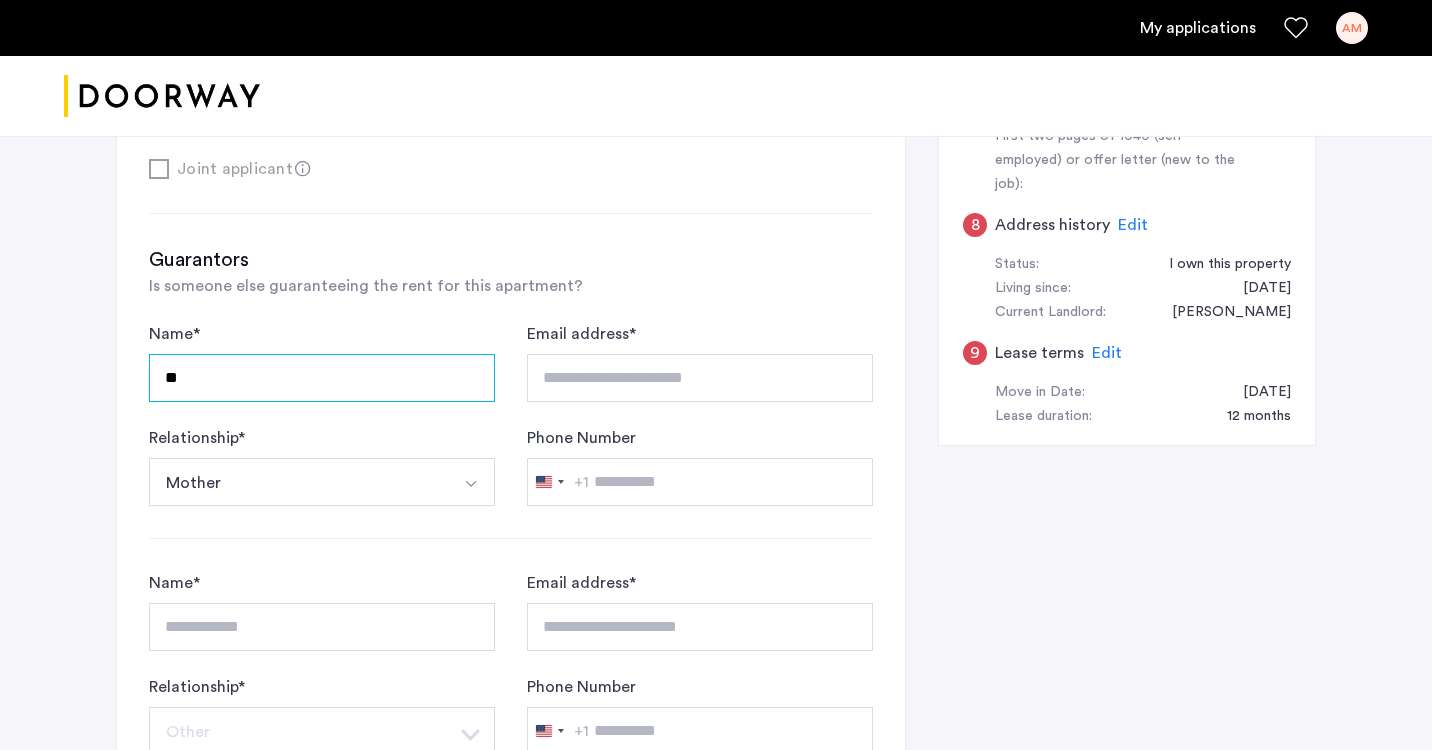 type on "*" 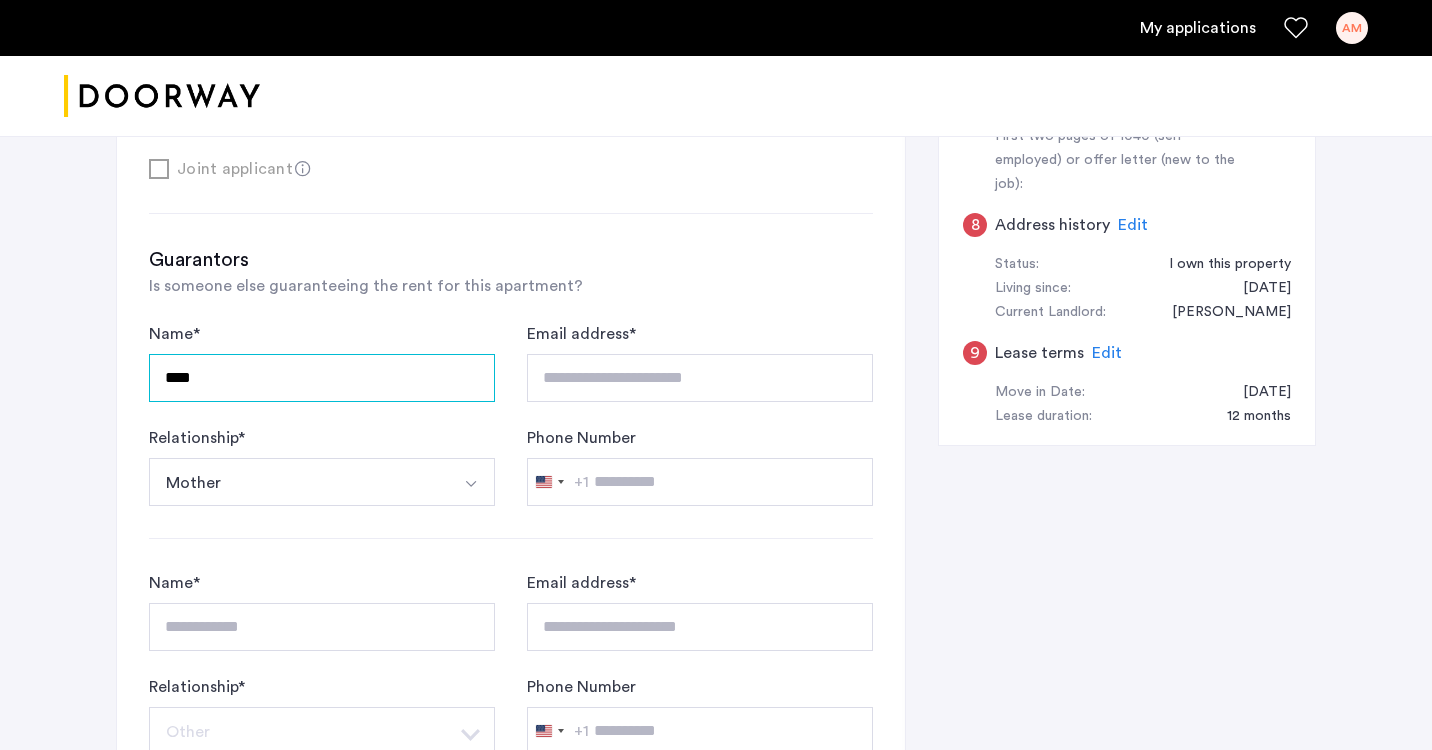 type on "****" 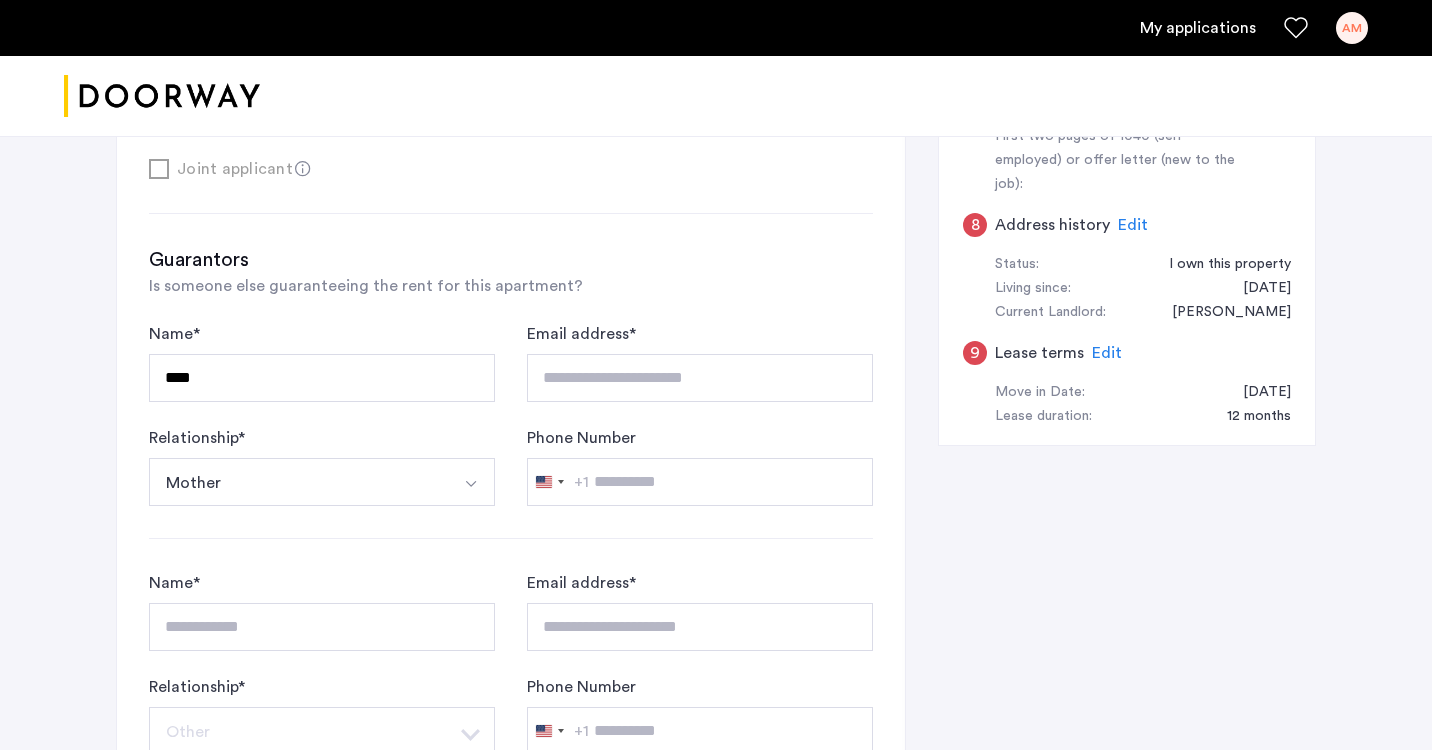 click on "Mother" at bounding box center (298, 482) 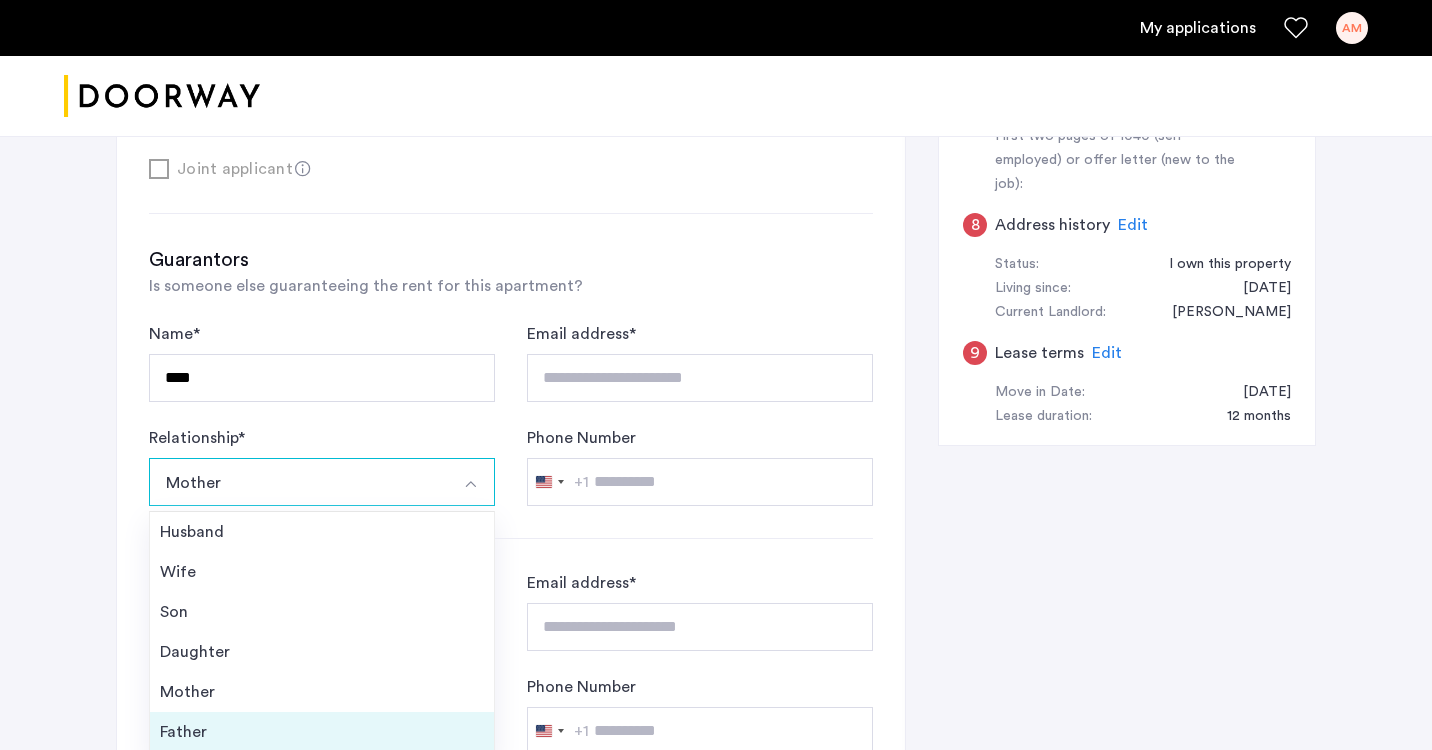 click on "Father" at bounding box center [322, 732] 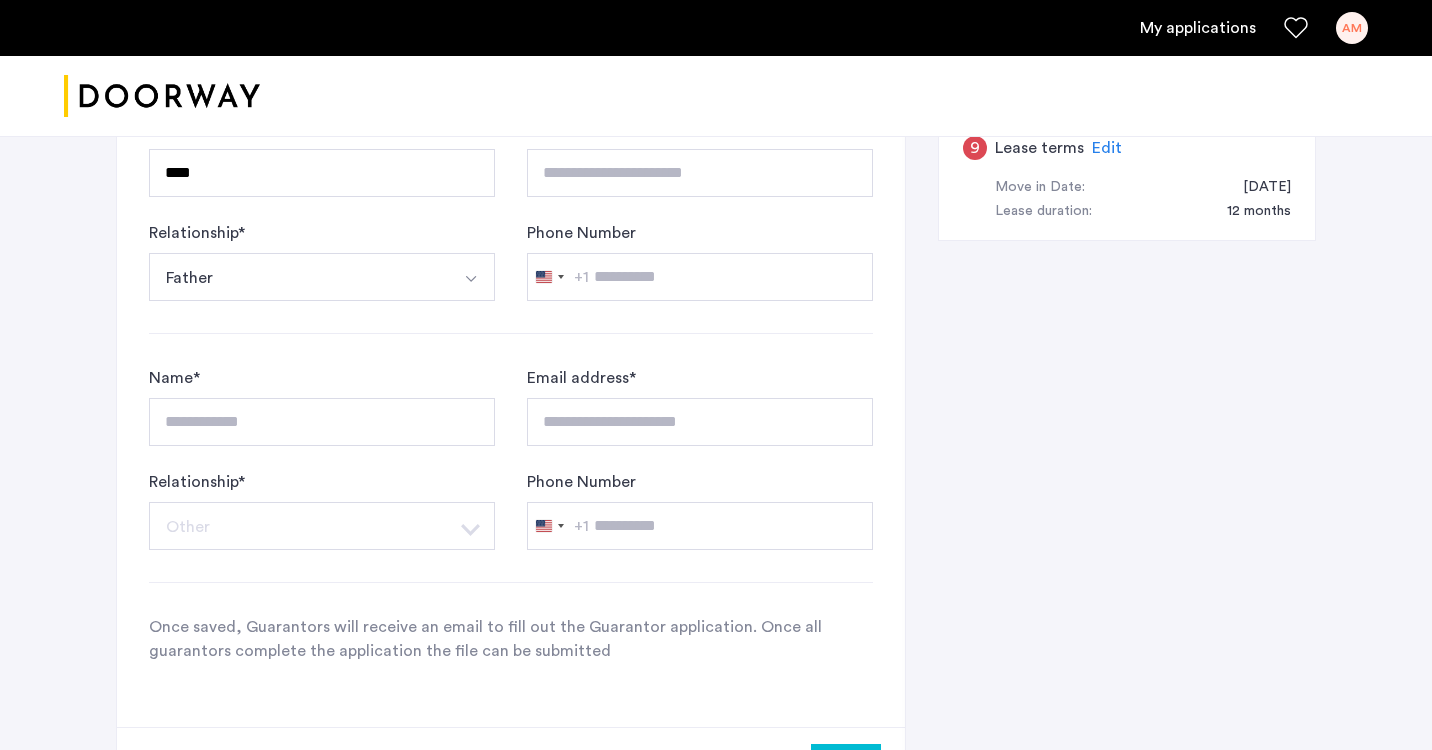 scroll, scrollTop: 1176, scrollLeft: 0, axis: vertical 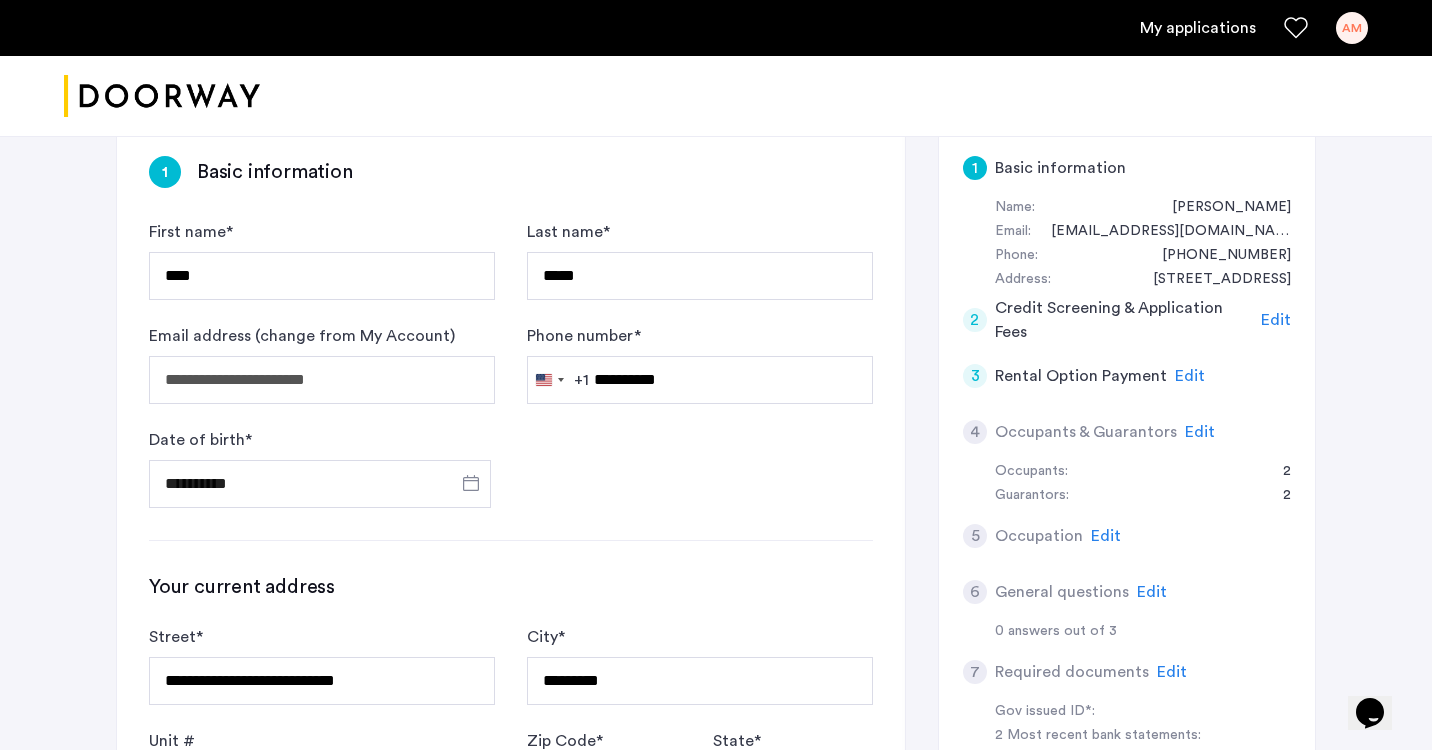 click on "Edit" 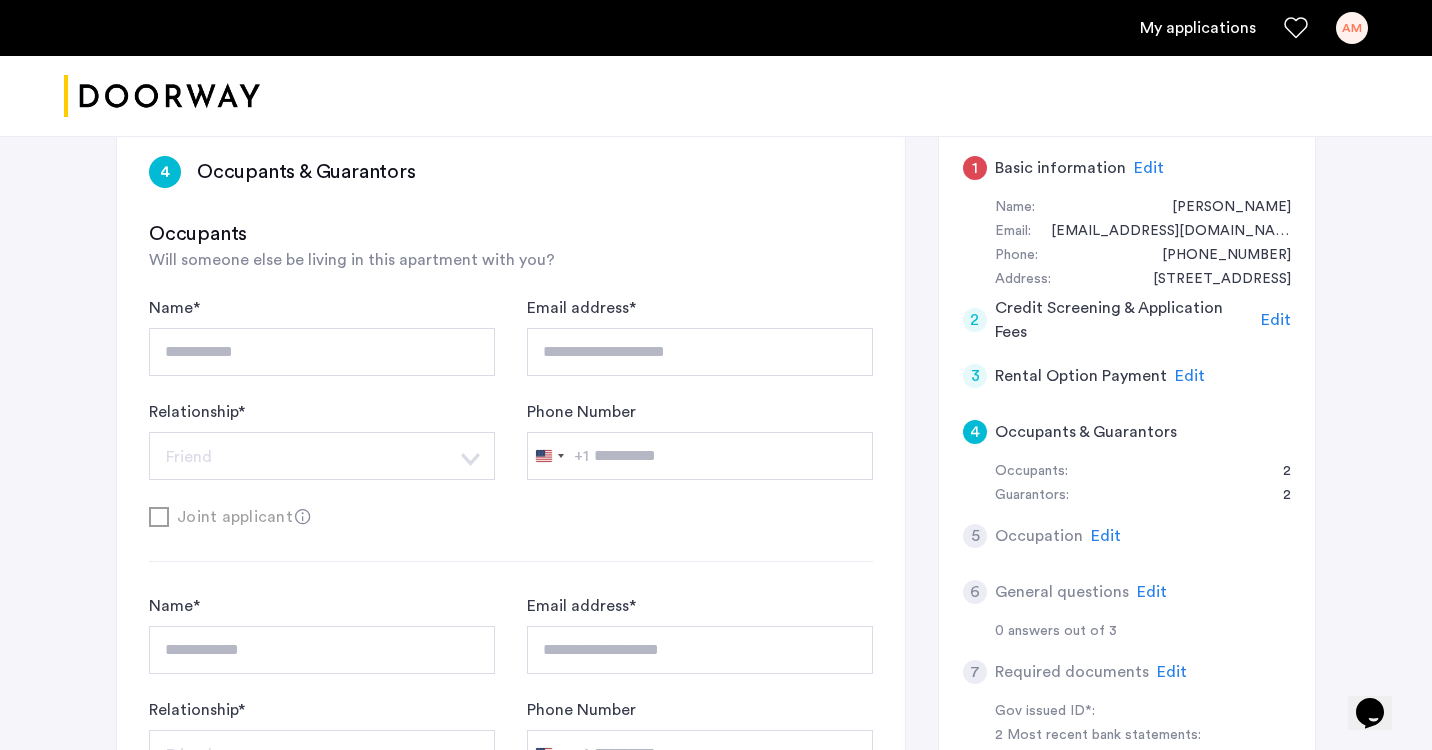 type on "**********" 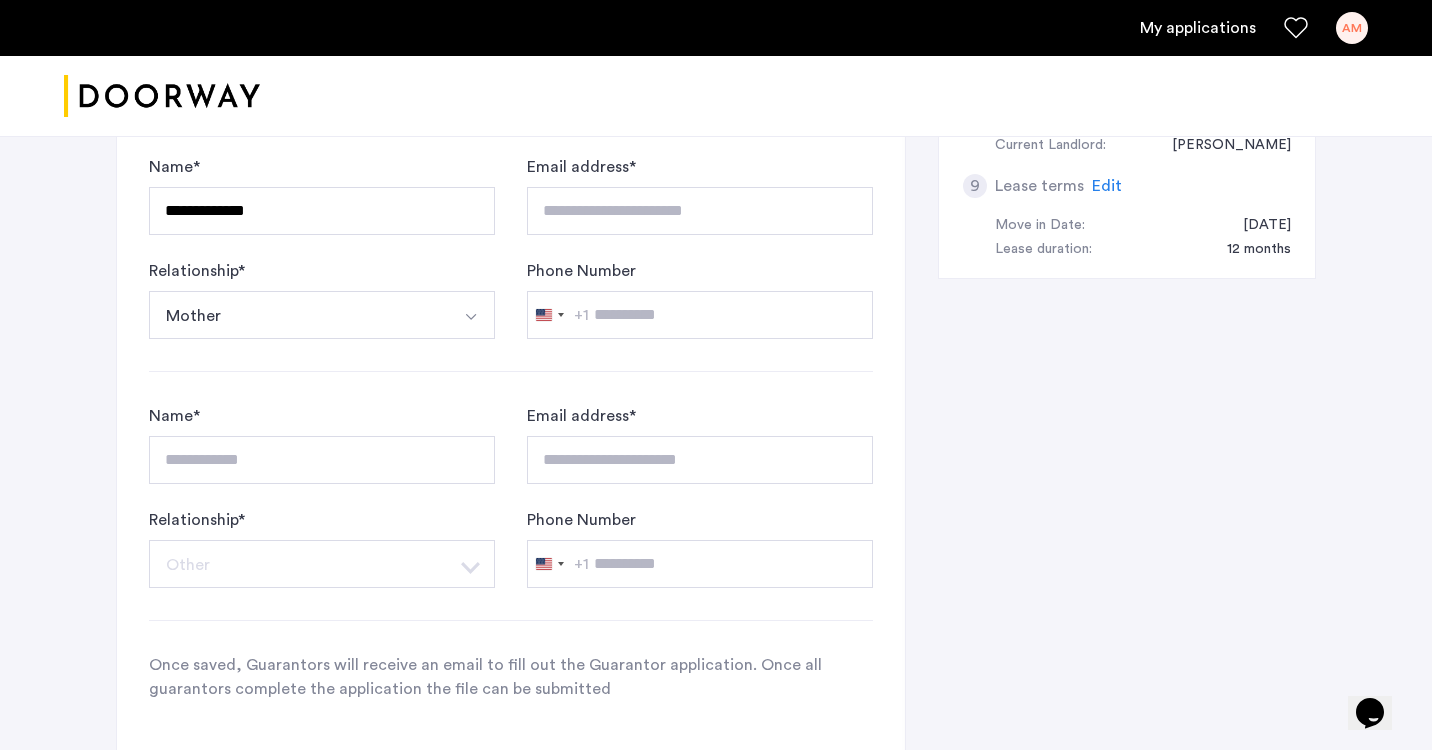 scroll, scrollTop: 1137, scrollLeft: 0, axis: vertical 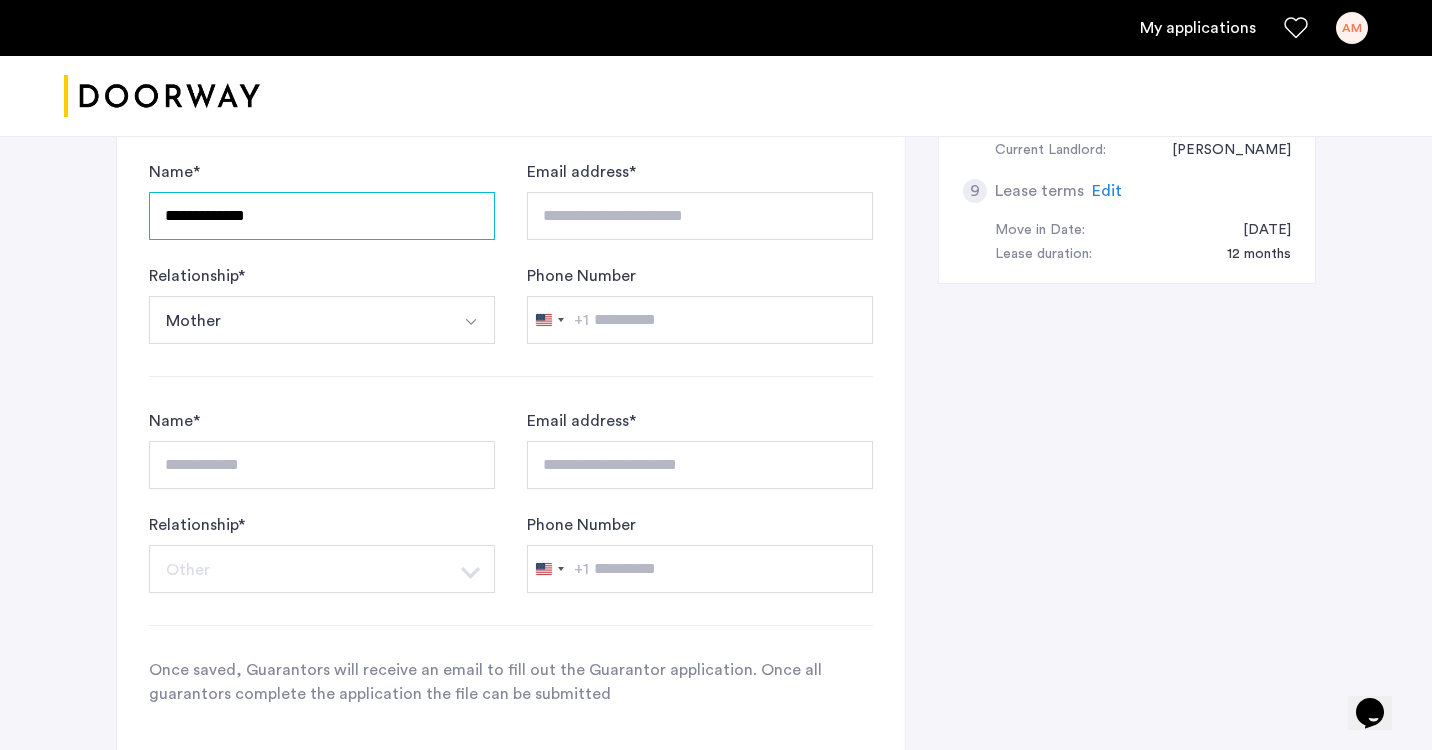 click on "**********" at bounding box center [322, 216] 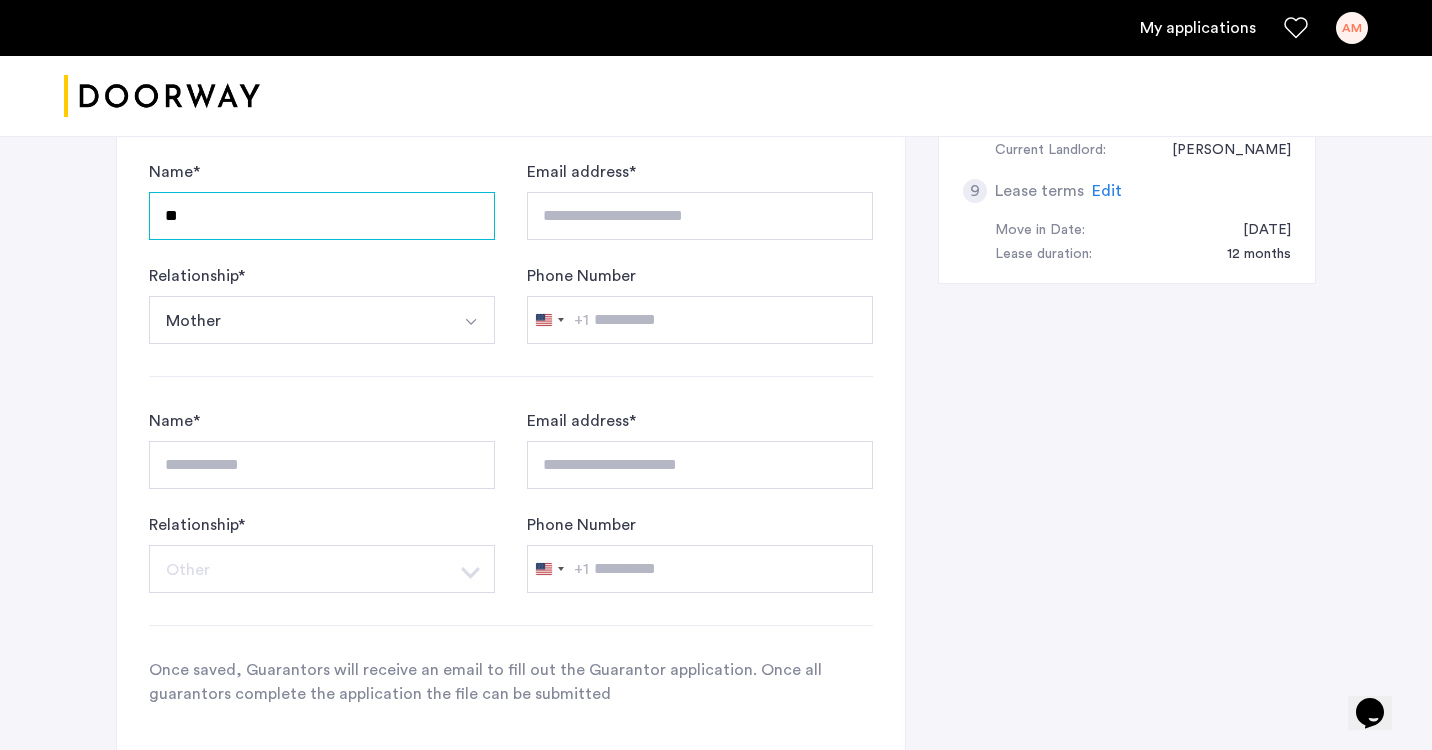 type on "*" 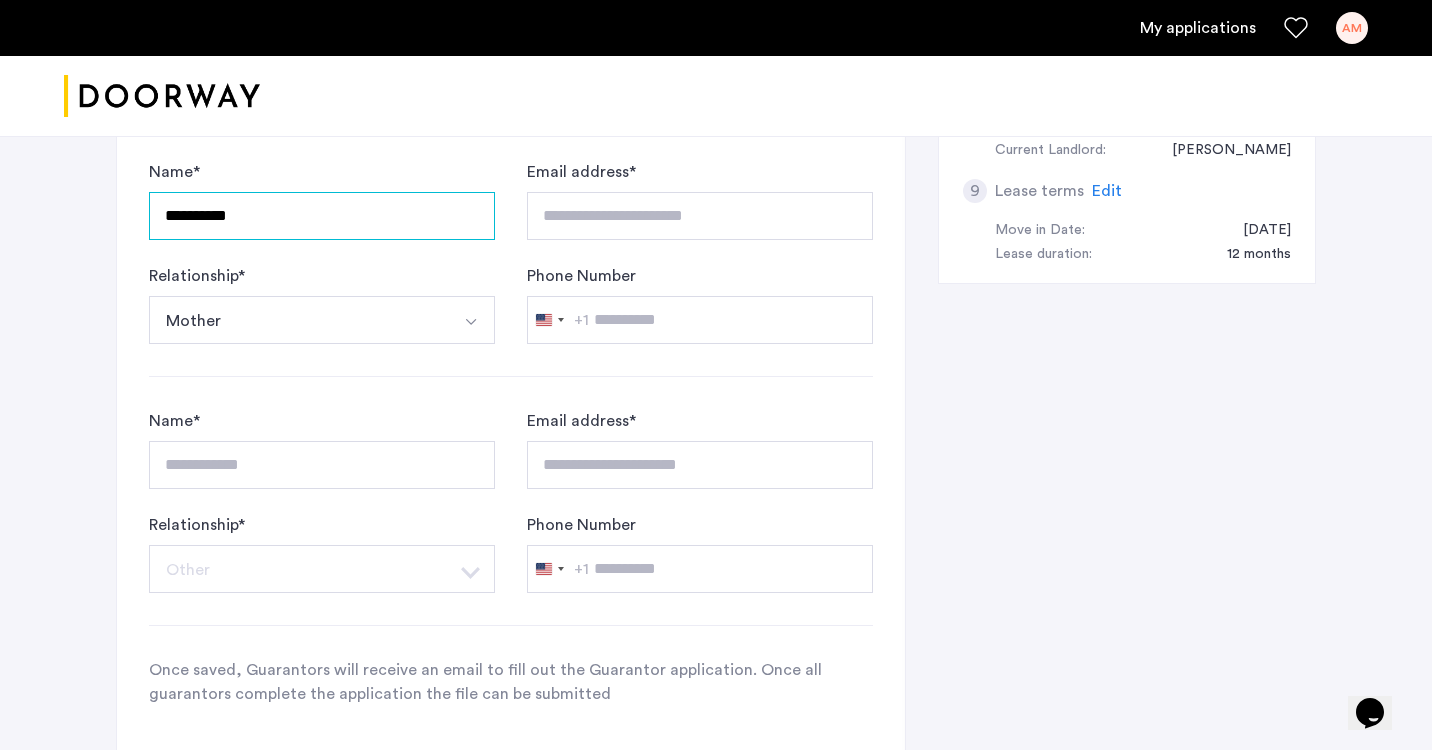 type on "**********" 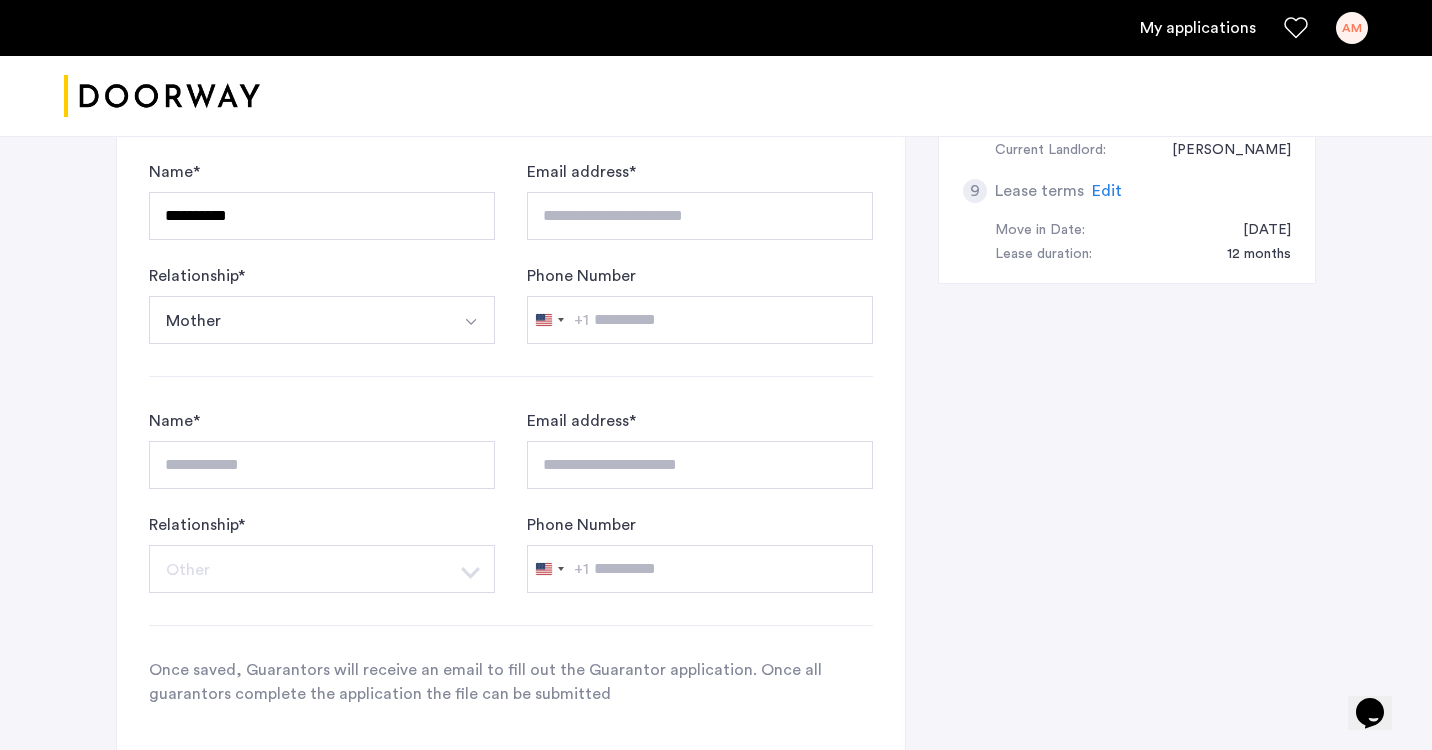 drag, startPoint x: 371, startPoint y: 227, endPoint x: 341, endPoint y: 338, distance: 114.982605 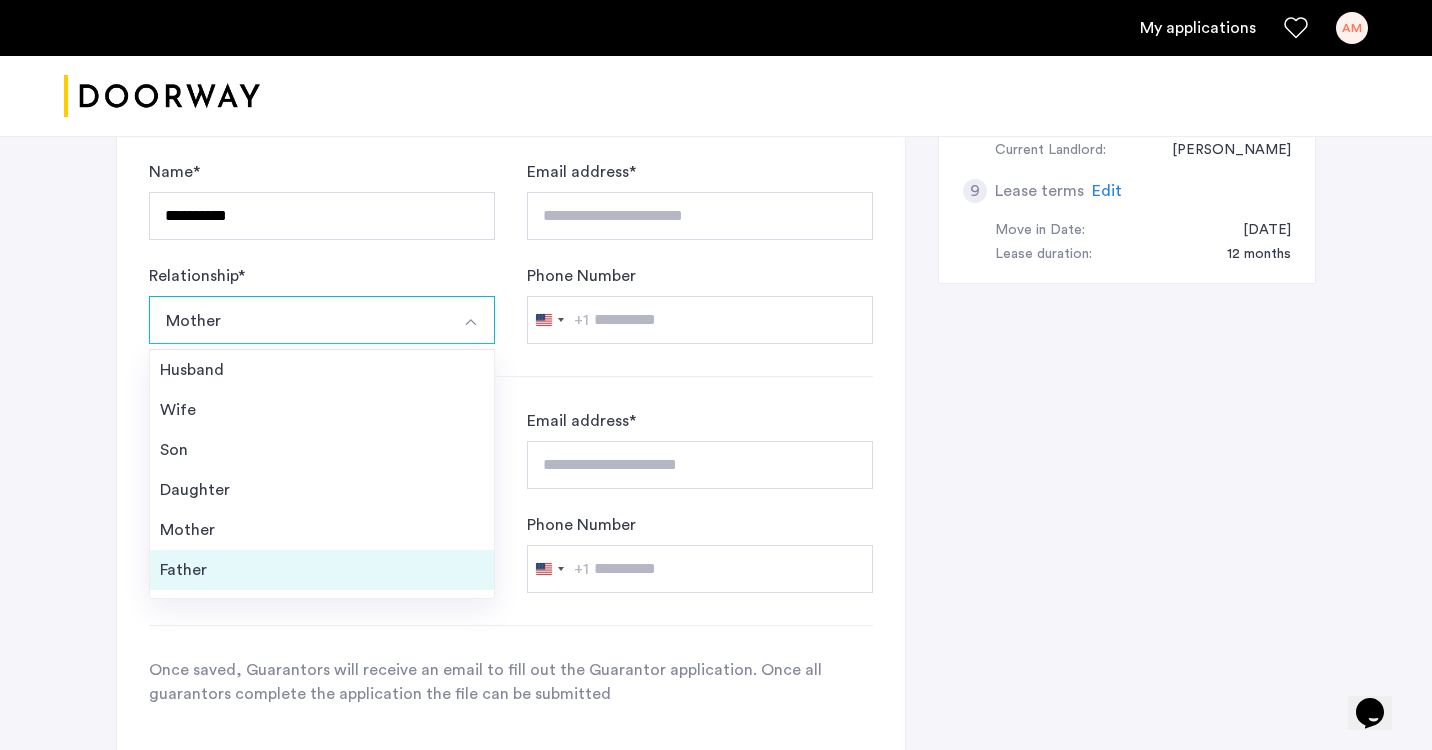 click on "Father" at bounding box center (322, 570) 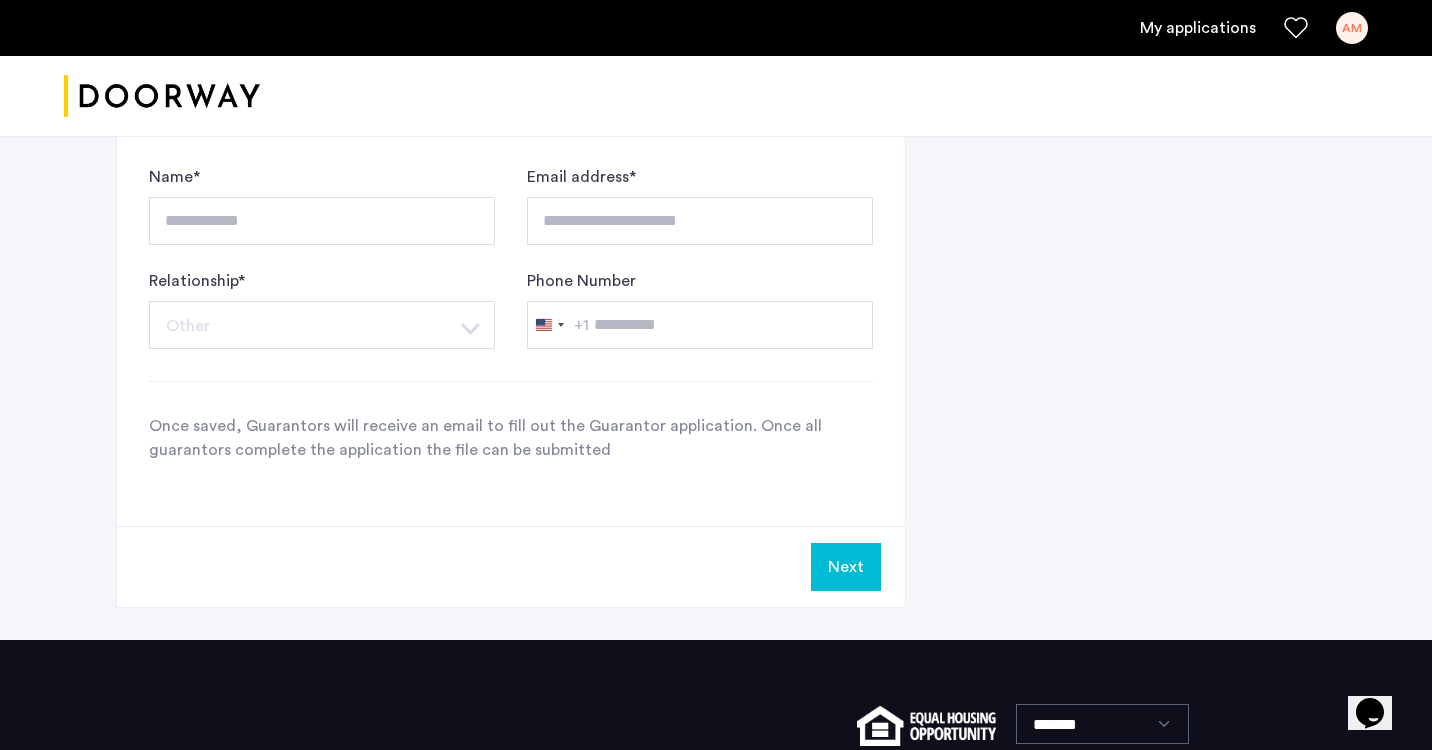 scroll, scrollTop: 1432, scrollLeft: 0, axis: vertical 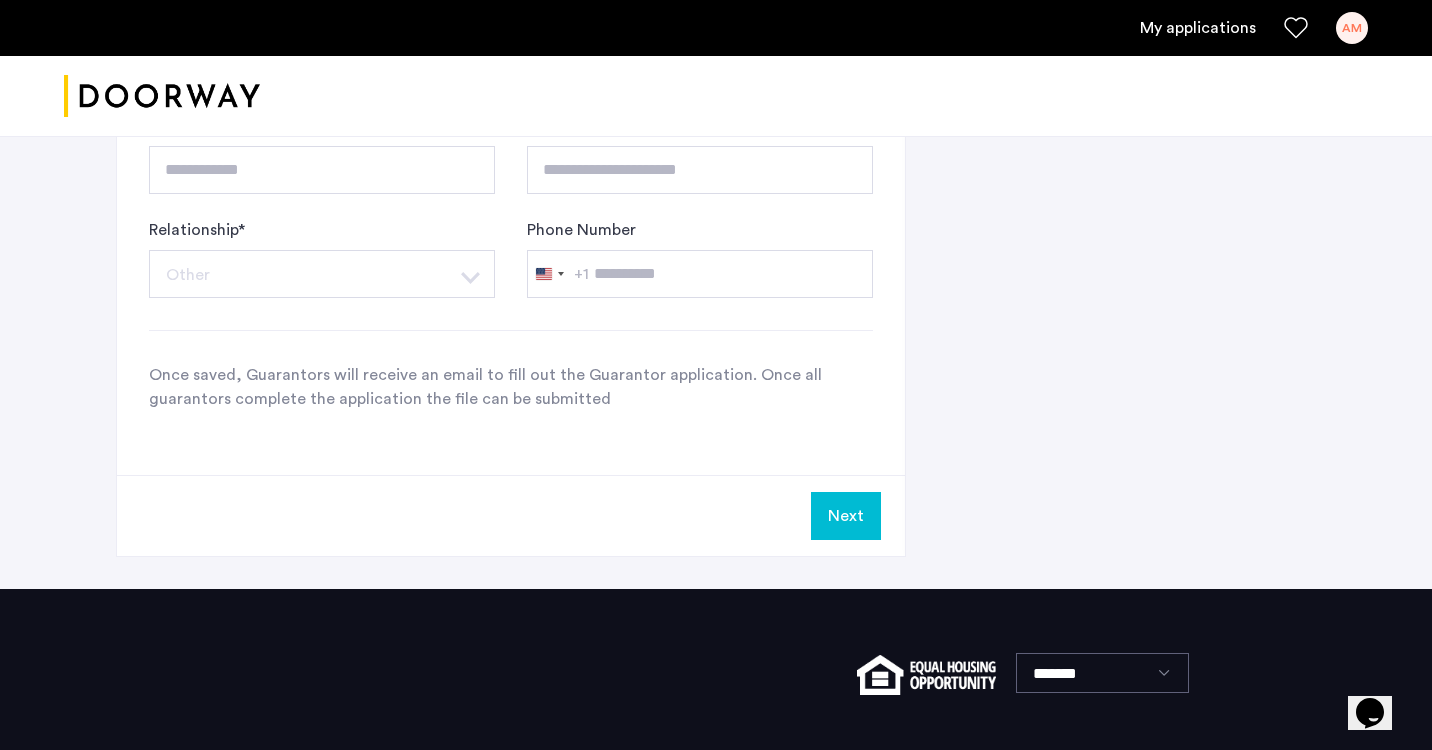 click on "Next" 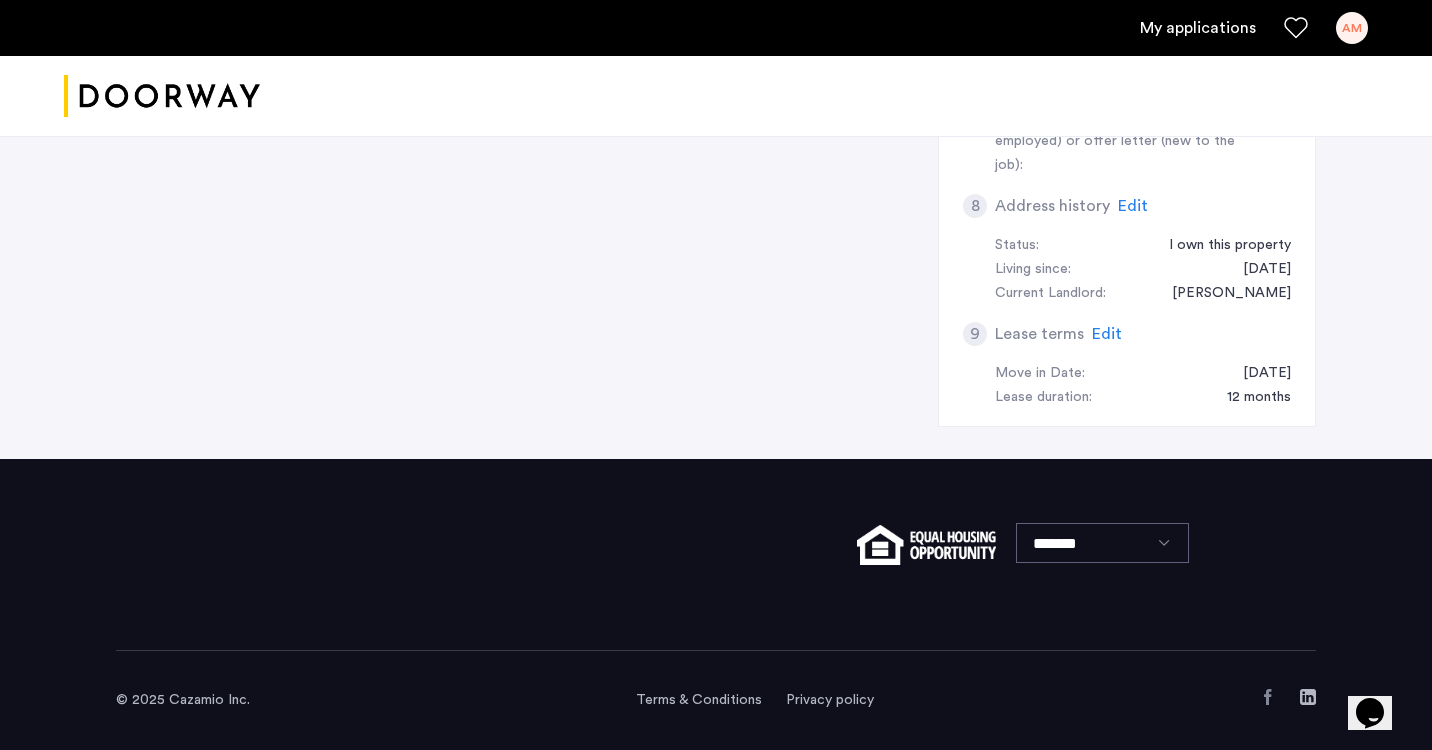 scroll, scrollTop: 0, scrollLeft: 0, axis: both 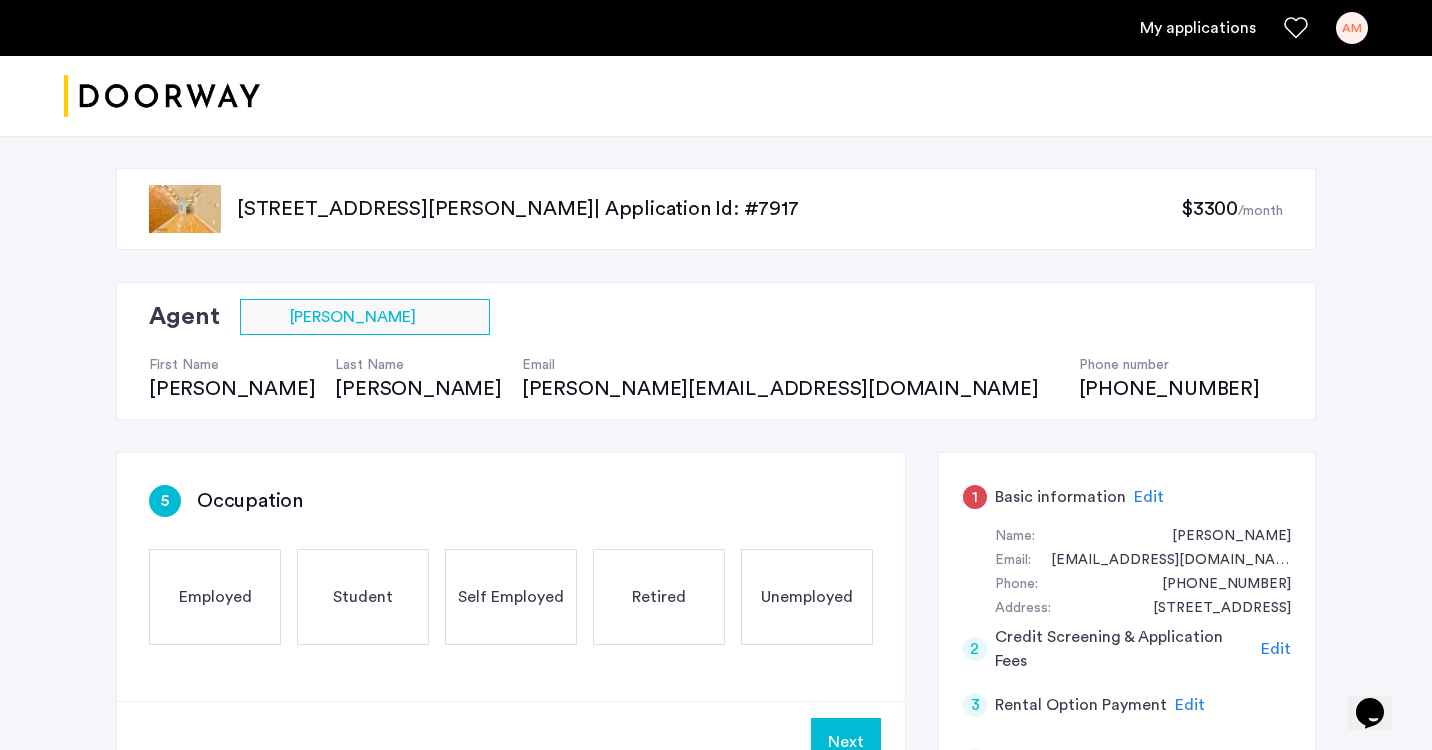 click on "Self Employed" 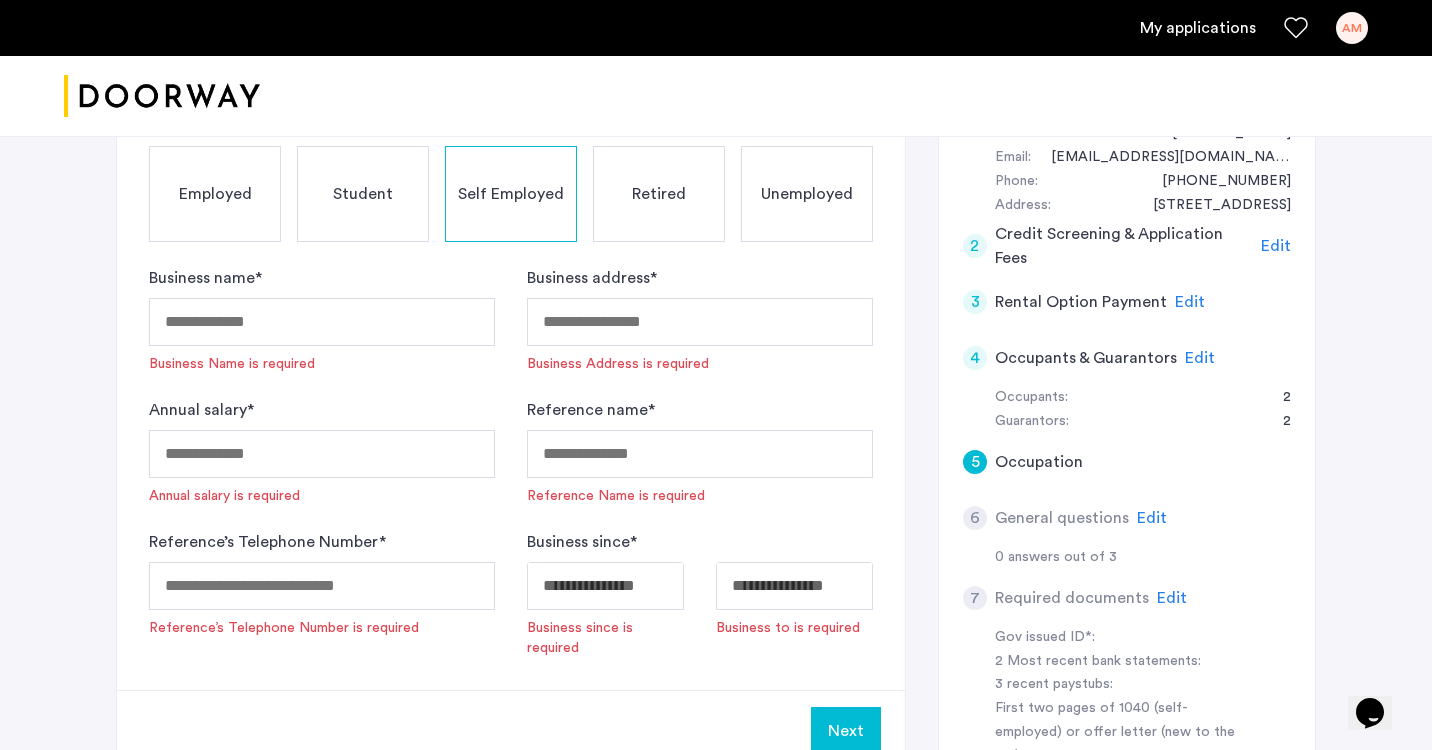 scroll, scrollTop: 401, scrollLeft: 0, axis: vertical 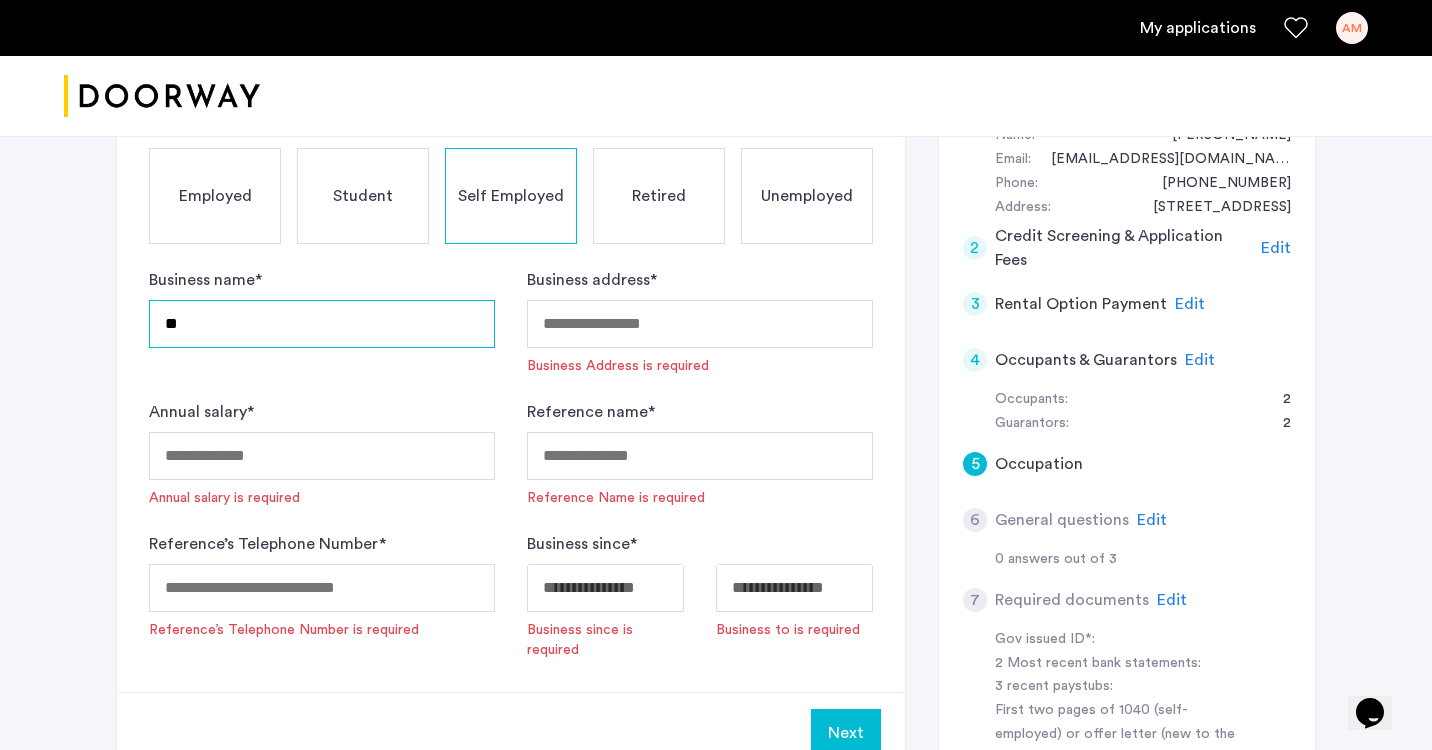 type on "*" 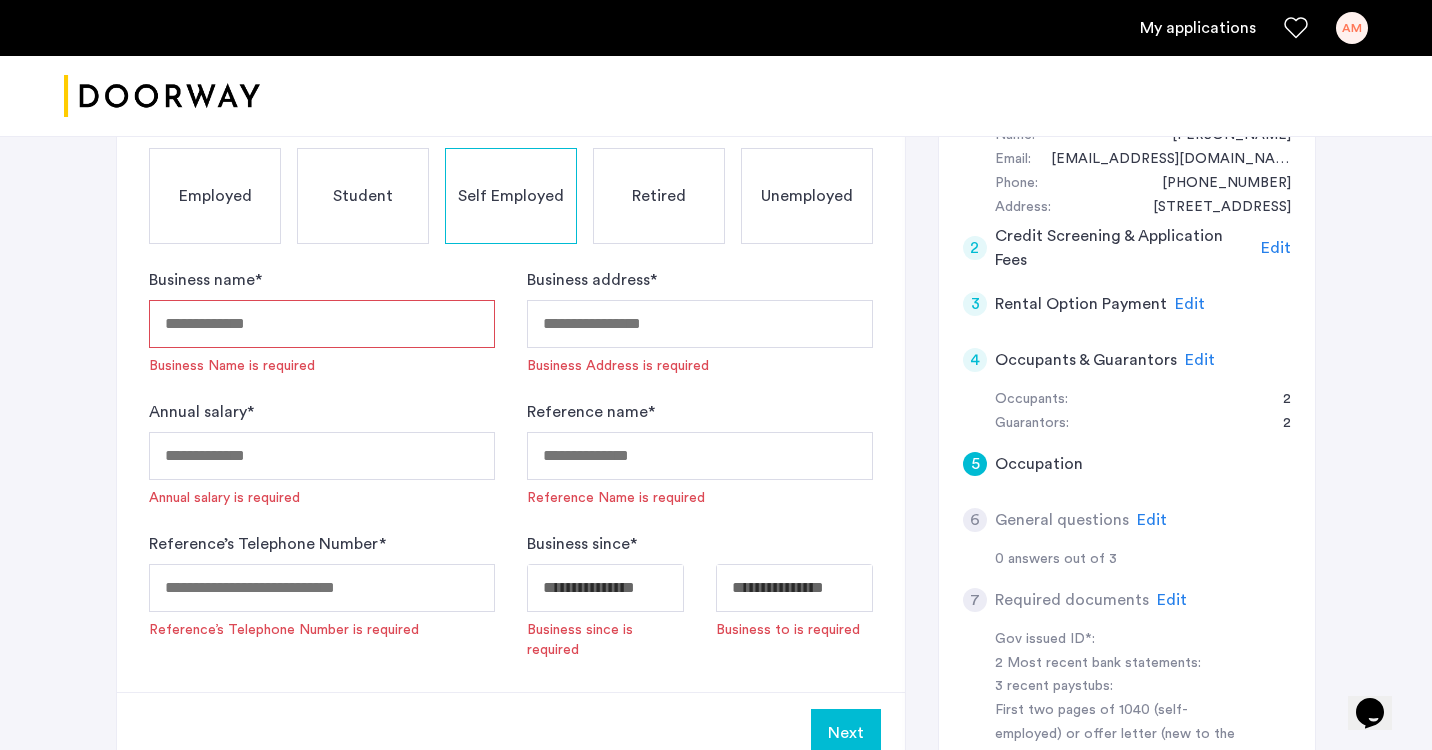 paste 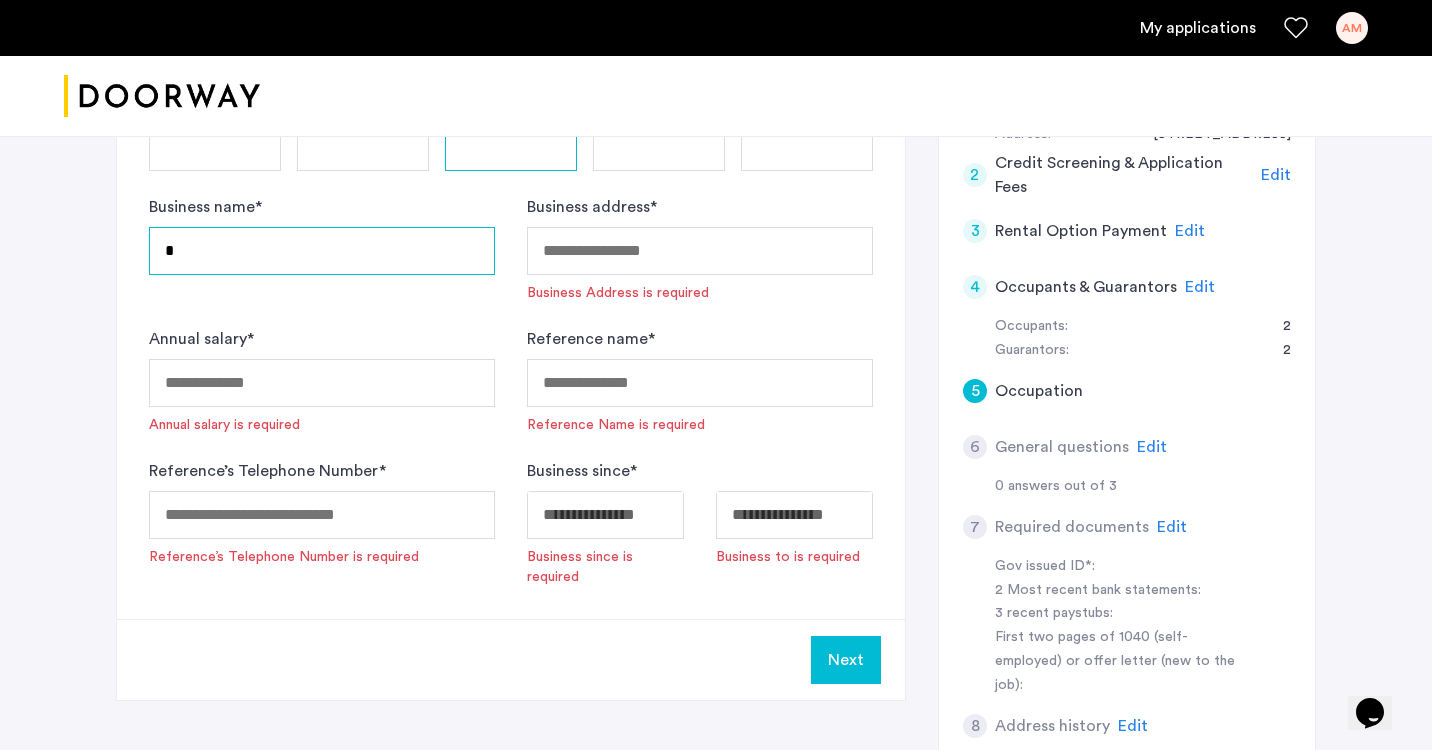scroll, scrollTop: 460, scrollLeft: 0, axis: vertical 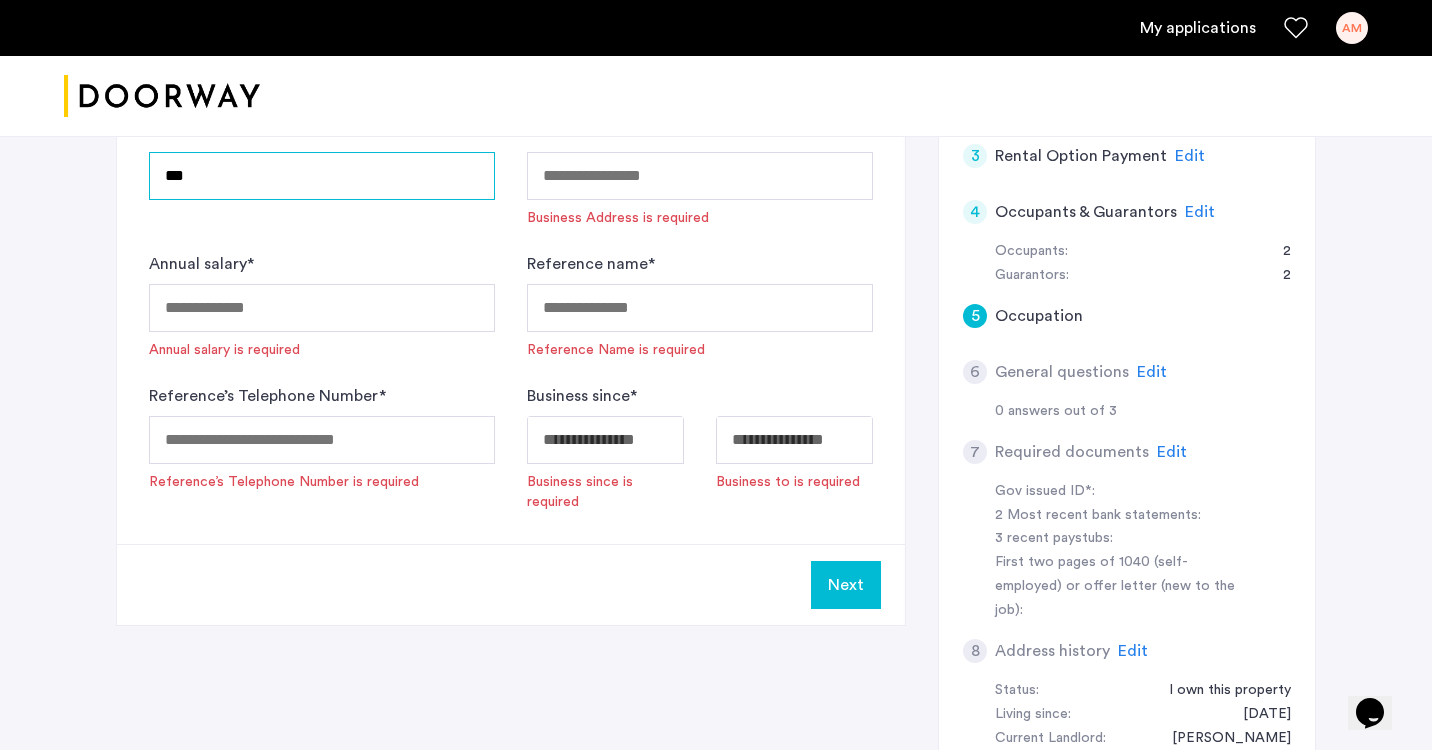 type on "*" 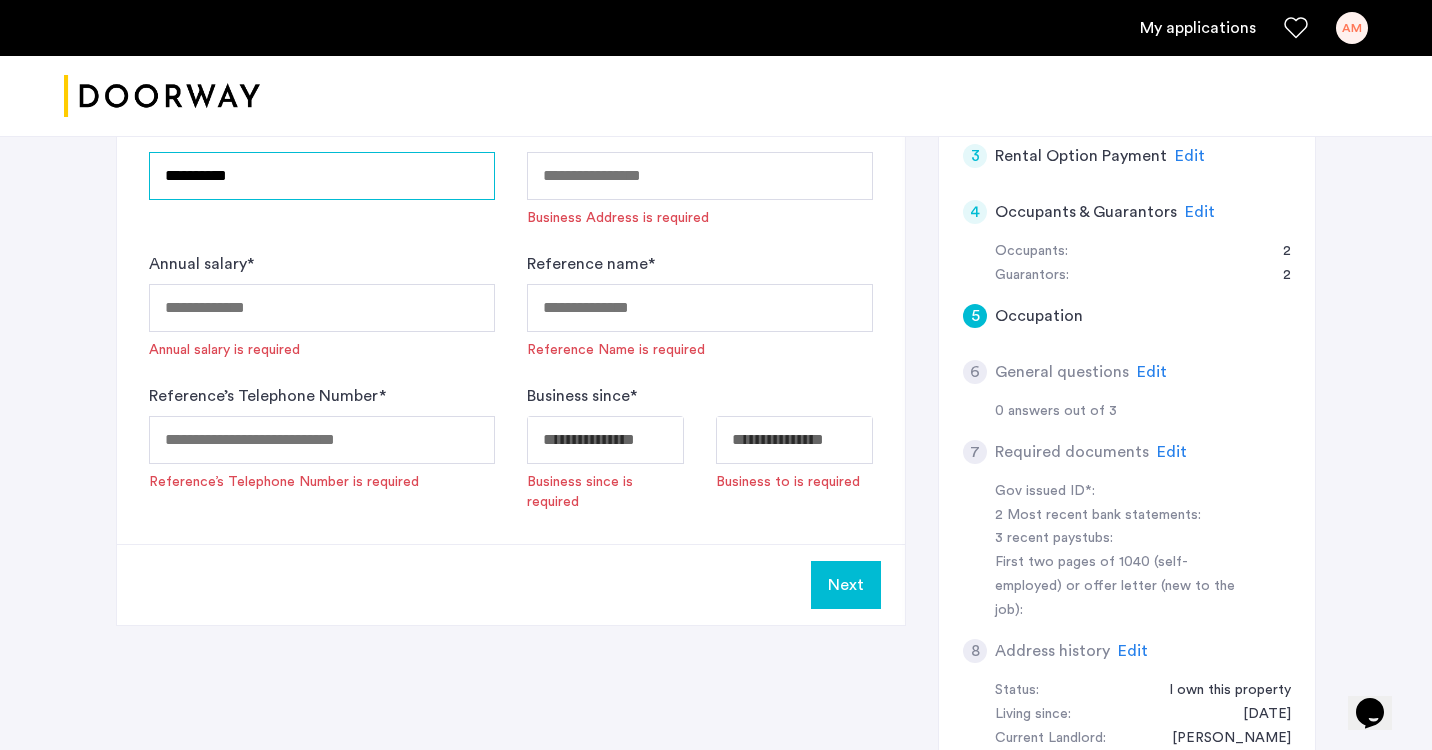 type on "**********" 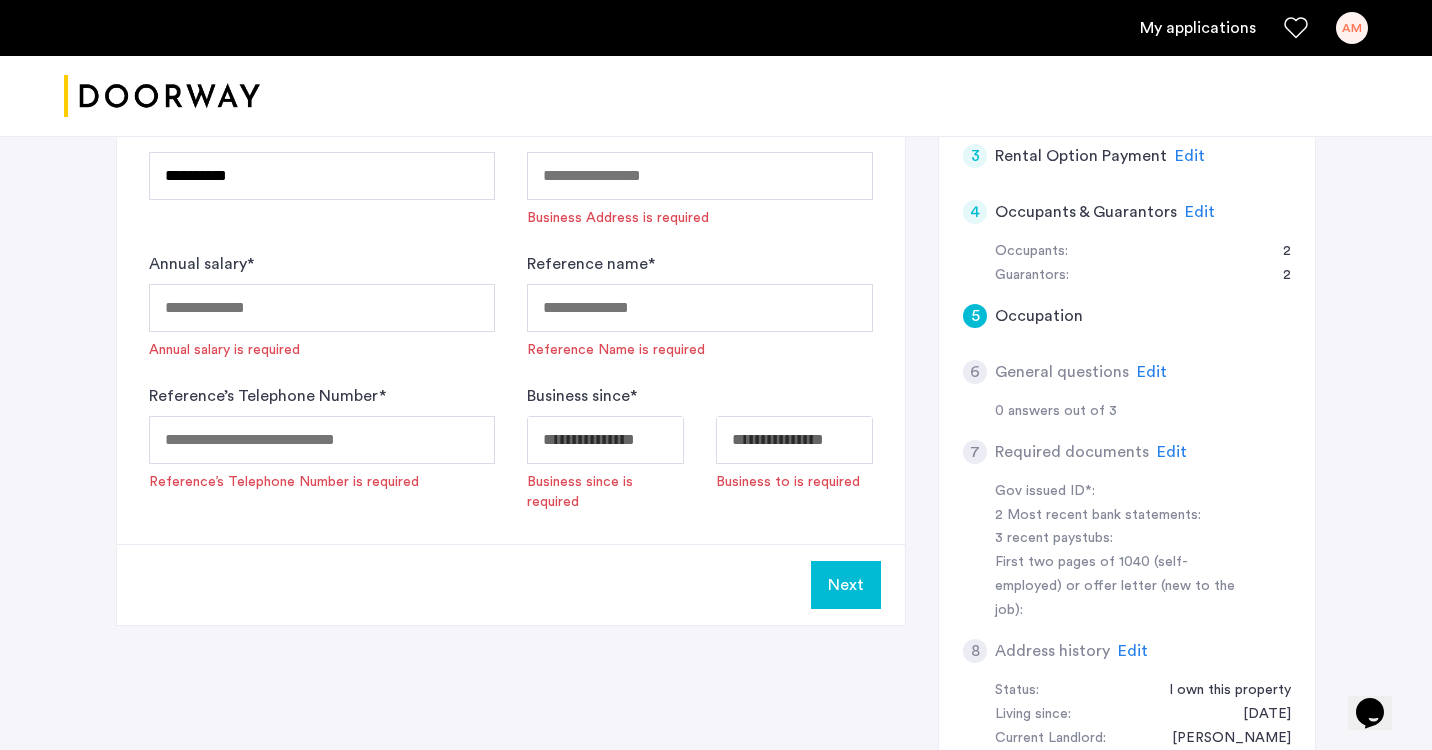 click on "Annual salary  *  Annual salary is required" 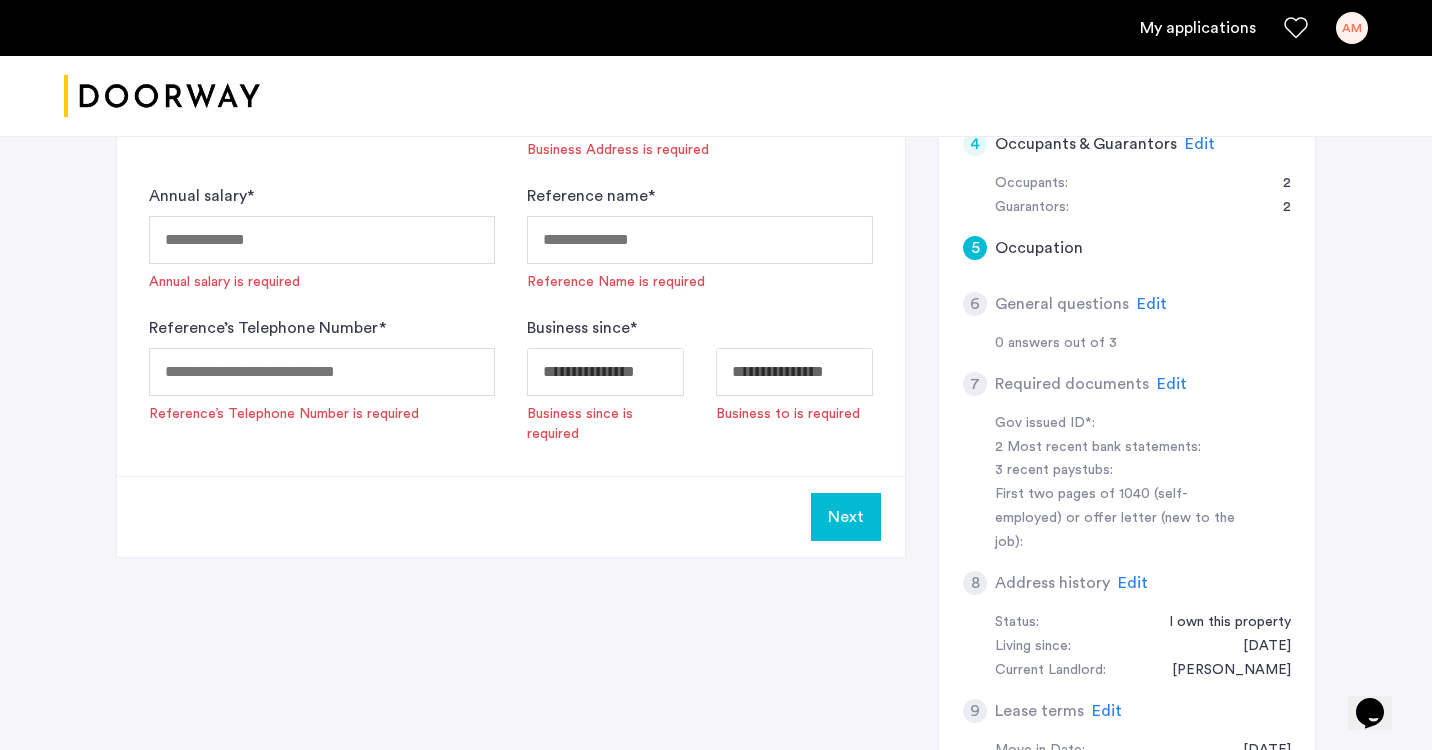 scroll, scrollTop: 621, scrollLeft: 0, axis: vertical 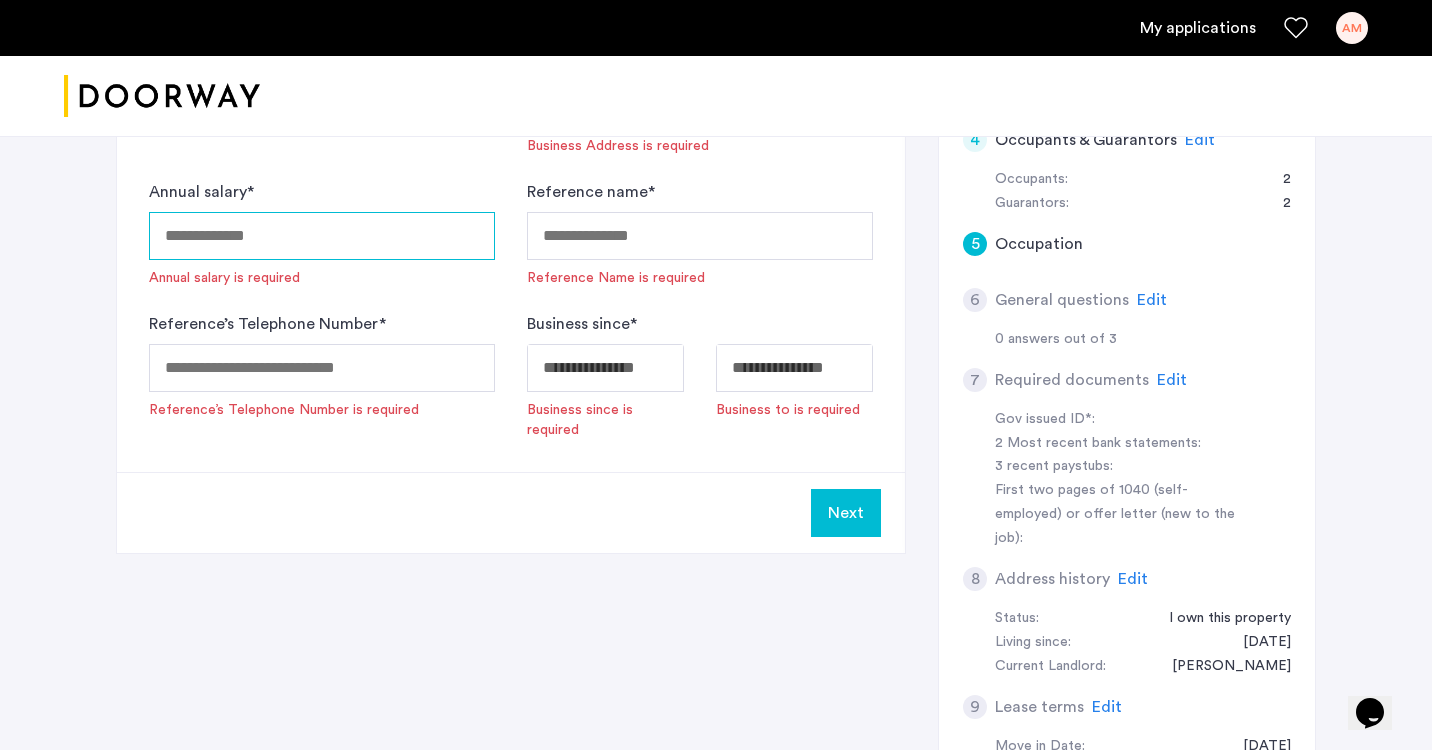click on "Annual salary  *" at bounding box center [322, 236] 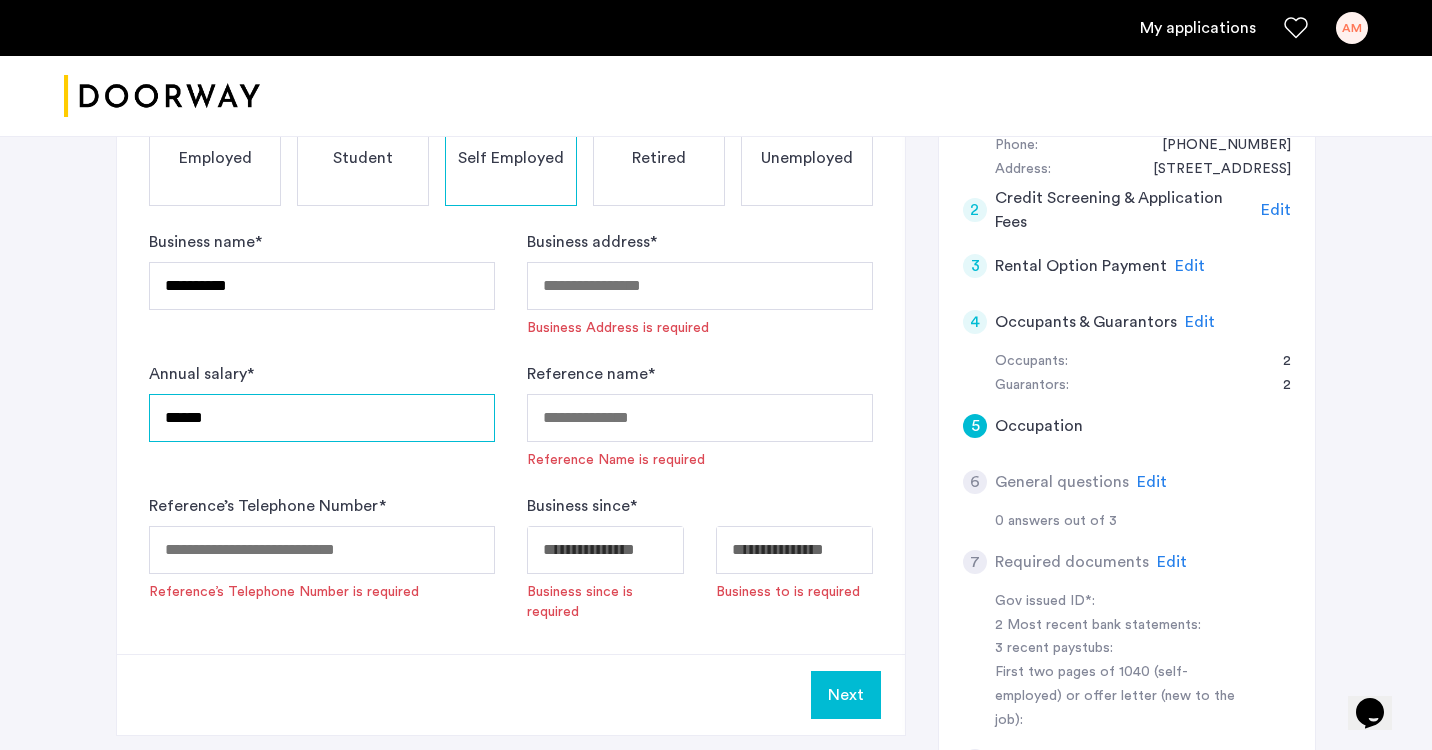 scroll, scrollTop: 432, scrollLeft: 0, axis: vertical 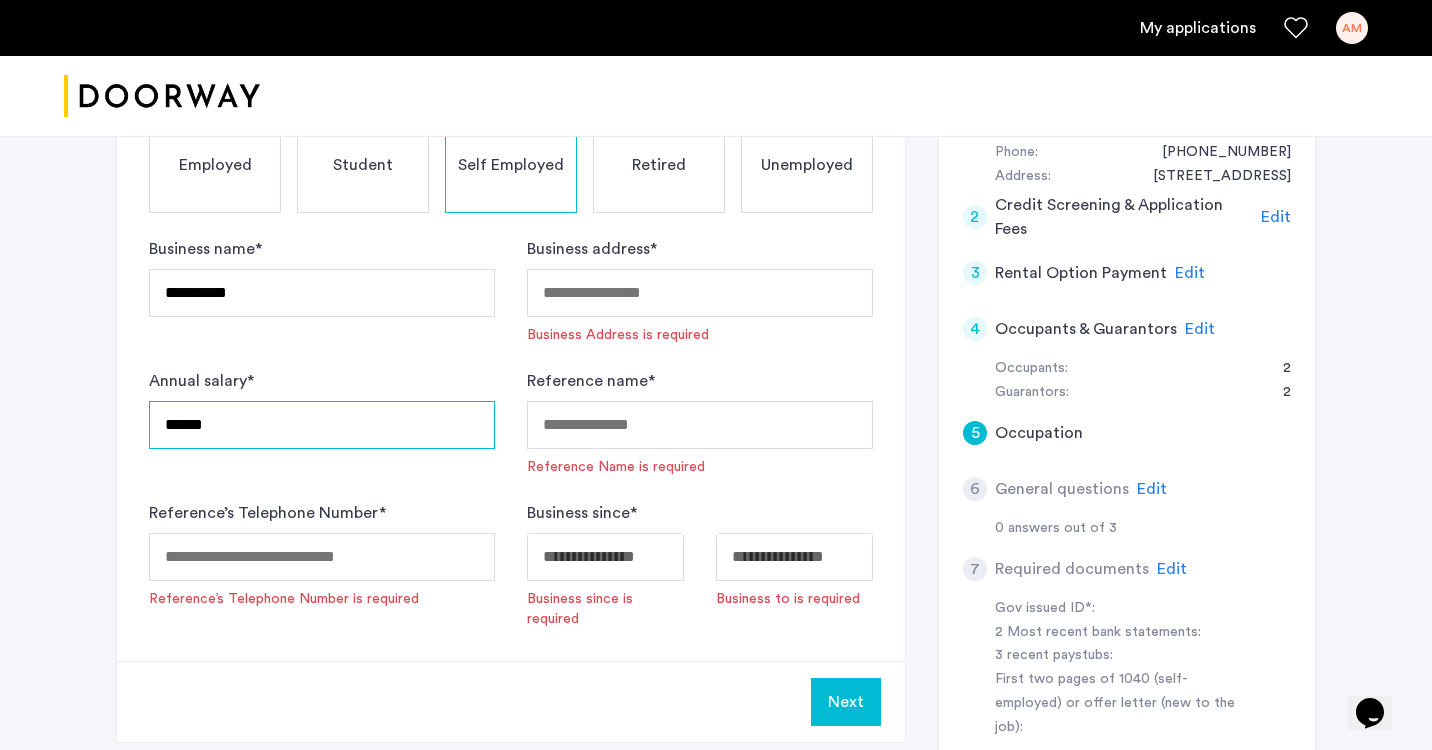 type on "******" 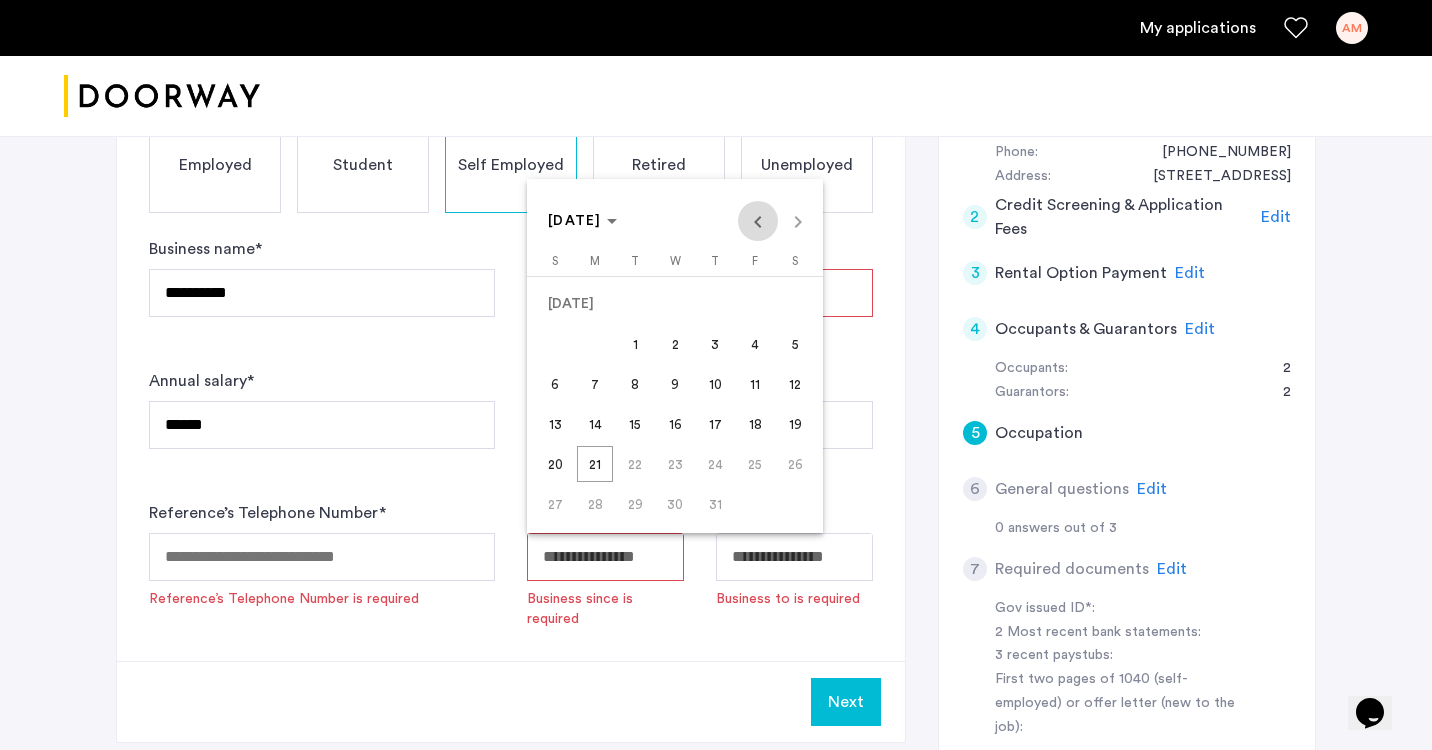 click at bounding box center (758, 221) 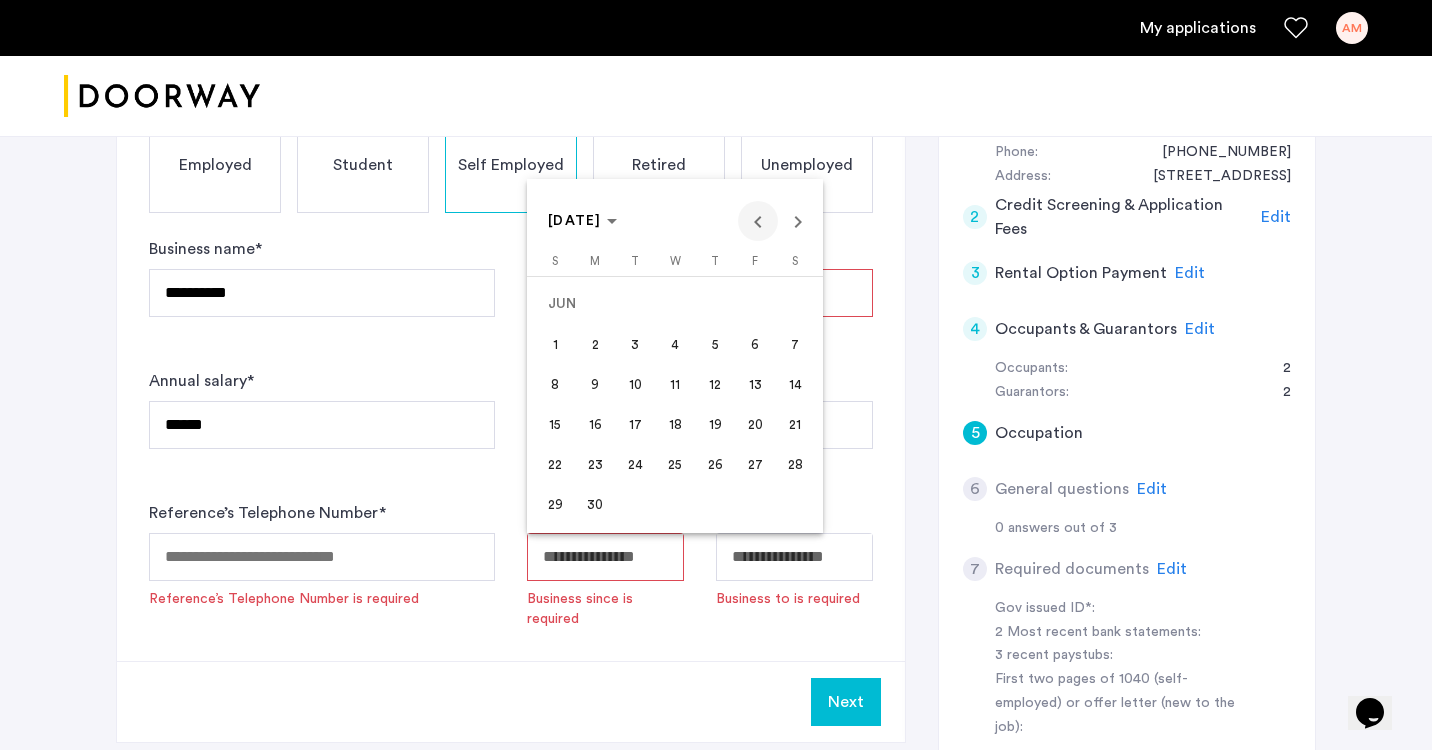 click at bounding box center [758, 221] 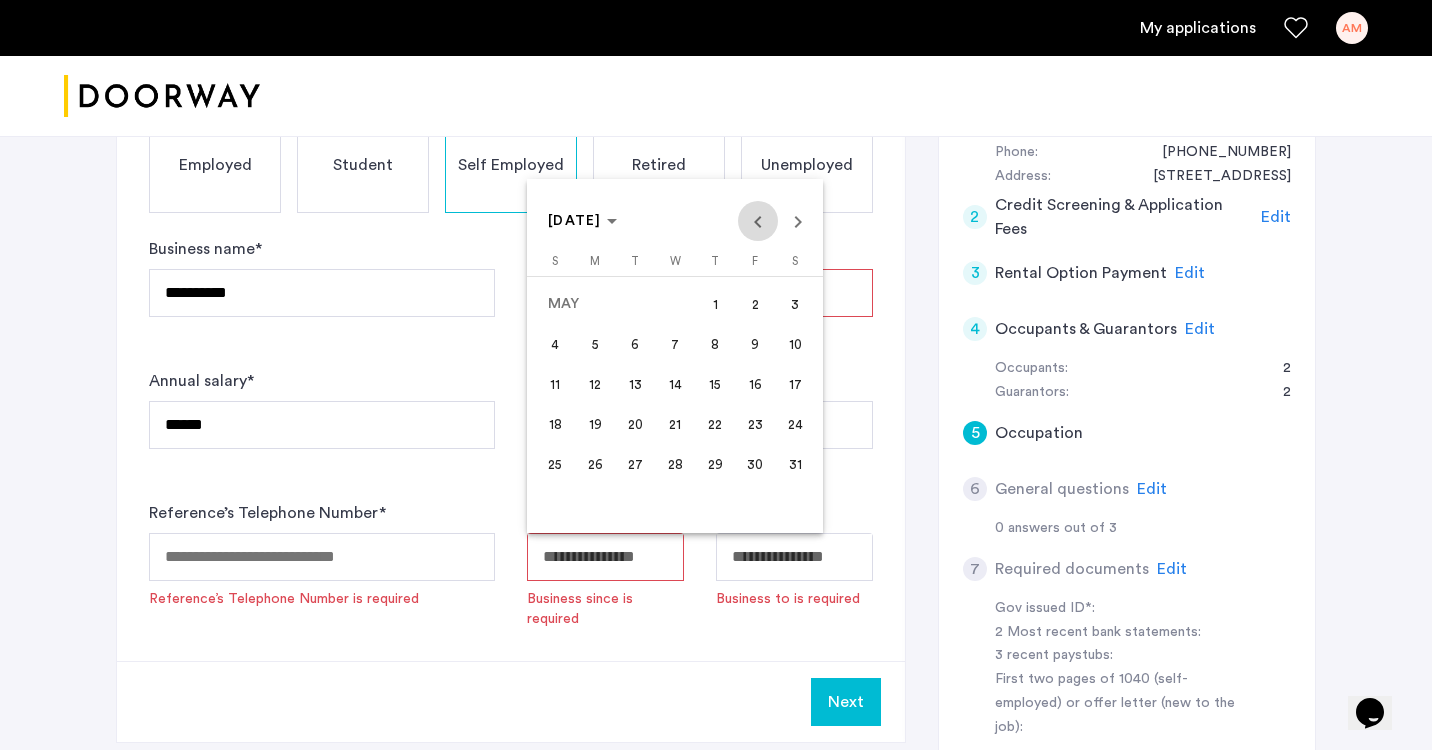 click at bounding box center (758, 221) 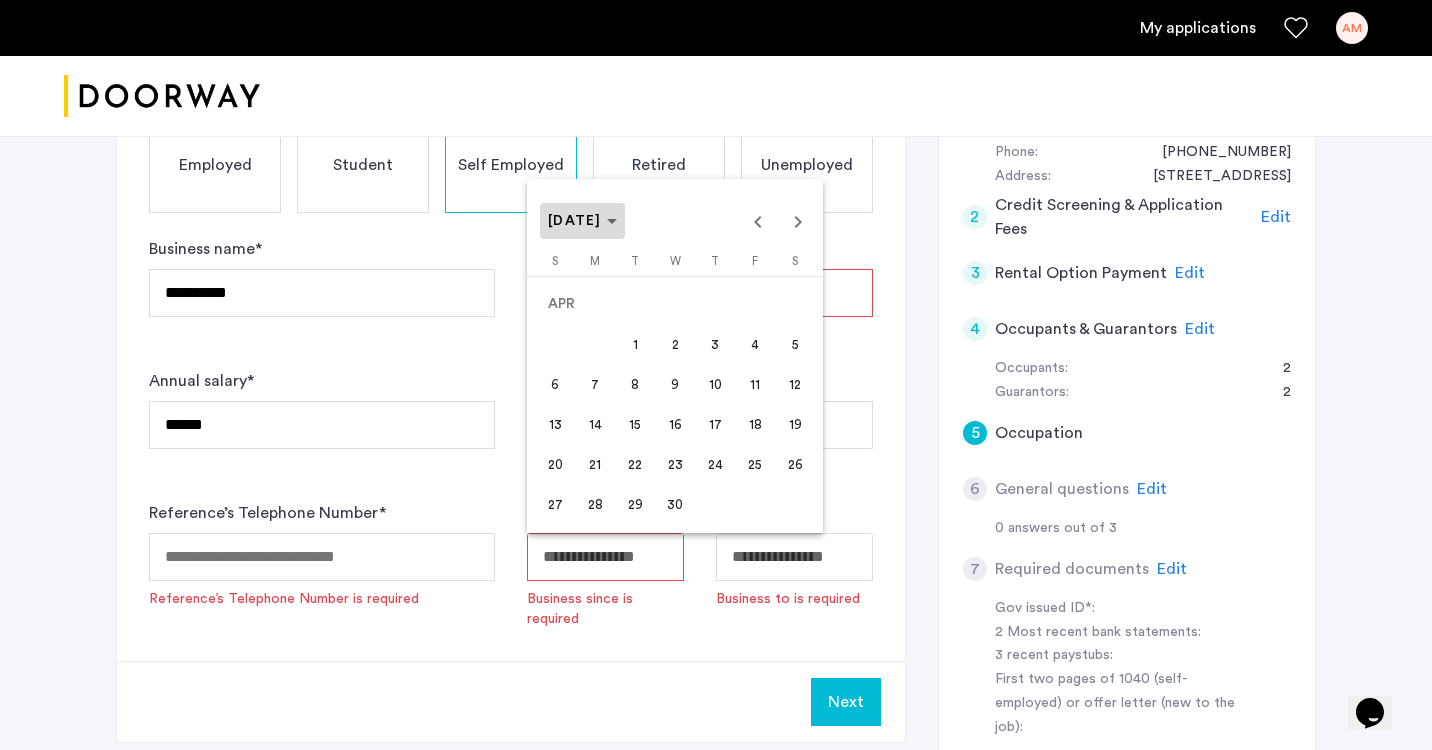 click 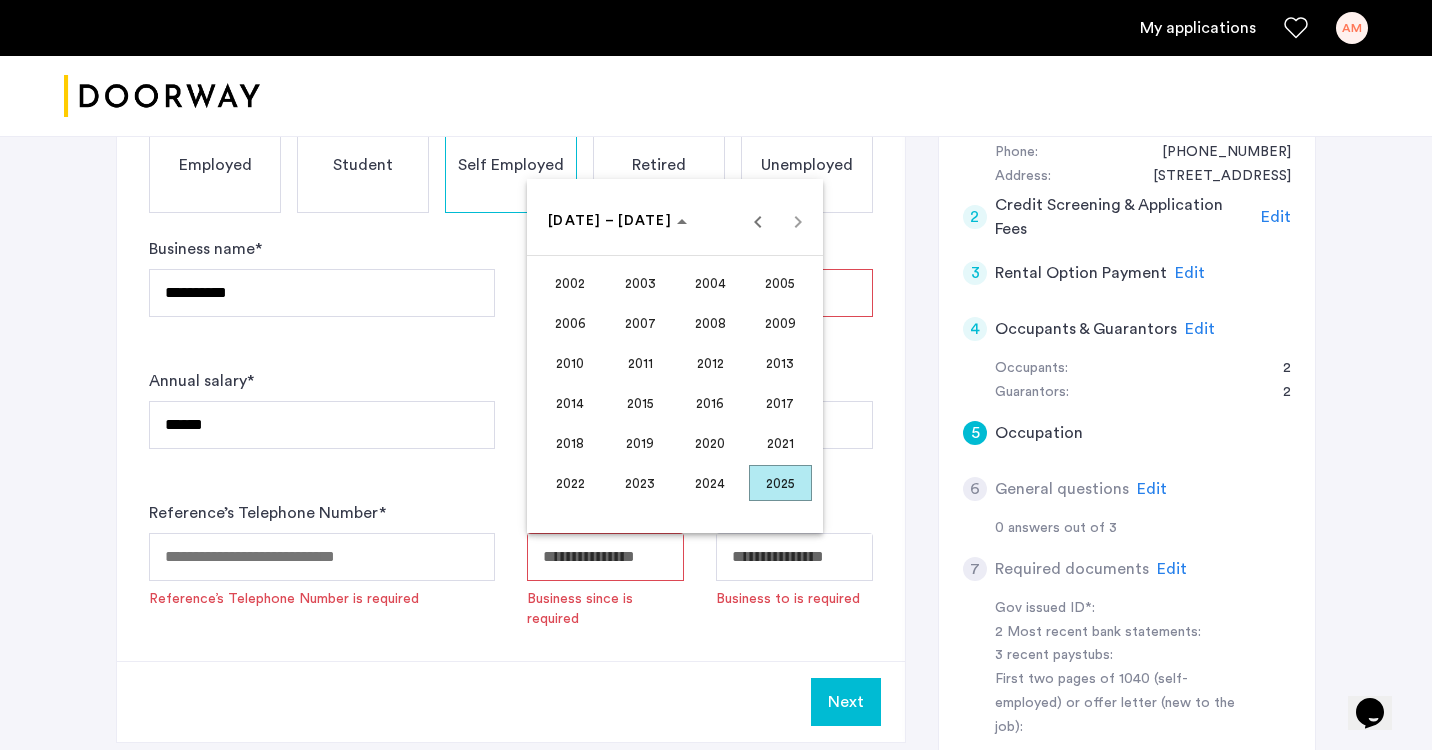 click on "2011" at bounding box center [640, 363] 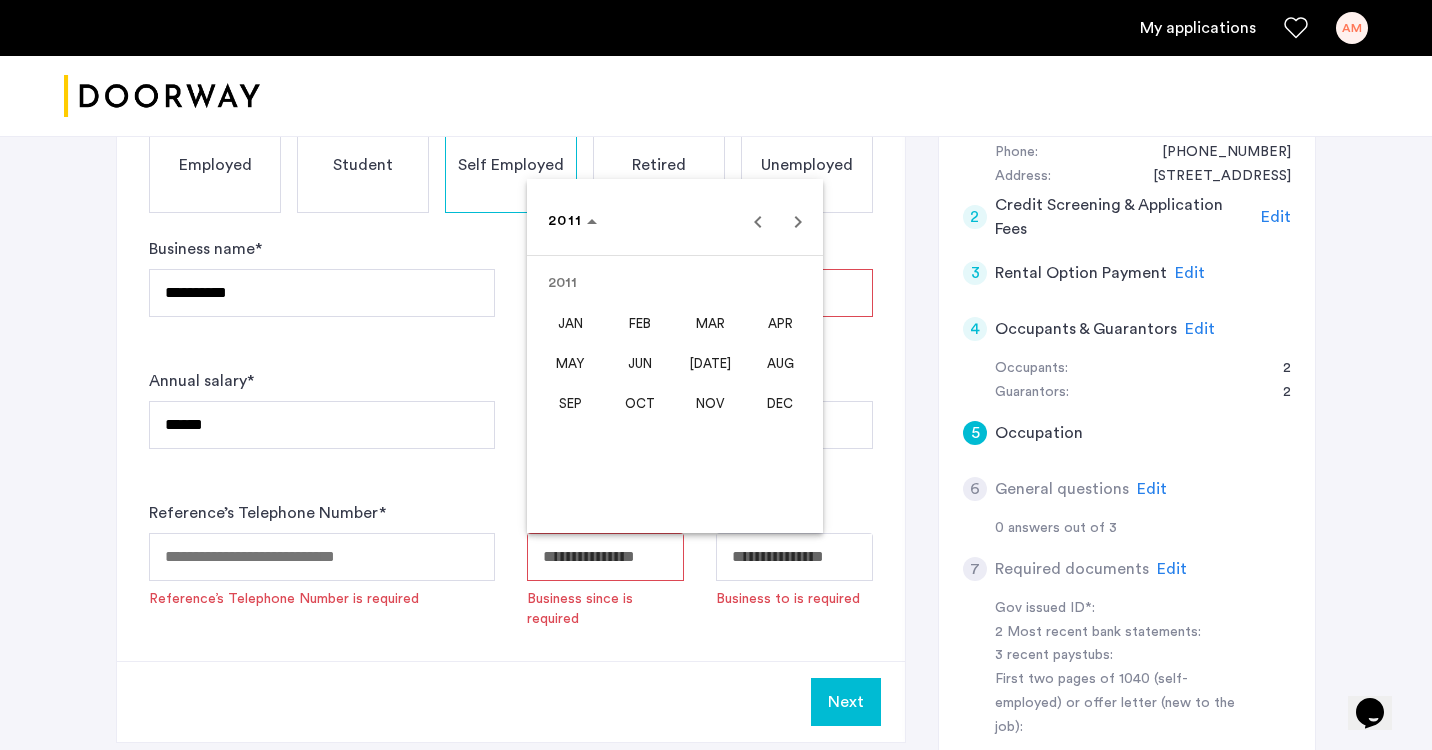 click on "DEC" at bounding box center (780, 403) 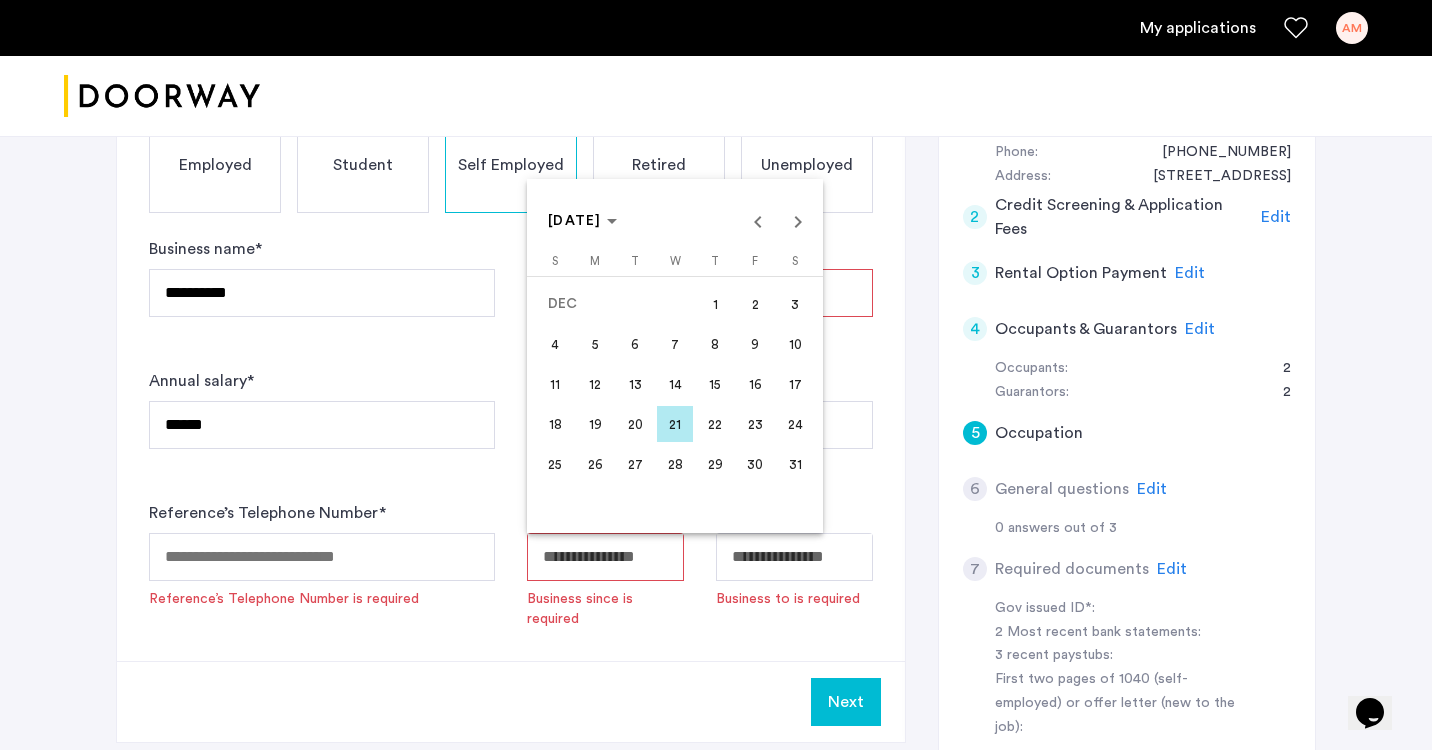 click on "17" at bounding box center [795, 384] 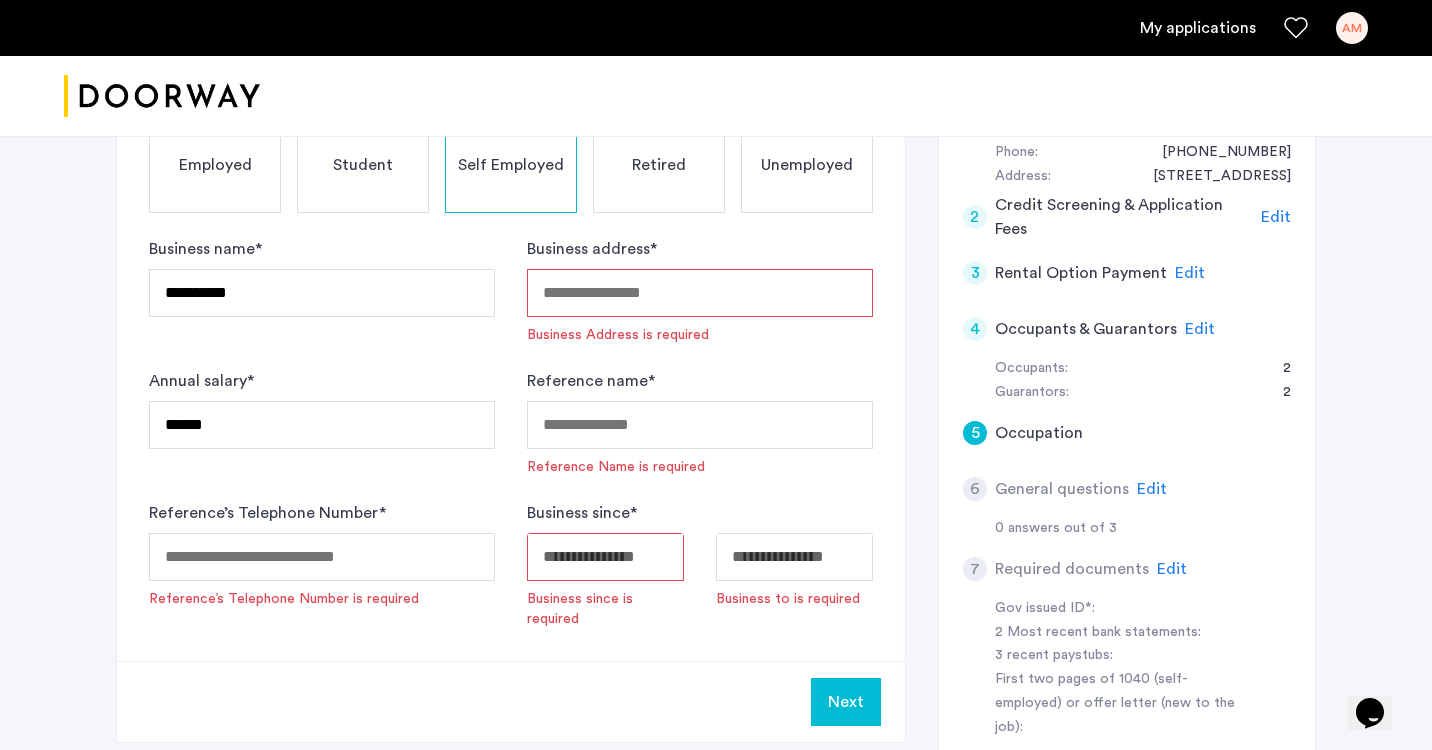 type on "**********" 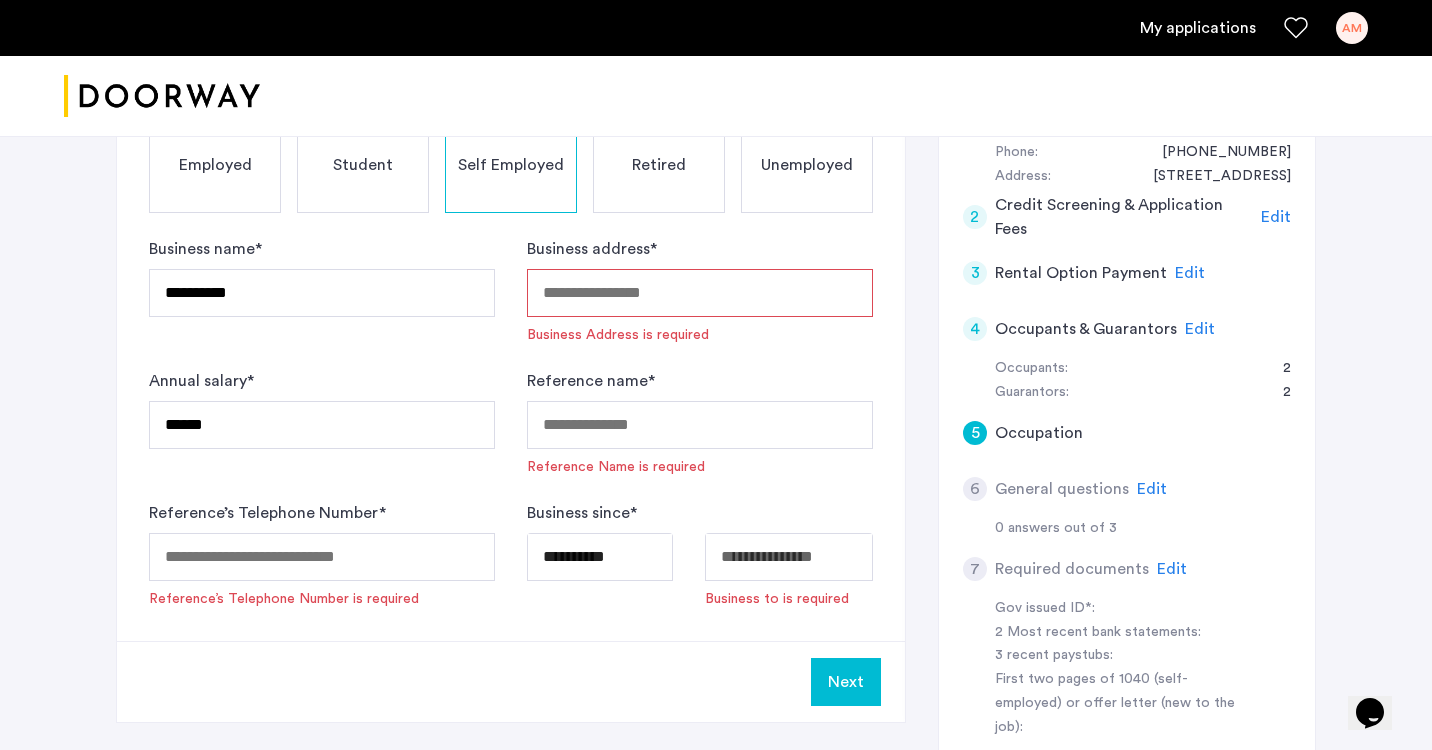 click on "**********" 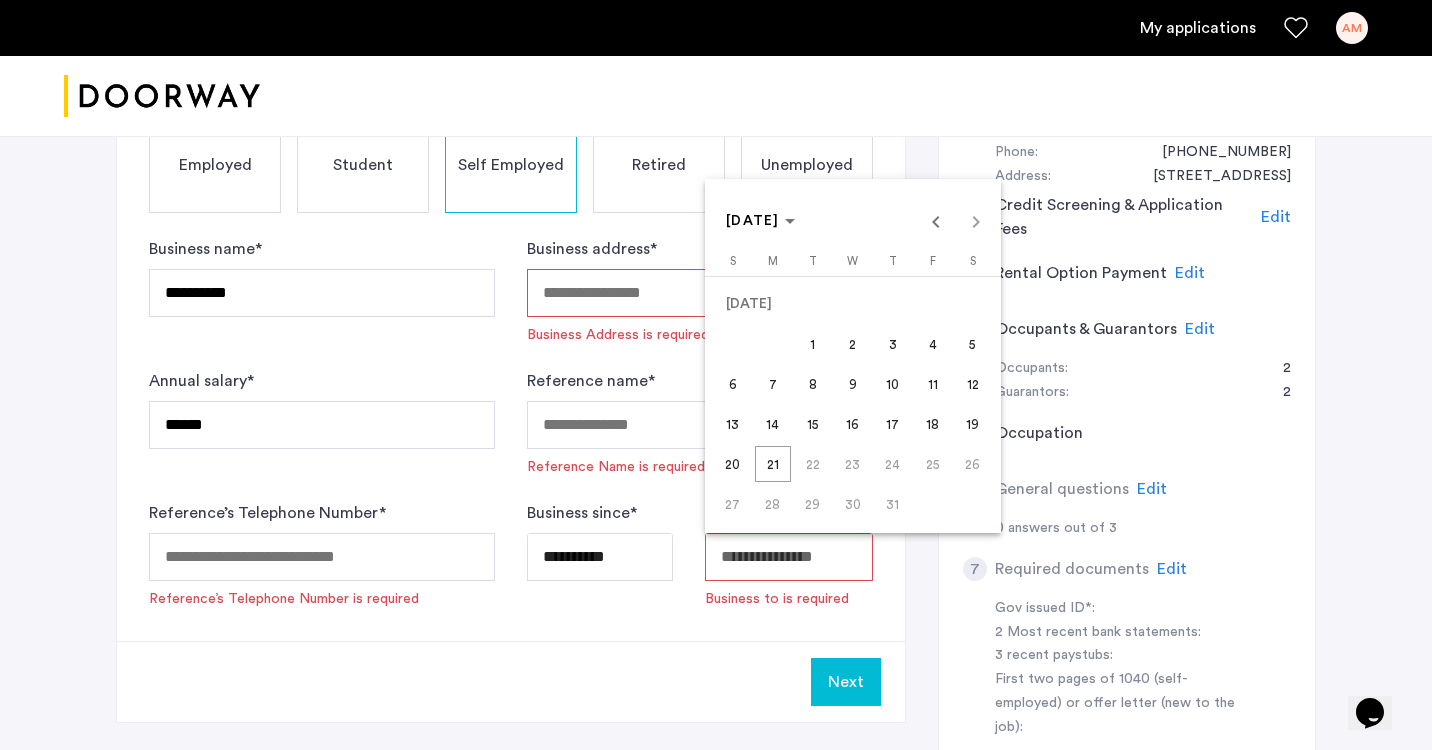click at bounding box center (716, 375) 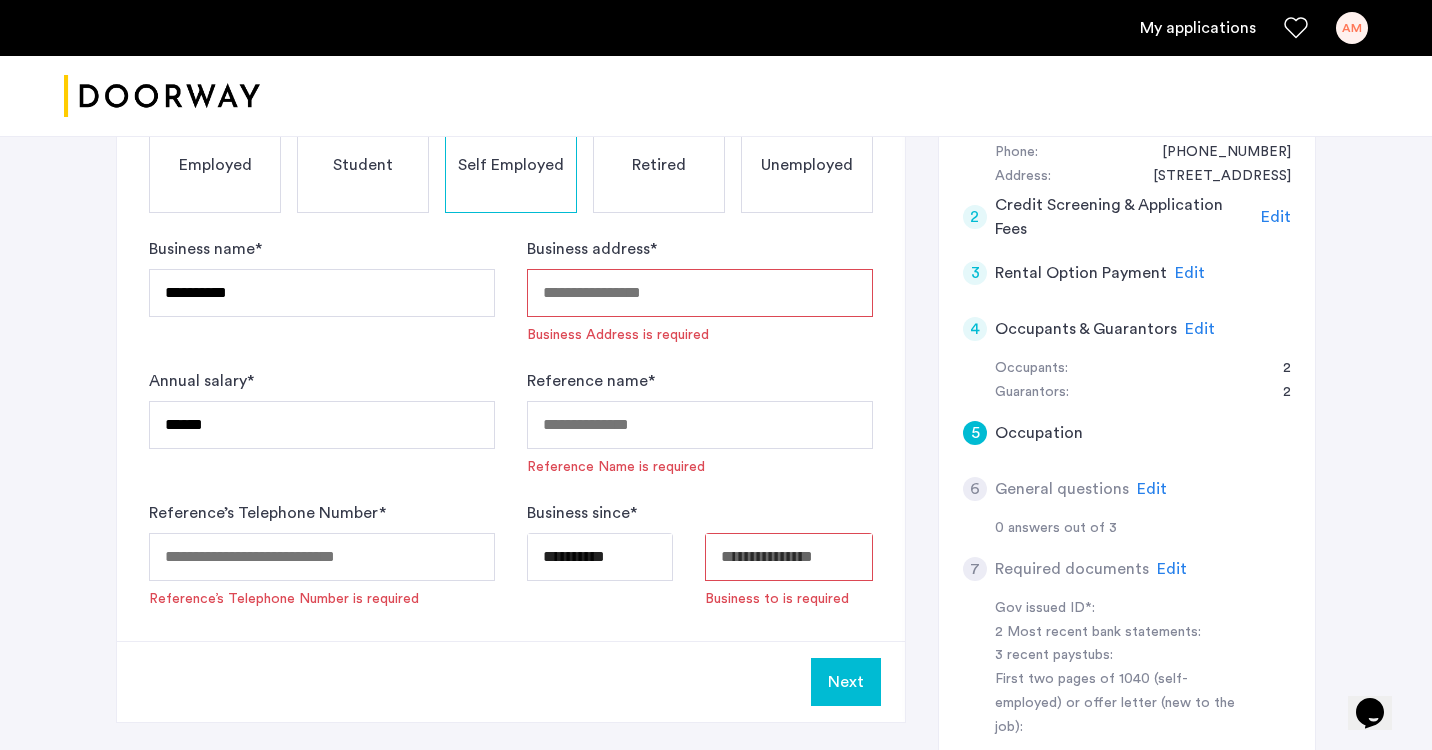 click at bounding box center [789, 557] 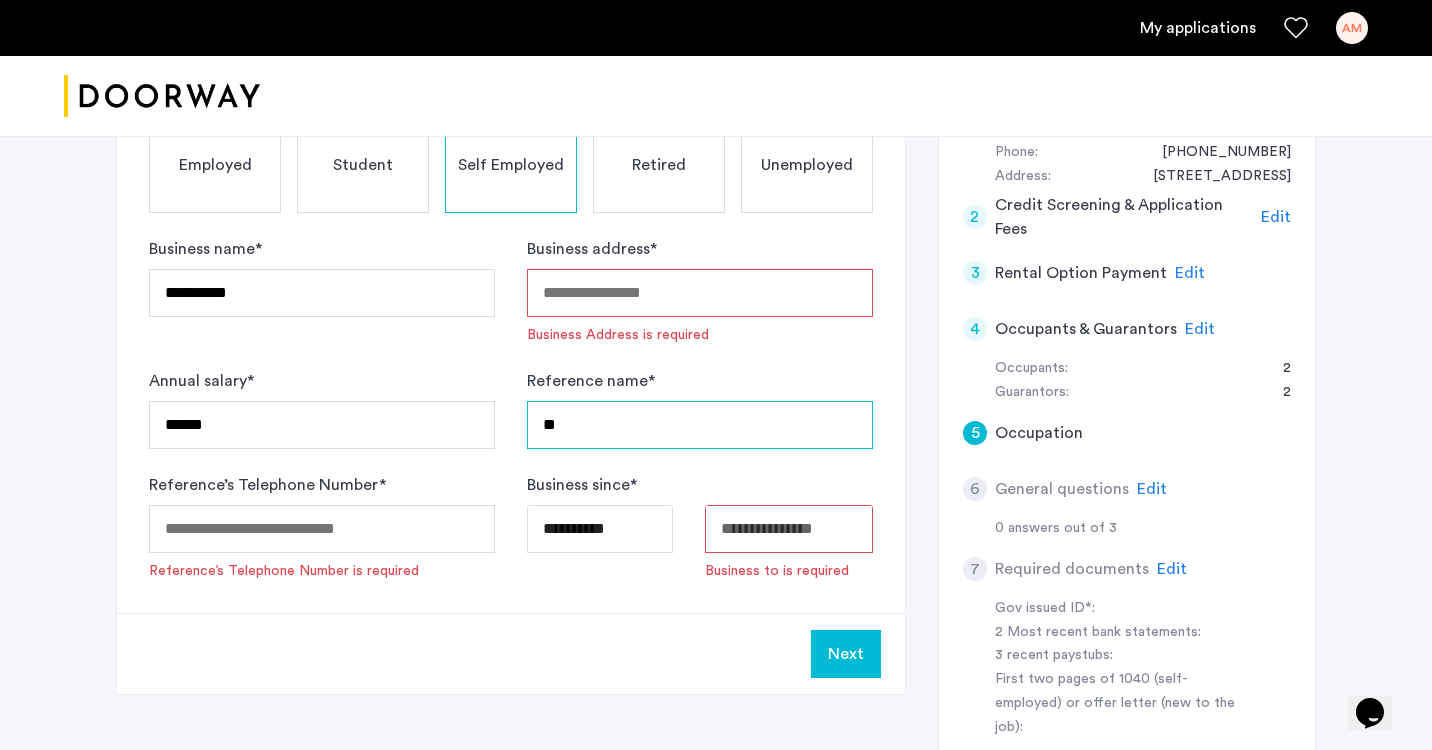 type on "*" 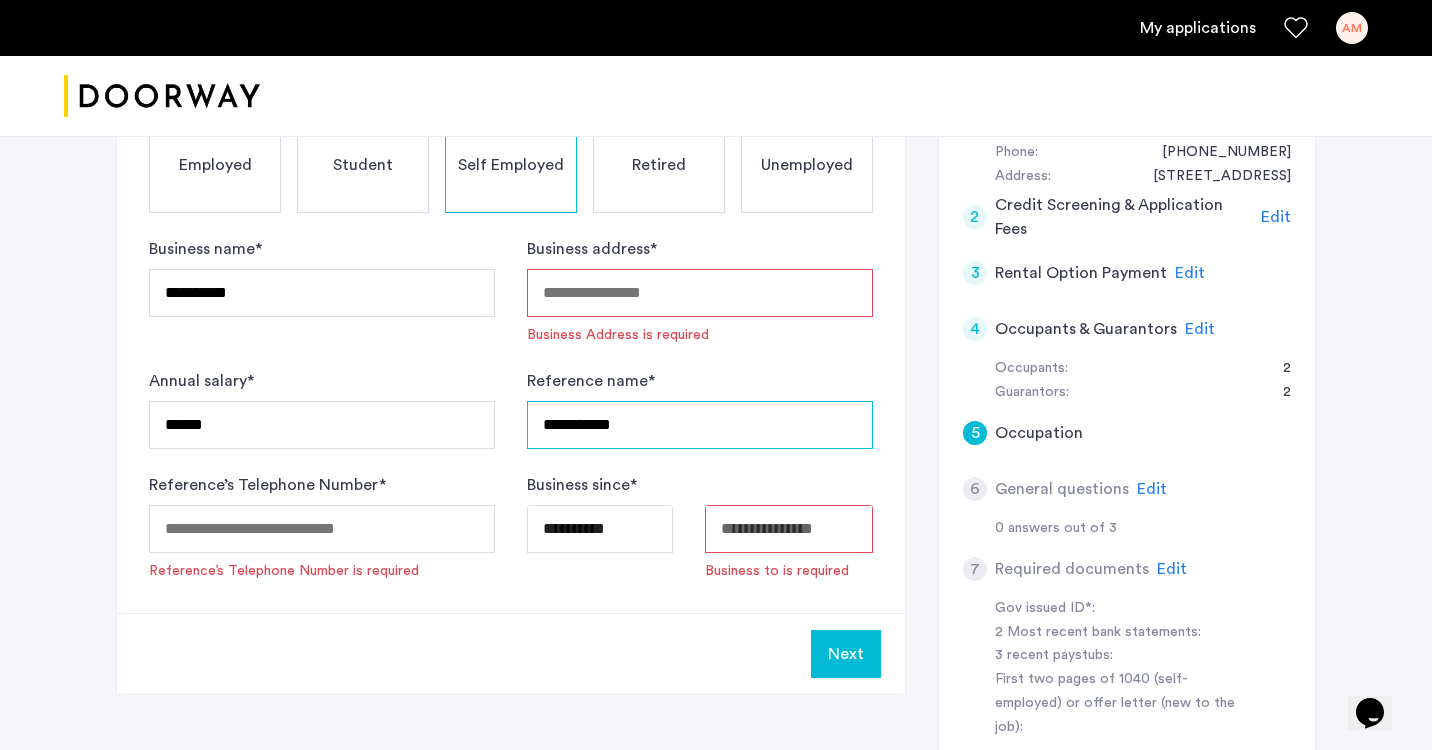 type on "**********" 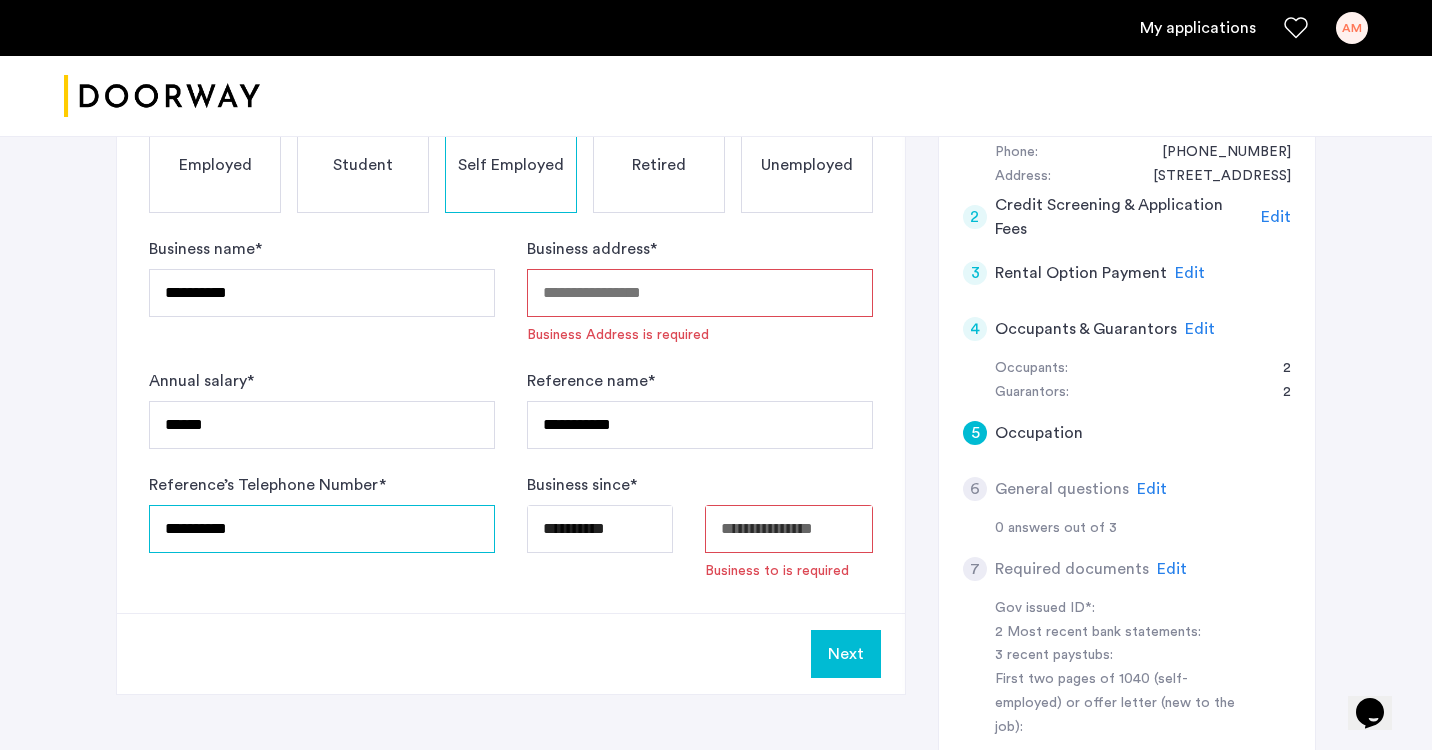 type on "**********" 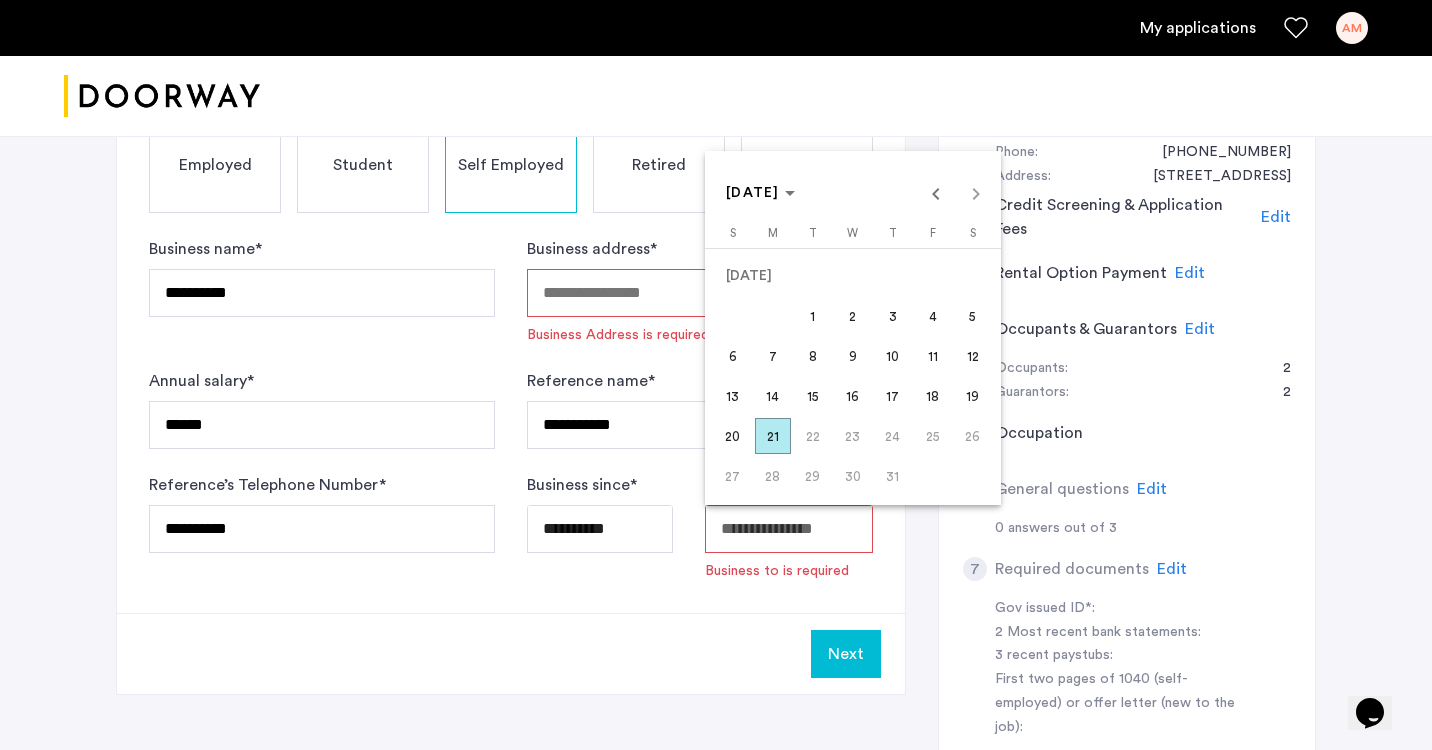 click on "**********" at bounding box center [716, -57] 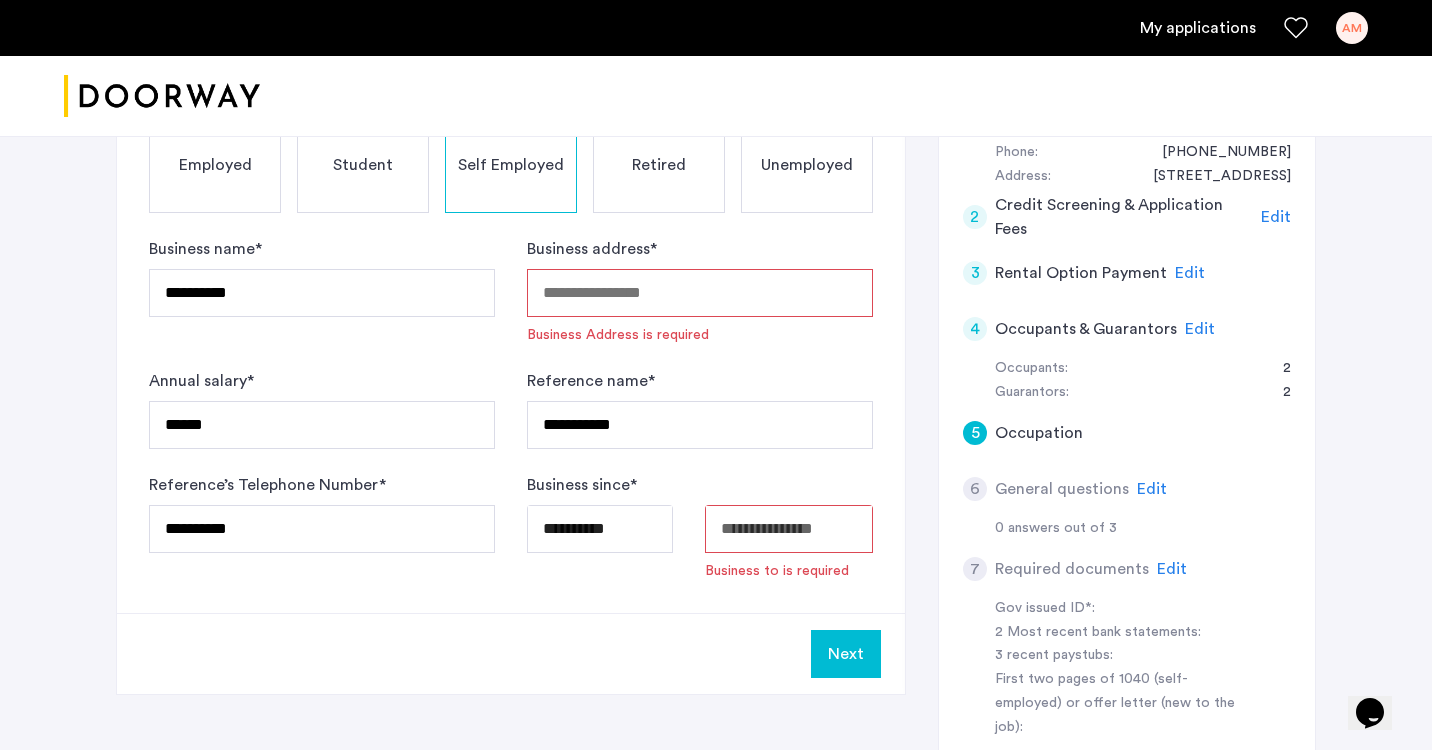 type on "**********" 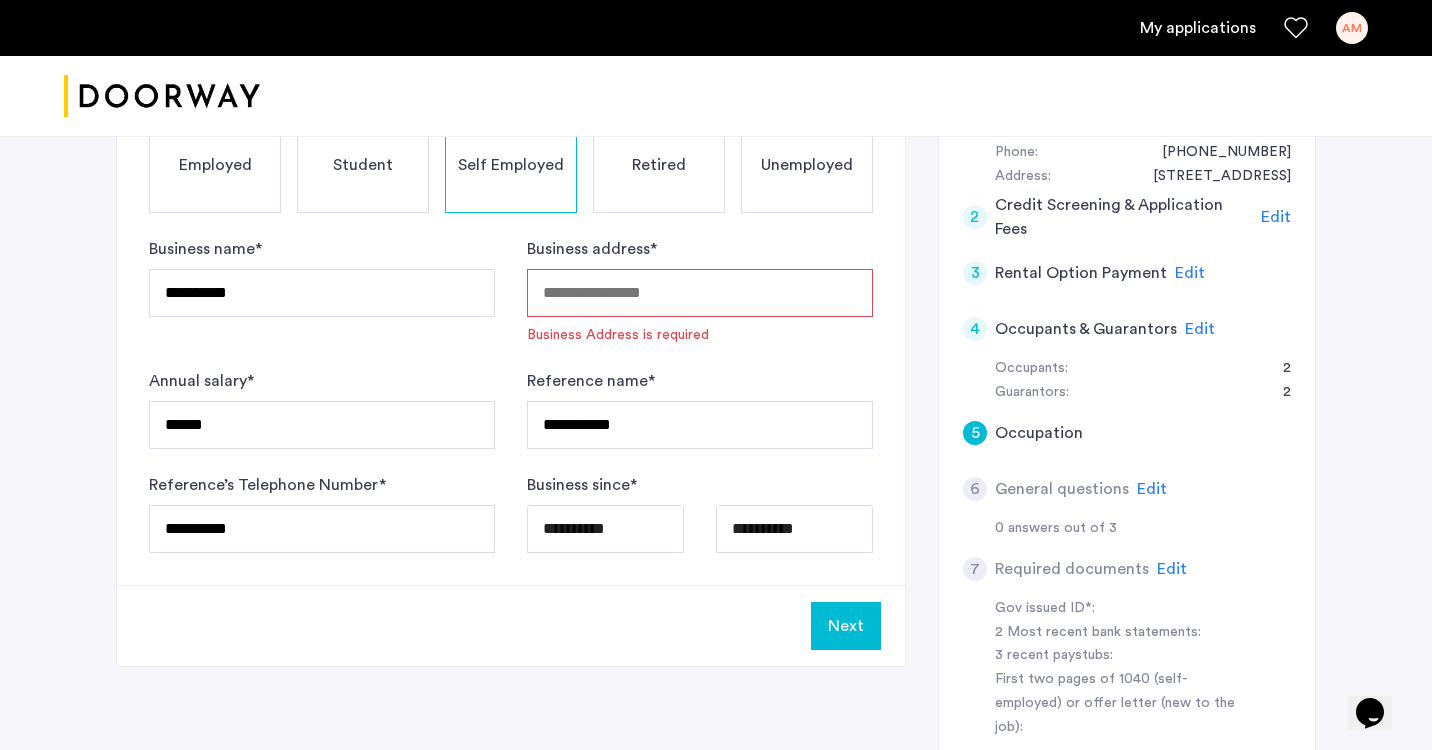 click on "Edit" 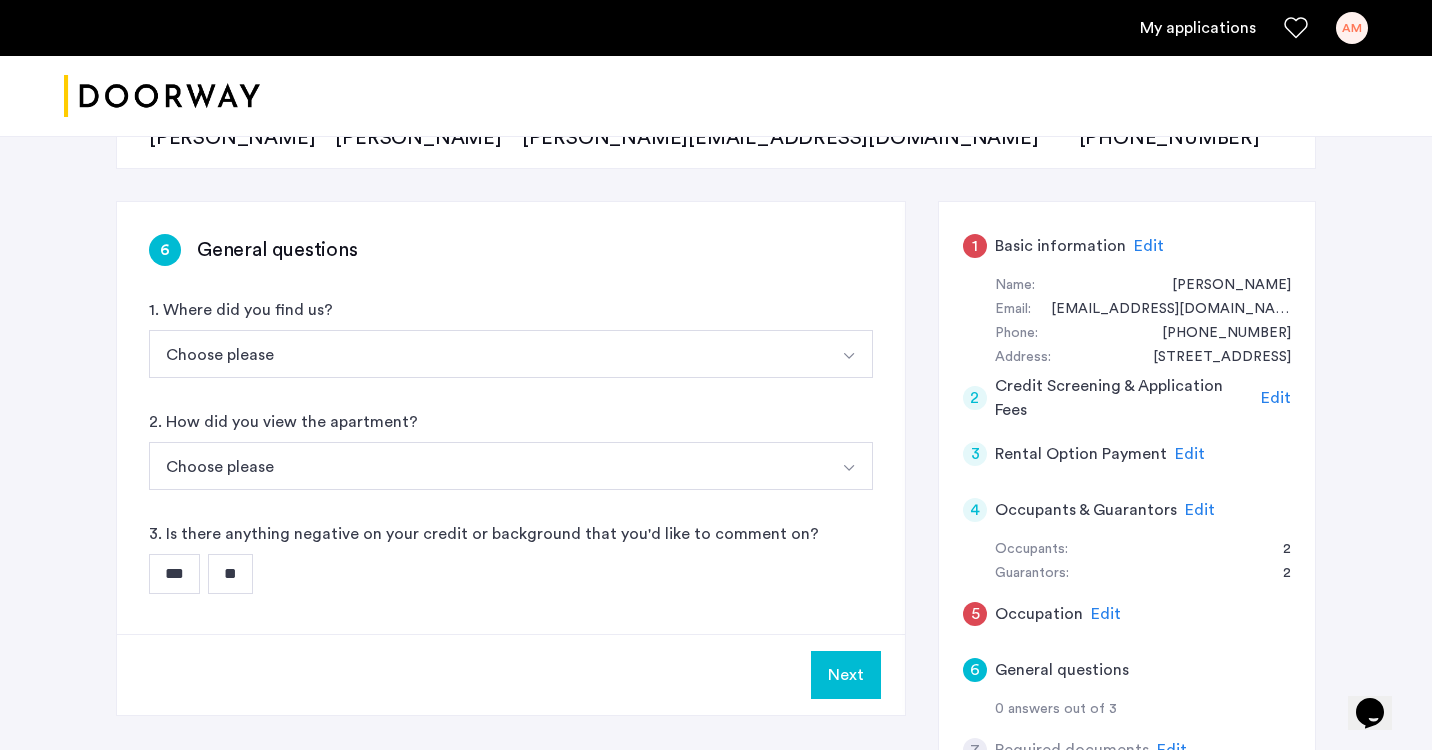 scroll, scrollTop: 252, scrollLeft: 0, axis: vertical 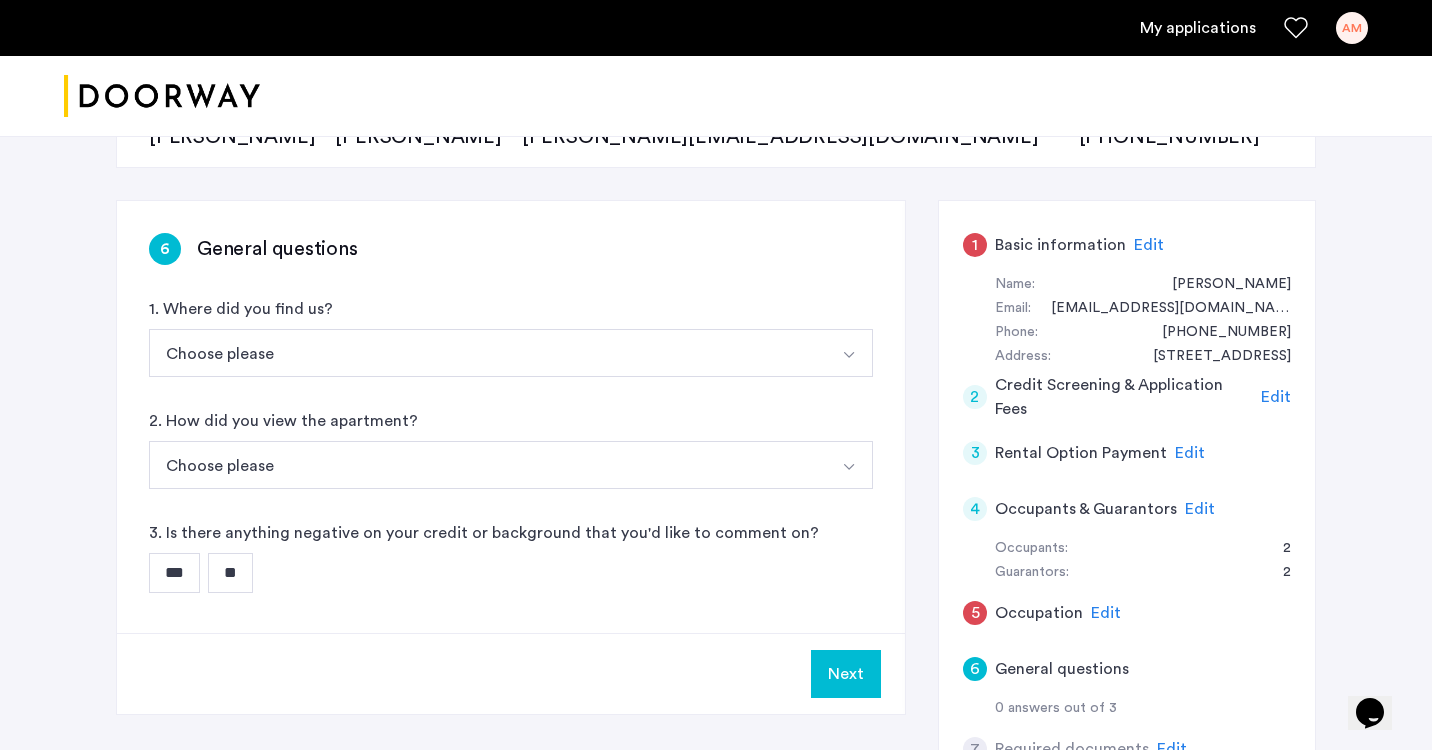 click on "Choose please" at bounding box center (487, 353) 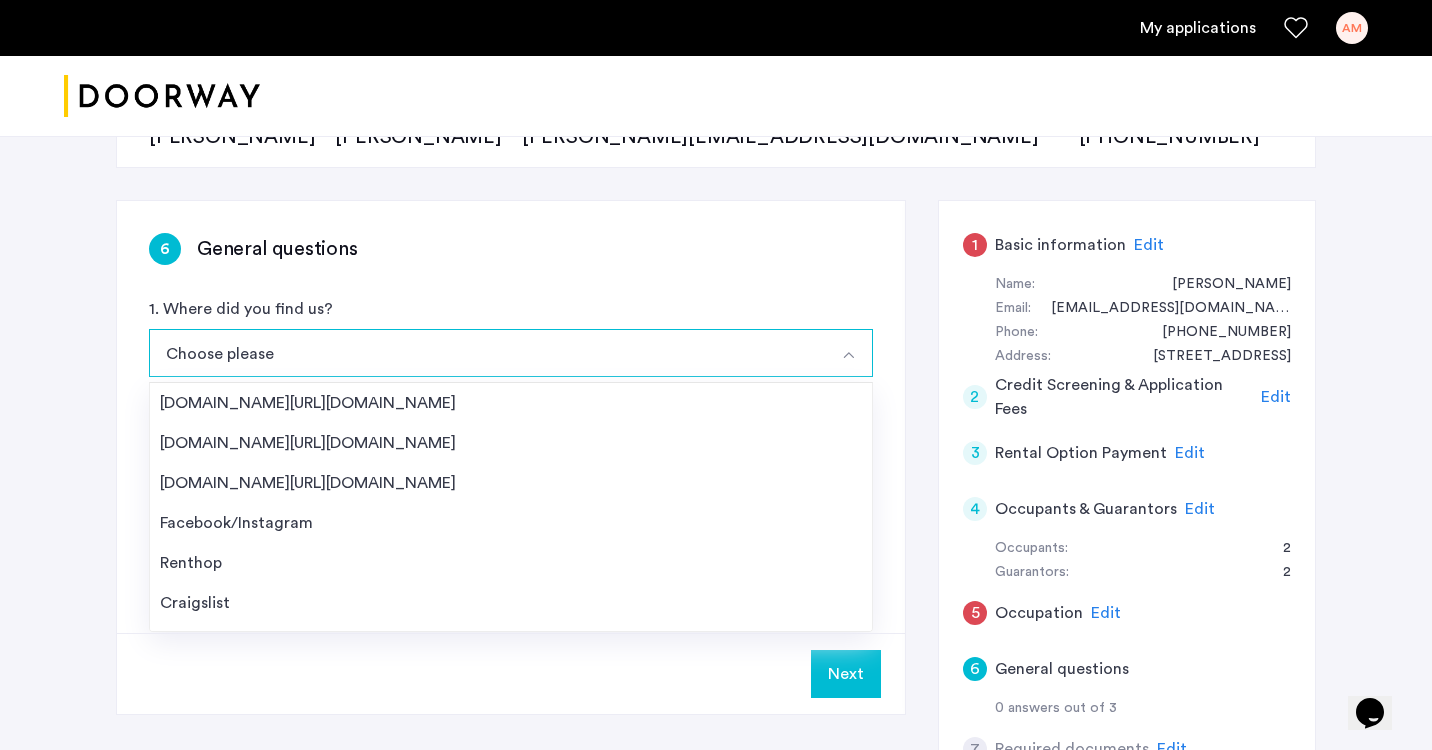 click on "6 General questions" 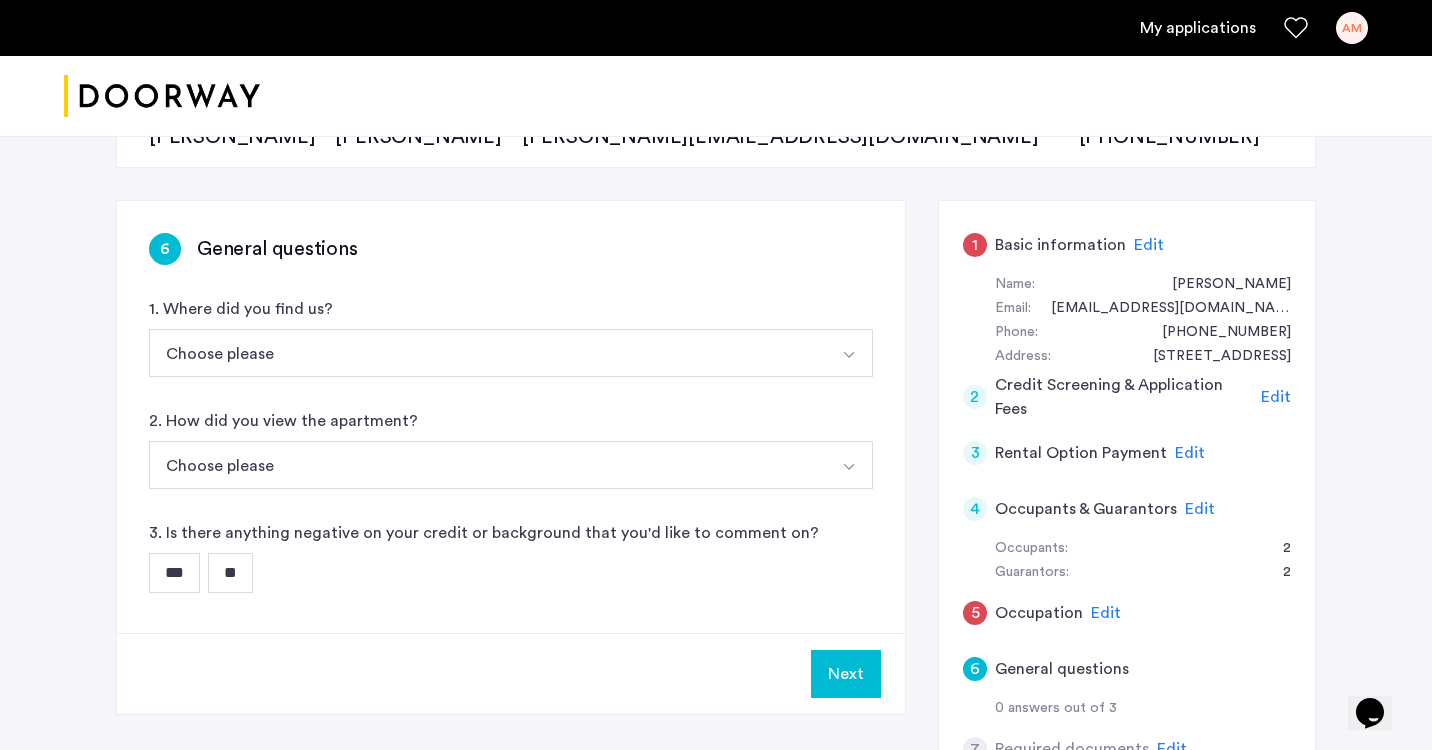 click on "Choose please" at bounding box center [487, 465] 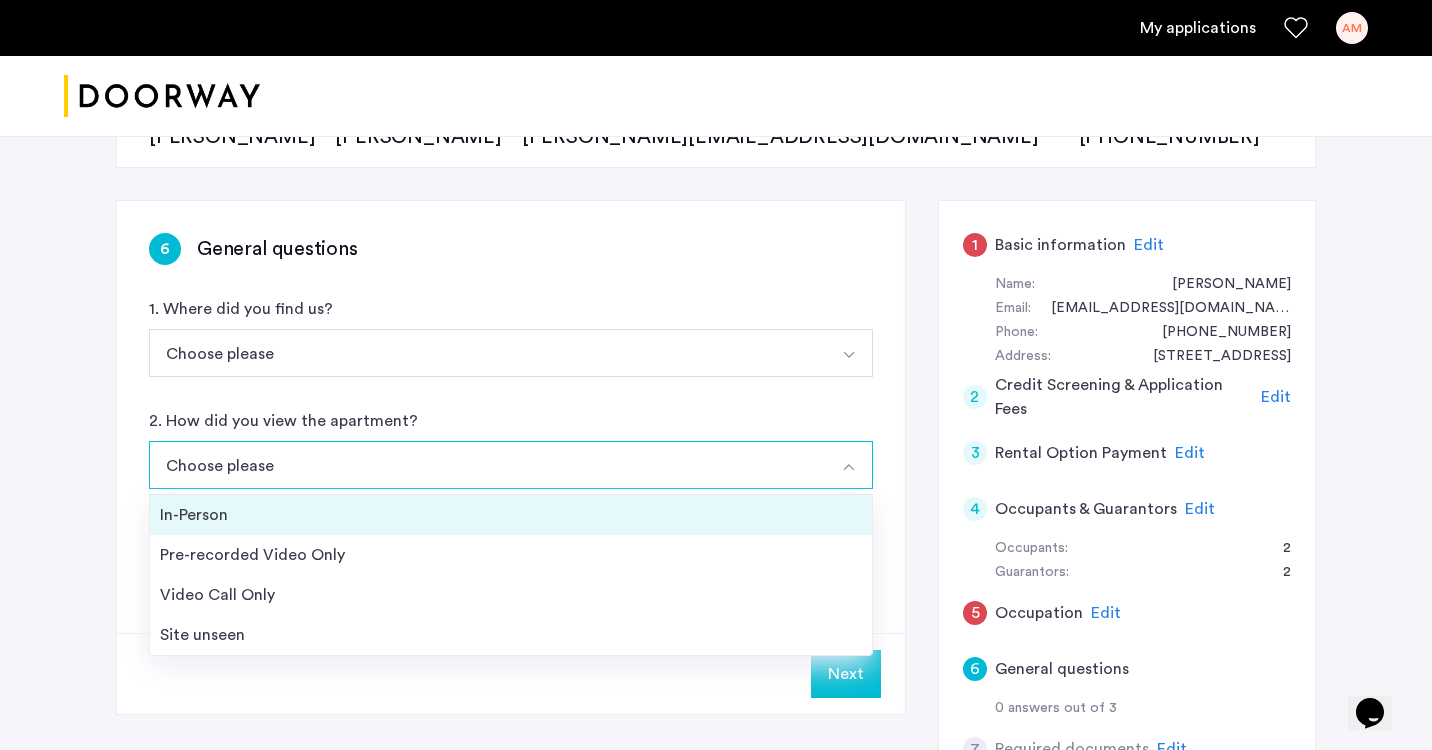 click on "In-Person" at bounding box center (511, 515) 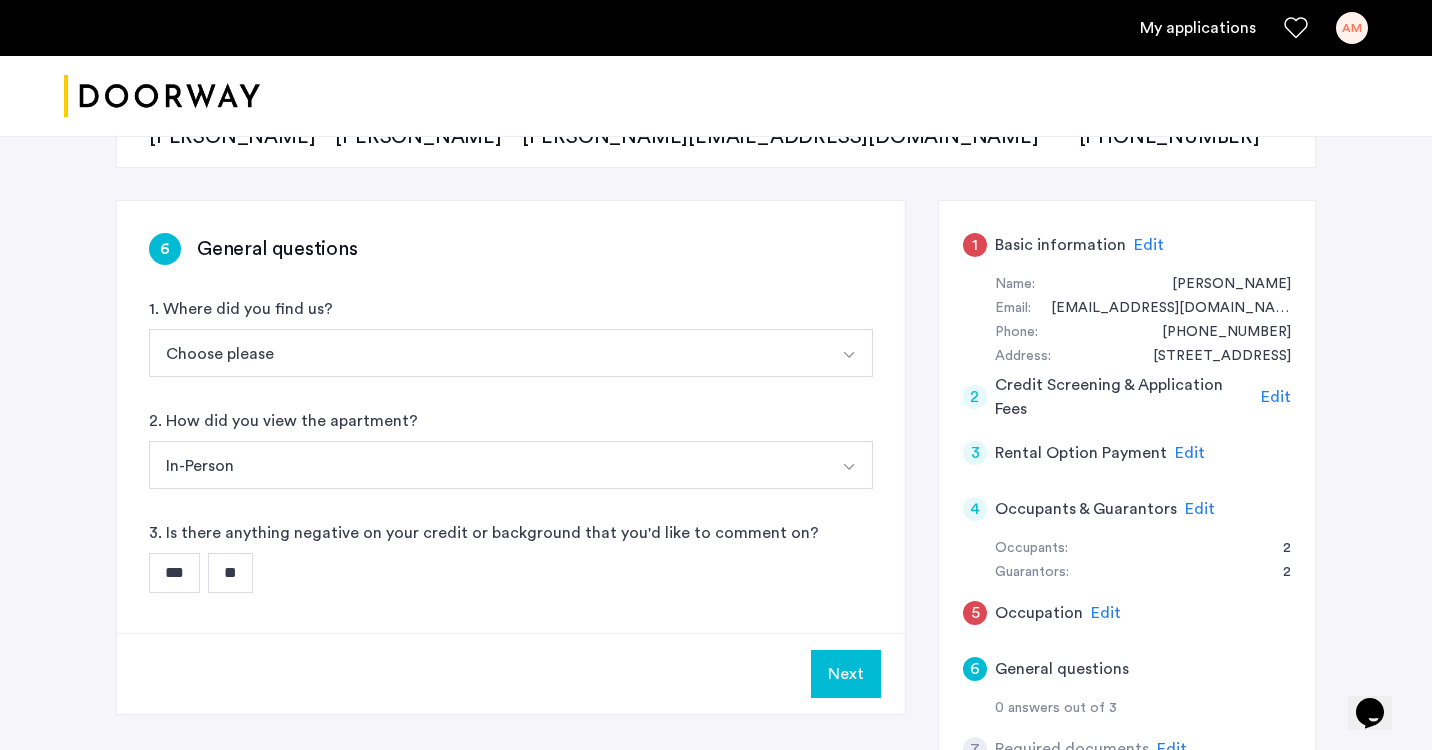click on "**" at bounding box center [230, 573] 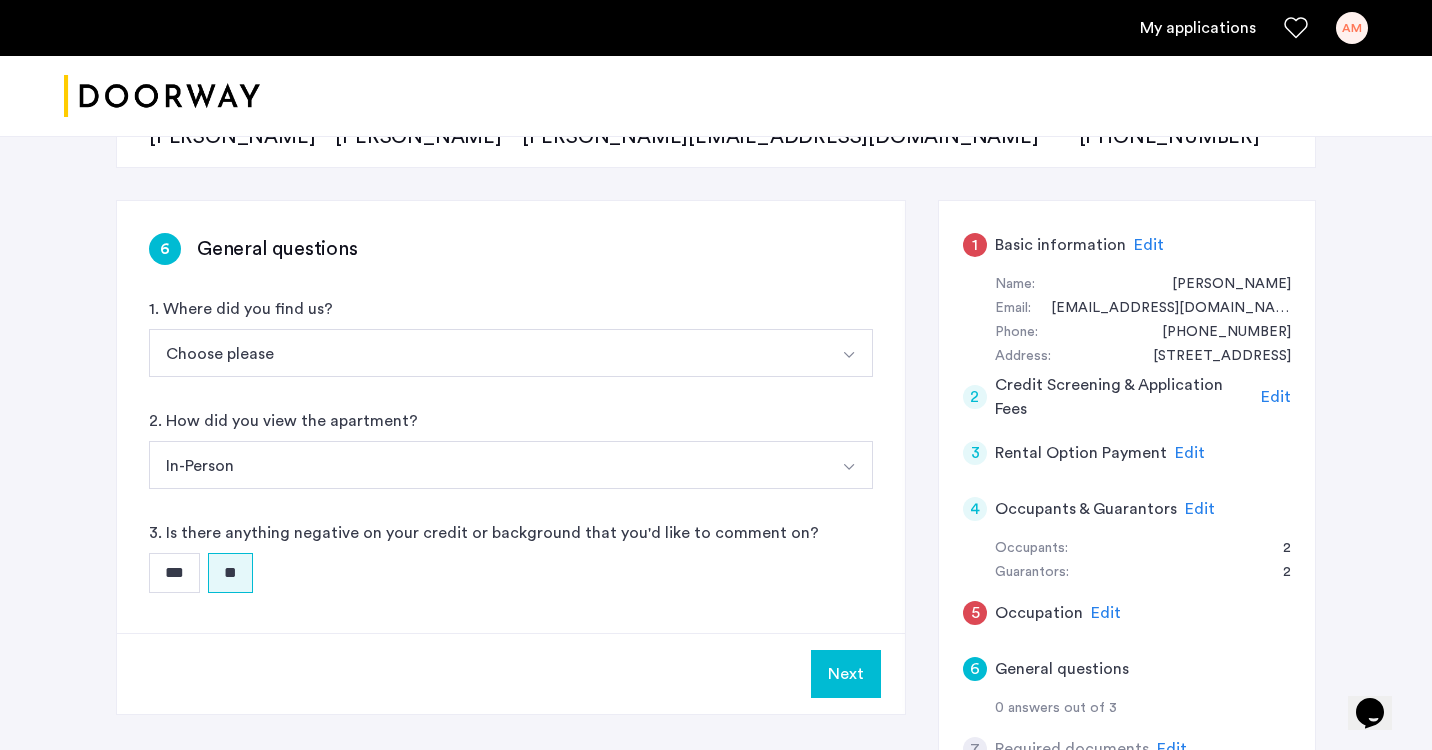 click on "Next" at bounding box center [846, 674] 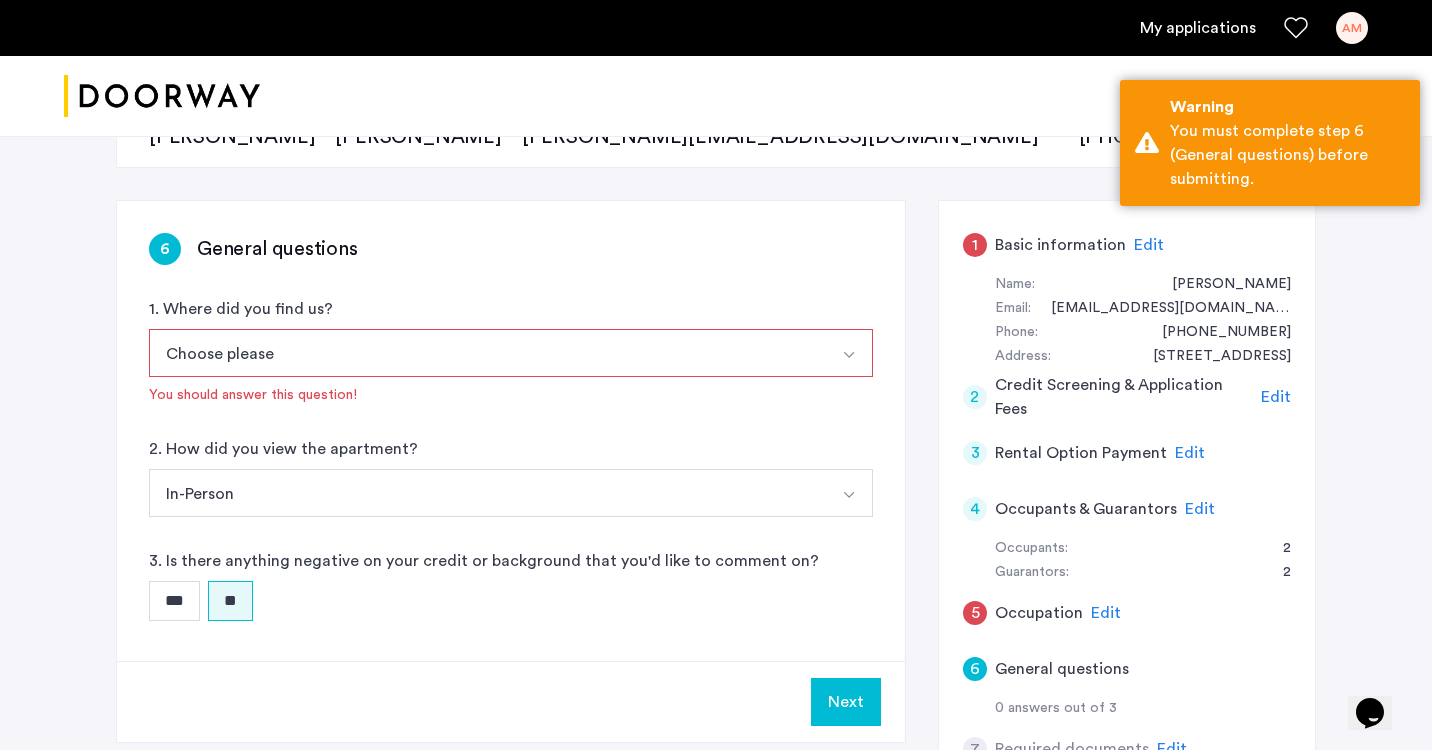 click on "Choose please" at bounding box center (487, 353) 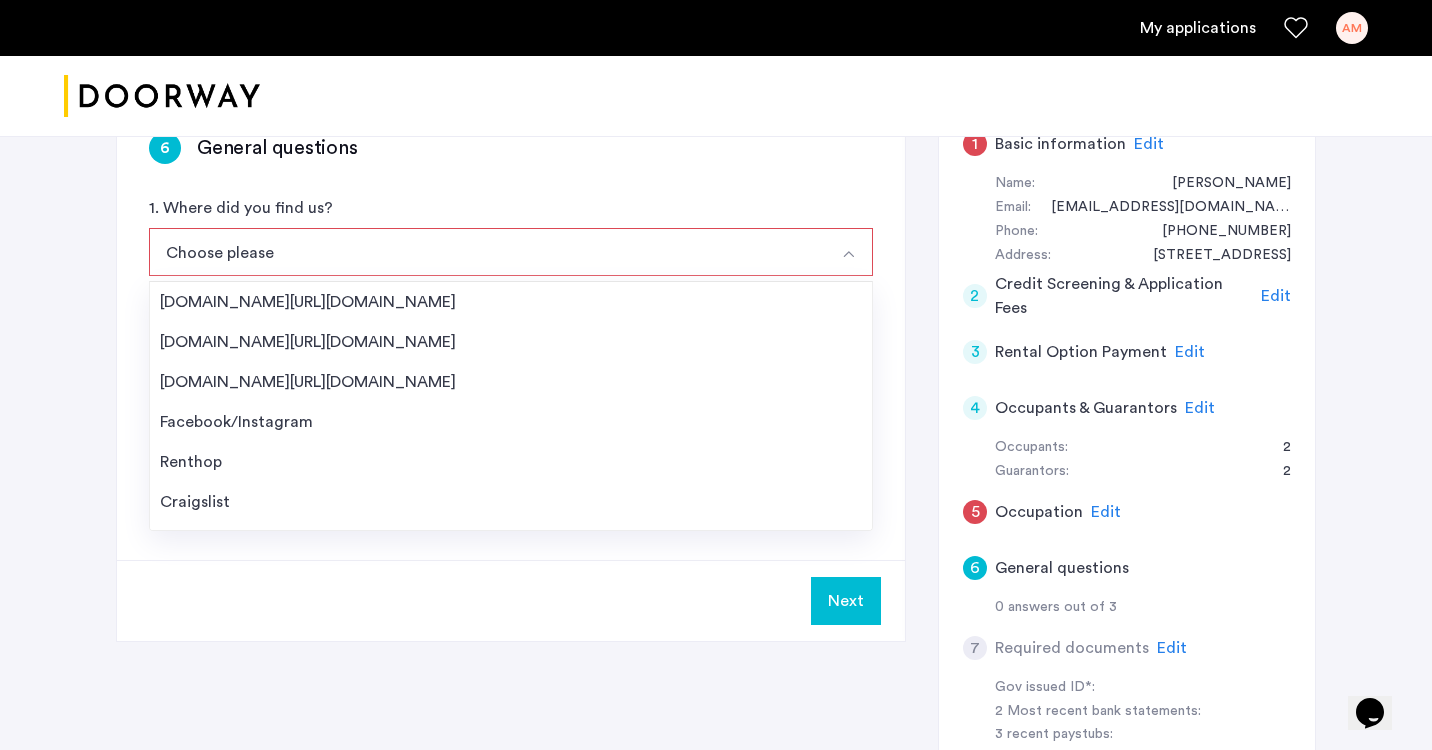 scroll, scrollTop: 366, scrollLeft: 0, axis: vertical 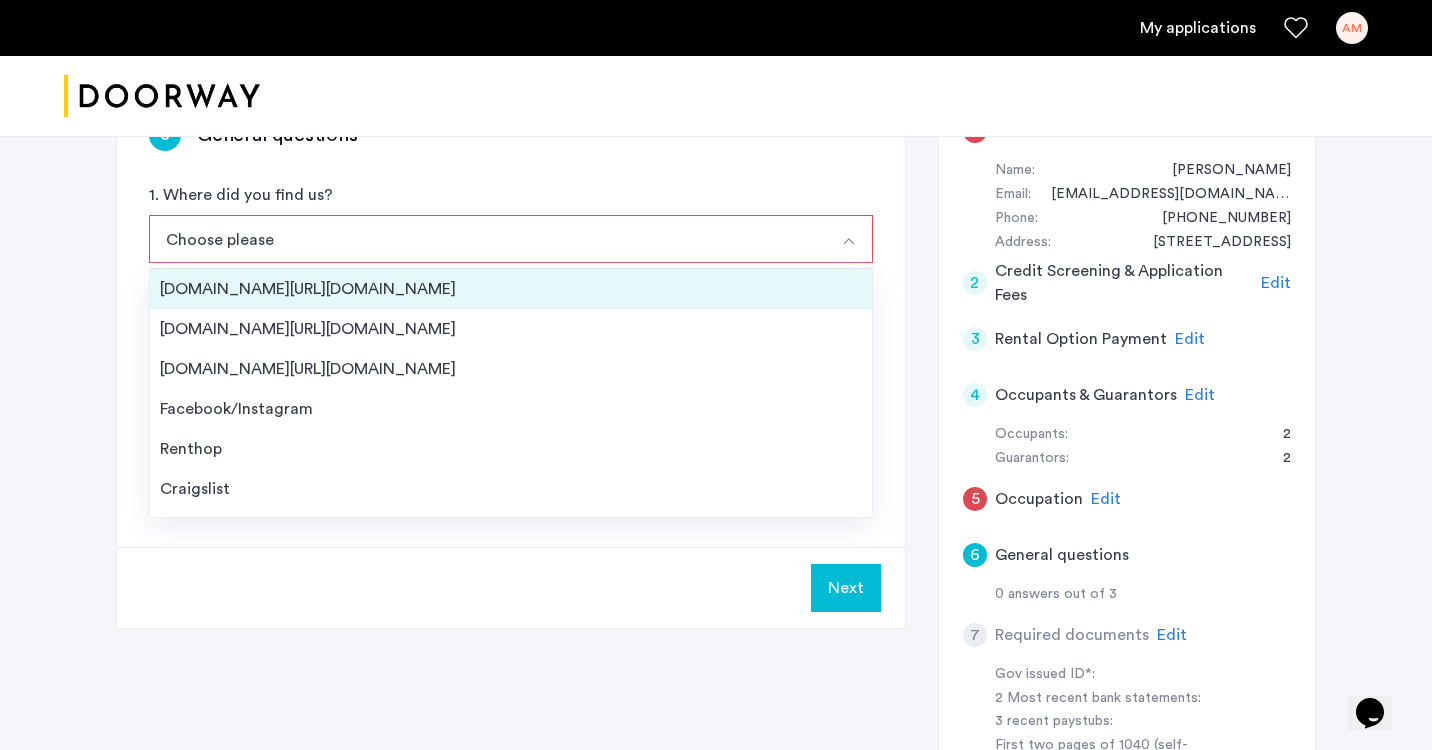 click on "[DOMAIN_NAME][URL][DOMAIN_NAME]" at bounding box center (511, 289) 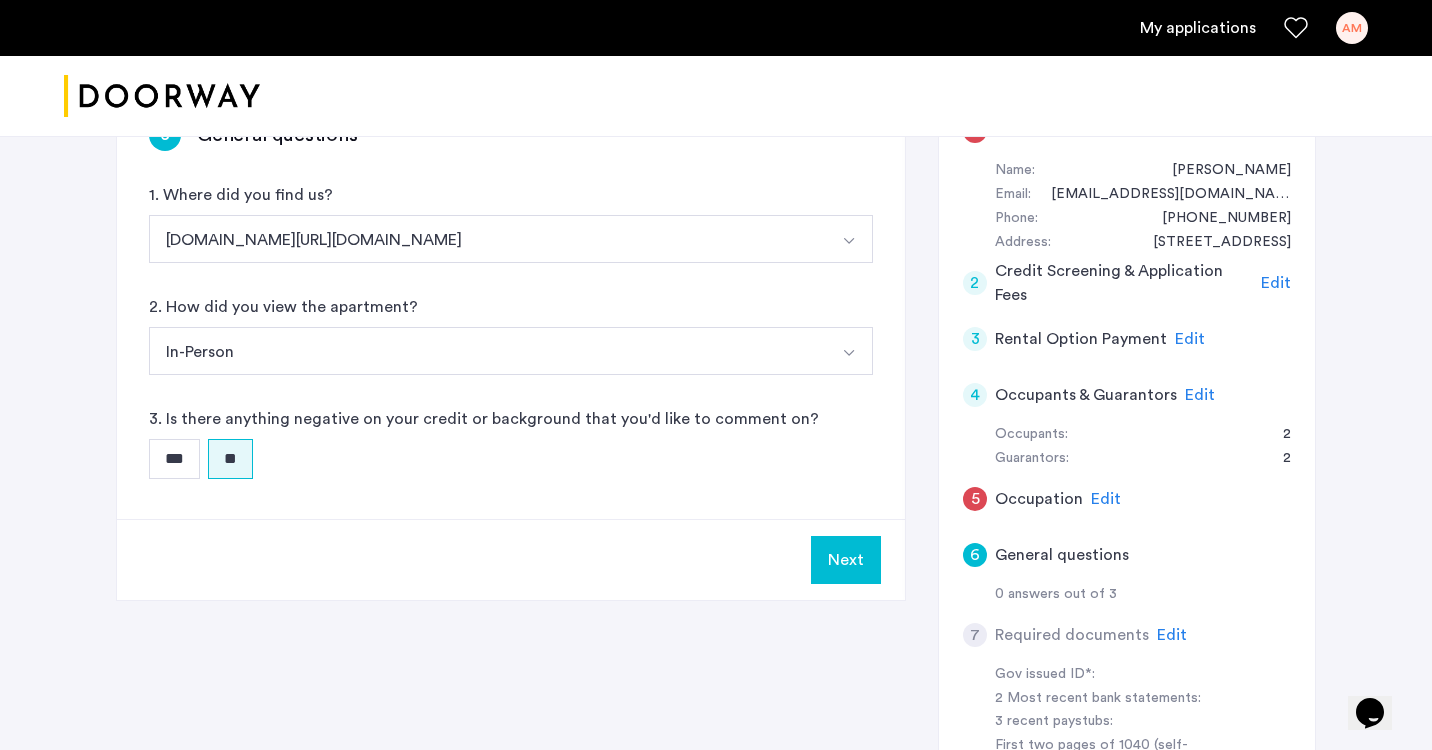 click on "[DOMAIN_NAME][URL][DOMAIN_NAME]" at bounding box center [487, 239] 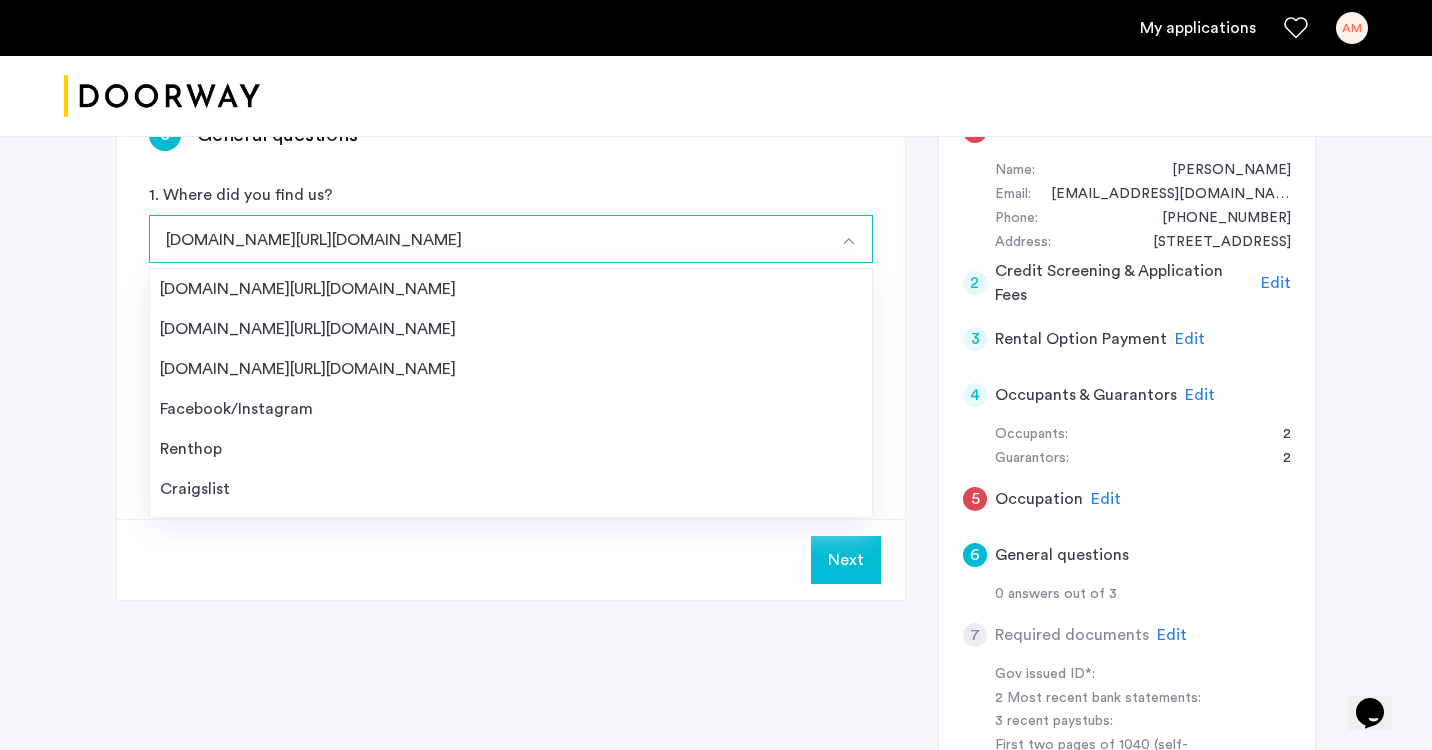 click on "[DOMAIN_NAME][URL][DOMAIN_NAME]" at bounding box center [487, 239] 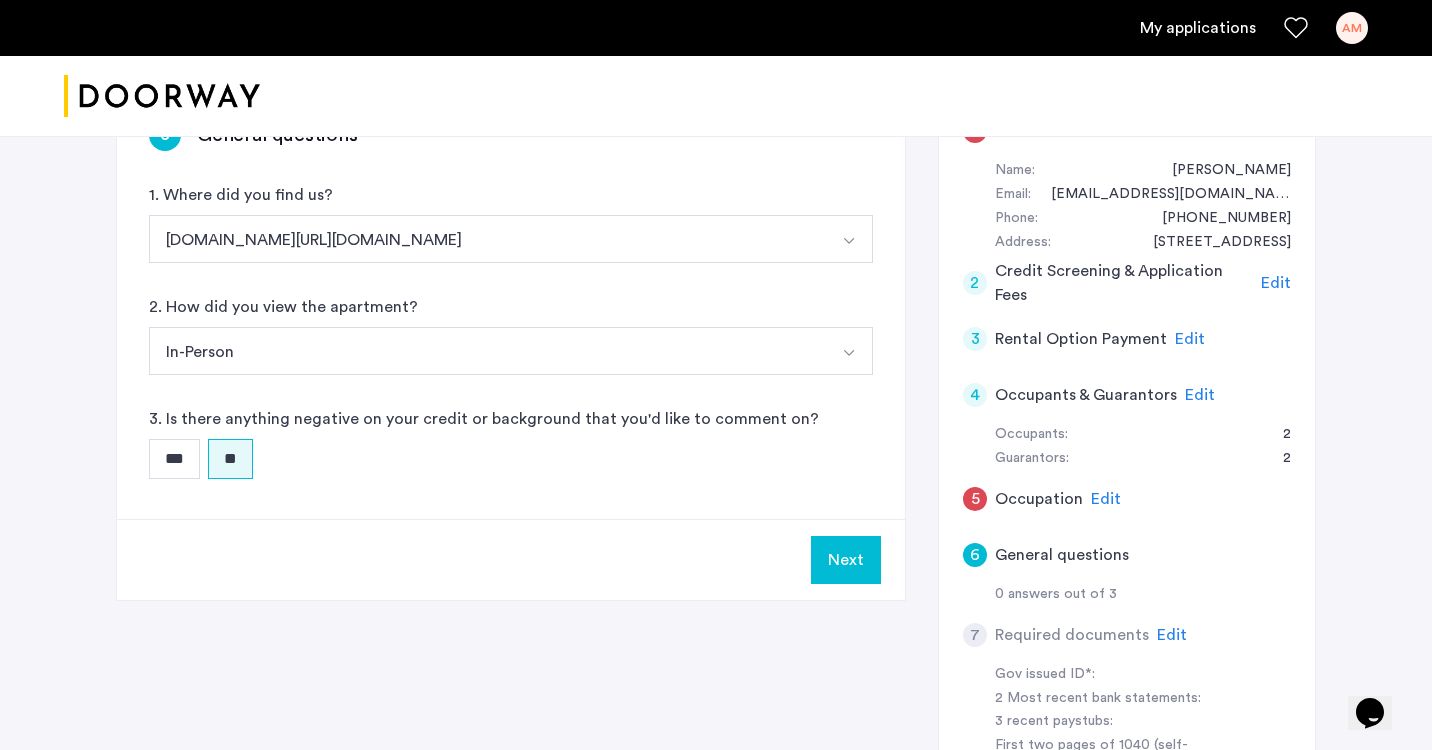 click on "Next" at bounding box center (846, 560) 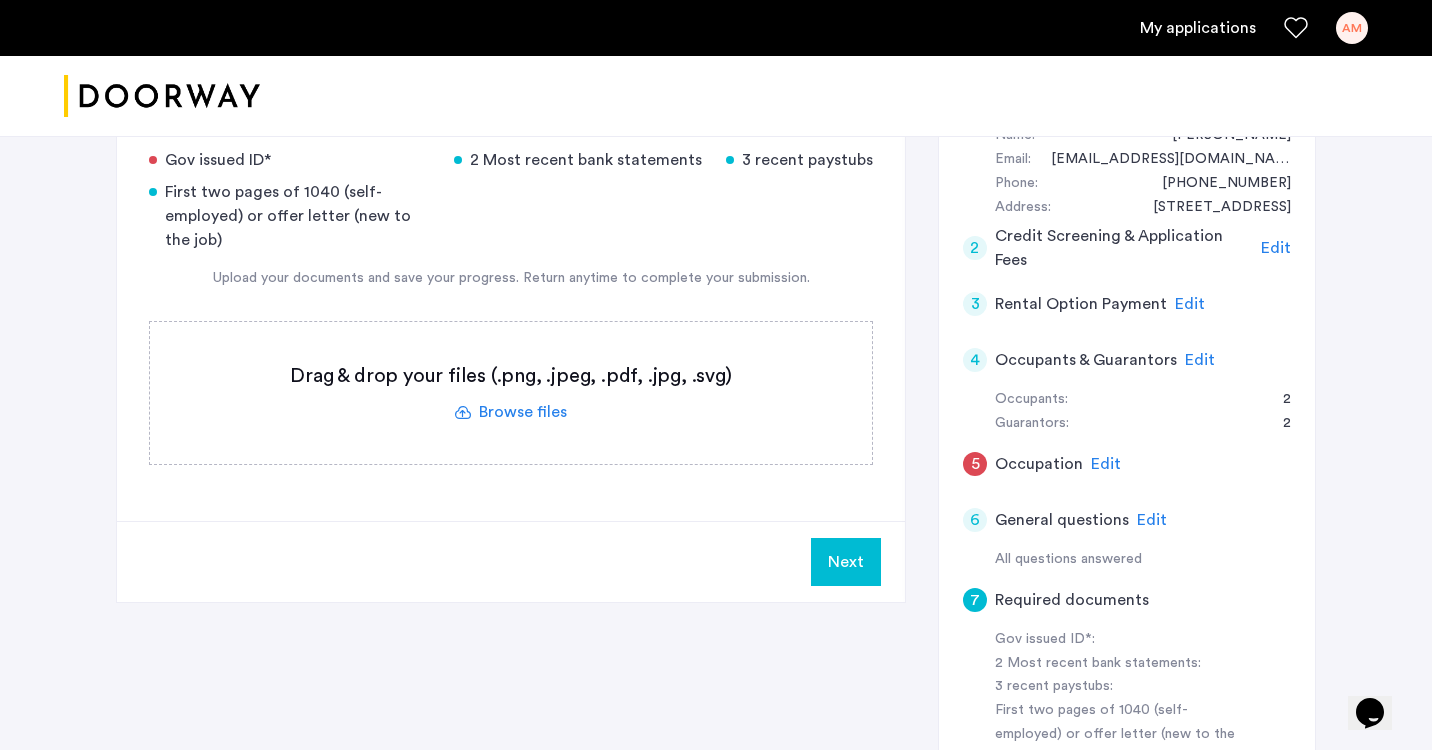 scroll, scrollTop: 405, scrollLeft: 0, axis: vertical 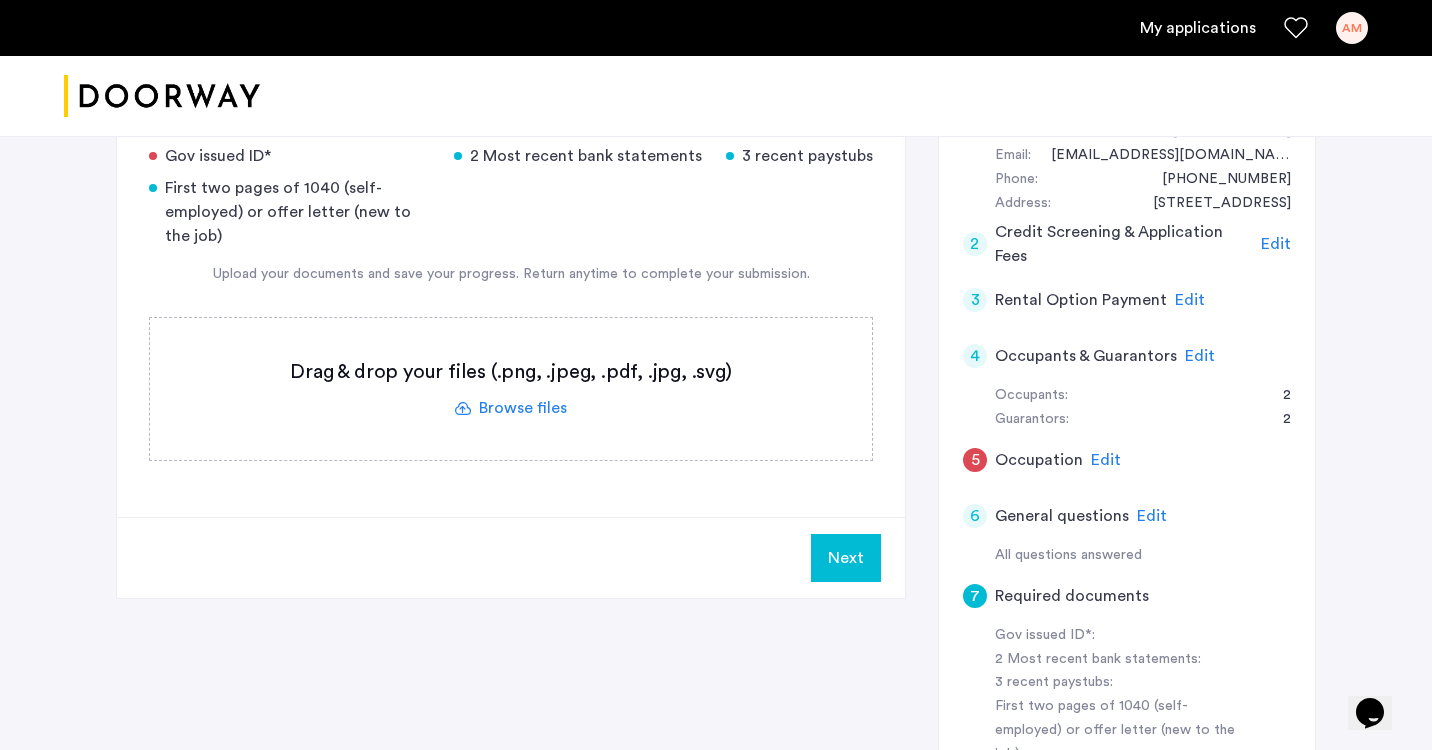 click on "Edit" 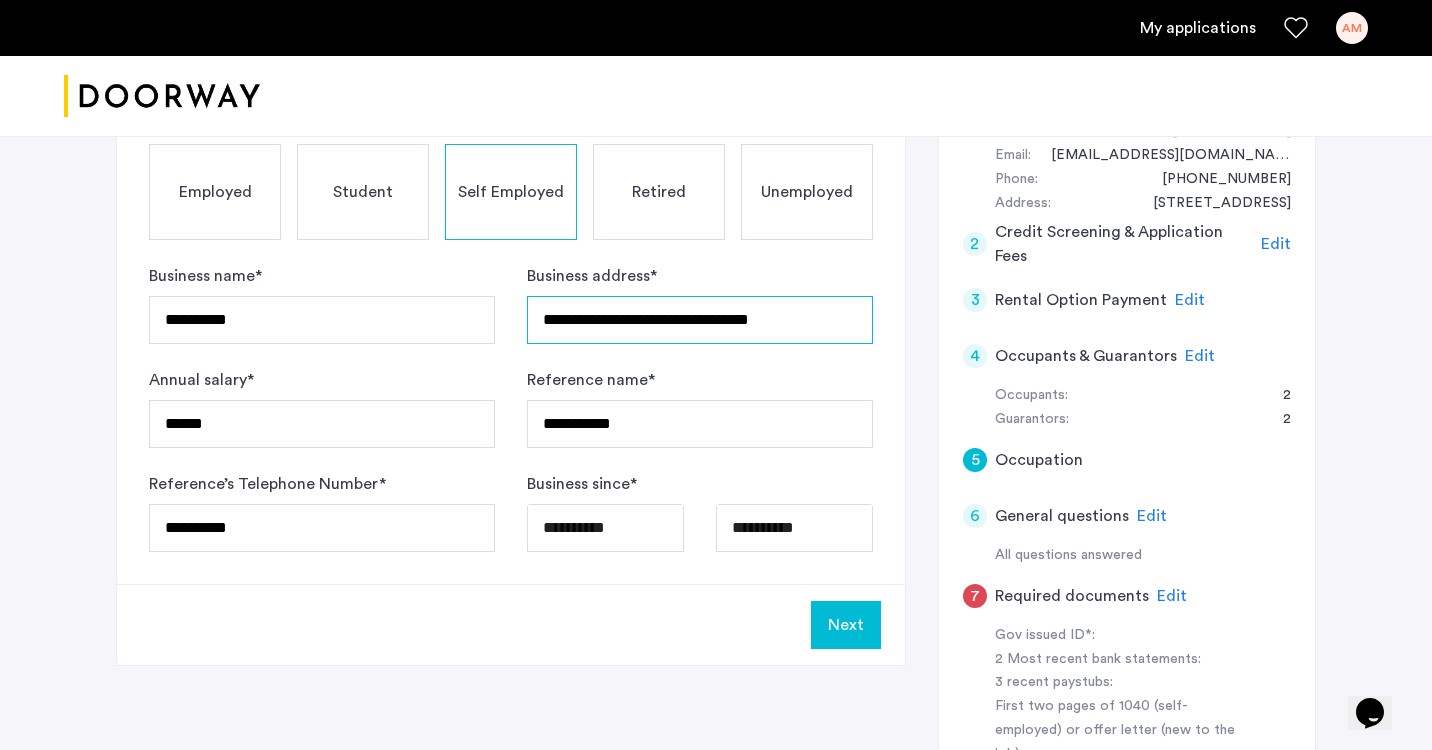 type on "**********" 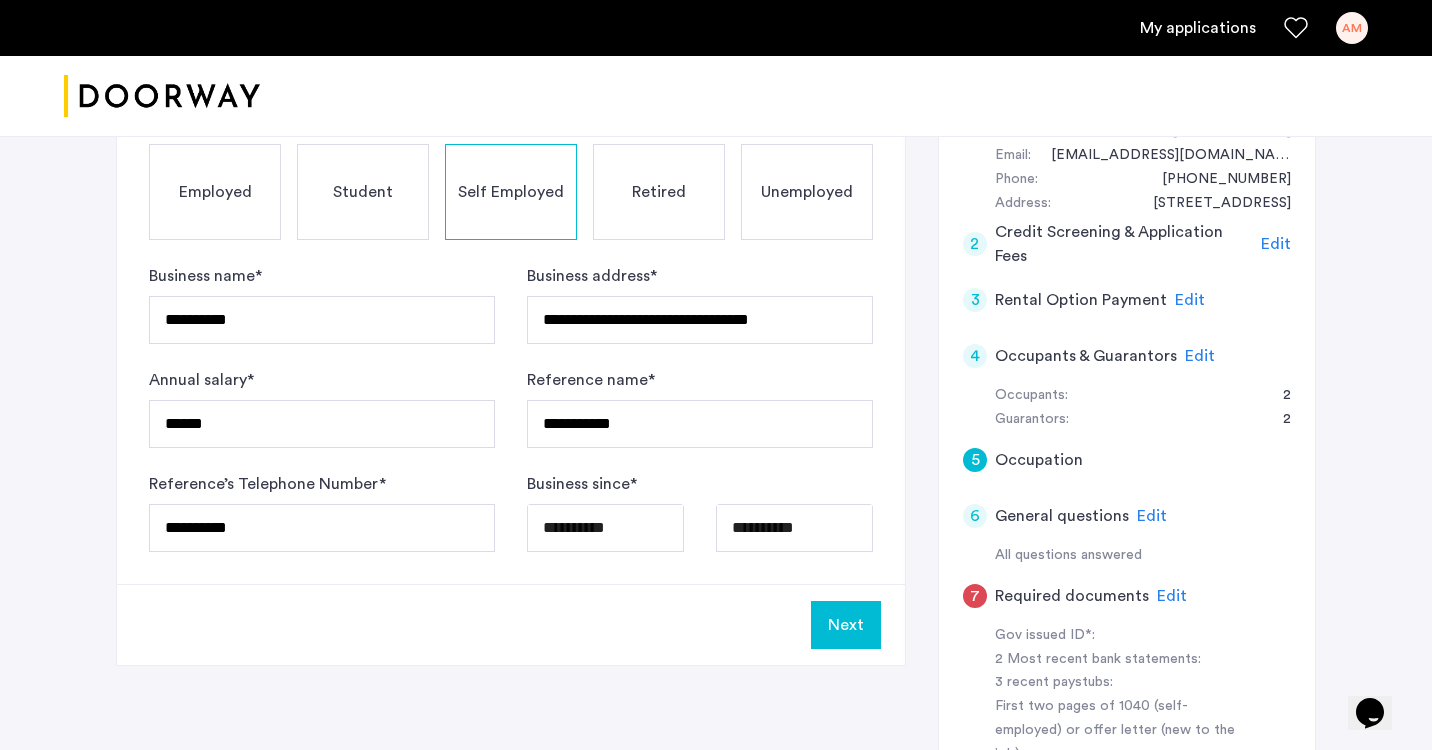 click on "Next" 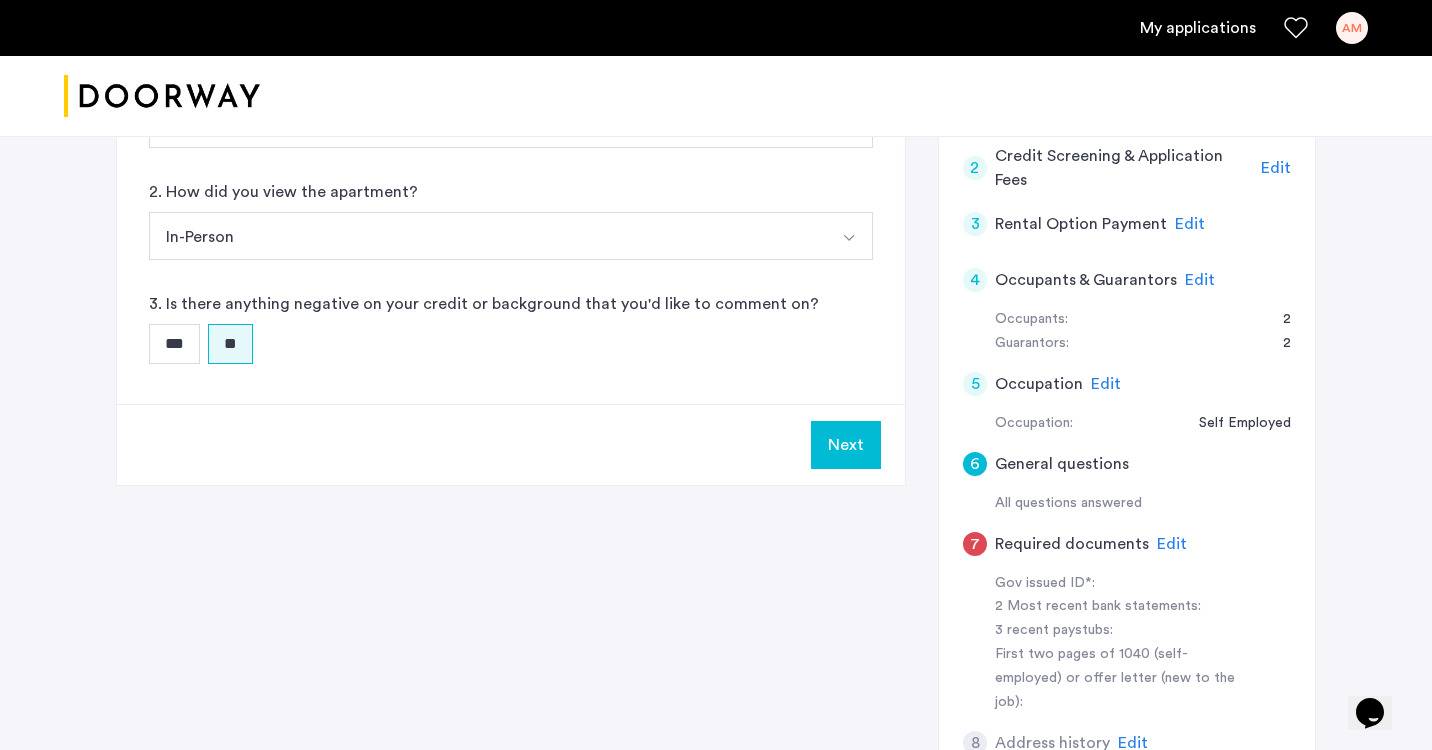 scroll, scrollTop: 493, scrollLeft: 0, axis: vertical 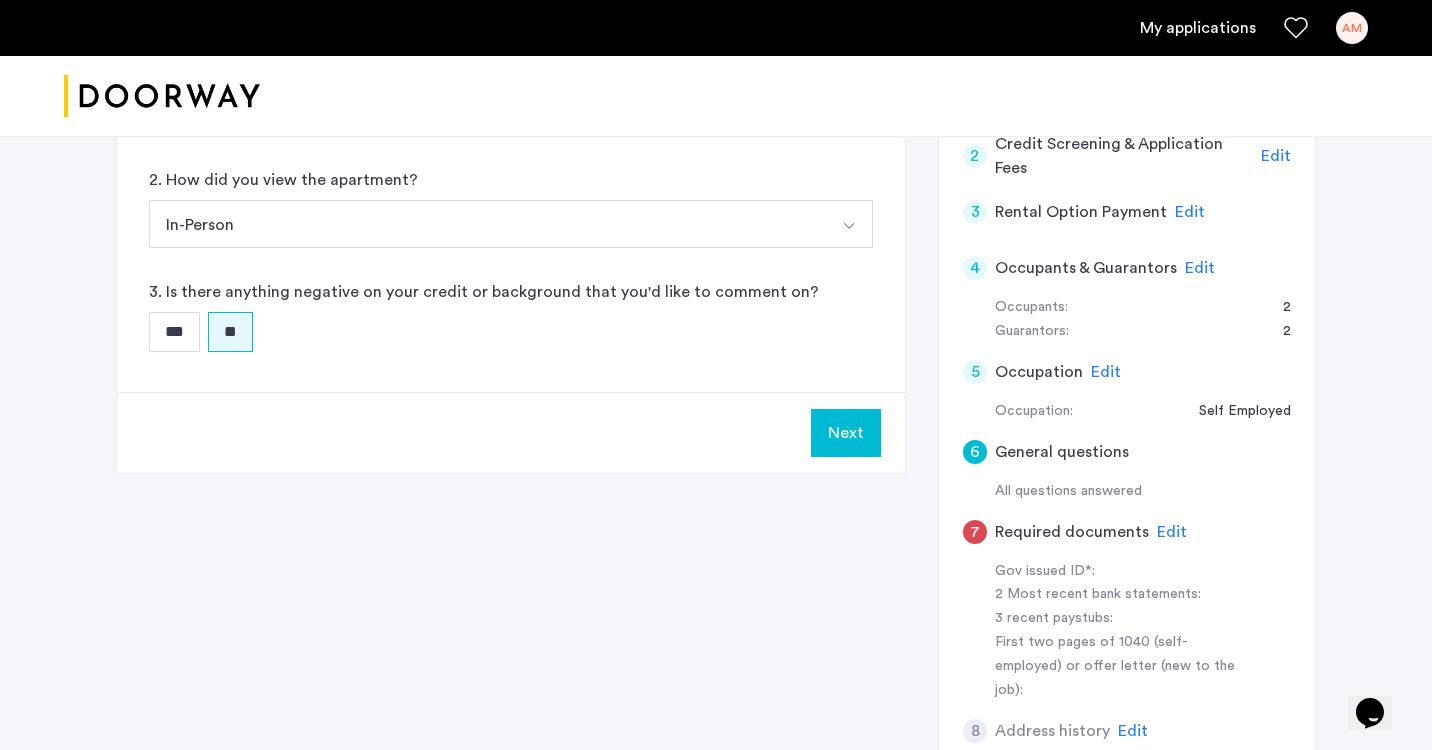 click on "Next" at bounding box center [846, 433] 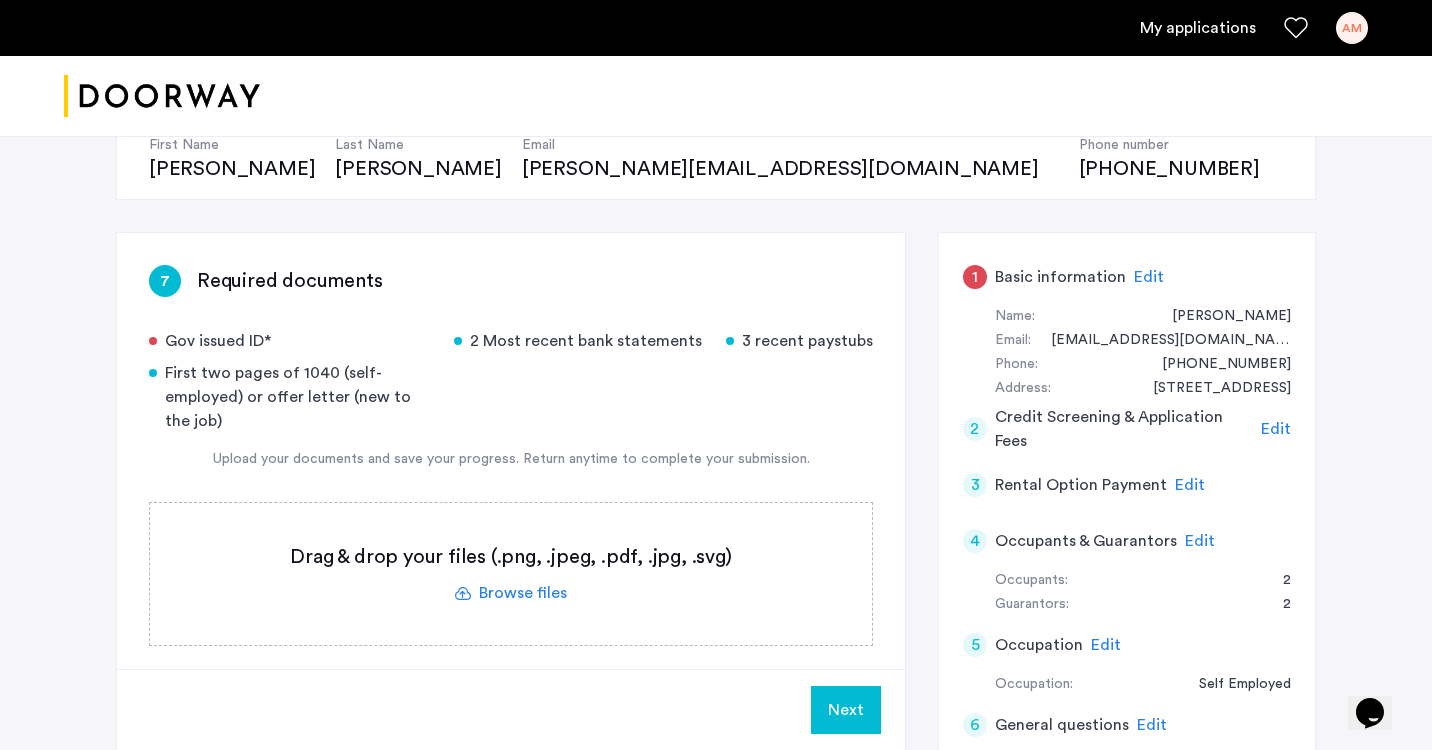 scroll, scrollTop: 221, scrollLeft: 0, axis: vertical 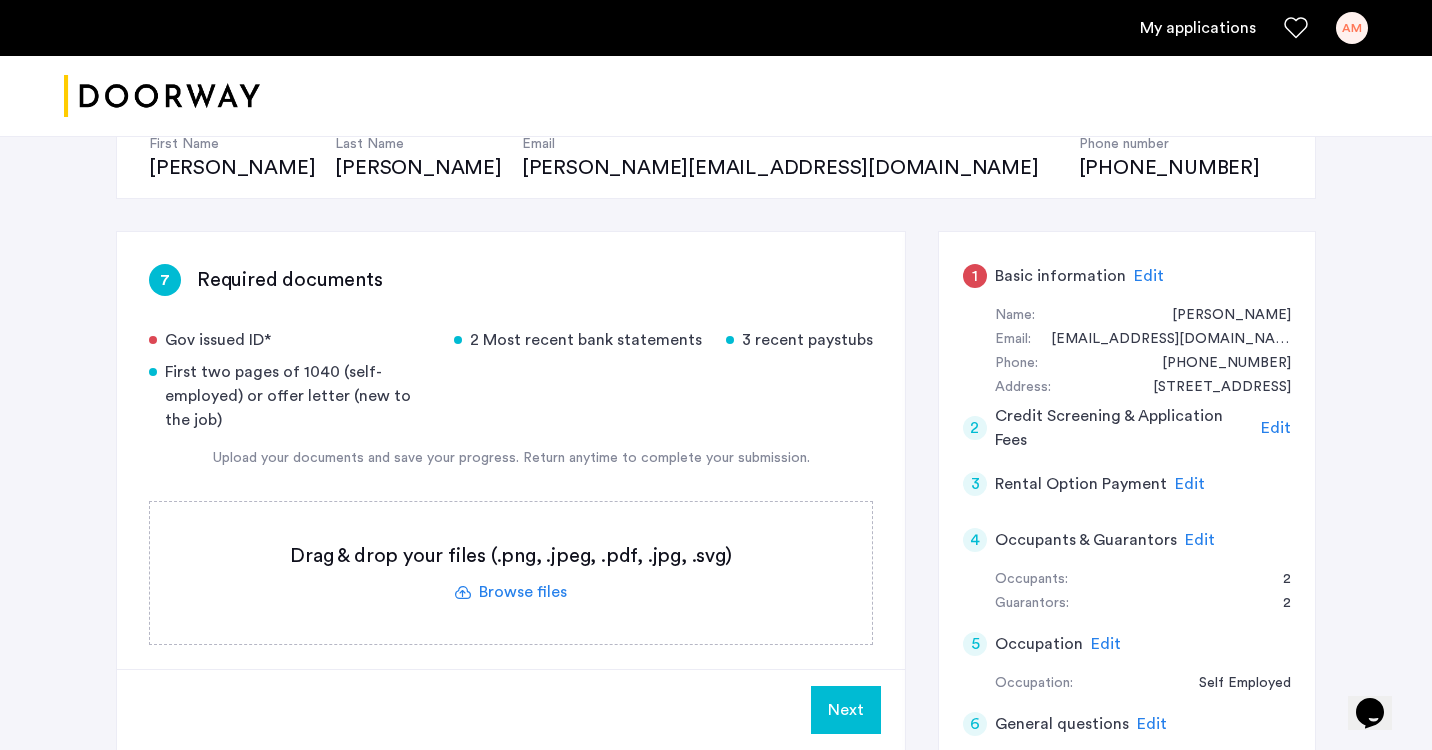 click 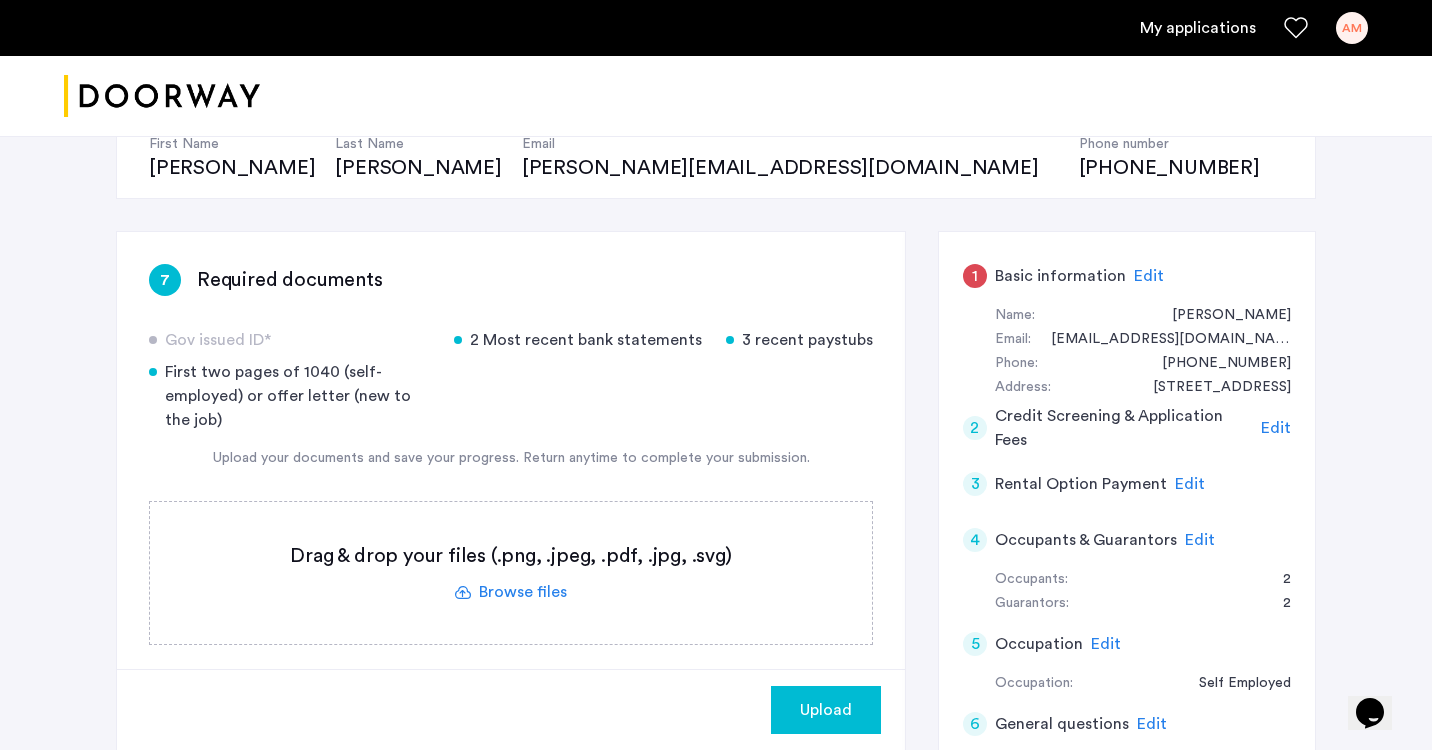 click on "Upload" 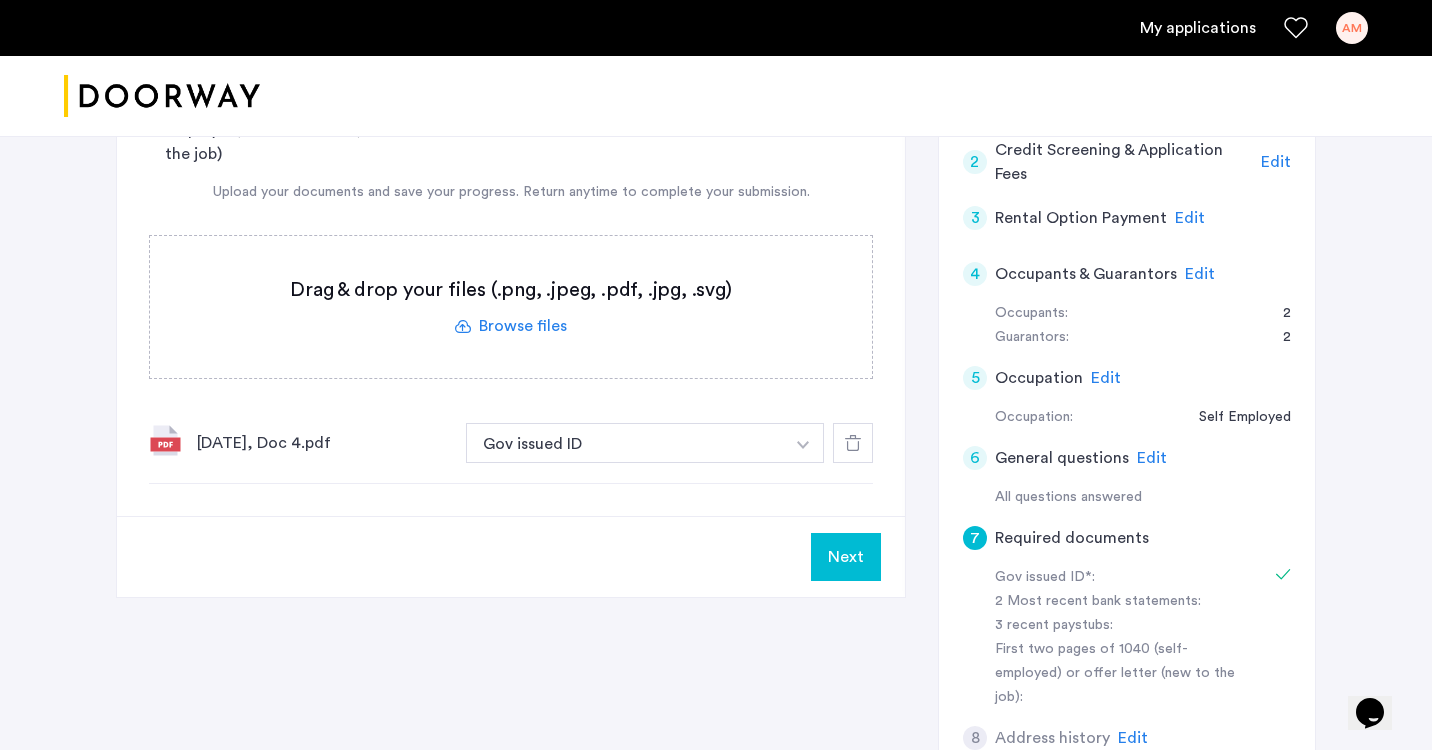 scroll, scrollTop: 483, scrollLeft: 0, axis: vertical 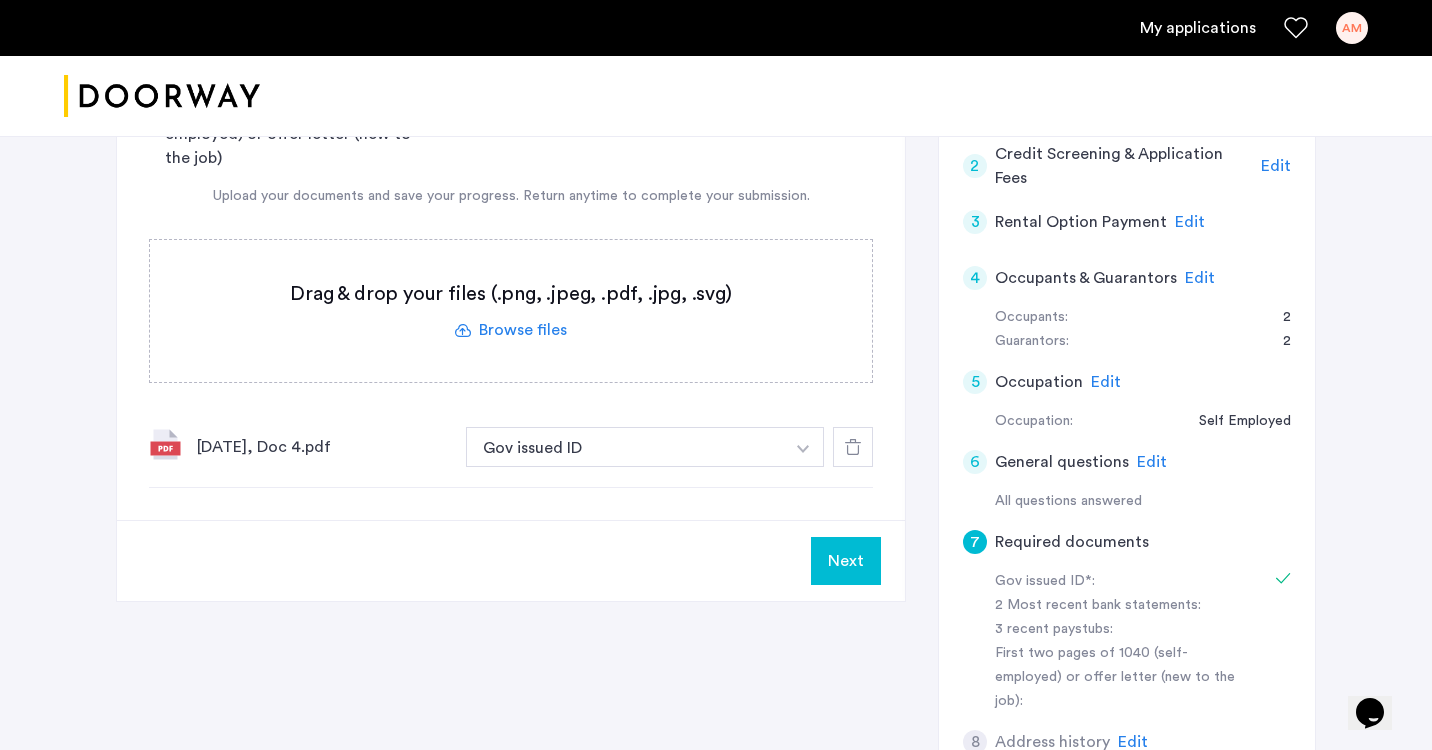 click on "Next" 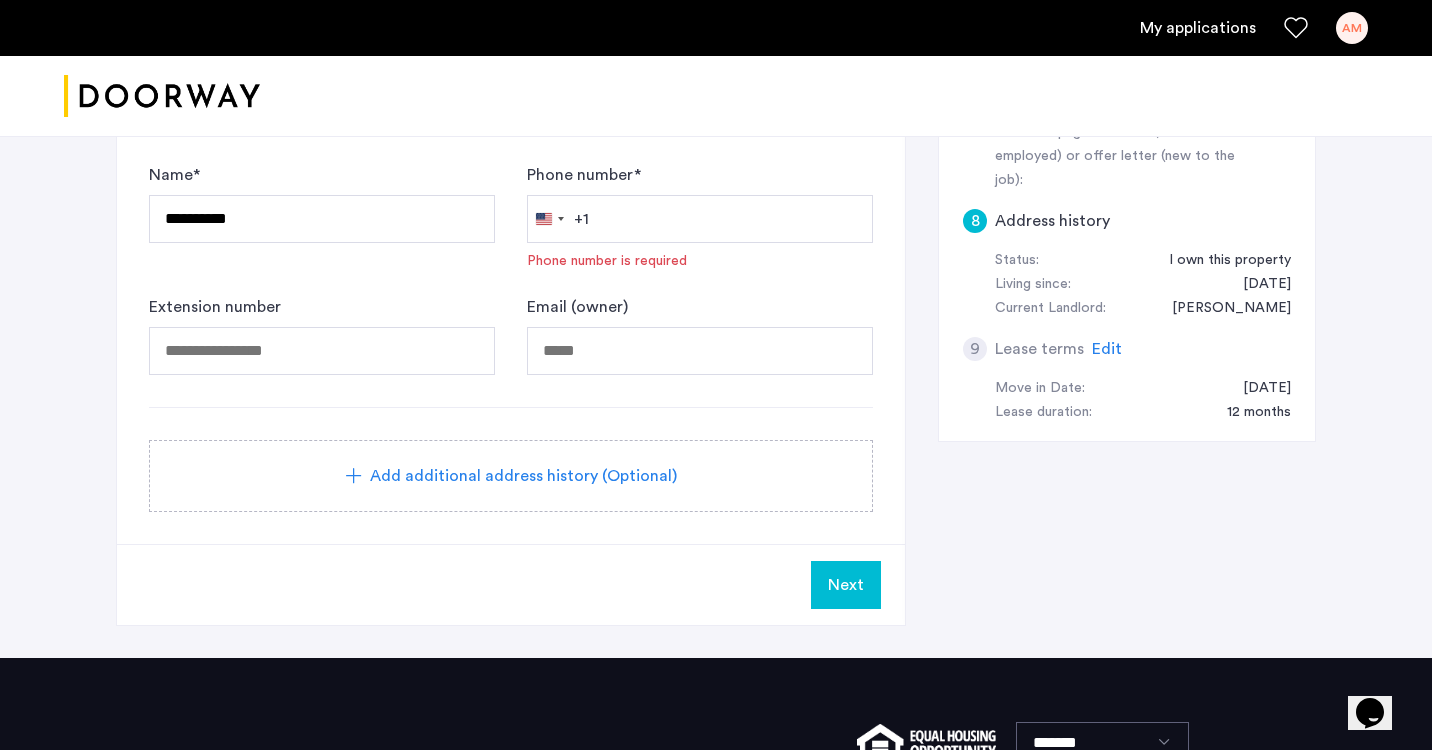 scroll, scrollTop: 984, scrollLeft: 0, axis: vertical 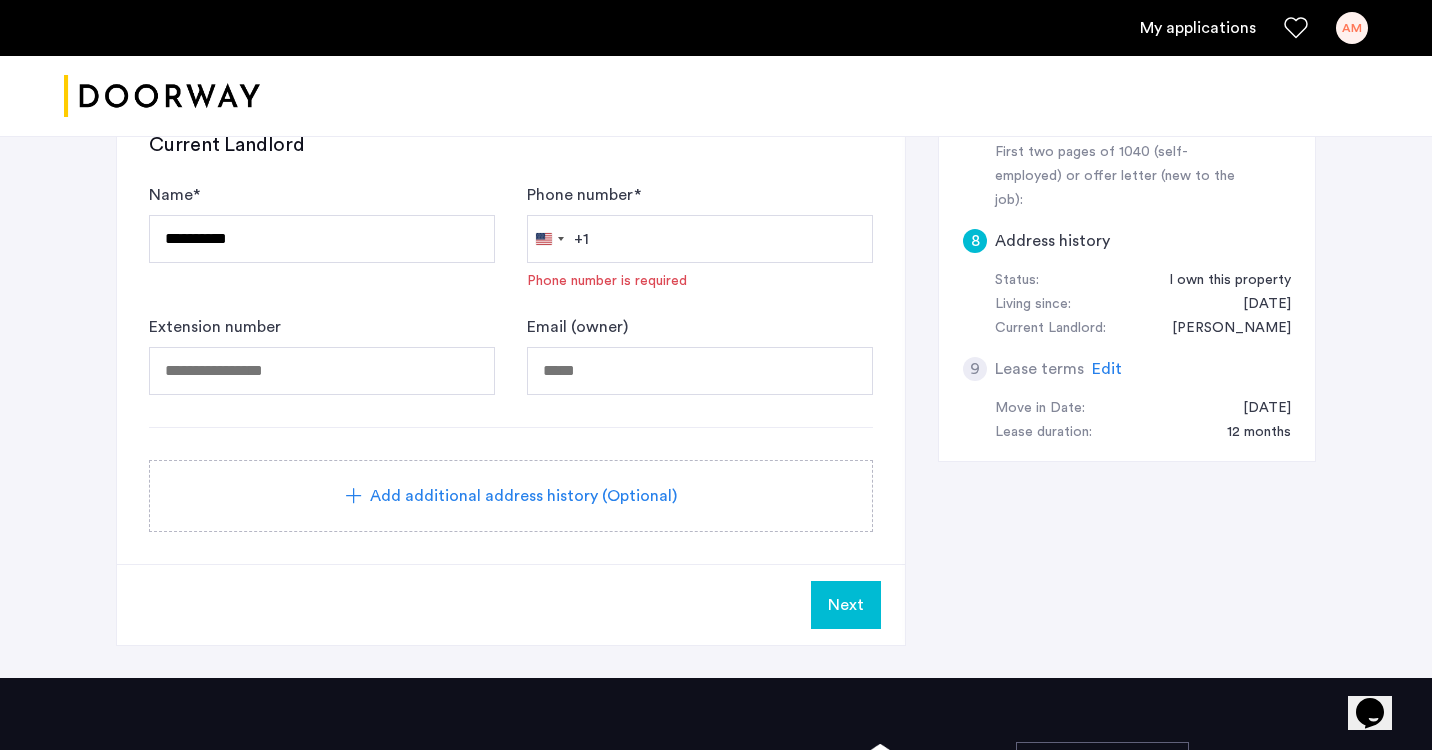 click on "Add additional address history (Optional)" 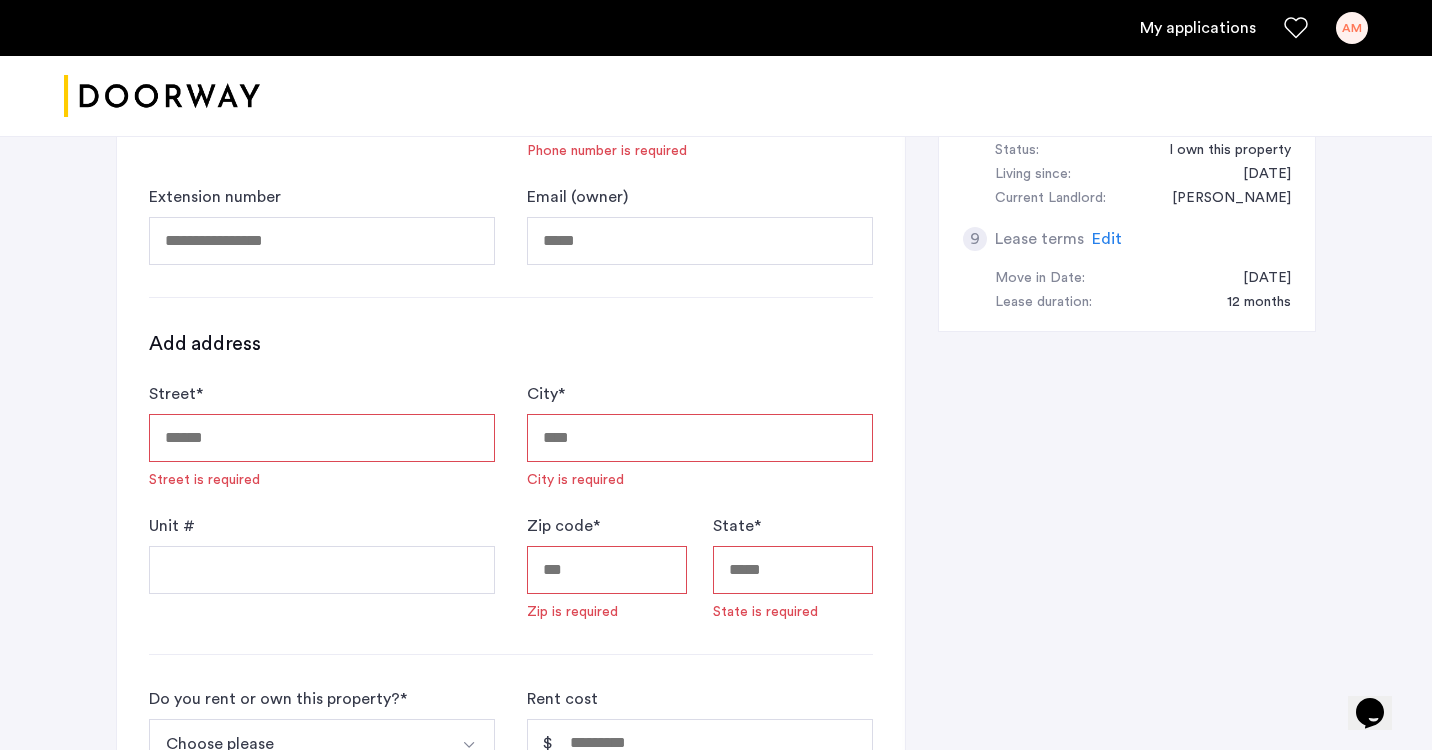 scroll, scrollTop: 728, scrollLeft: 0, axis: vertical 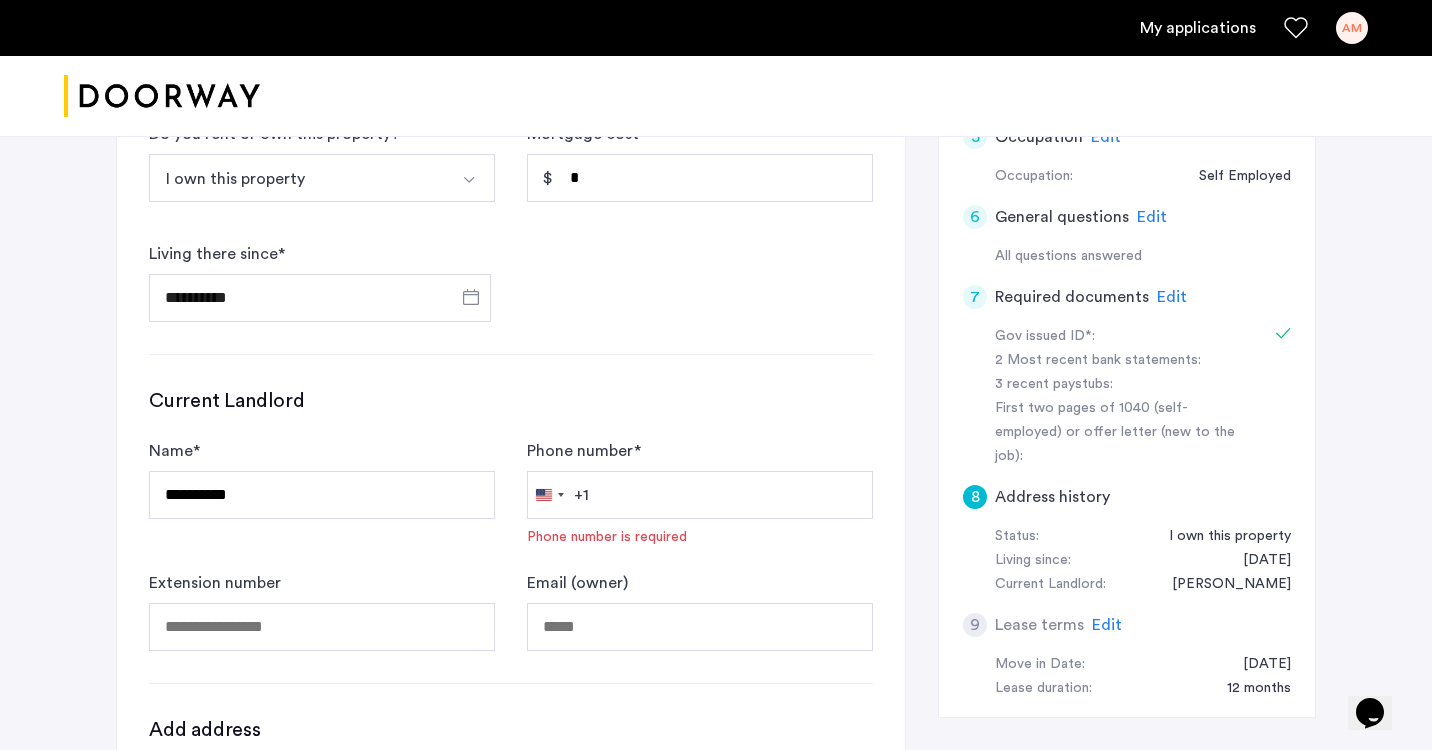 click on "Edit" 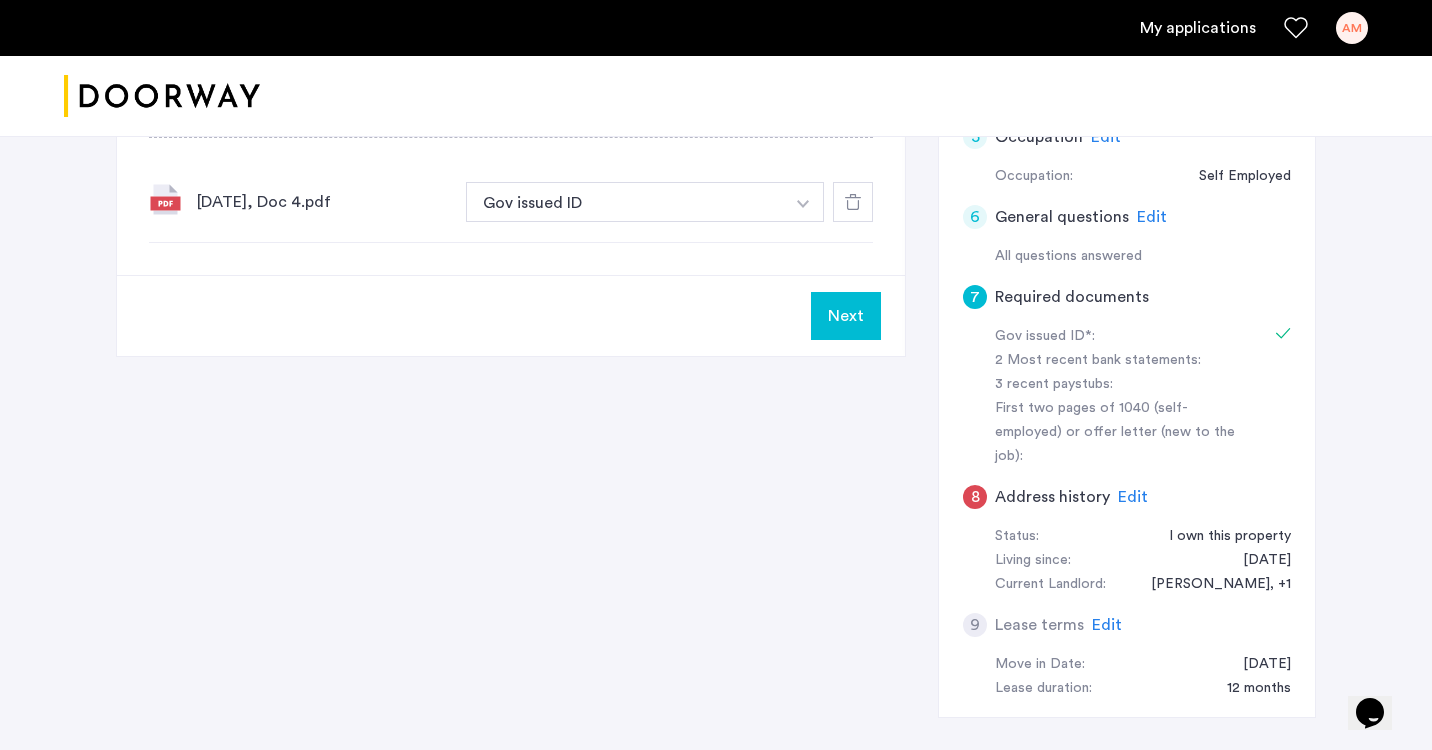 click on "7 Required documents" 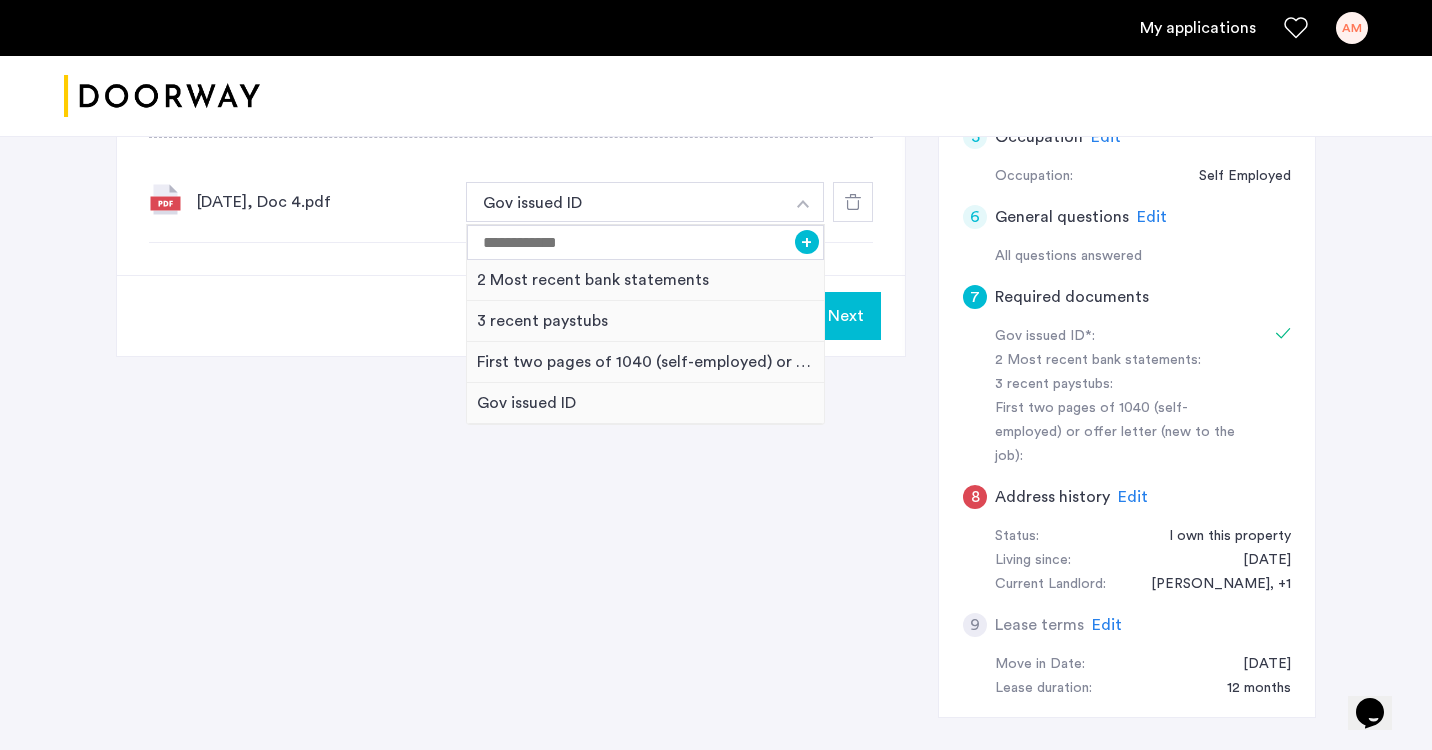 click on "7 Required documents  Gov issued ID*  2 Most recent bank statements  3 recent paystubs  First two pages of 1040 (self-employed) or offer letter (new to the job)  Upload your documents and save your progress. Return anytime to complete your submission.  Drag & drop your files (.png, .jpeg, .pdf, .jpg, .svg) Browse files Upload documents (.png, .jpeg, .pdf, .jpg, .svg) Uploaded files [DATE], Doc 4.pdf Gov issued ID + 2 Most recent bank statements 3 recent paystubs First two pages of 1040 (self-employed) or offer letter (new to the job) Gov issued ID" 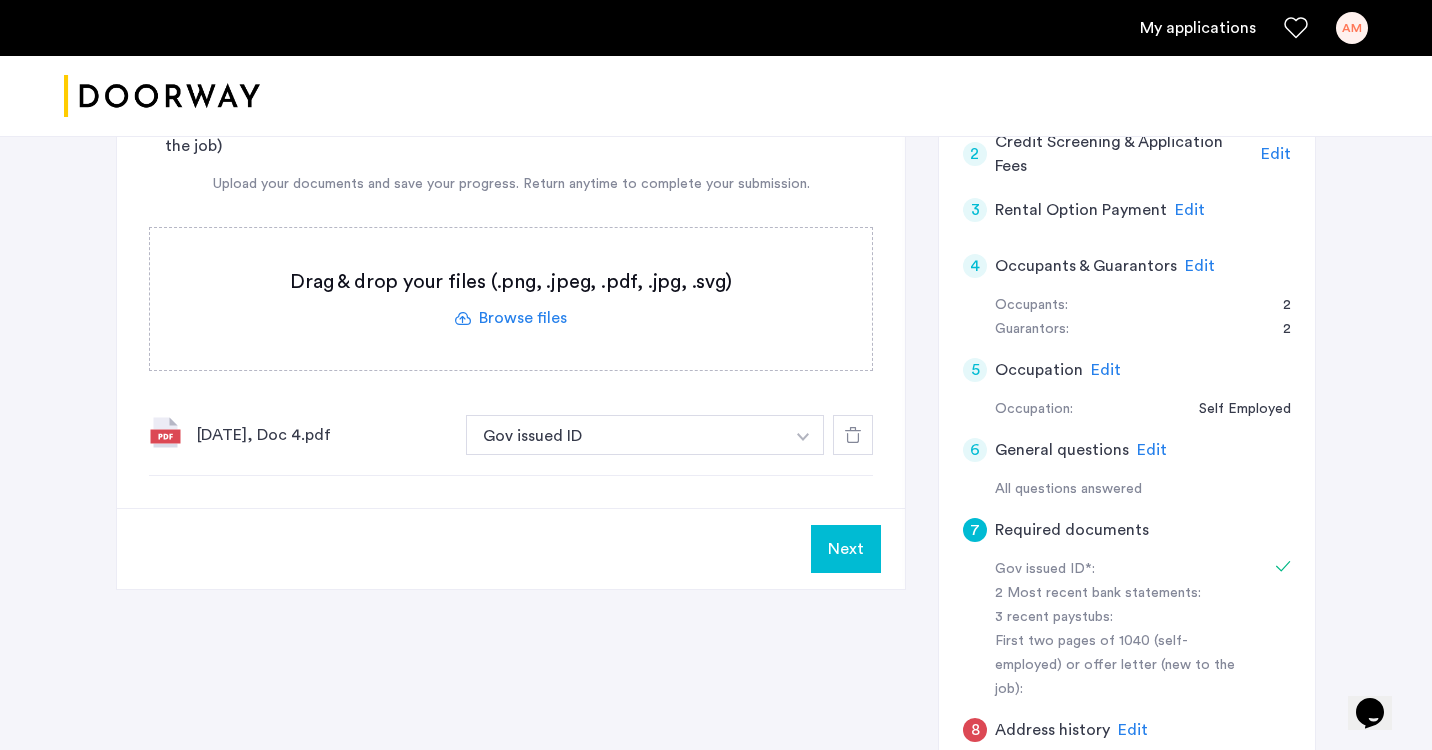 scroll, scrollTop: 494, scrollLeft: 0, axis: vertical 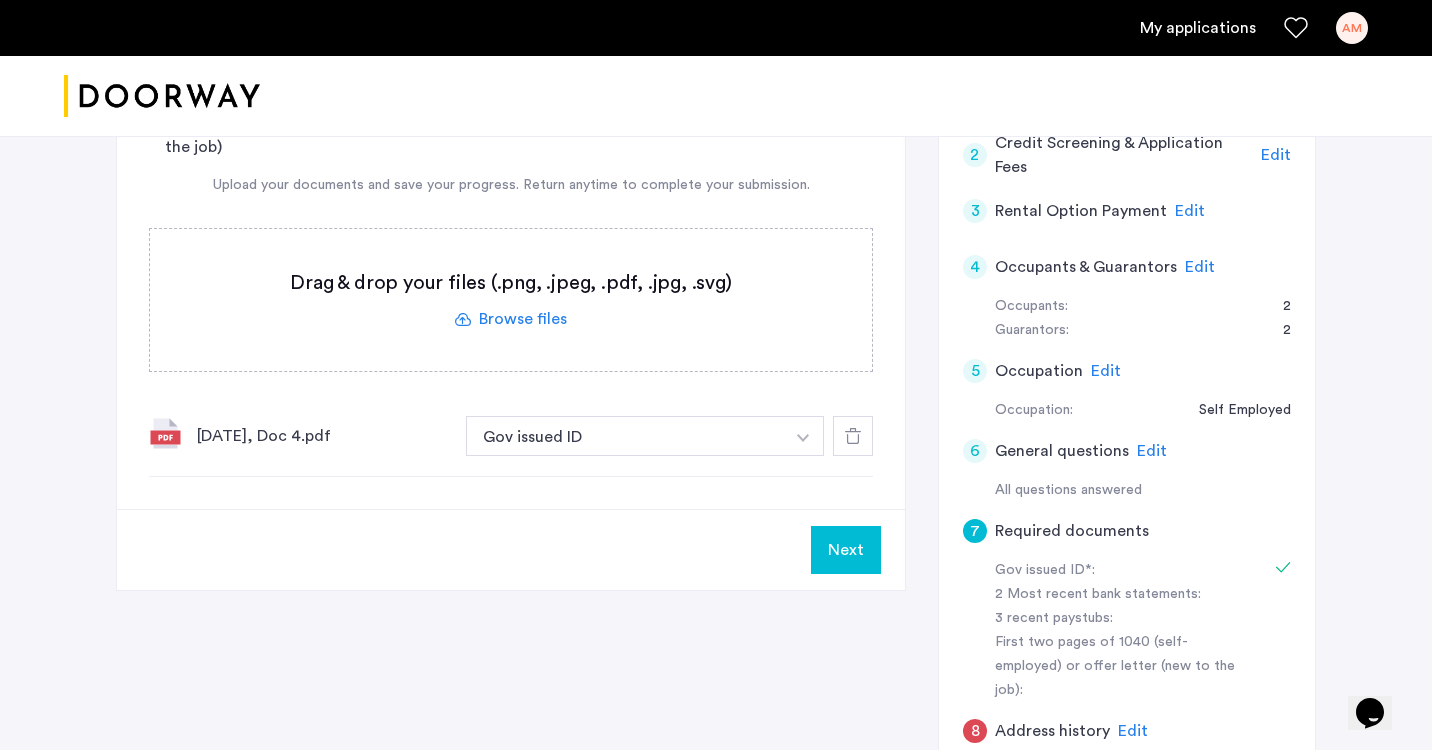 click 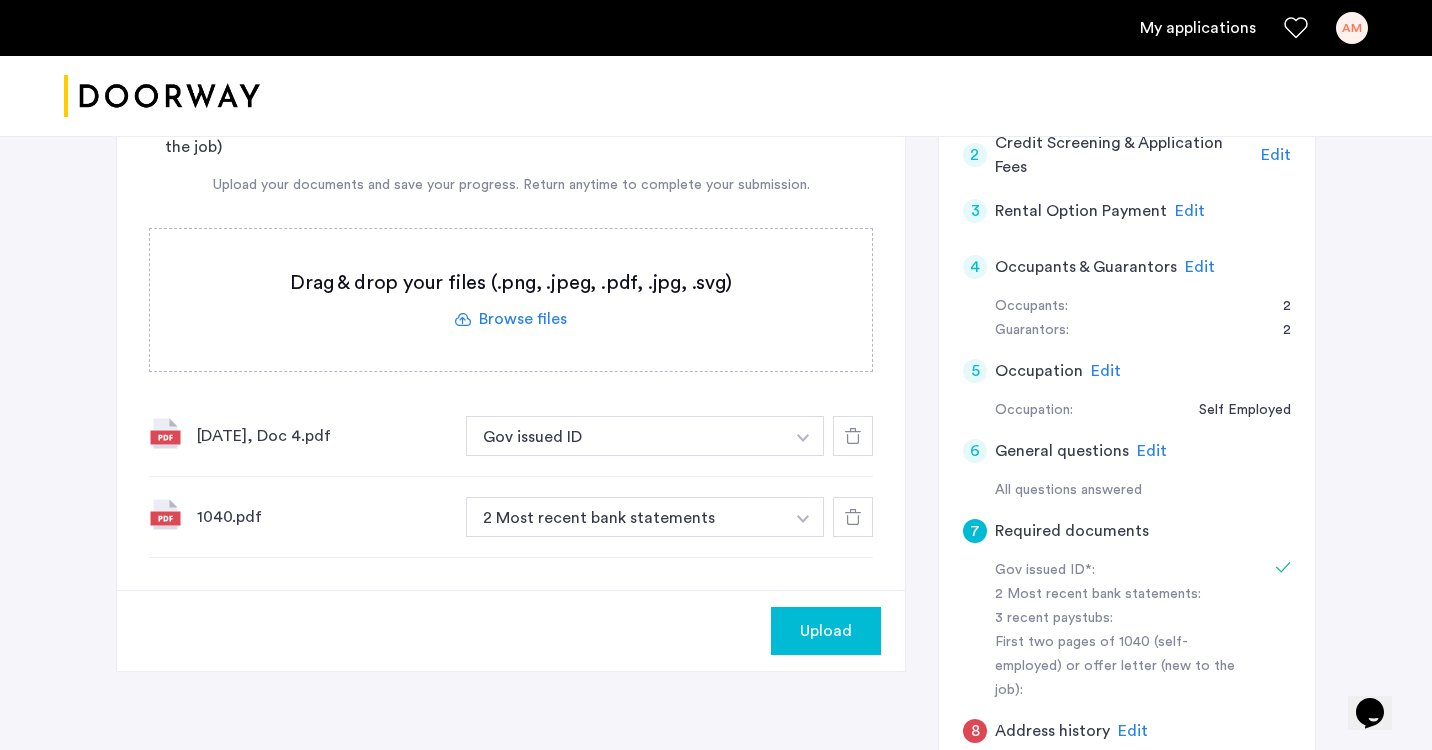 click 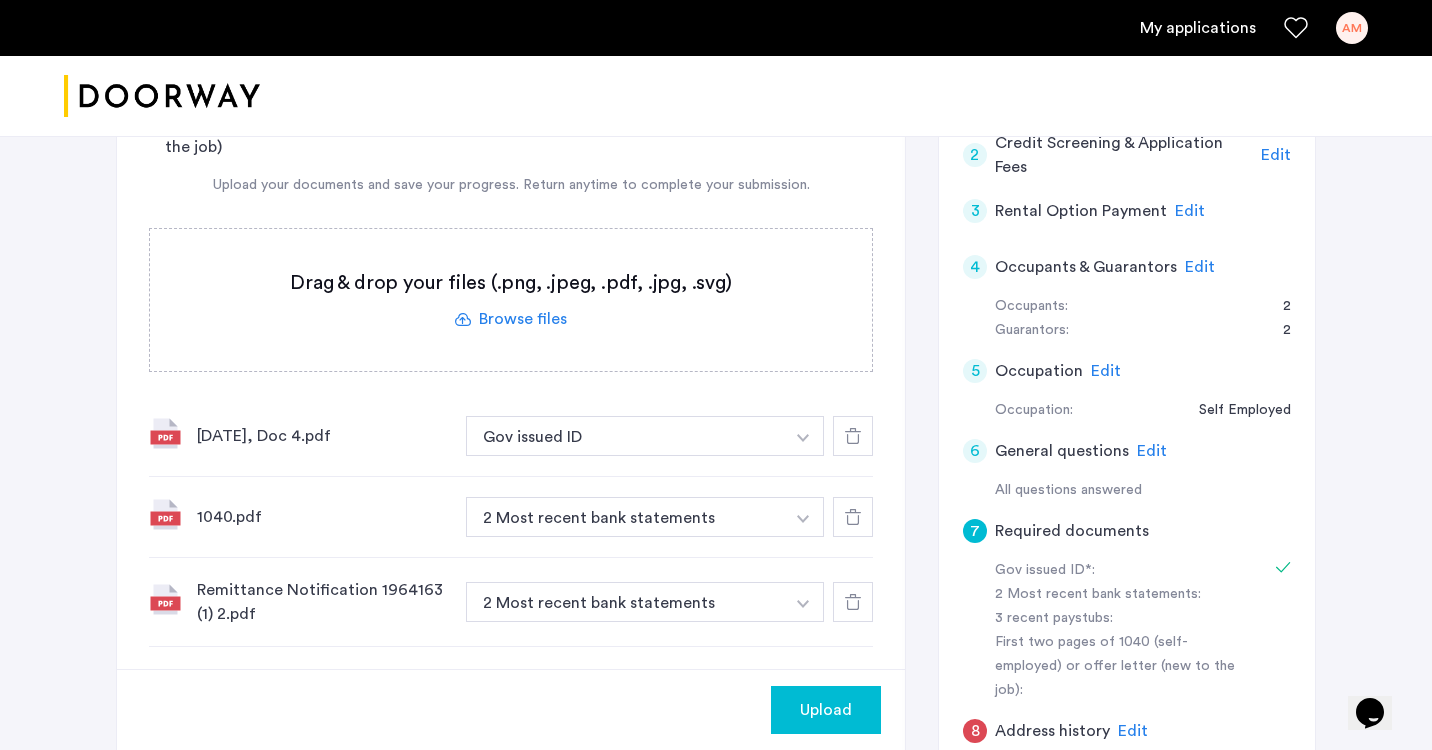 click 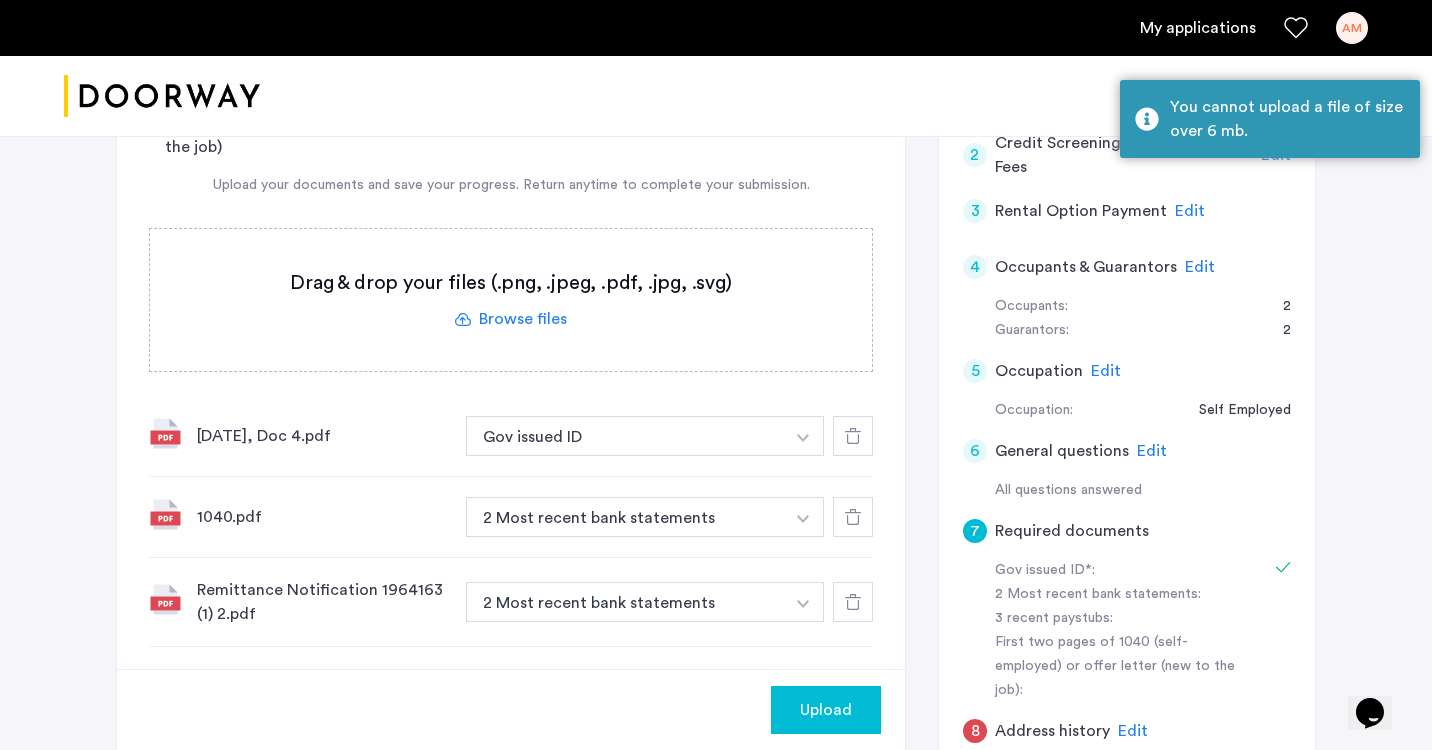 click on "Upload" 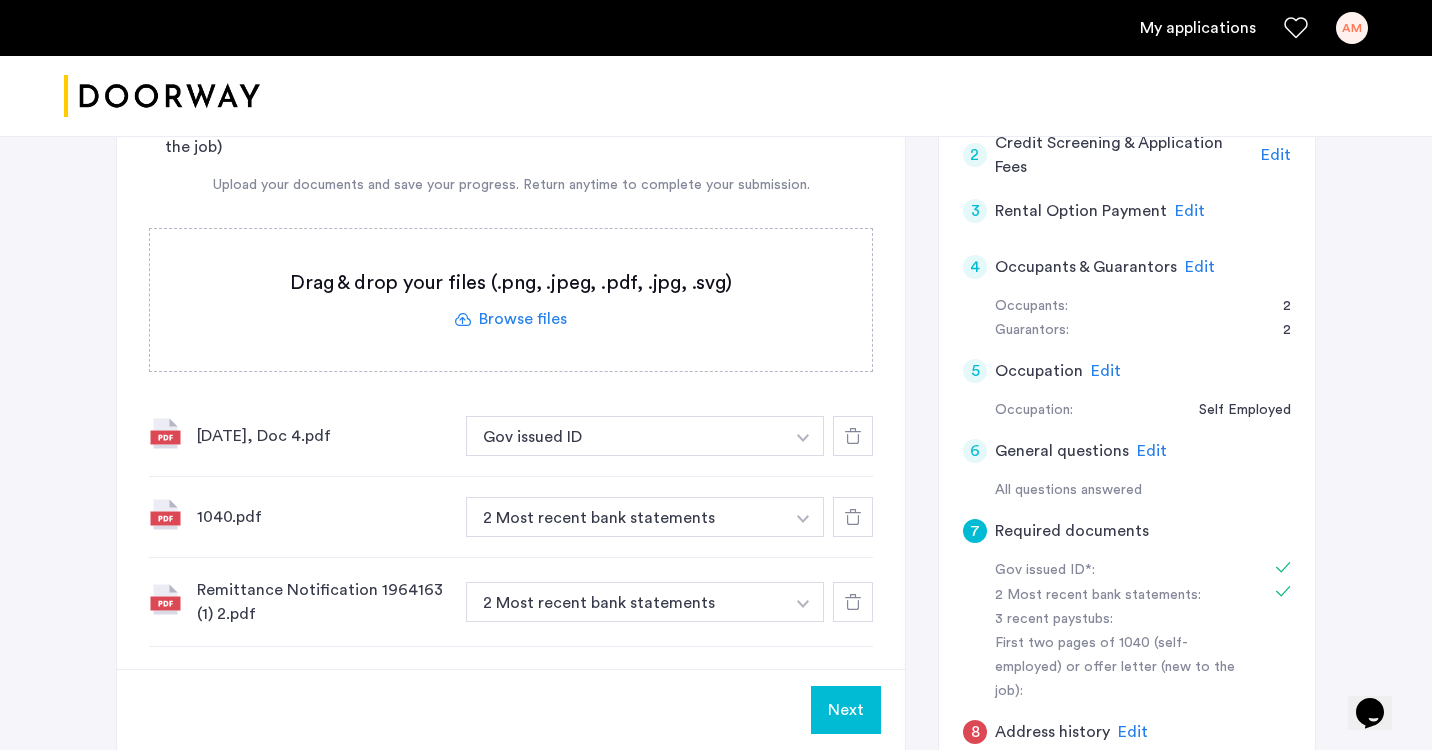 click 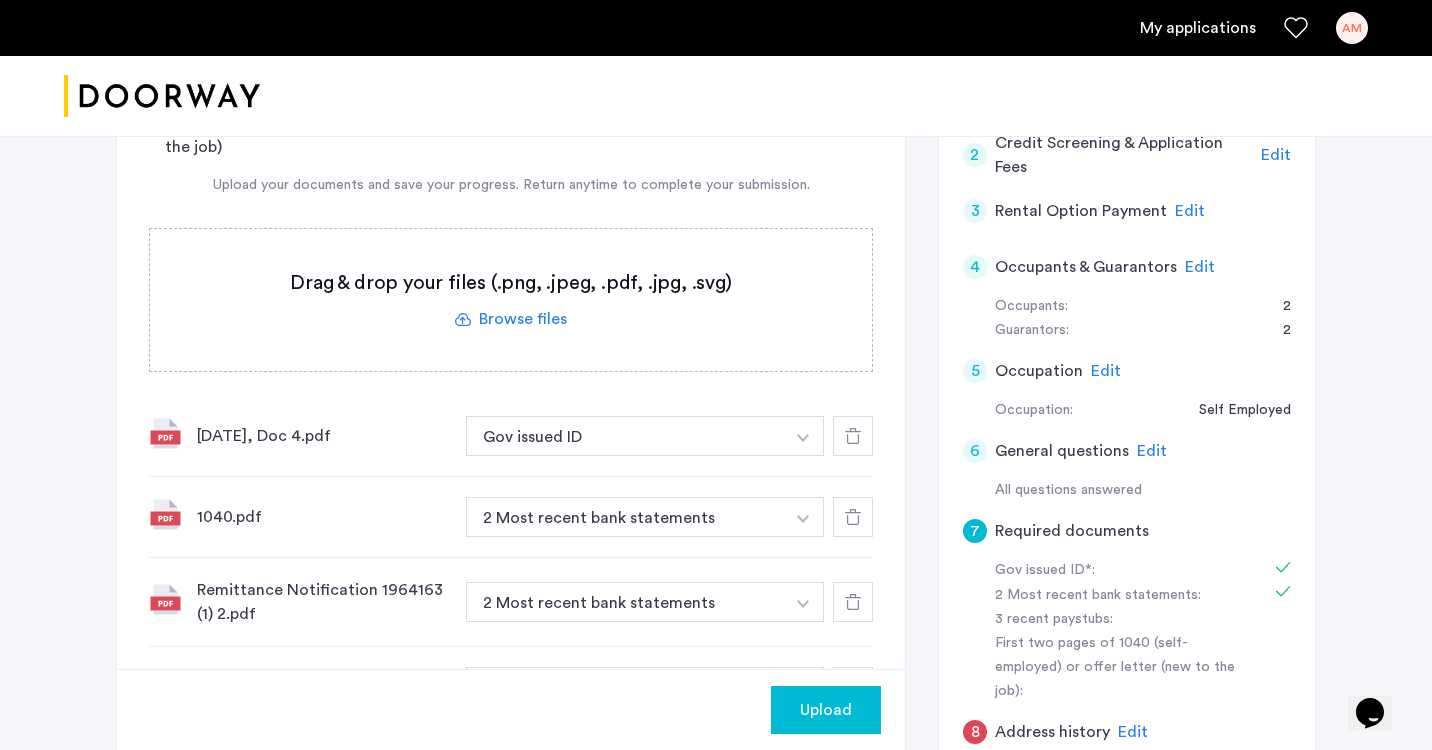 click 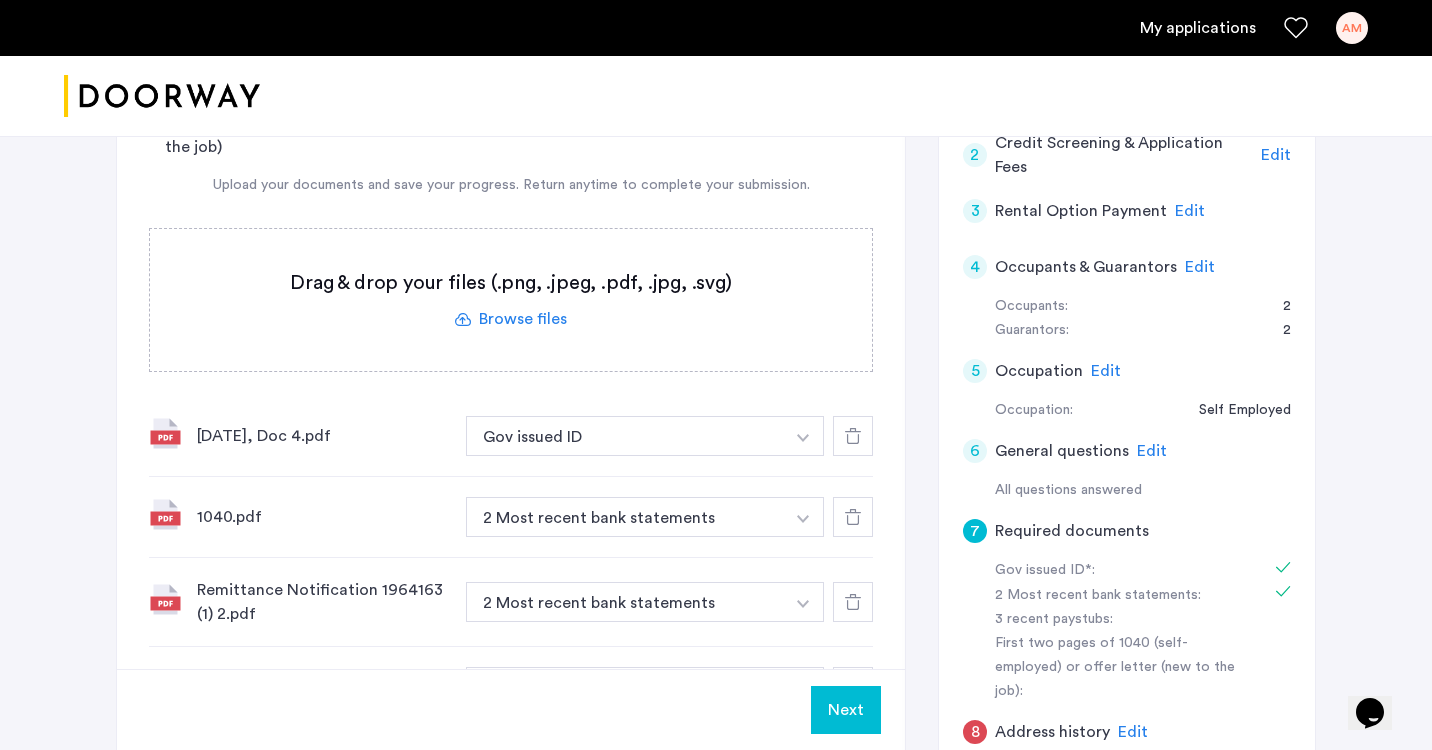 click 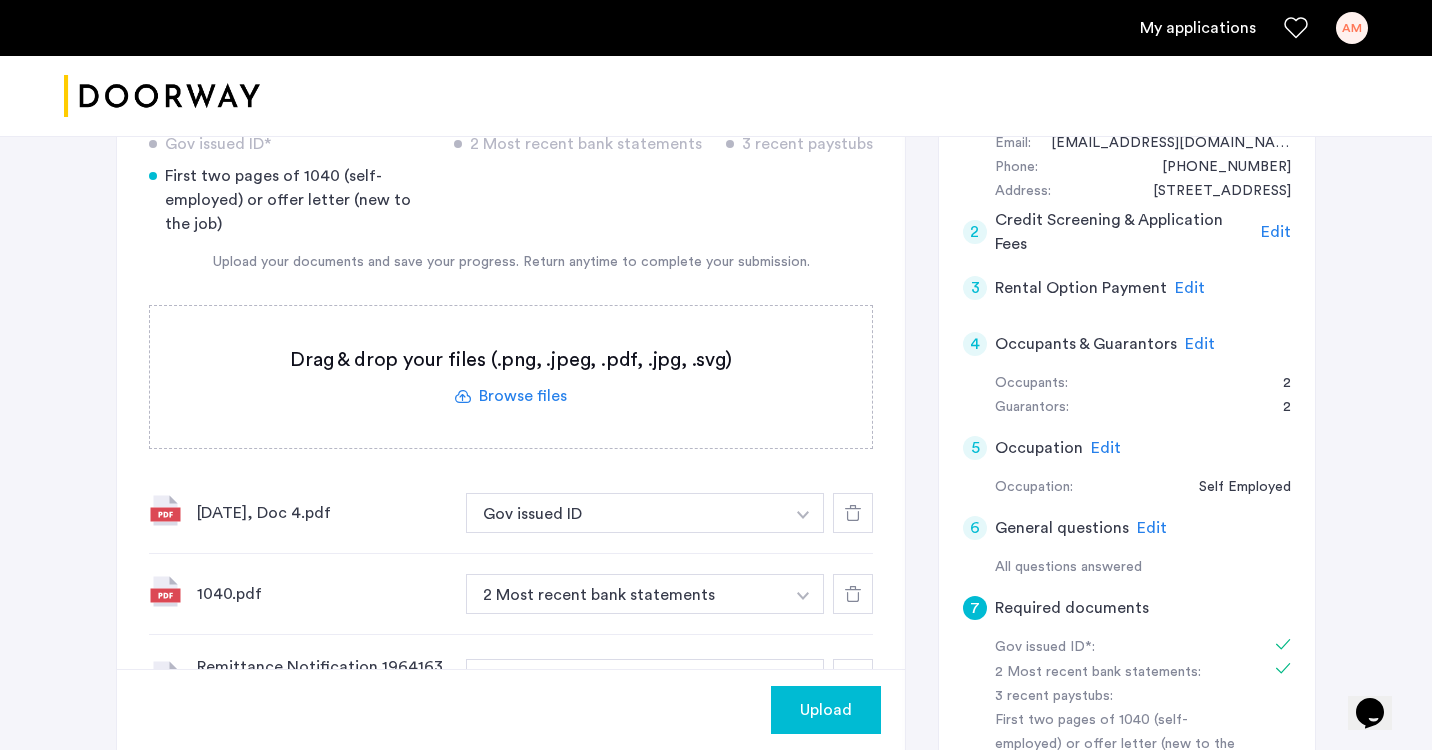 scroll, scrollTop: 375, scrollLeft: 0, axis: vertical 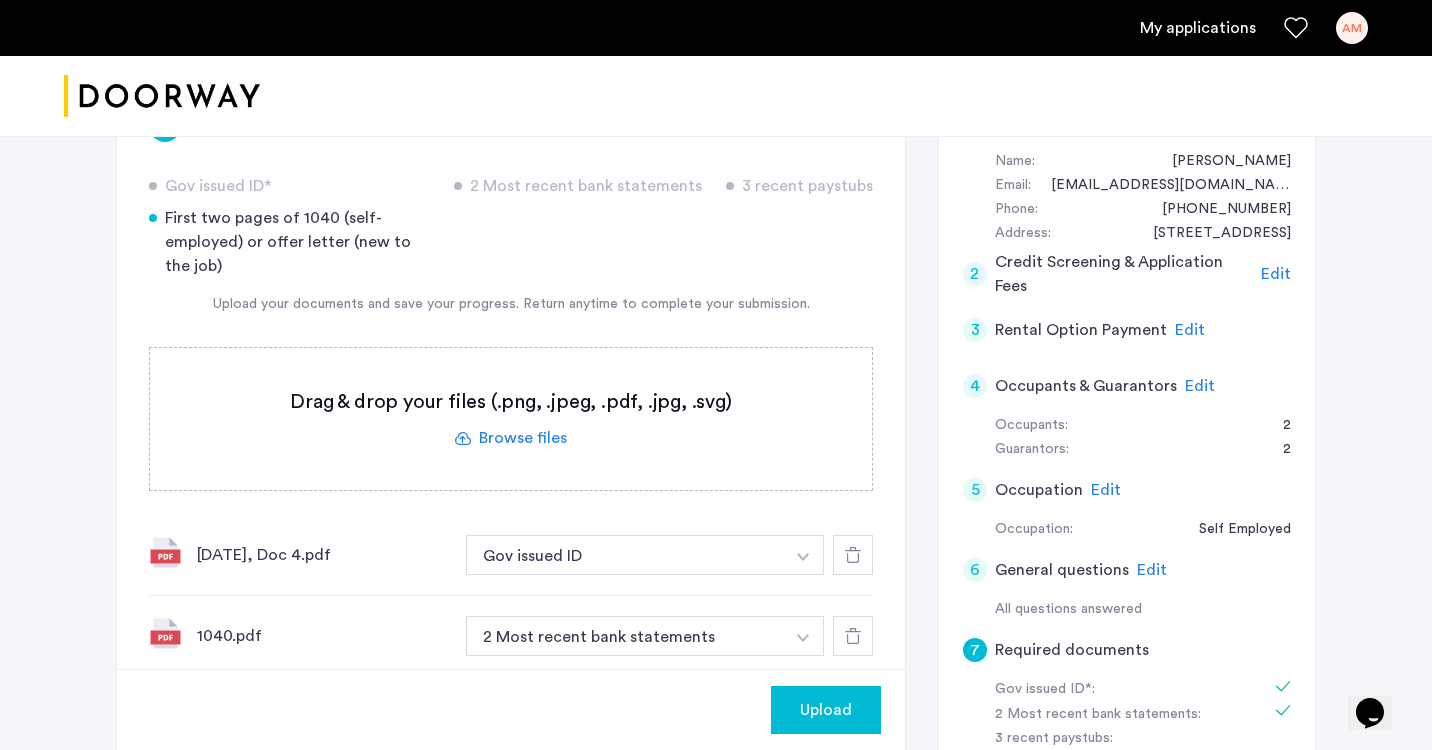 click 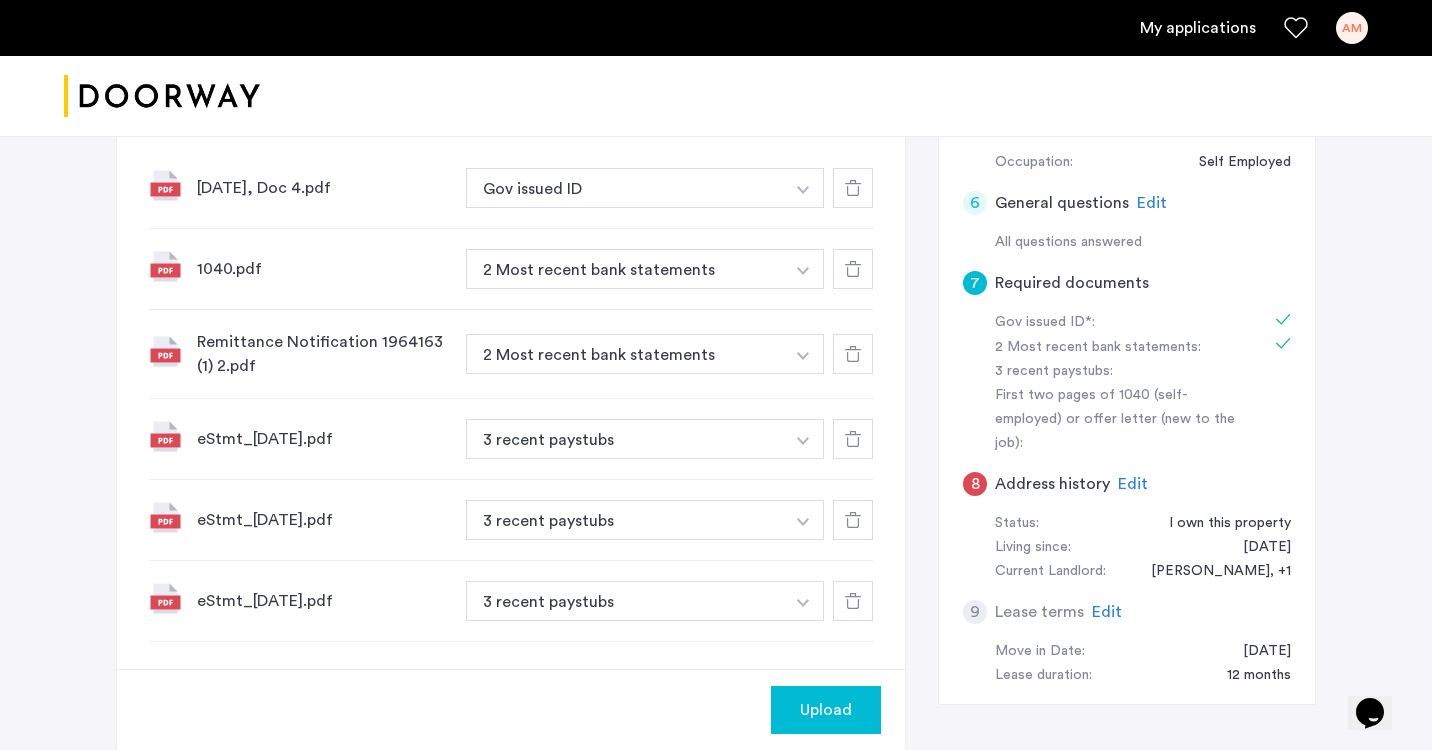 scroll, scrollTop: 748, scrollLeft: 0, axis: vertical 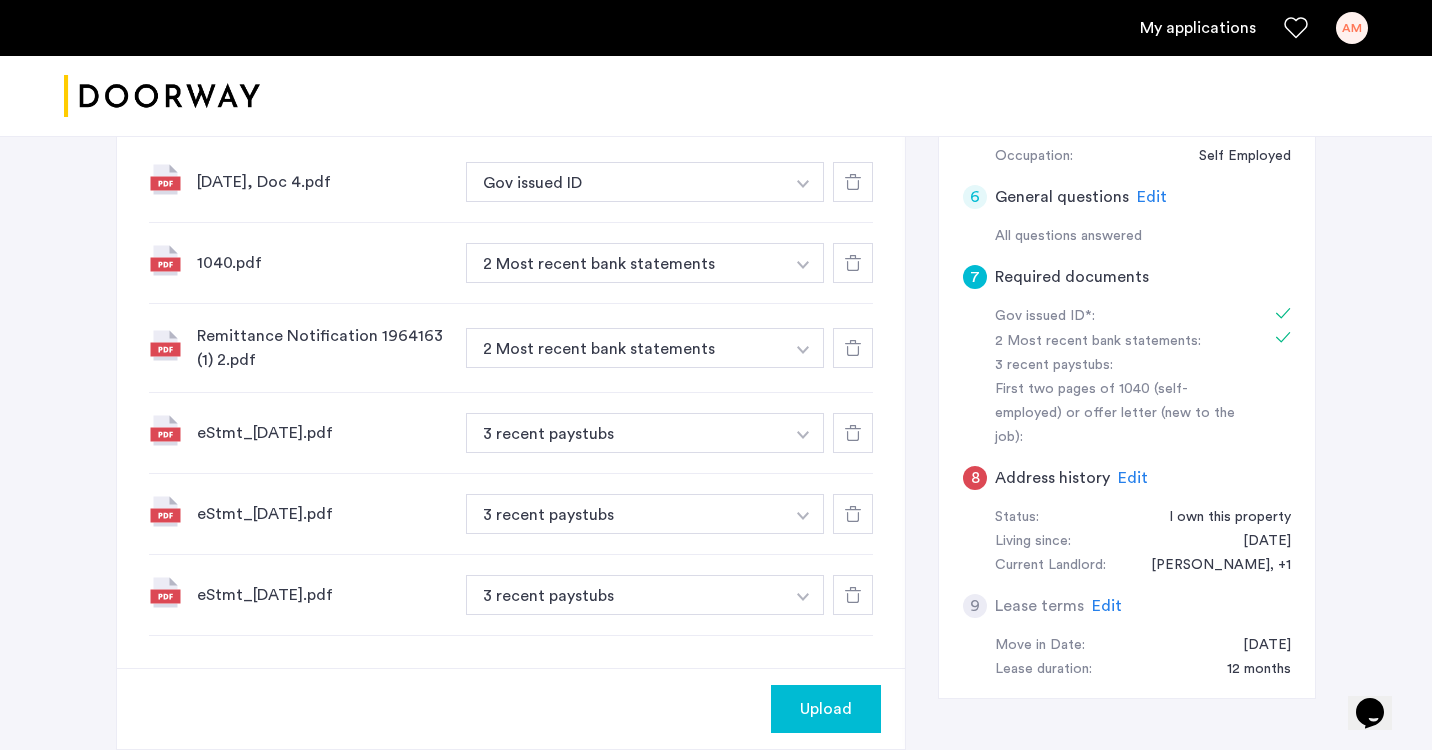 click 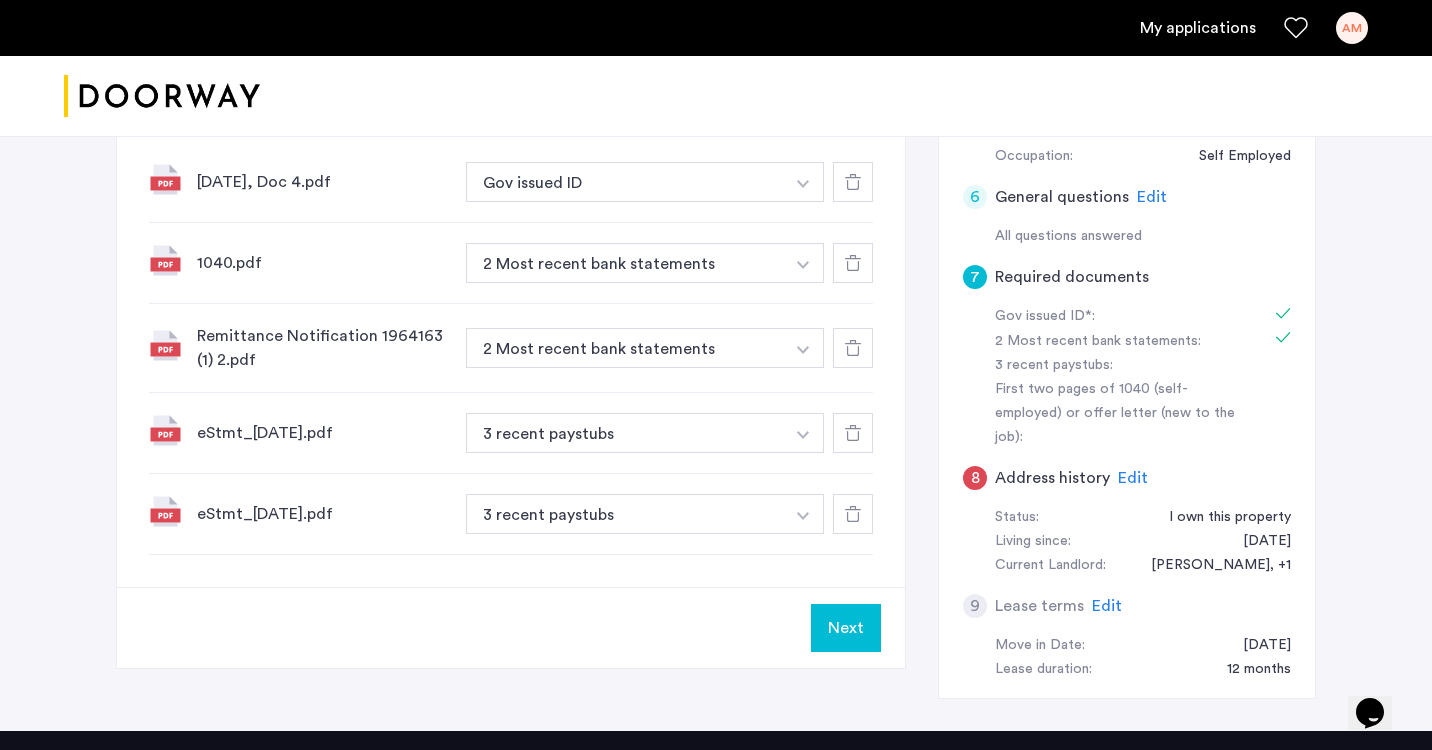 click 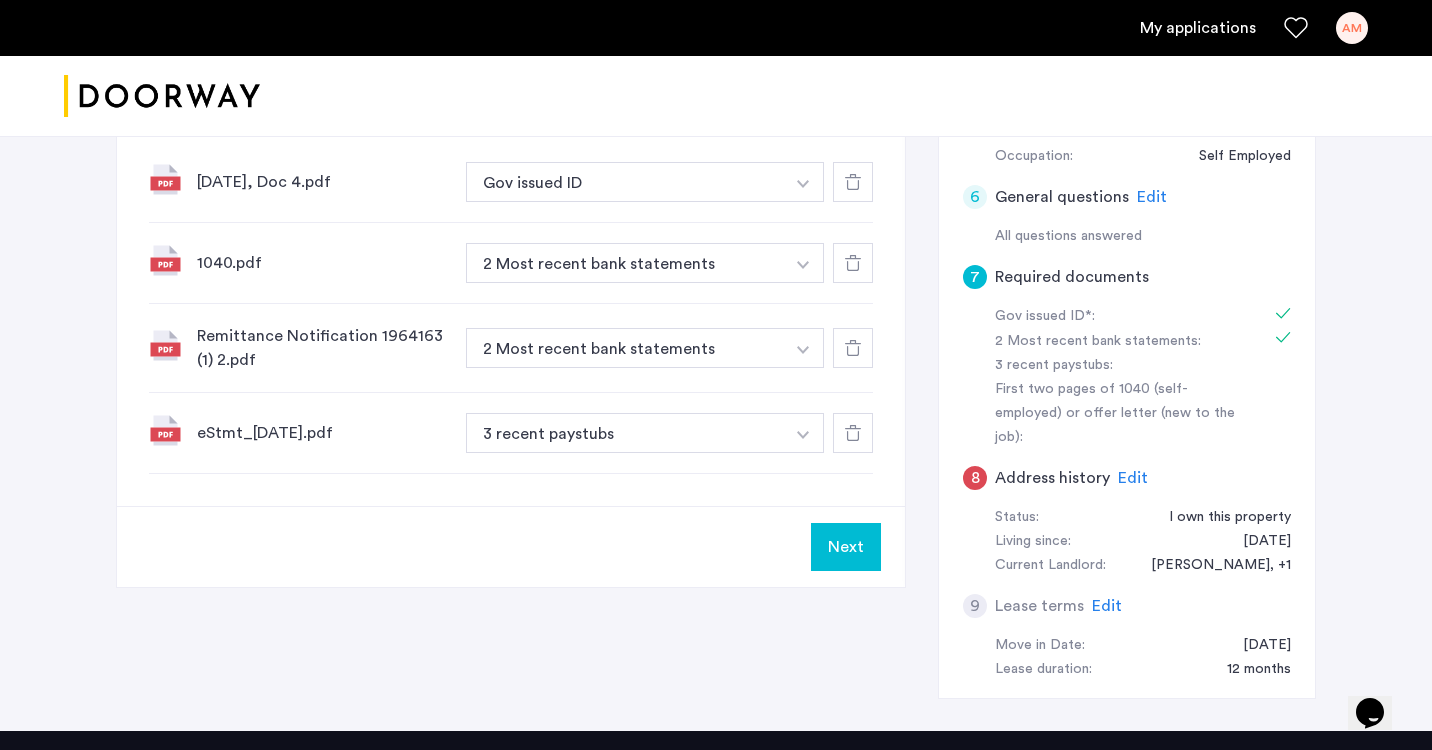 click 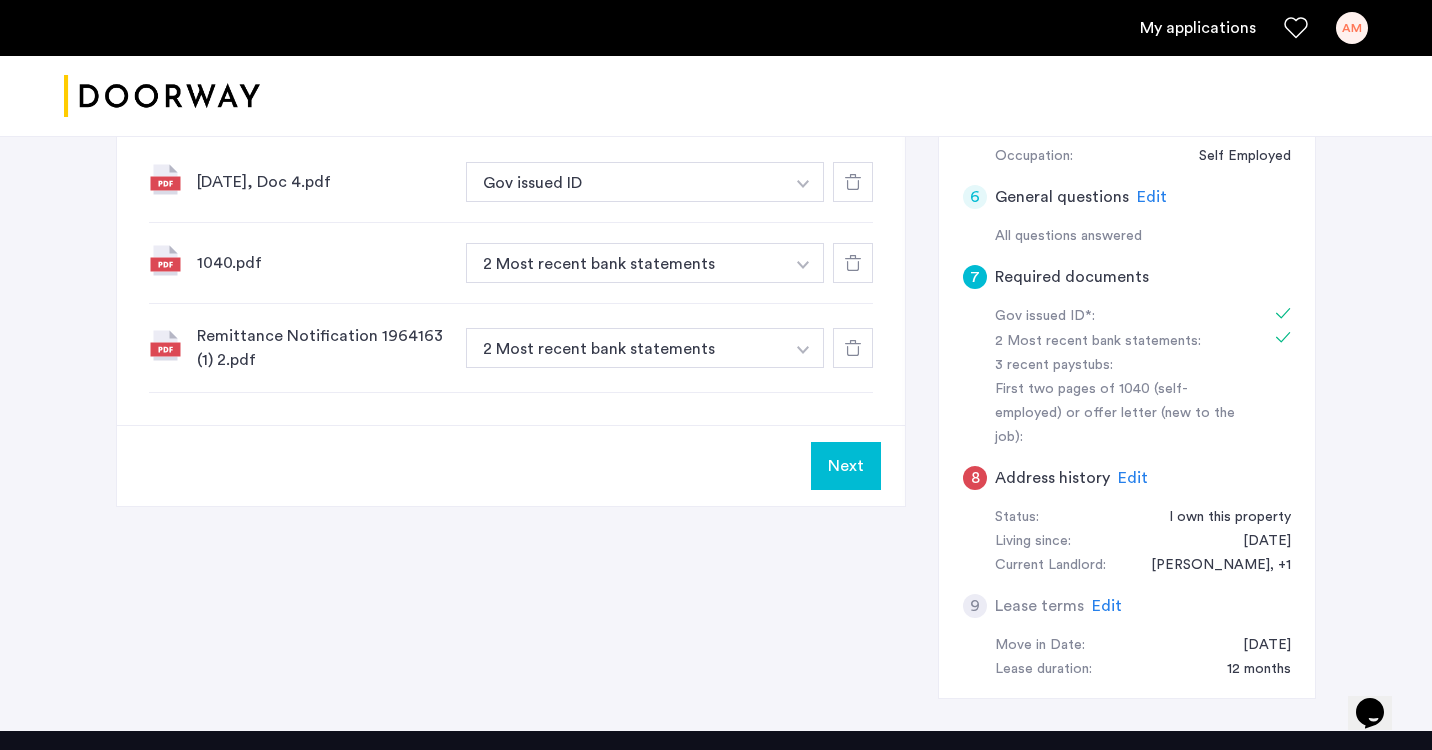 click 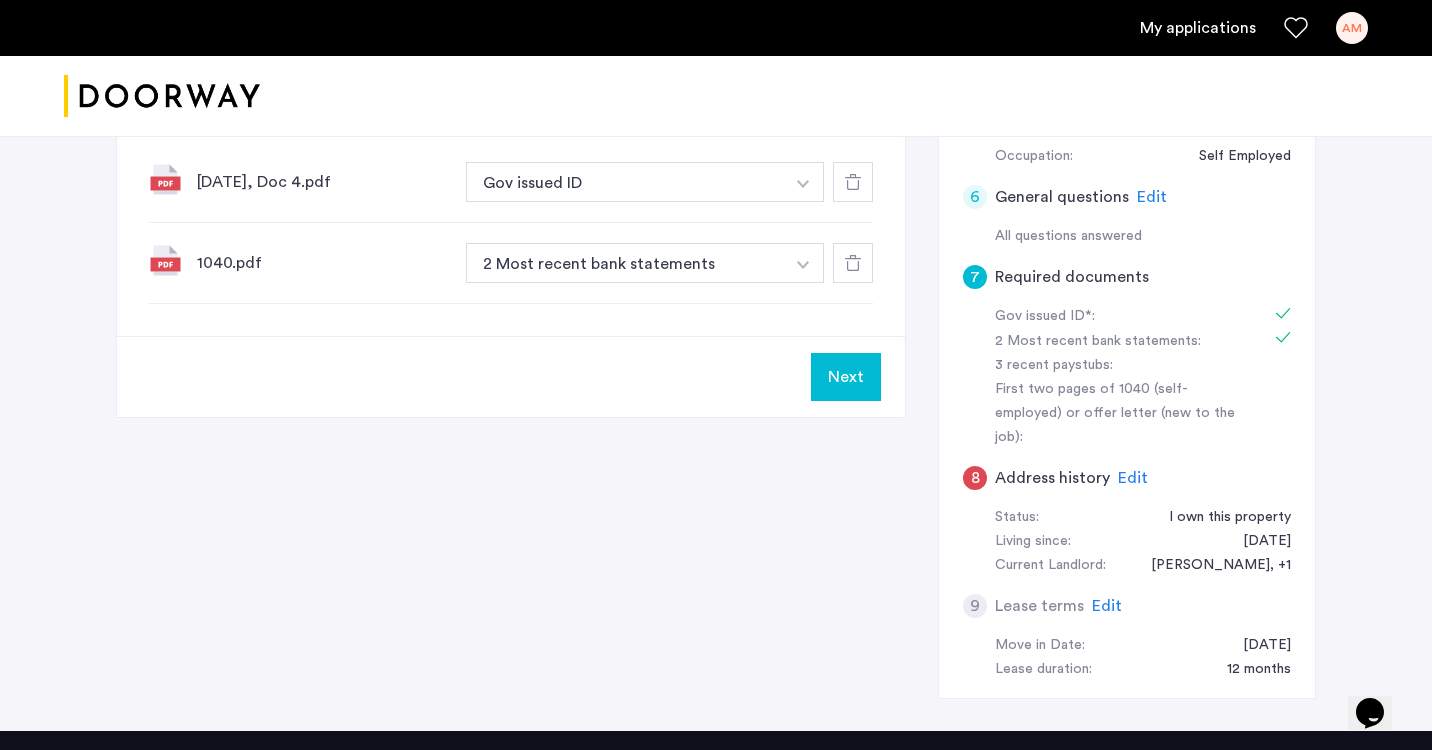 click 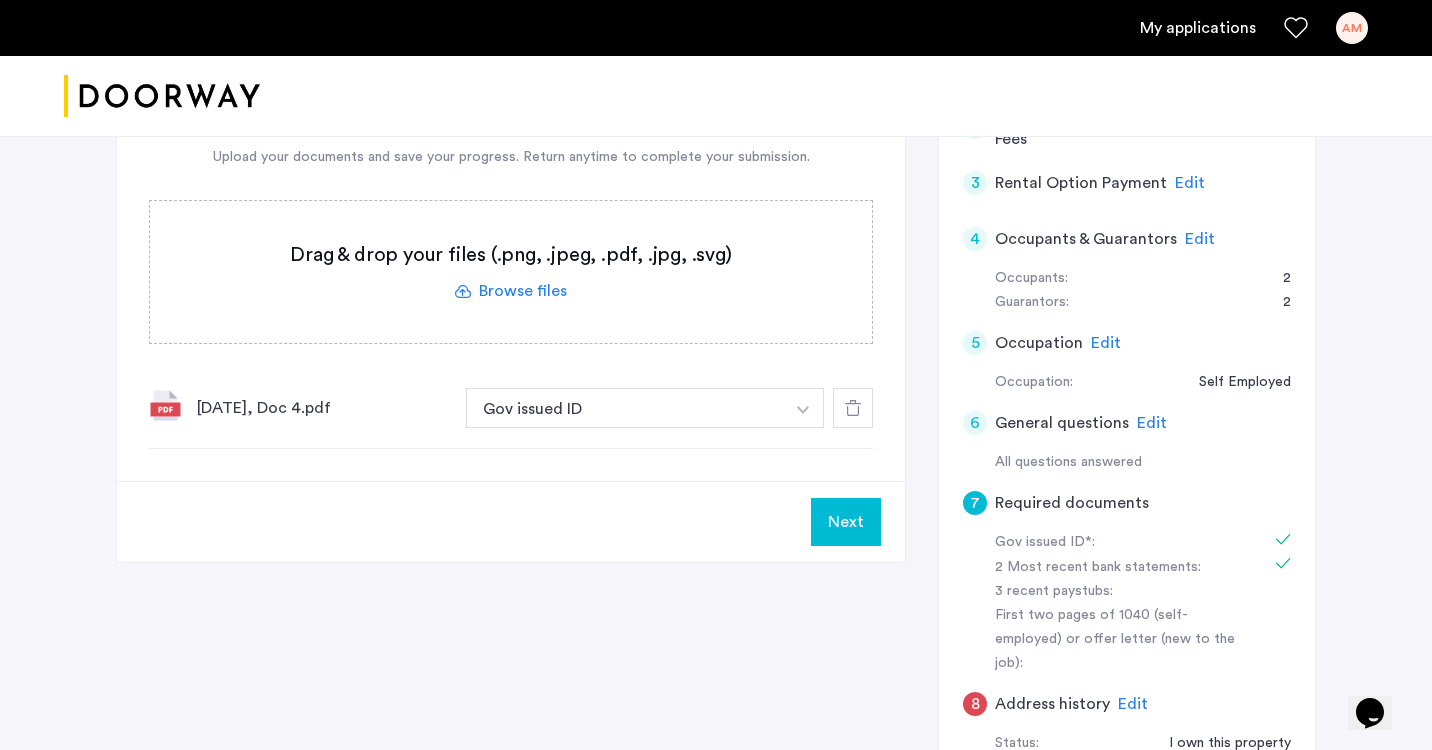 scroll, scrollTop: 515, scrollLeft: 0, axis: vertical 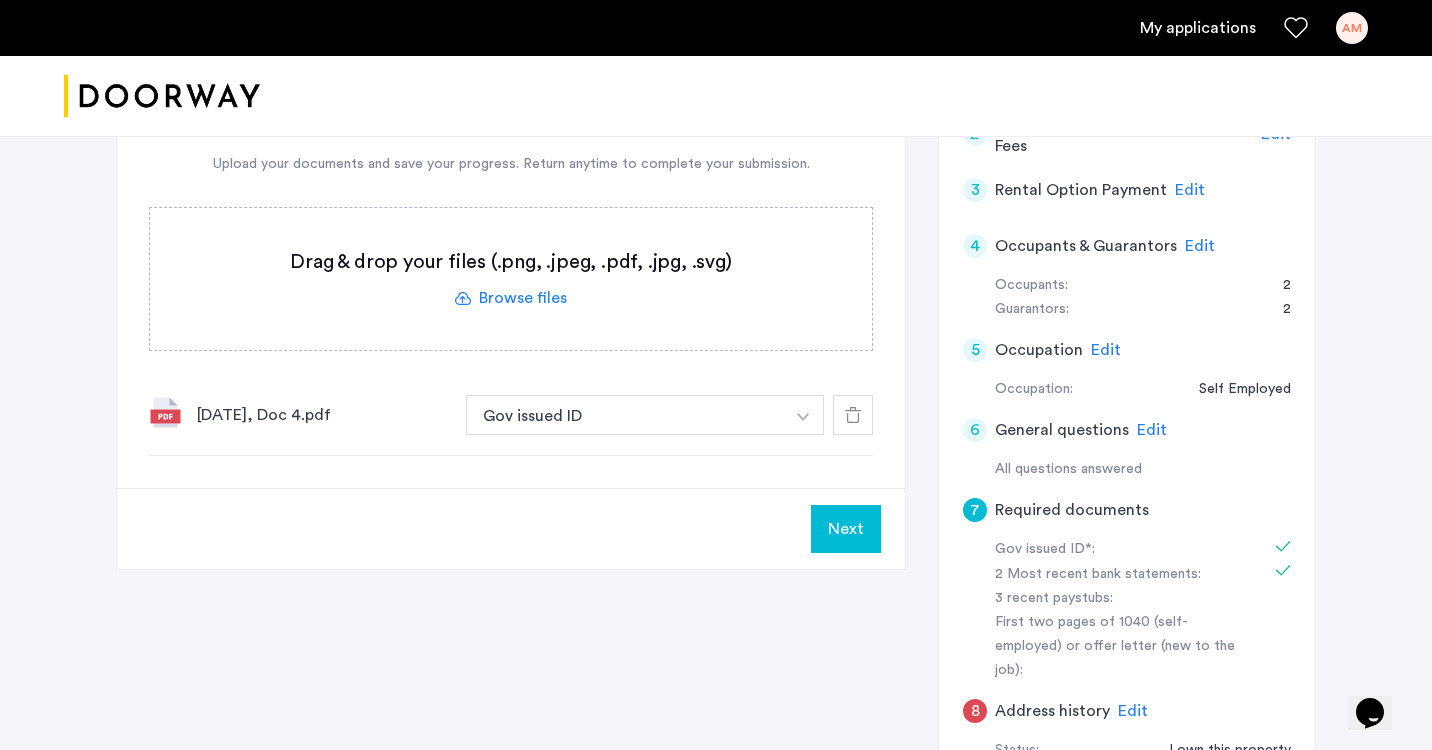click 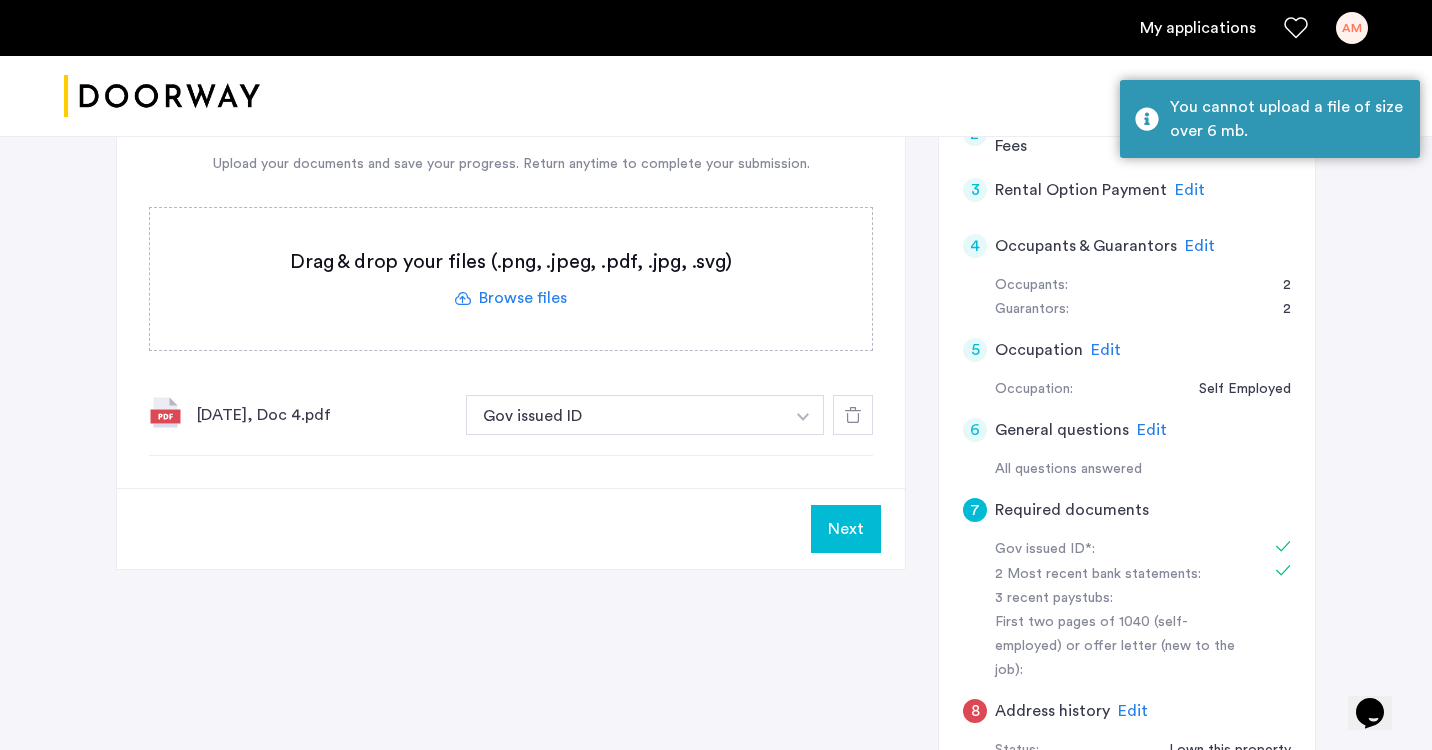 click 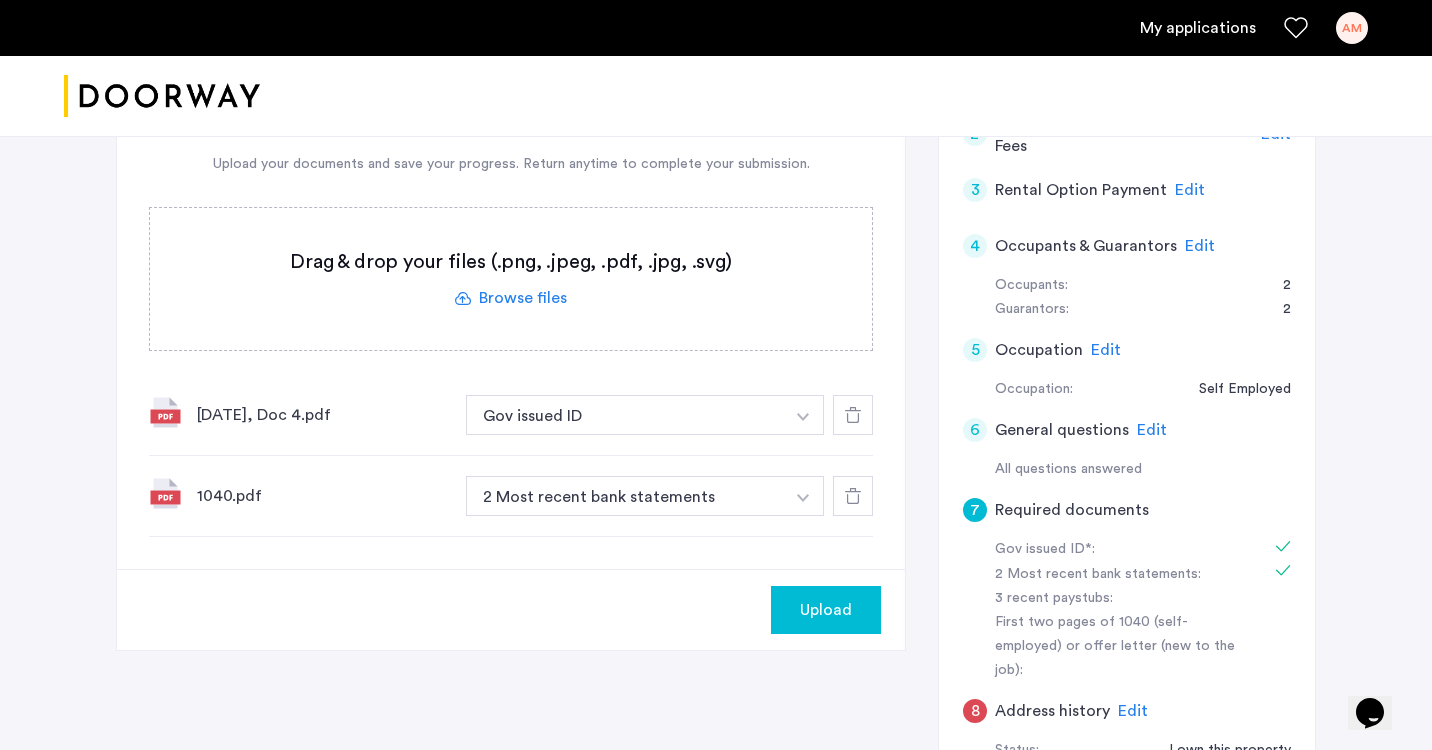 click 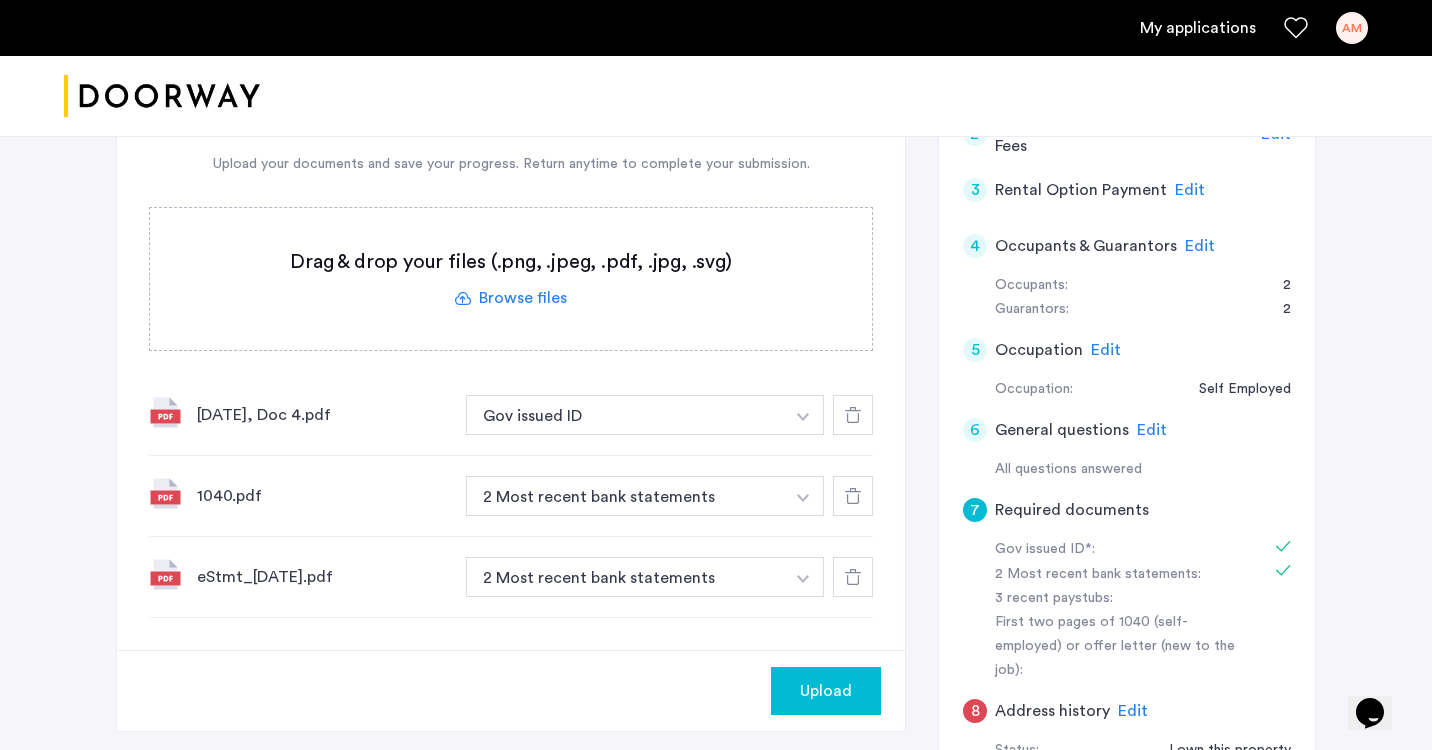 click 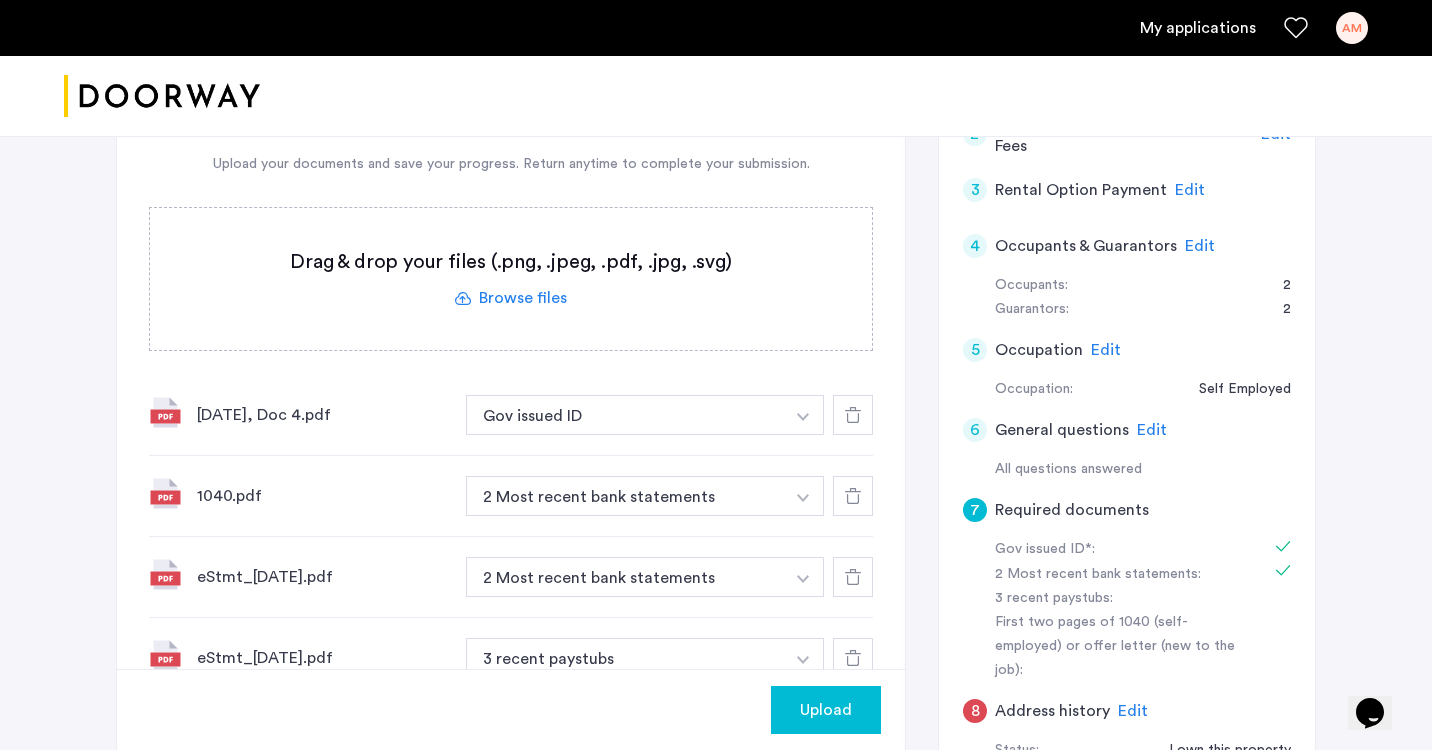 click 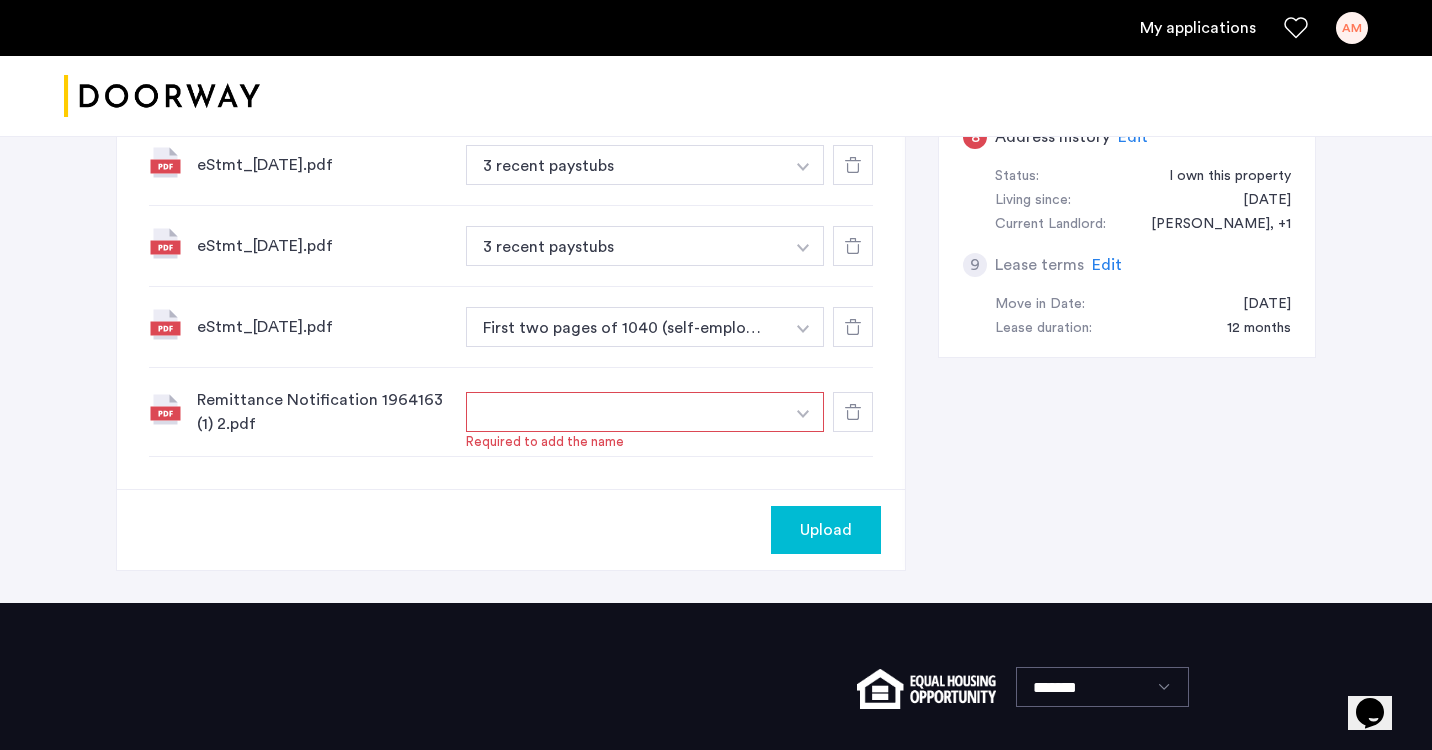 scroll, scrollTop: 1091, scrollLeft: 0, axis: vertical 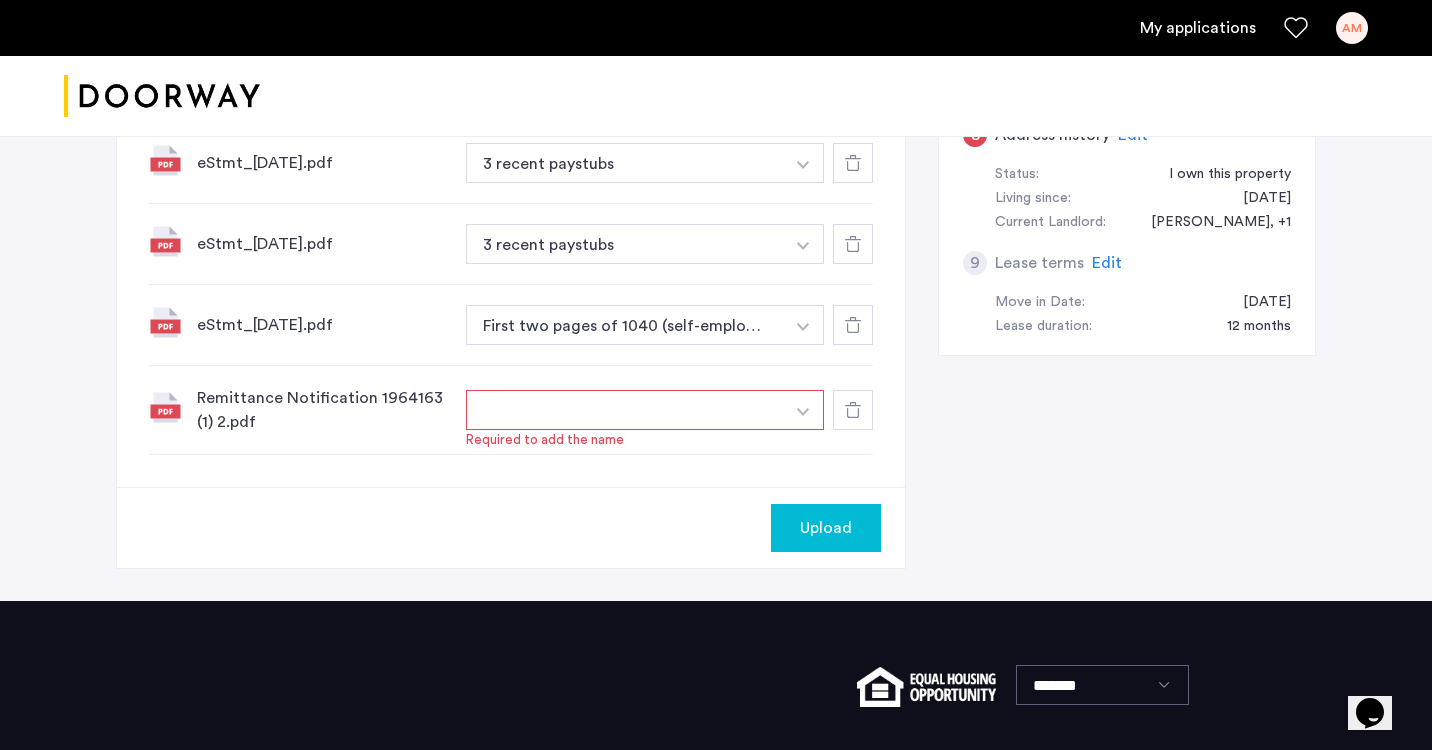 click on "Remittance Notification 1964163 (1) 2.pdf" 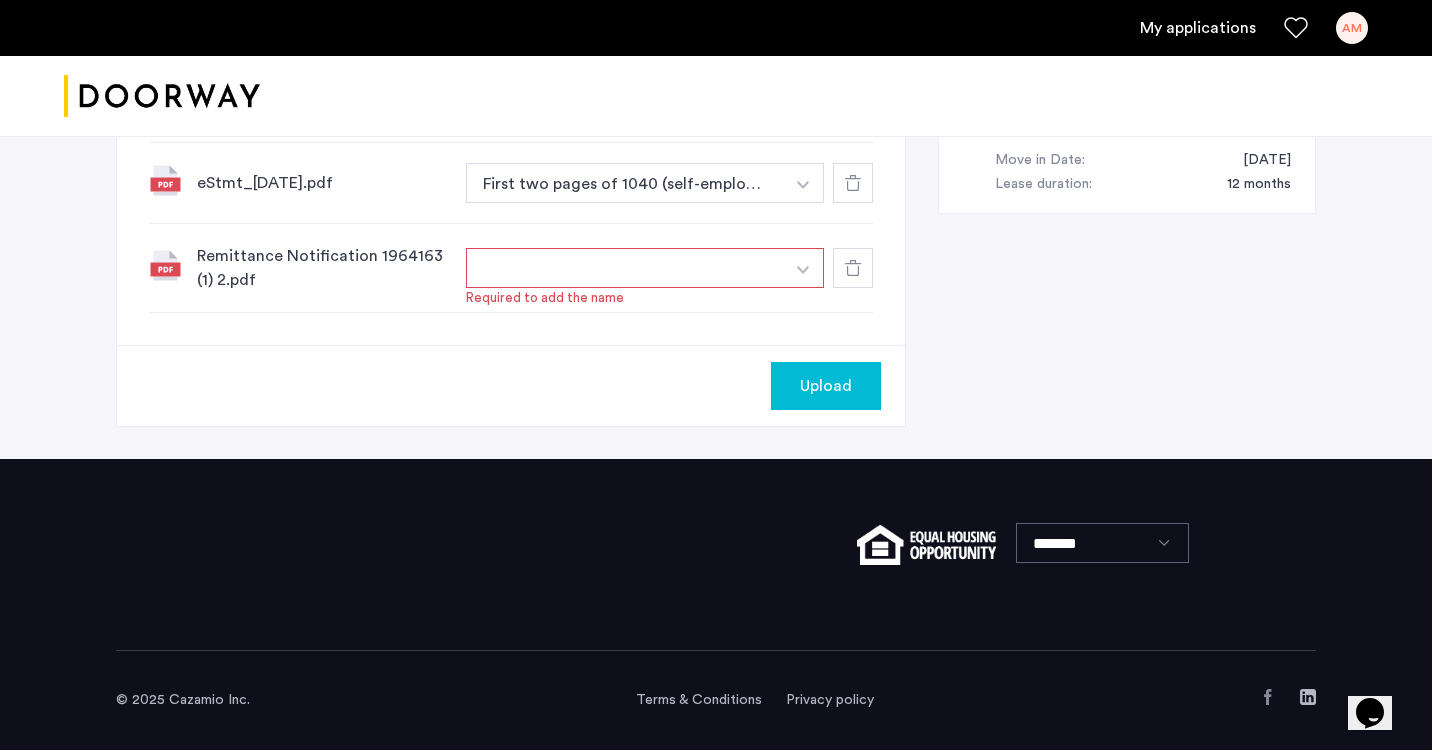 scroll, scrollTop: 1233, scrollLeft: 0, axis: vertical 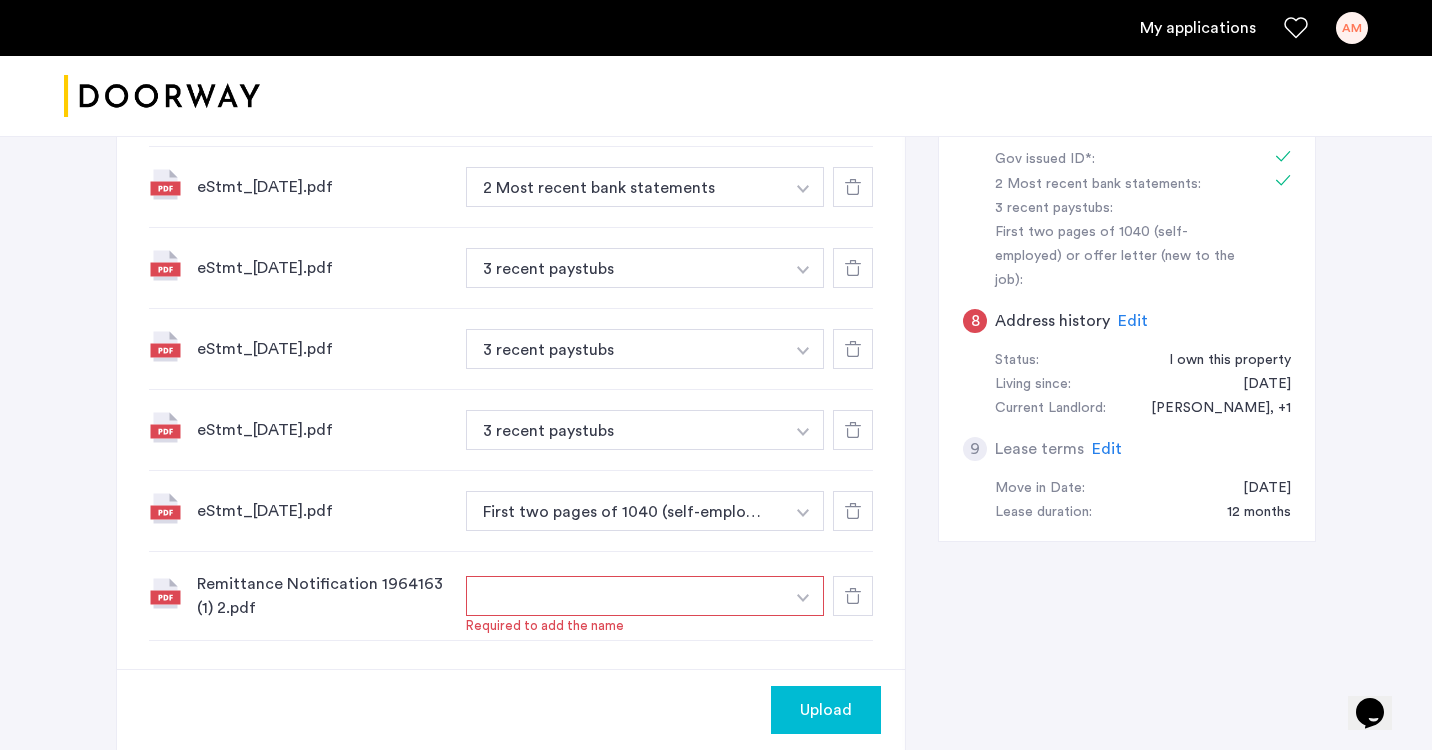 click at bounding box center (625, 596) 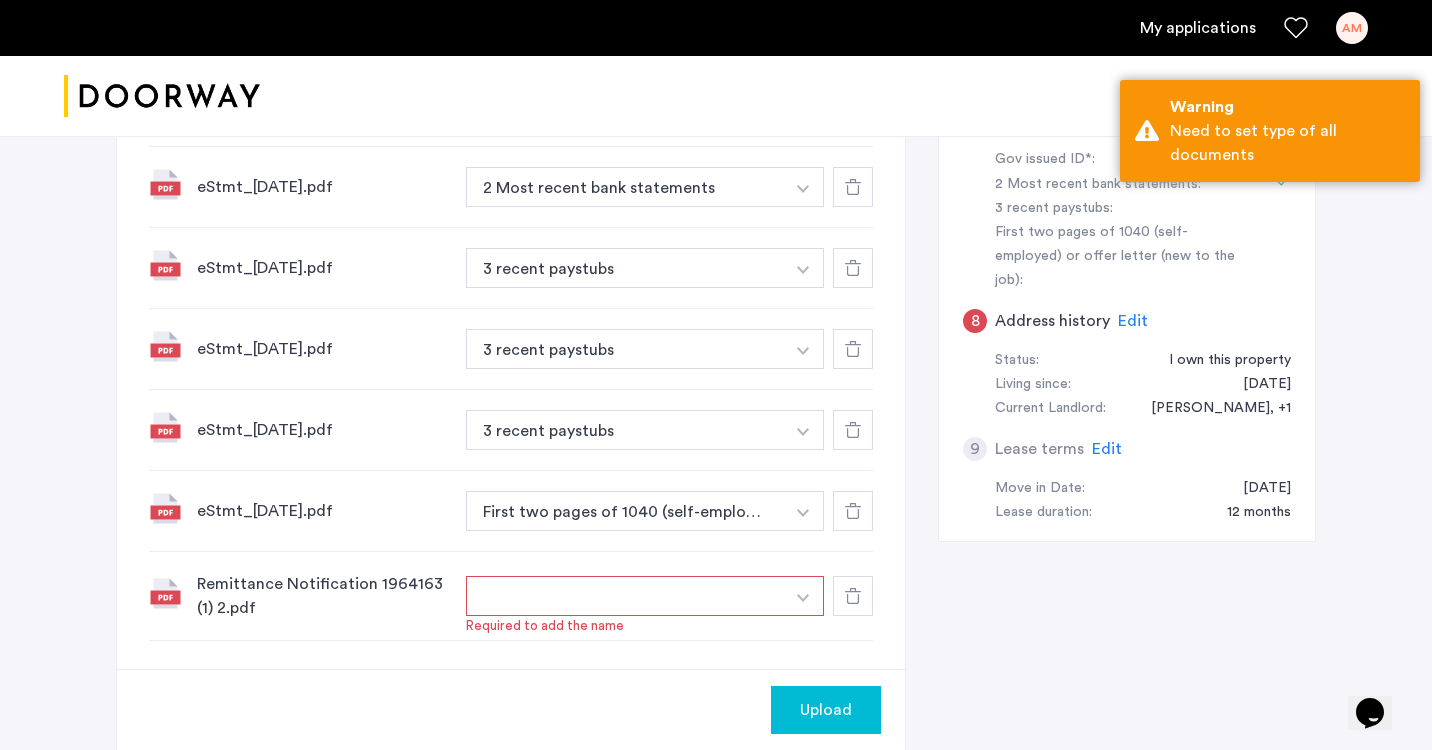 click 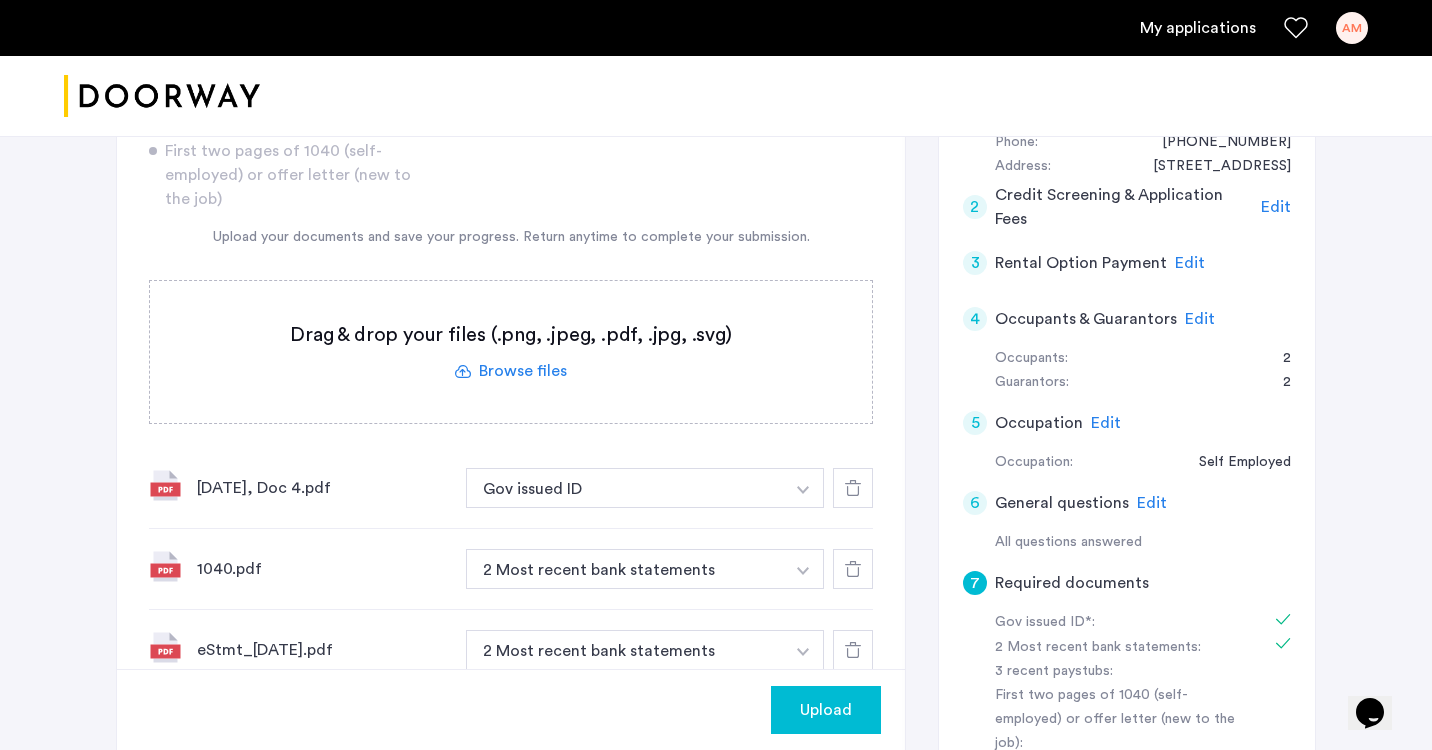 scroll, scrollTop: 442, scrollLeft: 0, axis: vertical 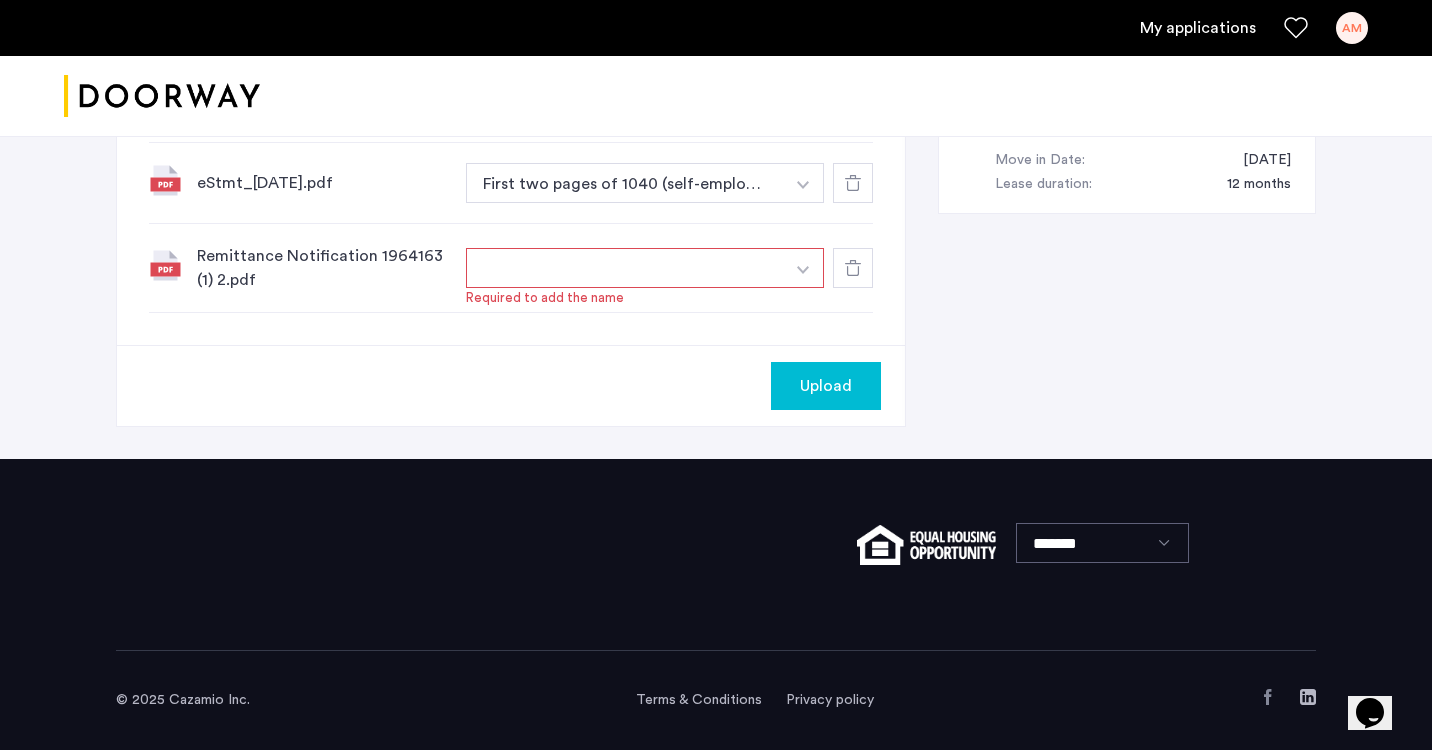 click 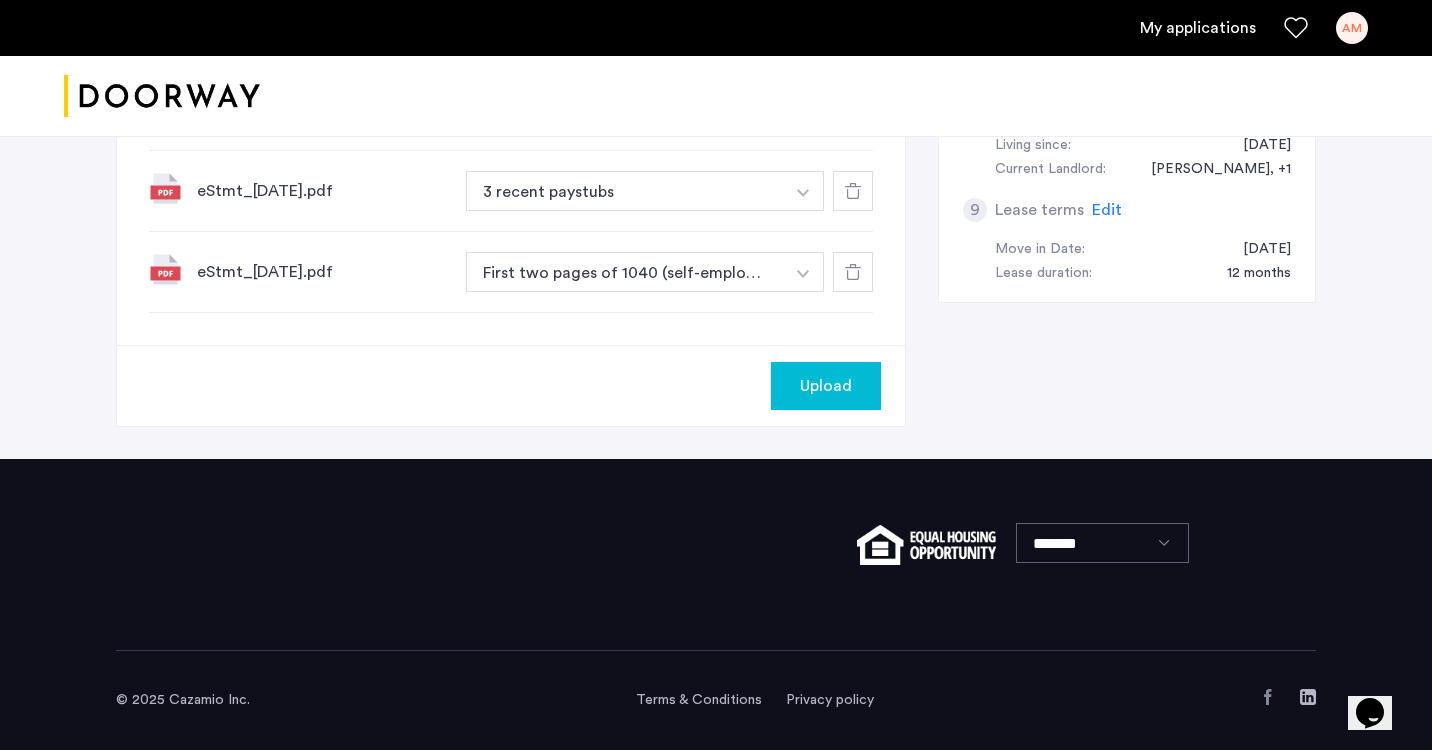 scroll, scrollTop: 1144, scrollLeft: 0, axis: vertical 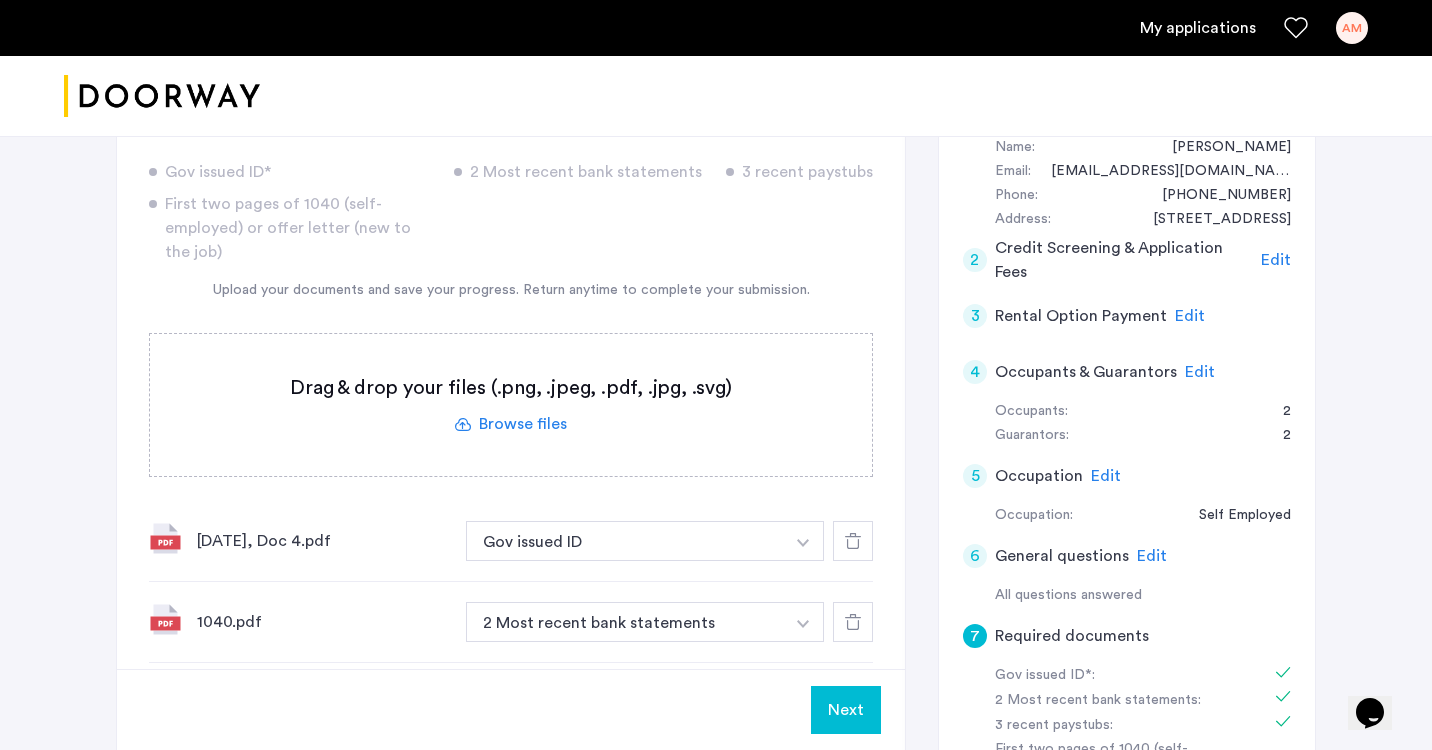 click 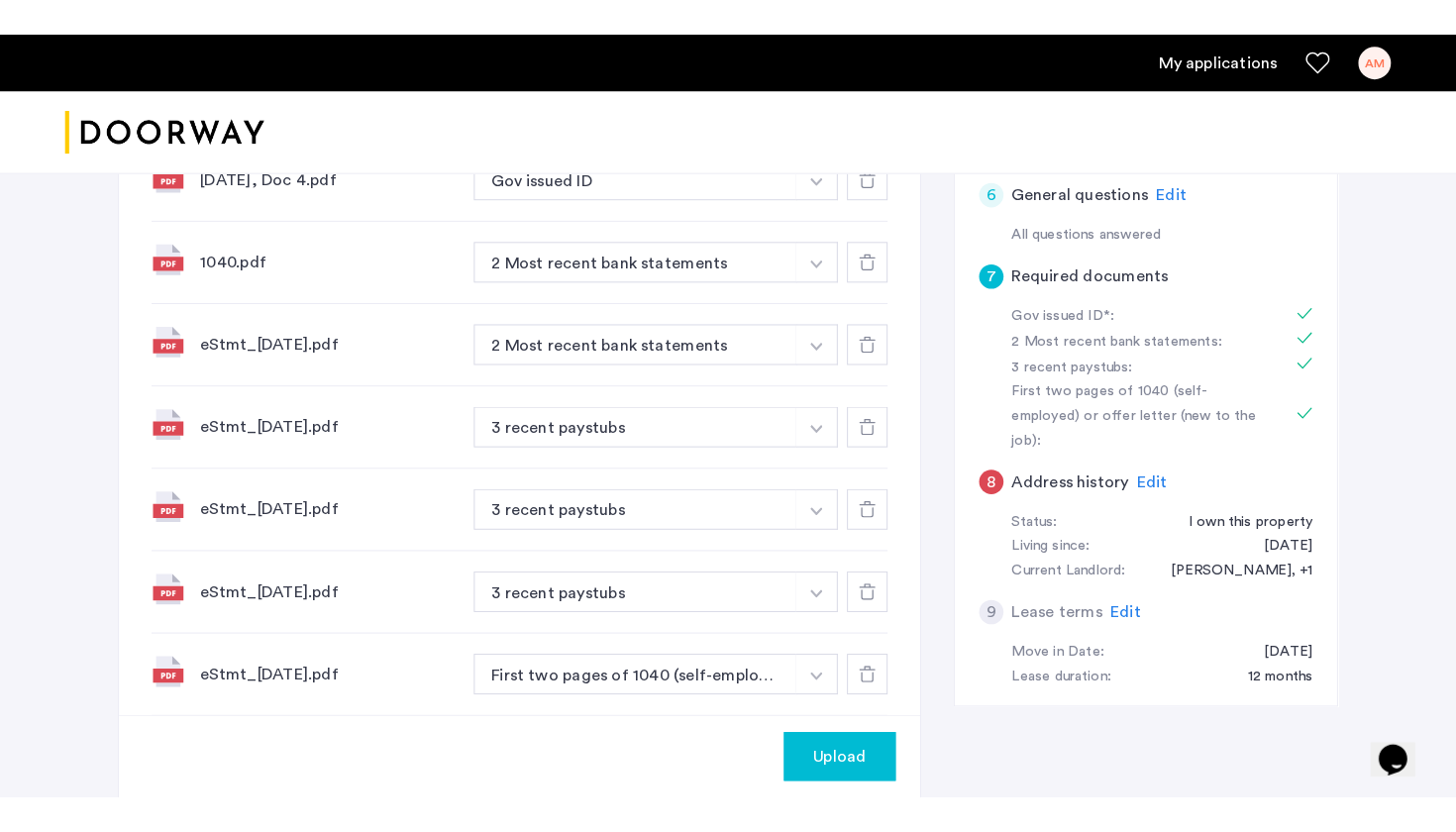 scroll, scrollTop: 781, scrollLeft: 0, axis: vertical 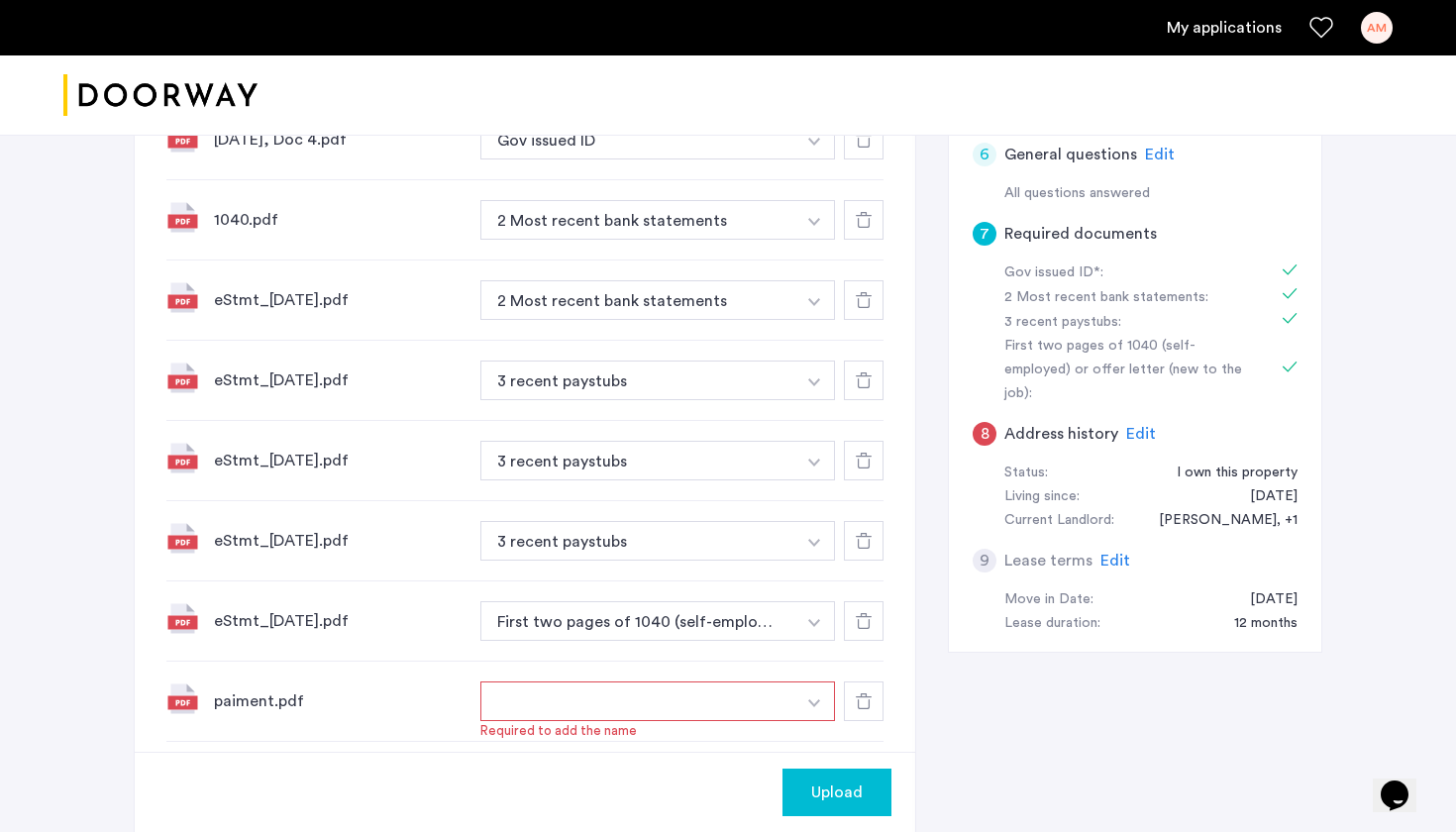 click on "Edit" 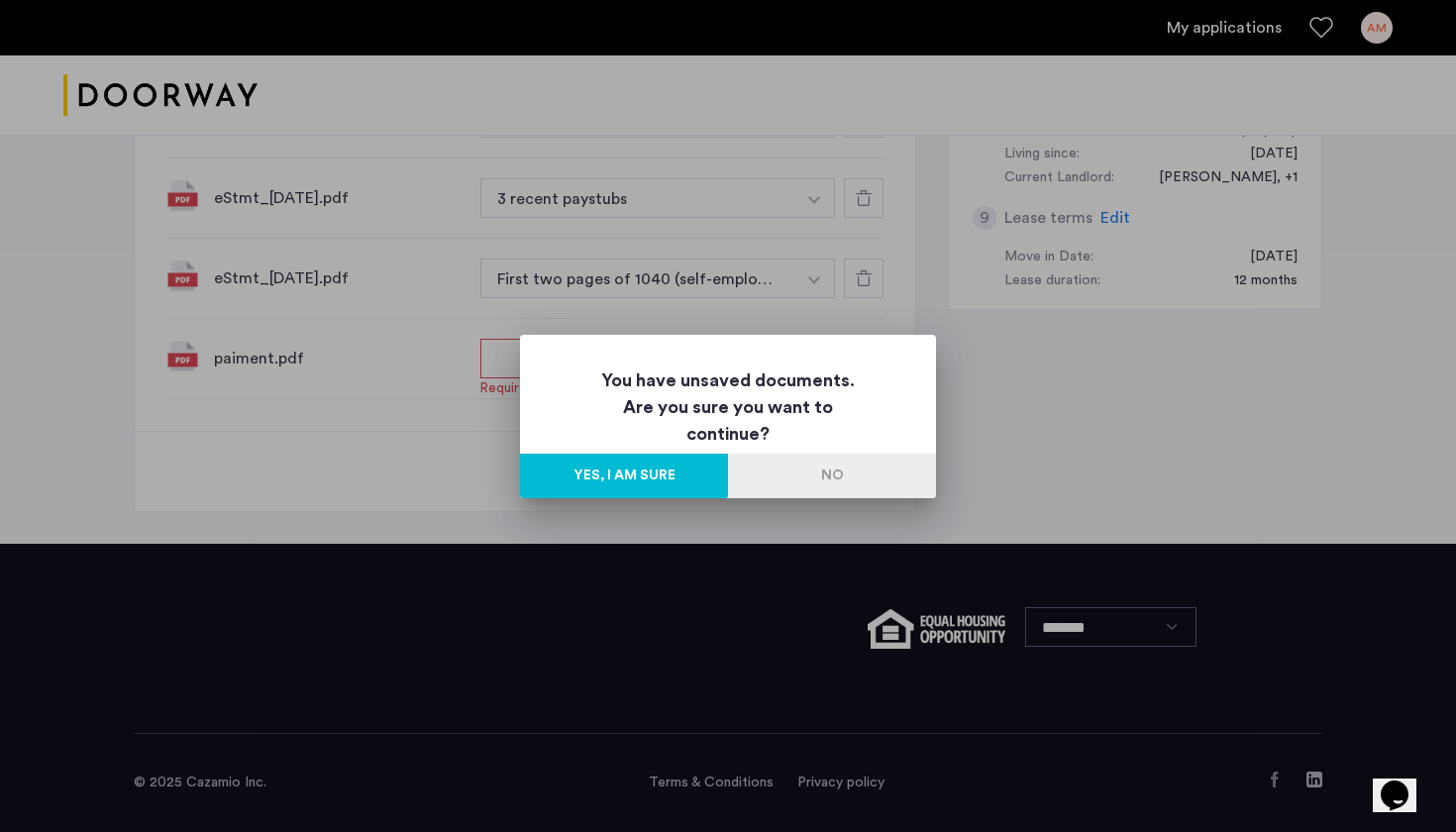scroll, scrollTop: 0, scrollLeft: 0, axis: both 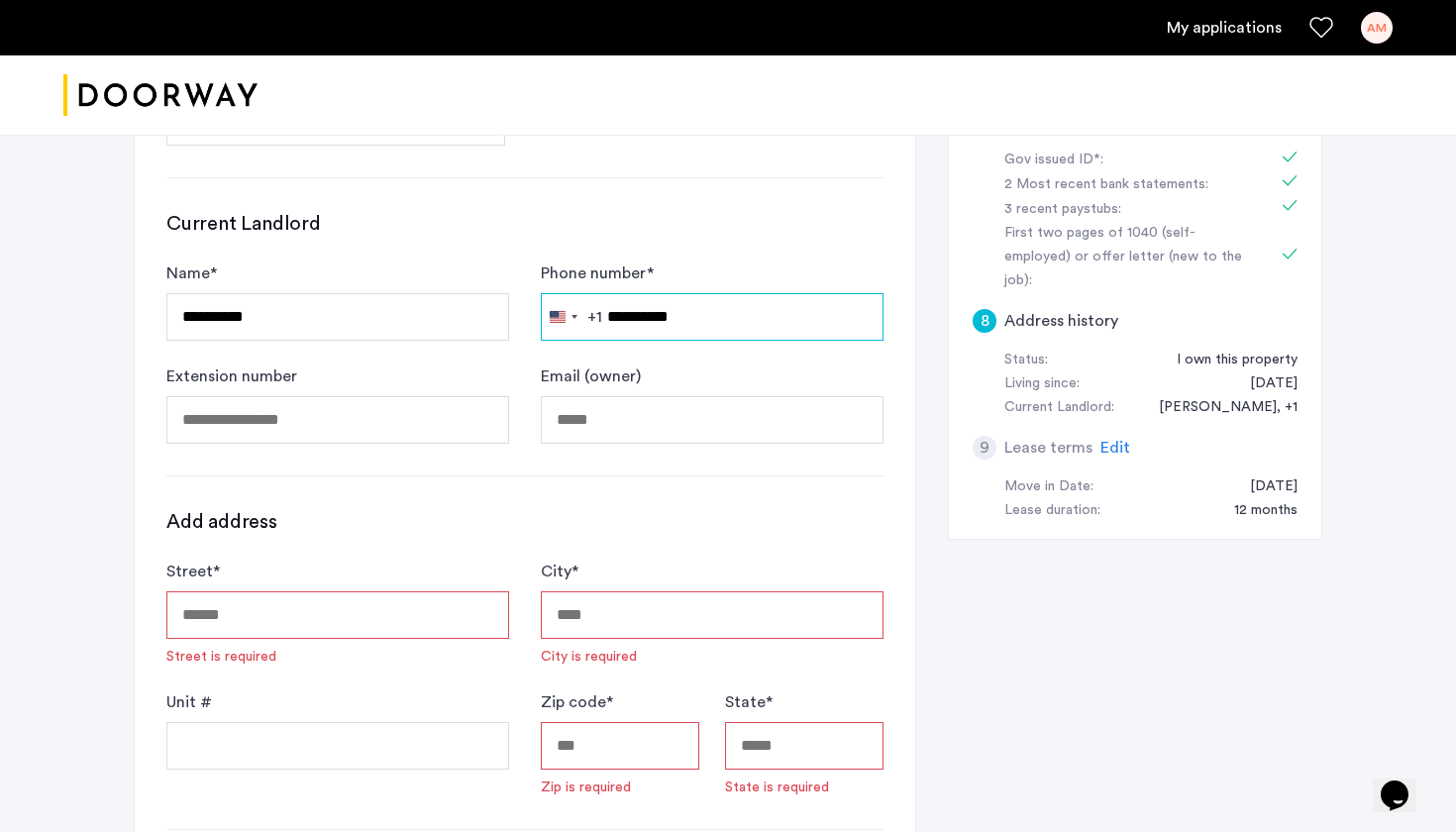 type on "**********" 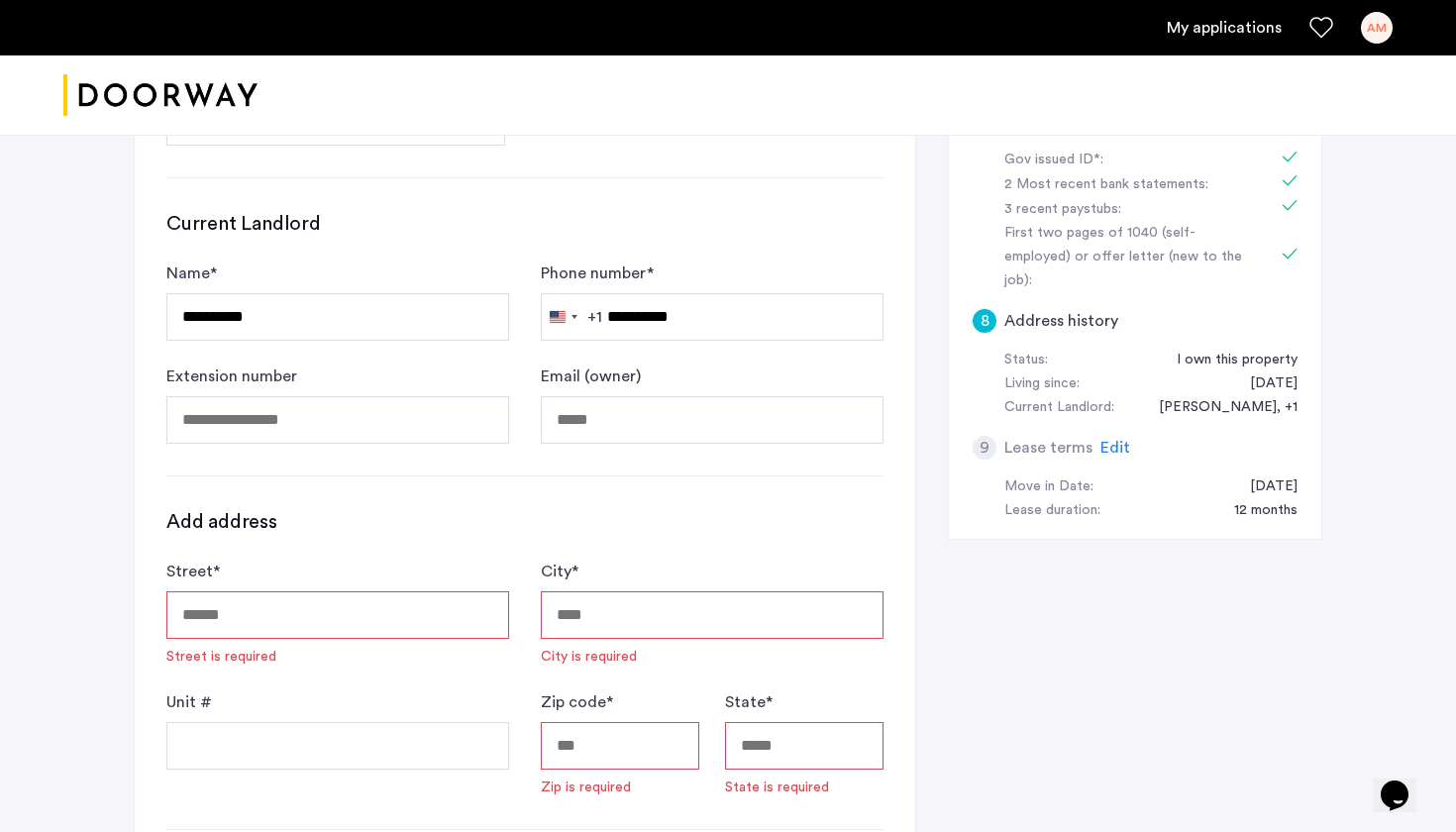 click on "**********" 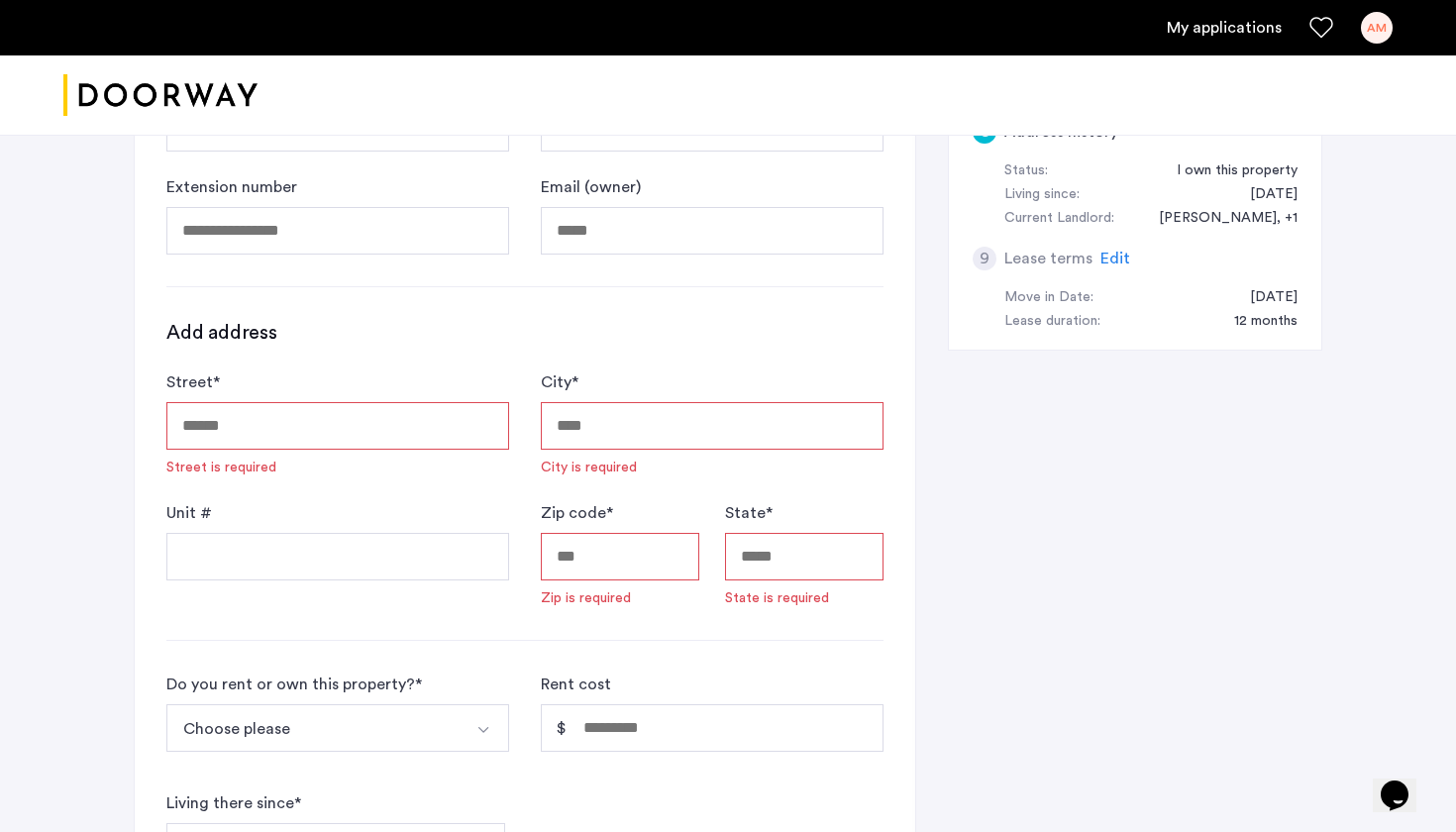 scroll, scrollTop: 1081, scrollLeft: 0, axis: vertical 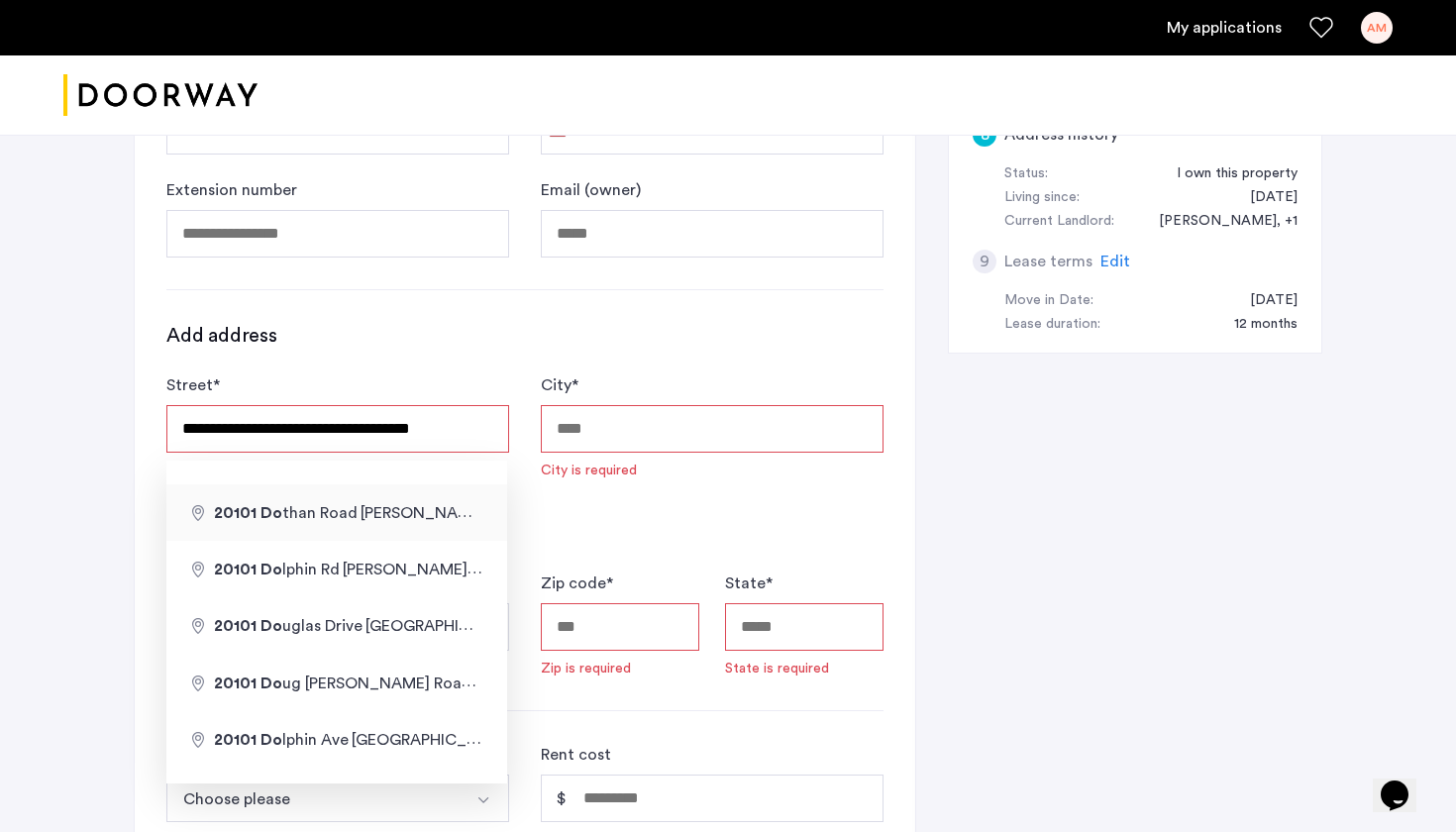 type on "**********" 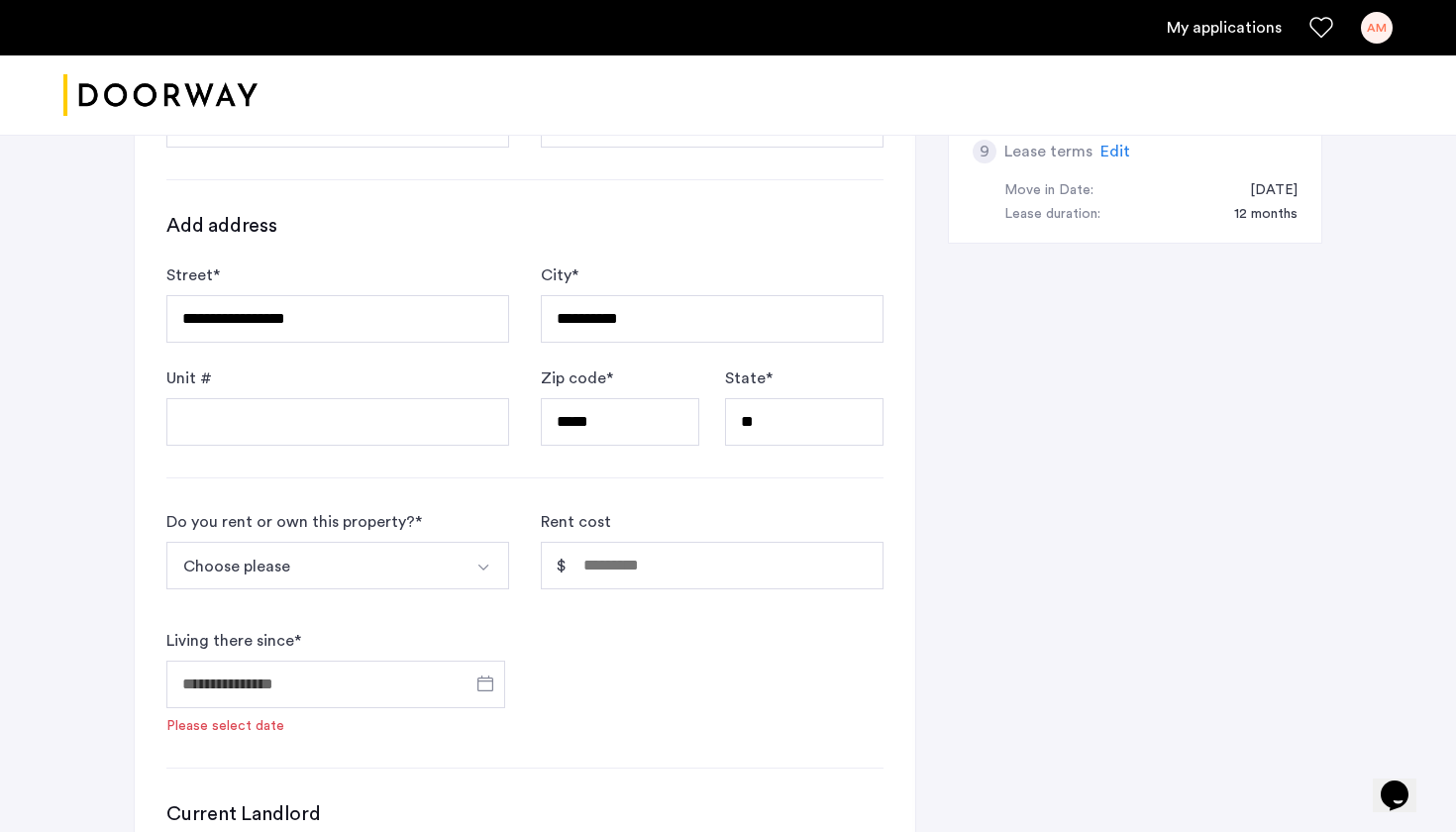 scroll, scrollTop: 1193, scrollLeft: 0, axis: vertical 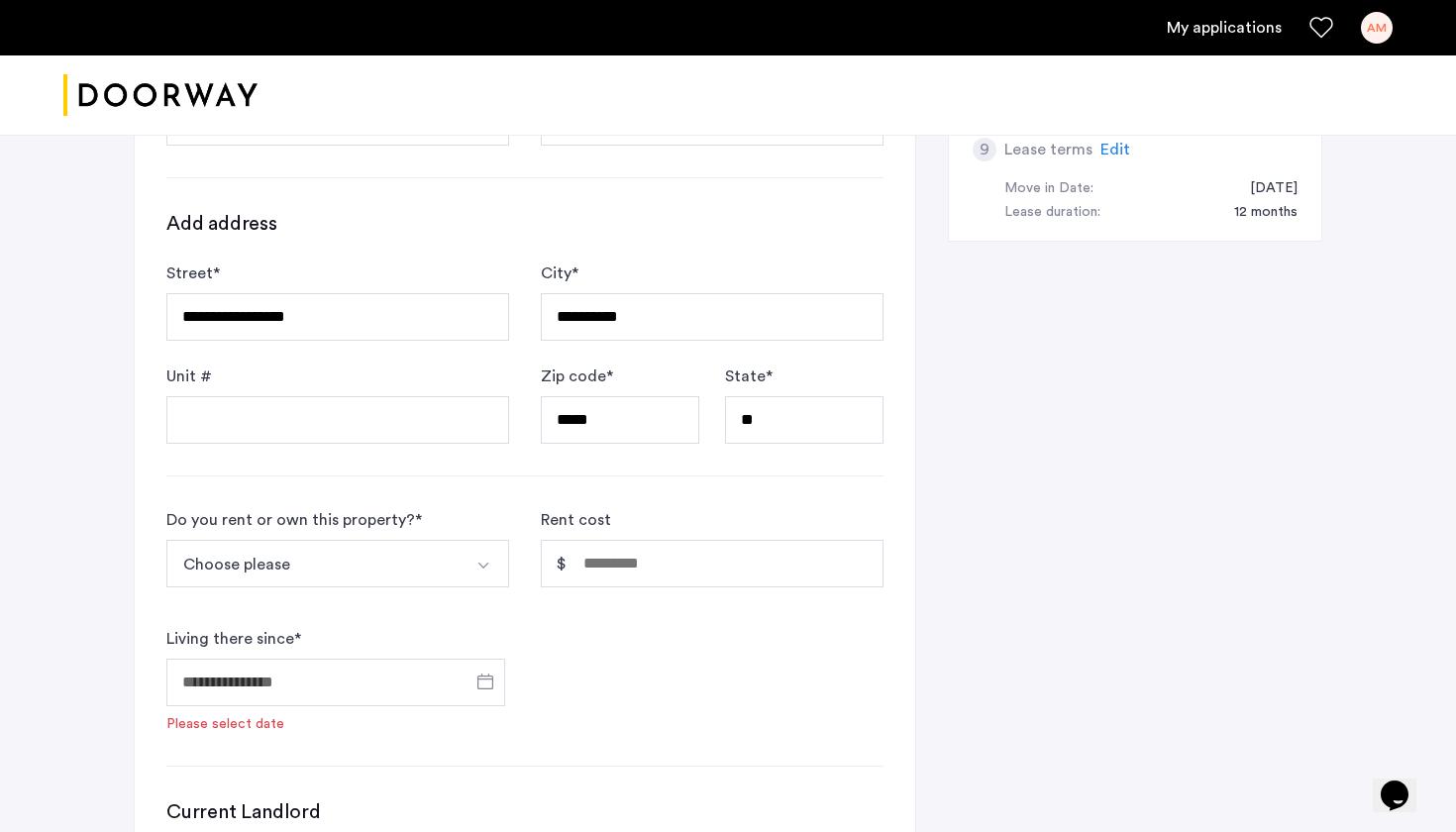 click on "Choose please" at bounding box center [314, 564] 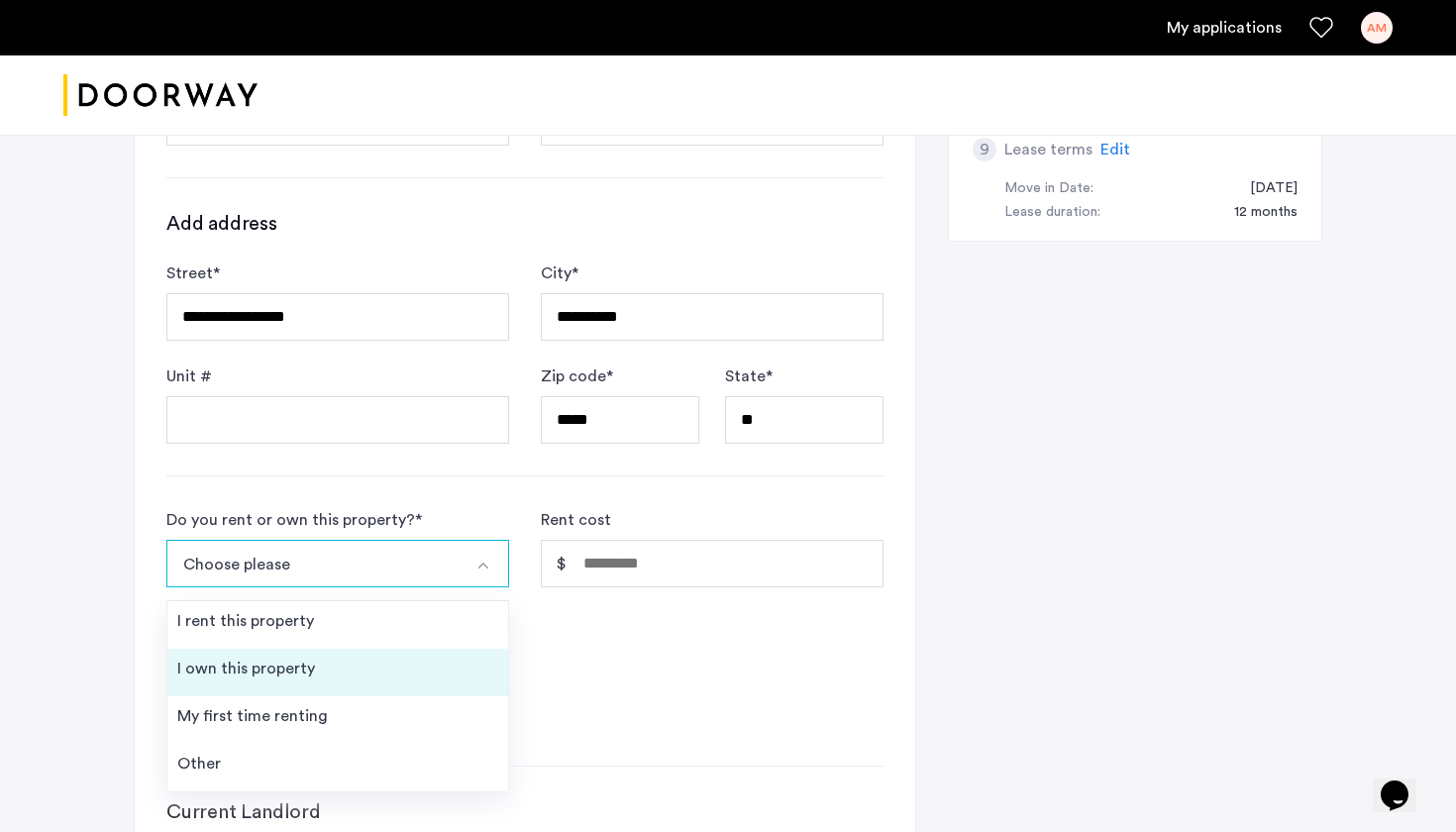 click on "I own this property" at bounding box center [338, 673] 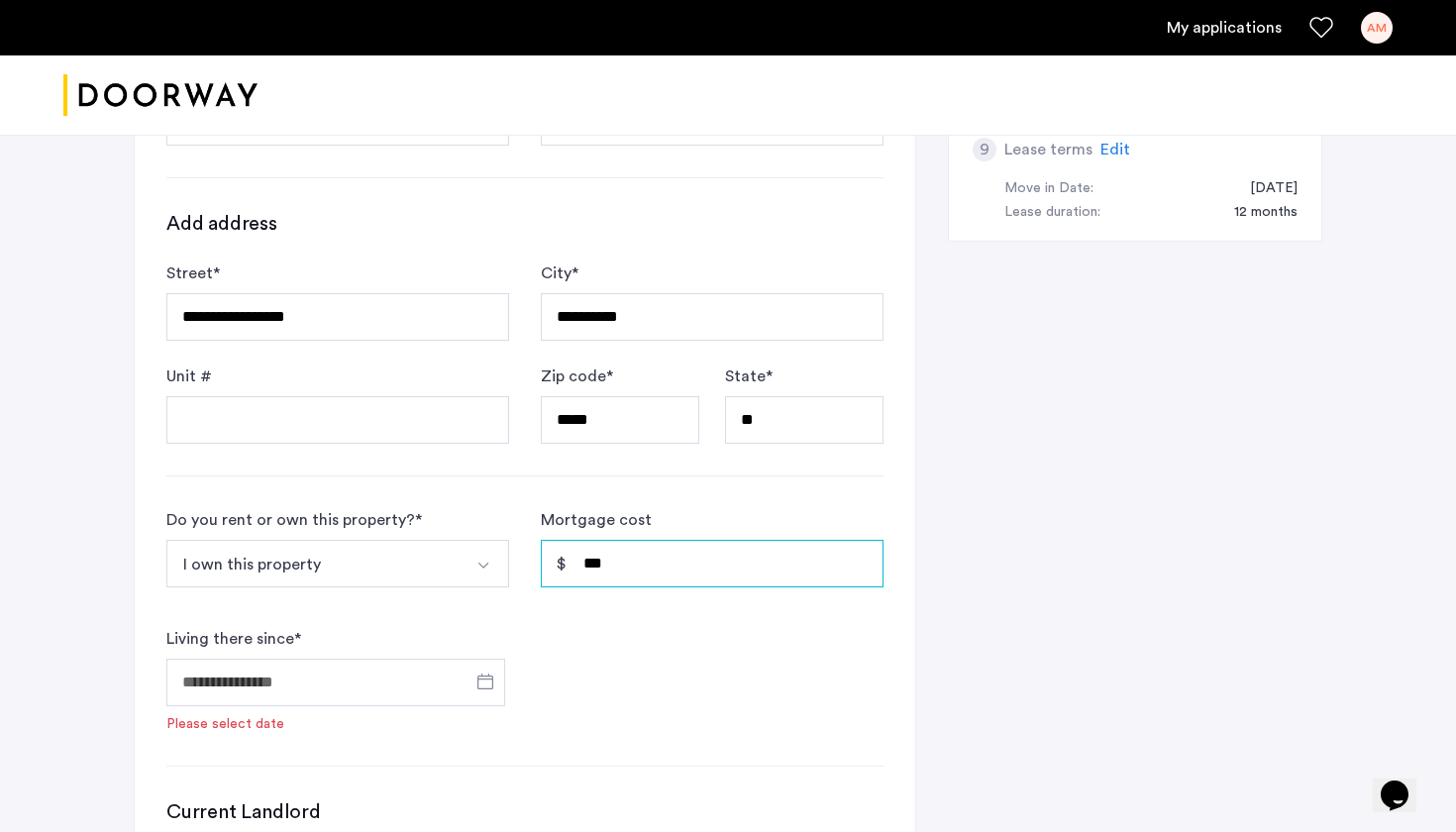 type on "*****" 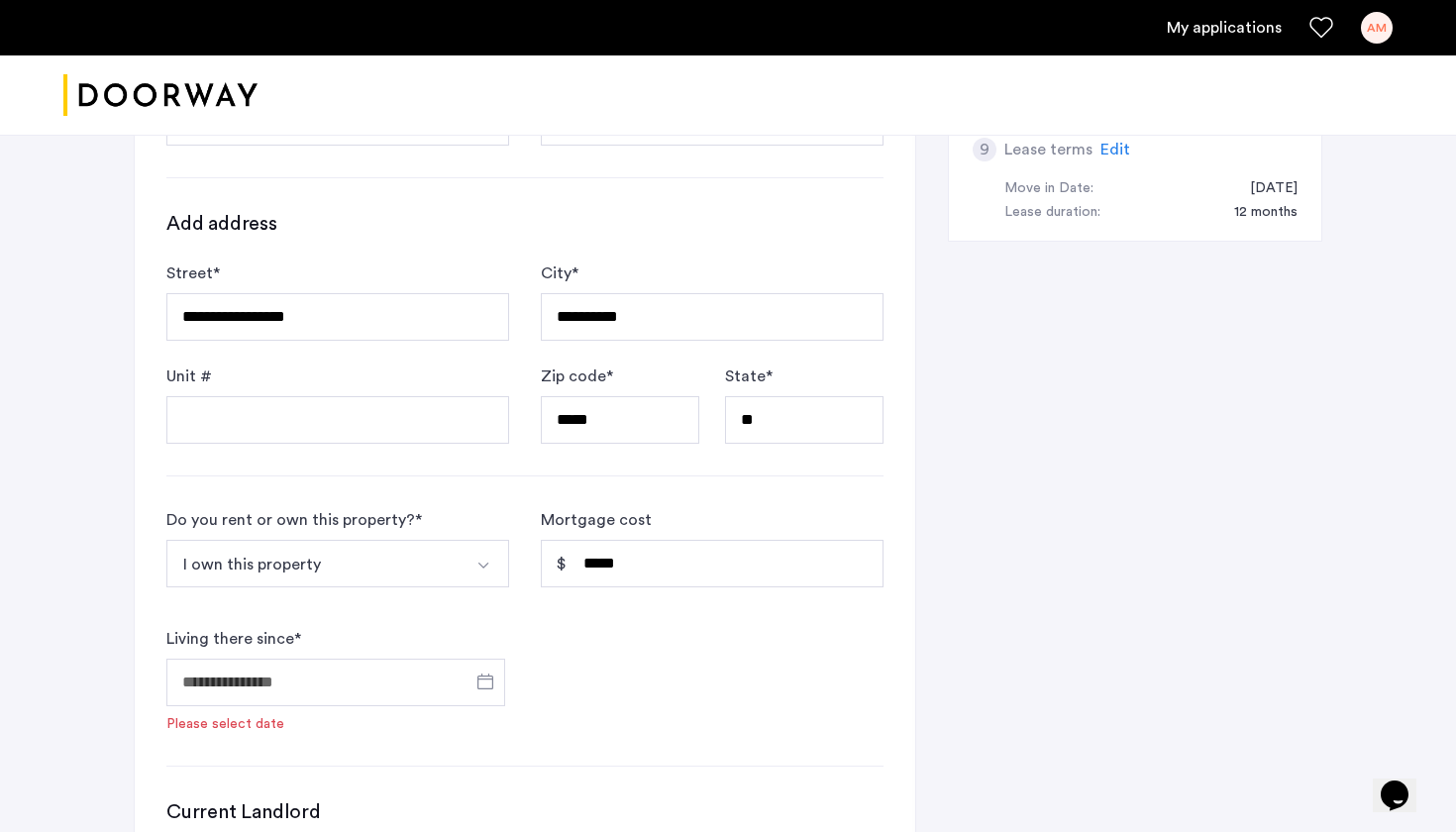 click on "Do you rent or own this property?  * I own this property I rent this property I own this property My first time renting Other Mortgage cost ***** Living there since  *  Please select date" 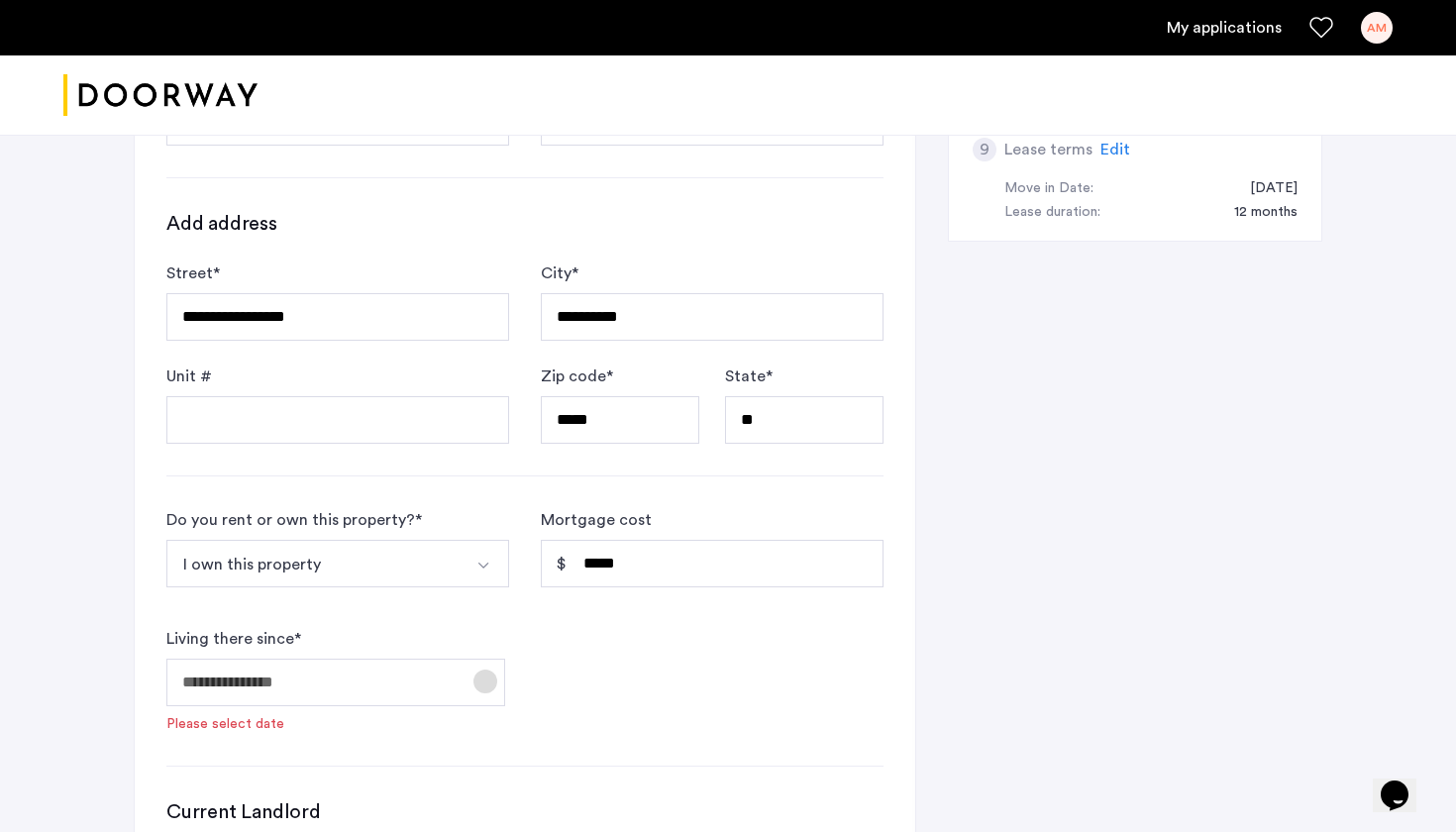 click 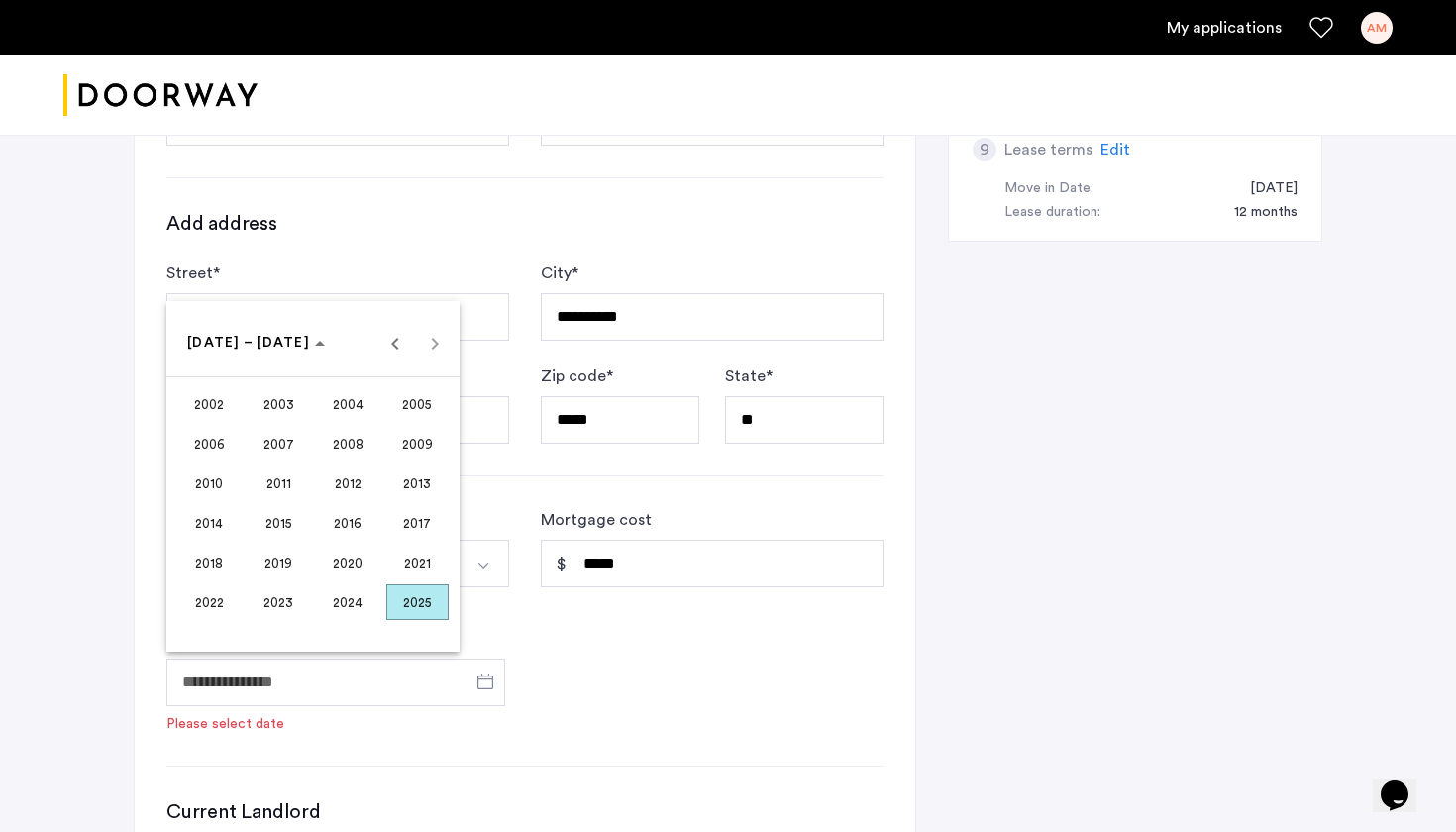 click on "2013" at bounding box center (417, 483) 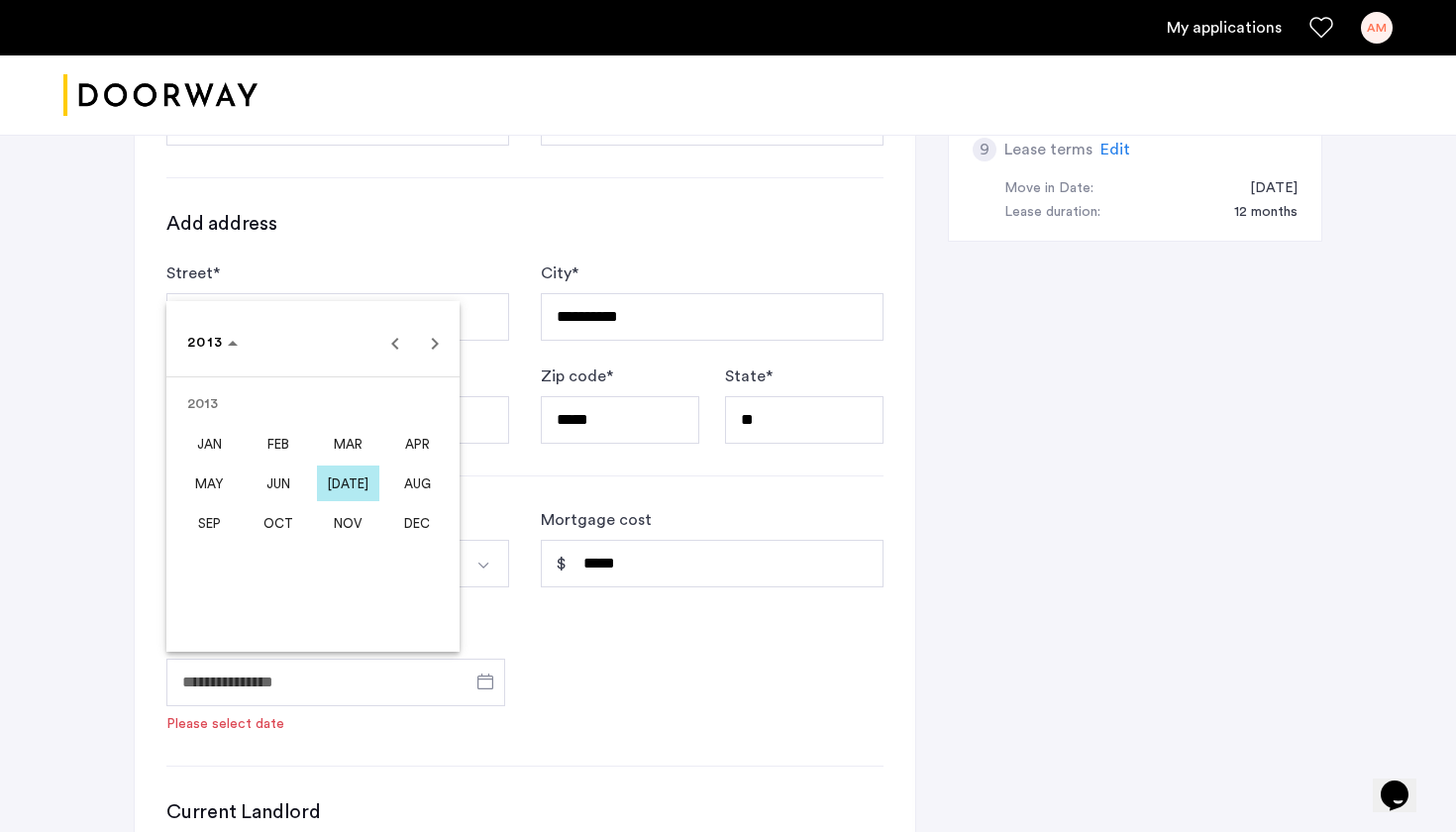 click on "JUN" at bounding box center [278, 483] 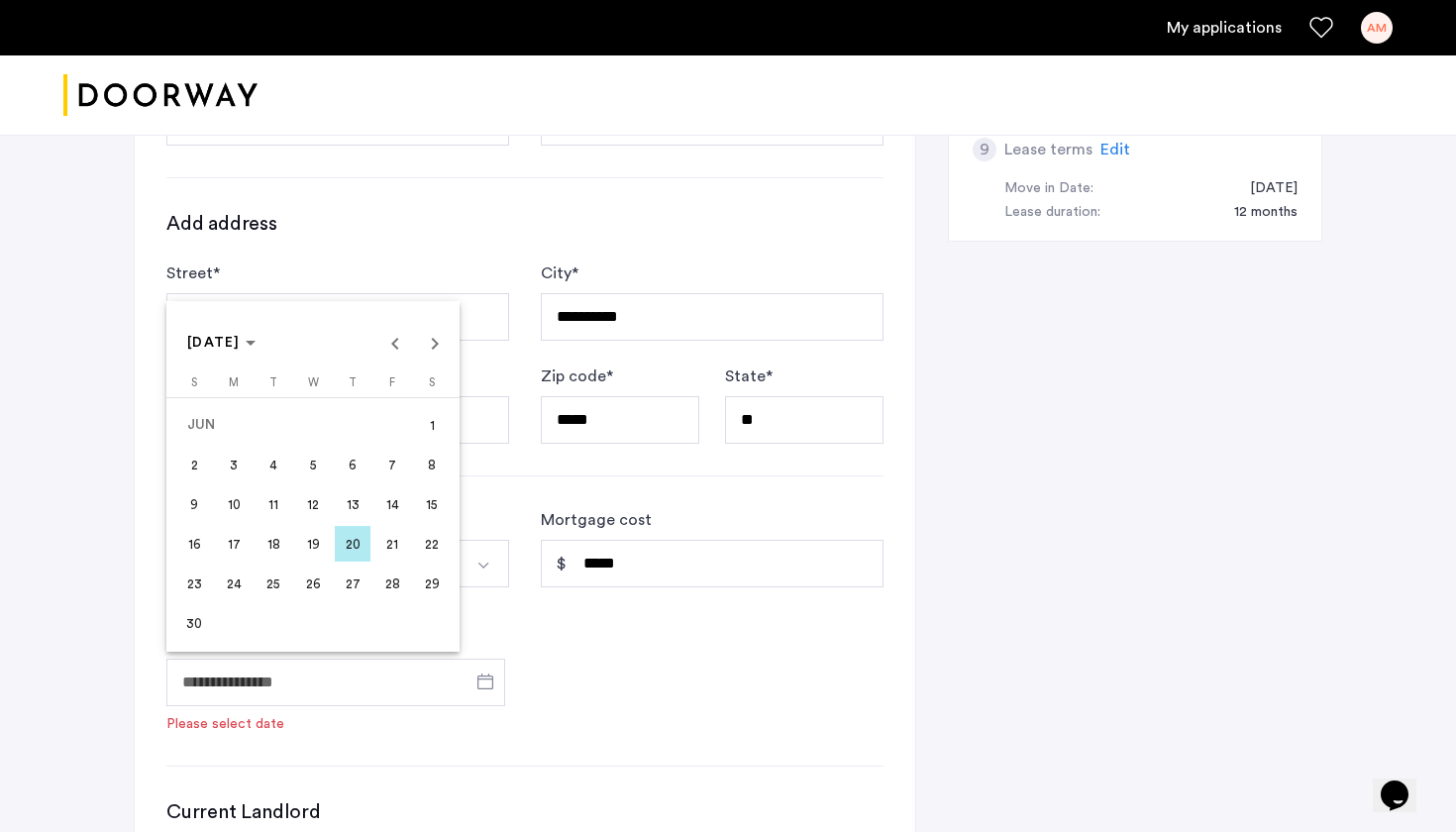 click on "13" at bounding box center (353, 504) 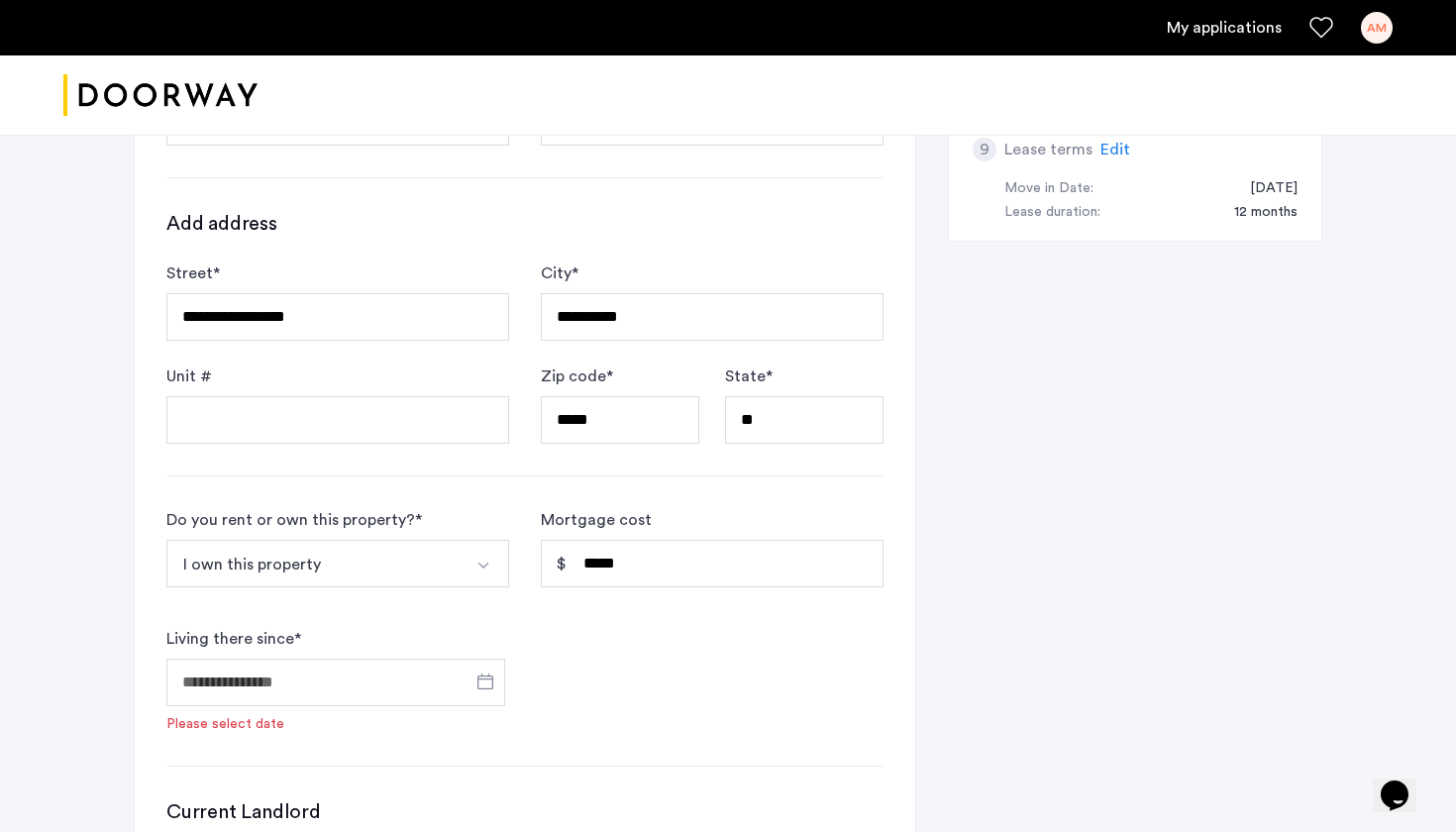 type on "**********" 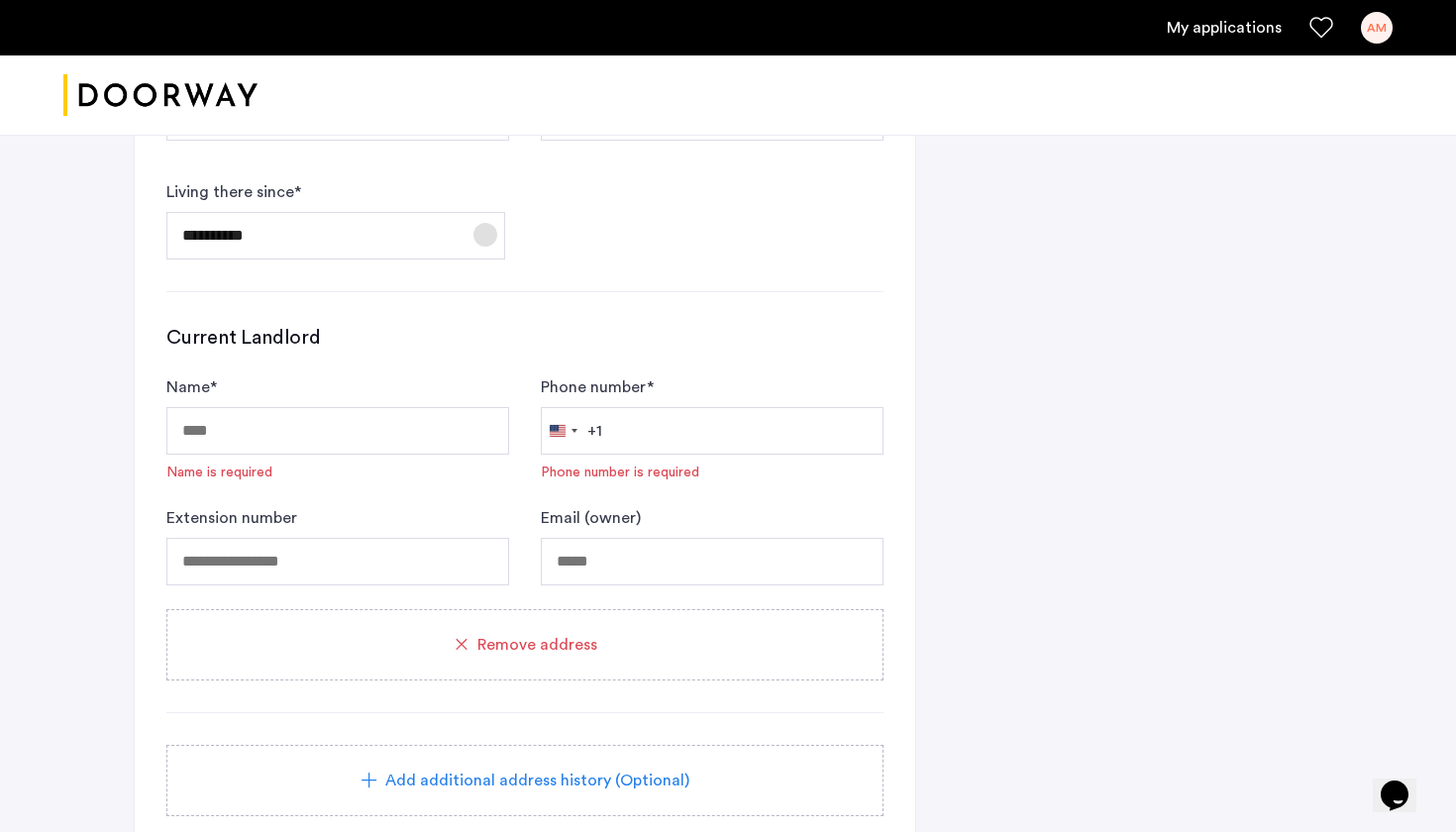 scroll, scrollTop: 1647, scrollLeft: 0, axis: vertical 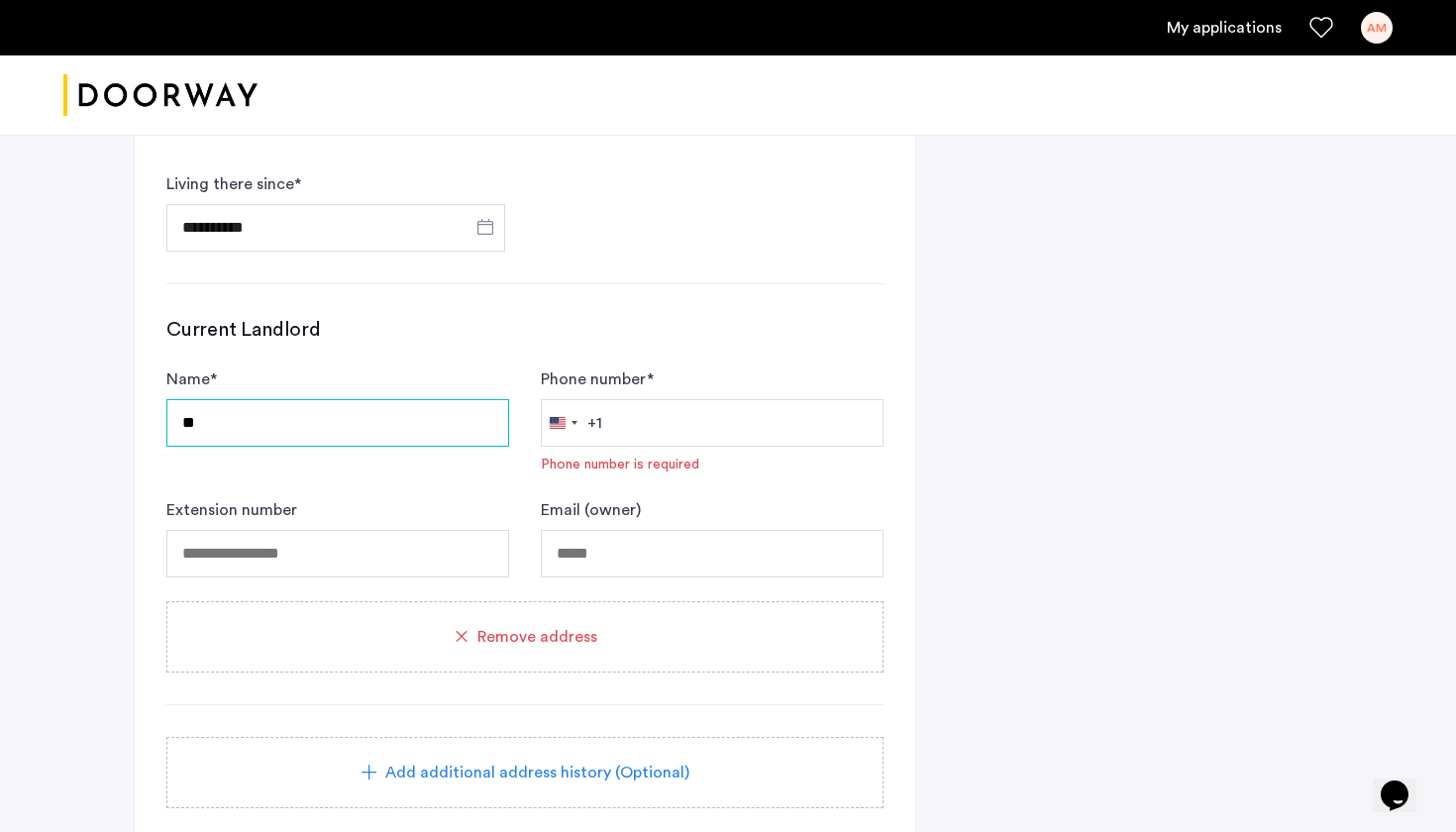 type on "*" 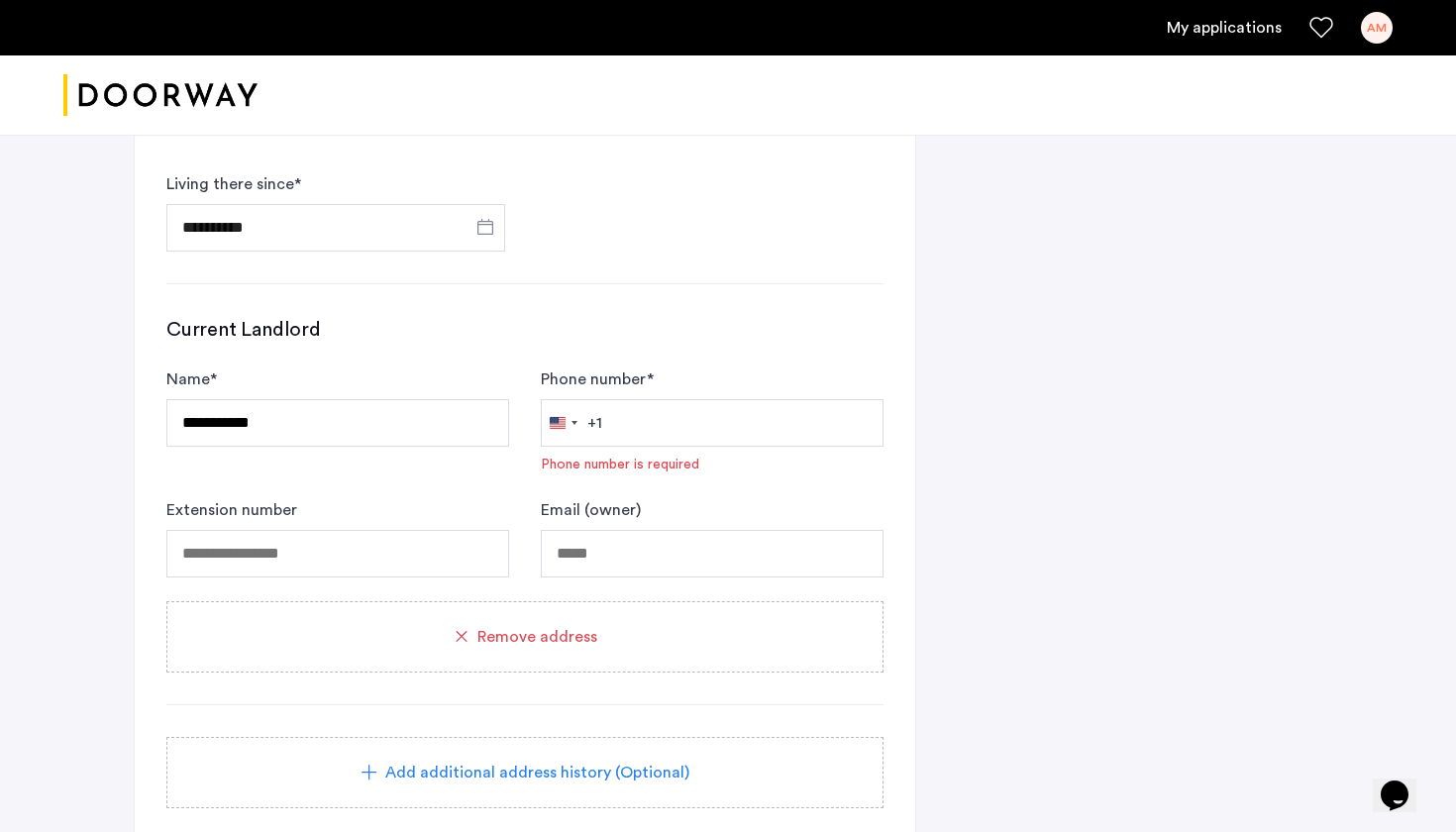click on "**********" 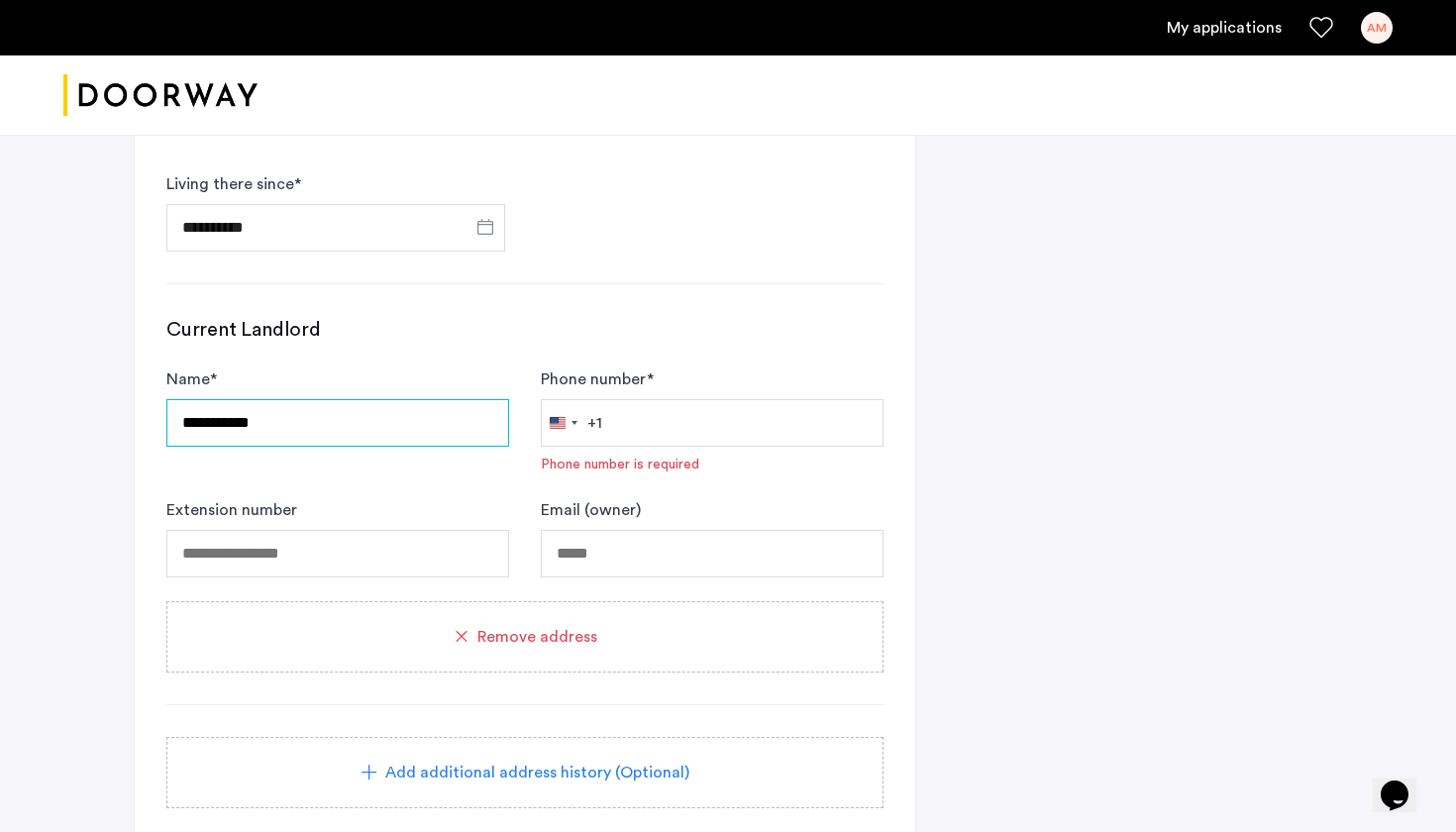 click on "**********" at bounding box center (338, 423) 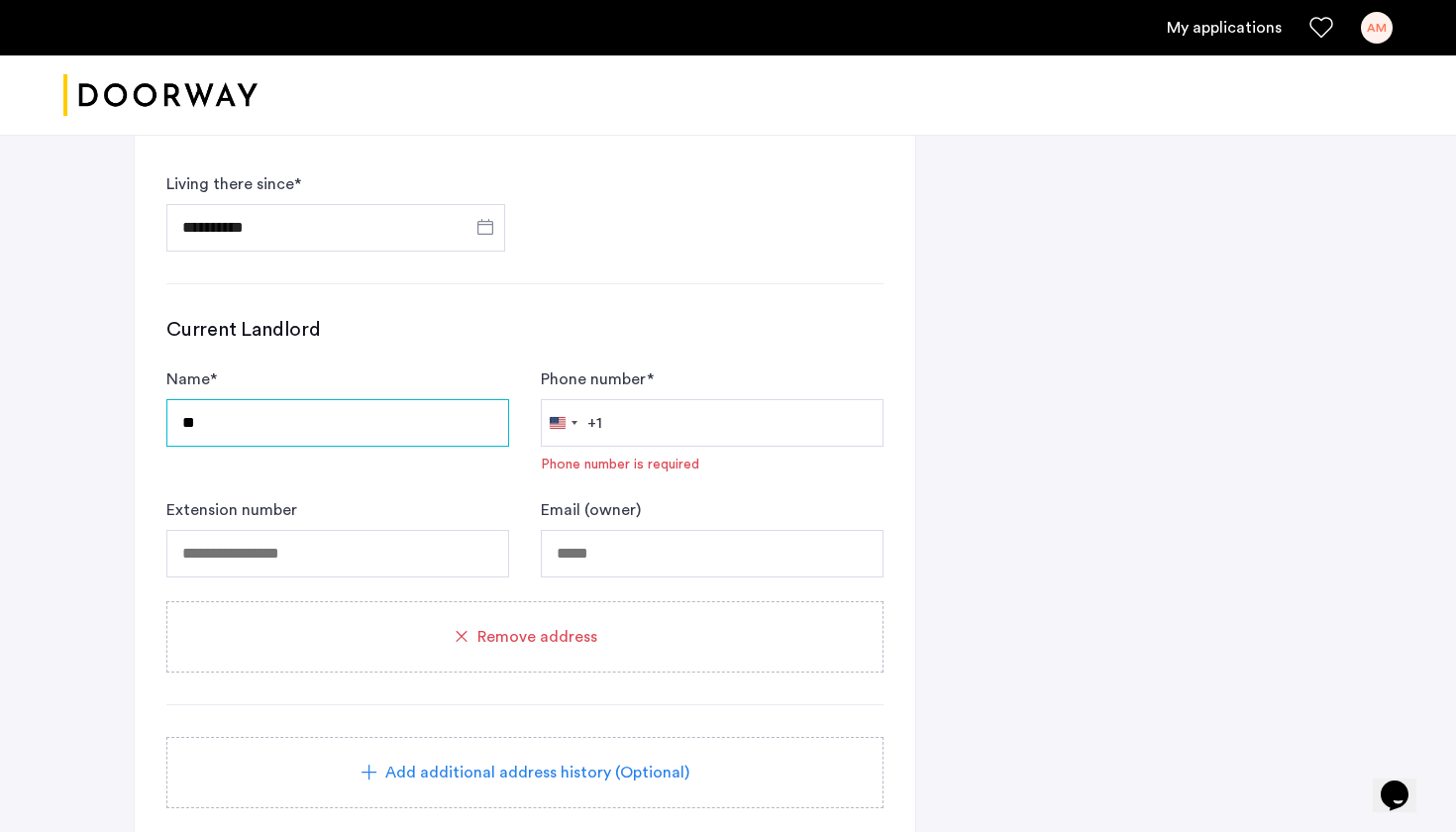type on "*" 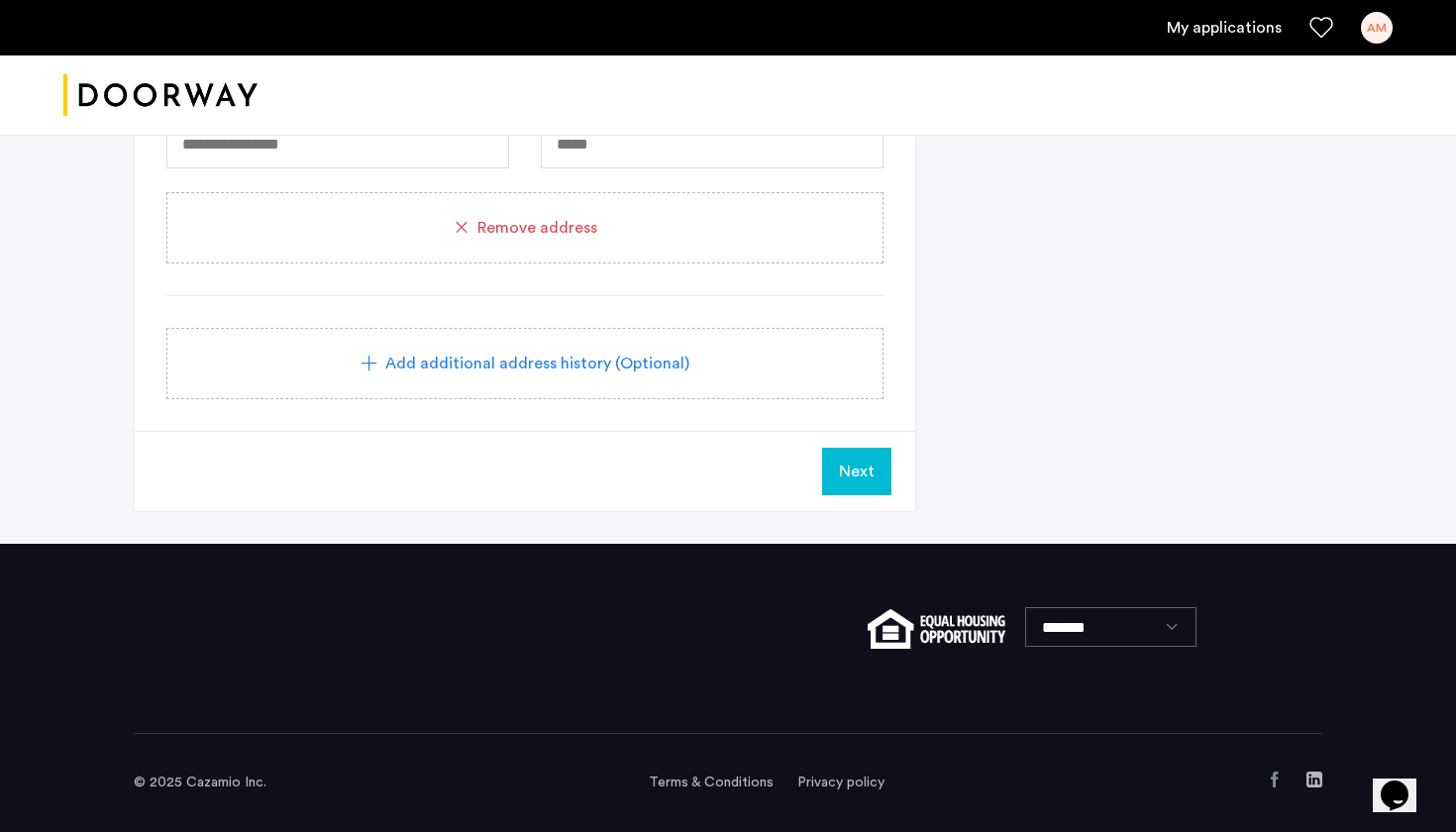 scroll, scrollTop: 2056, scrollLeft: 0, axis: vertical 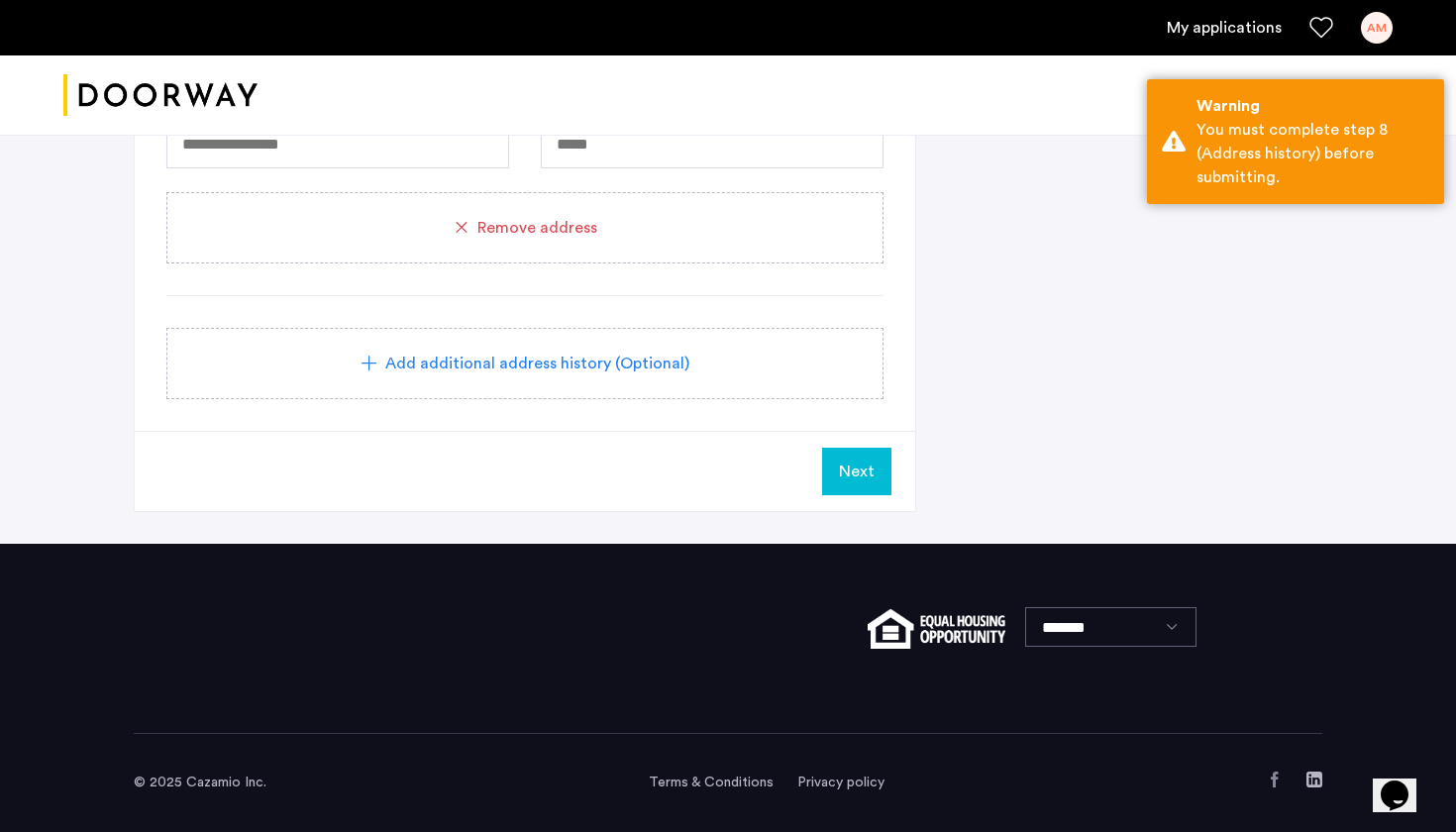 click on "Next" 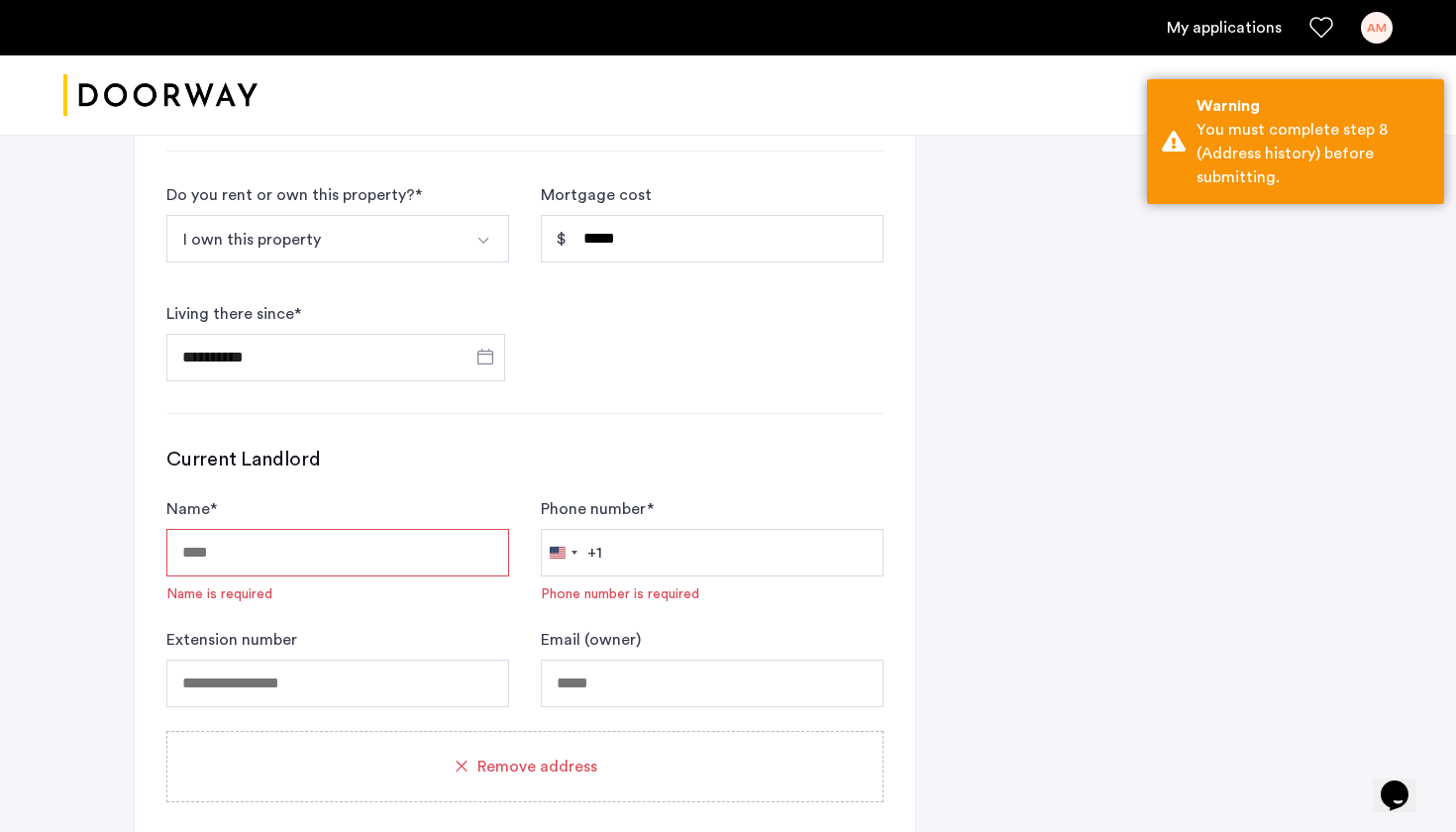 scroll, scrollTop: 1514, scrollLeft: 0, axis: vertical 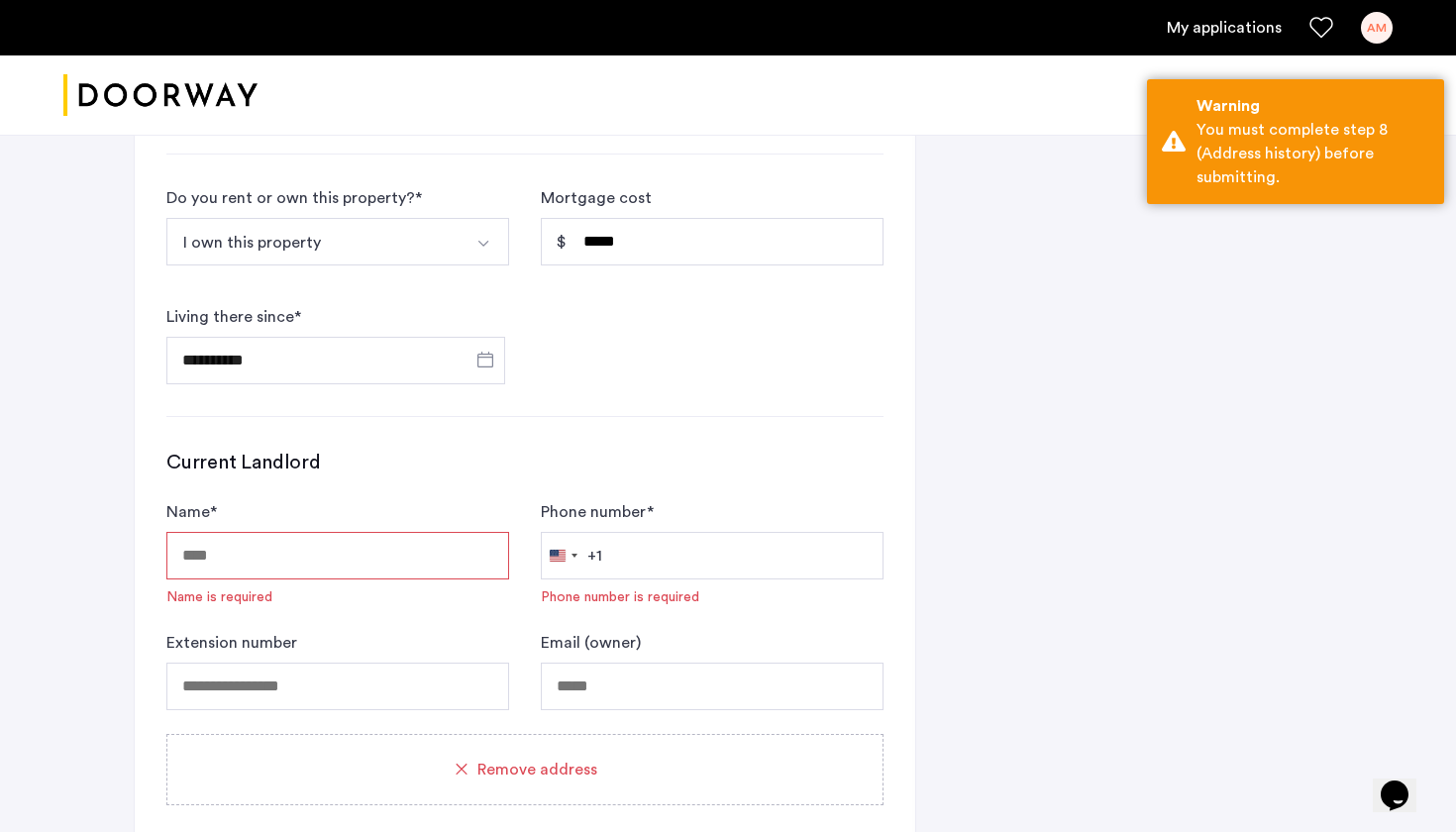 click on "Name  *" at bounding box center [338, 556] 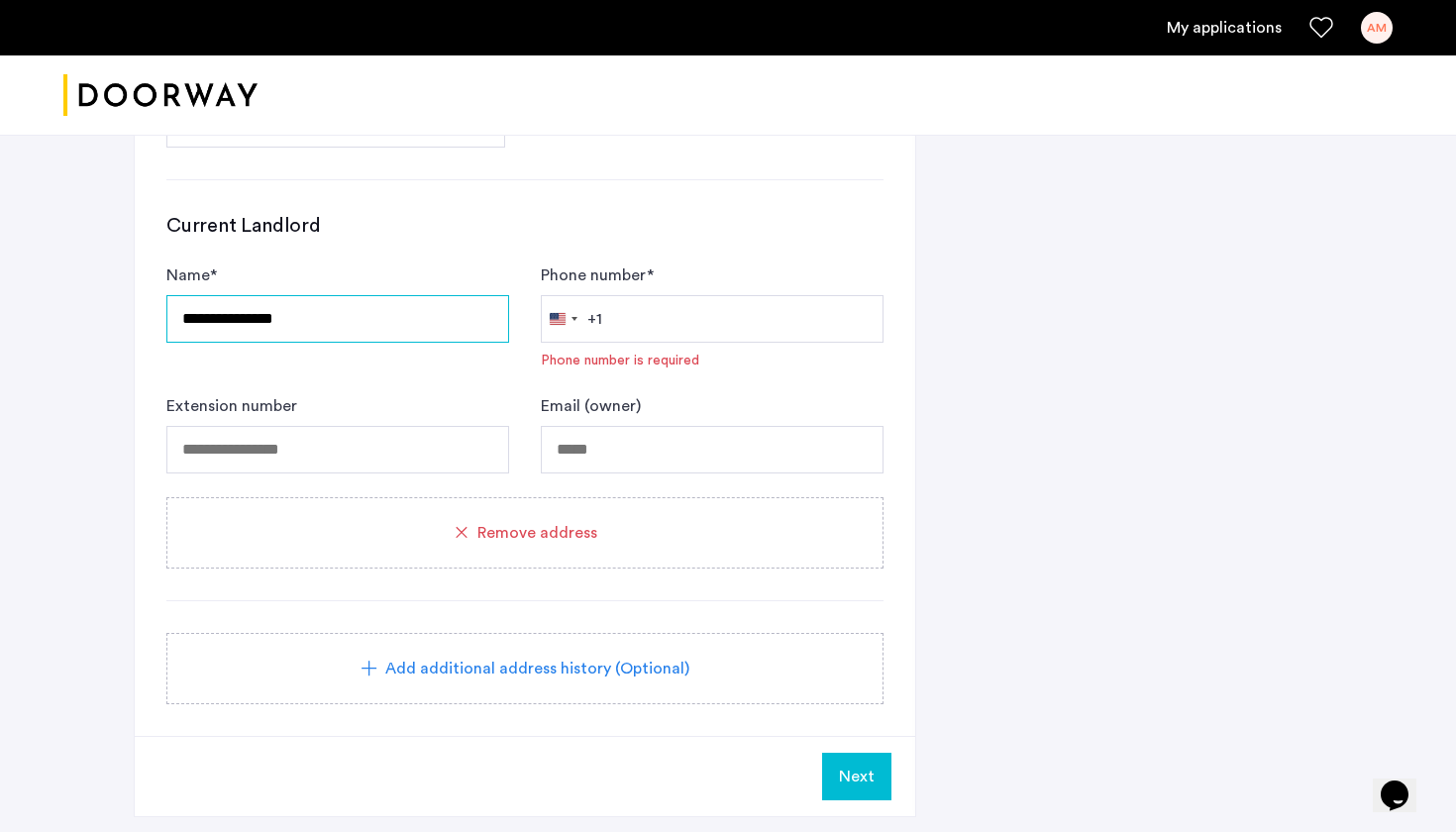 scroll, scrollTop: 1750, scrollLeft: 0, axis: vertical 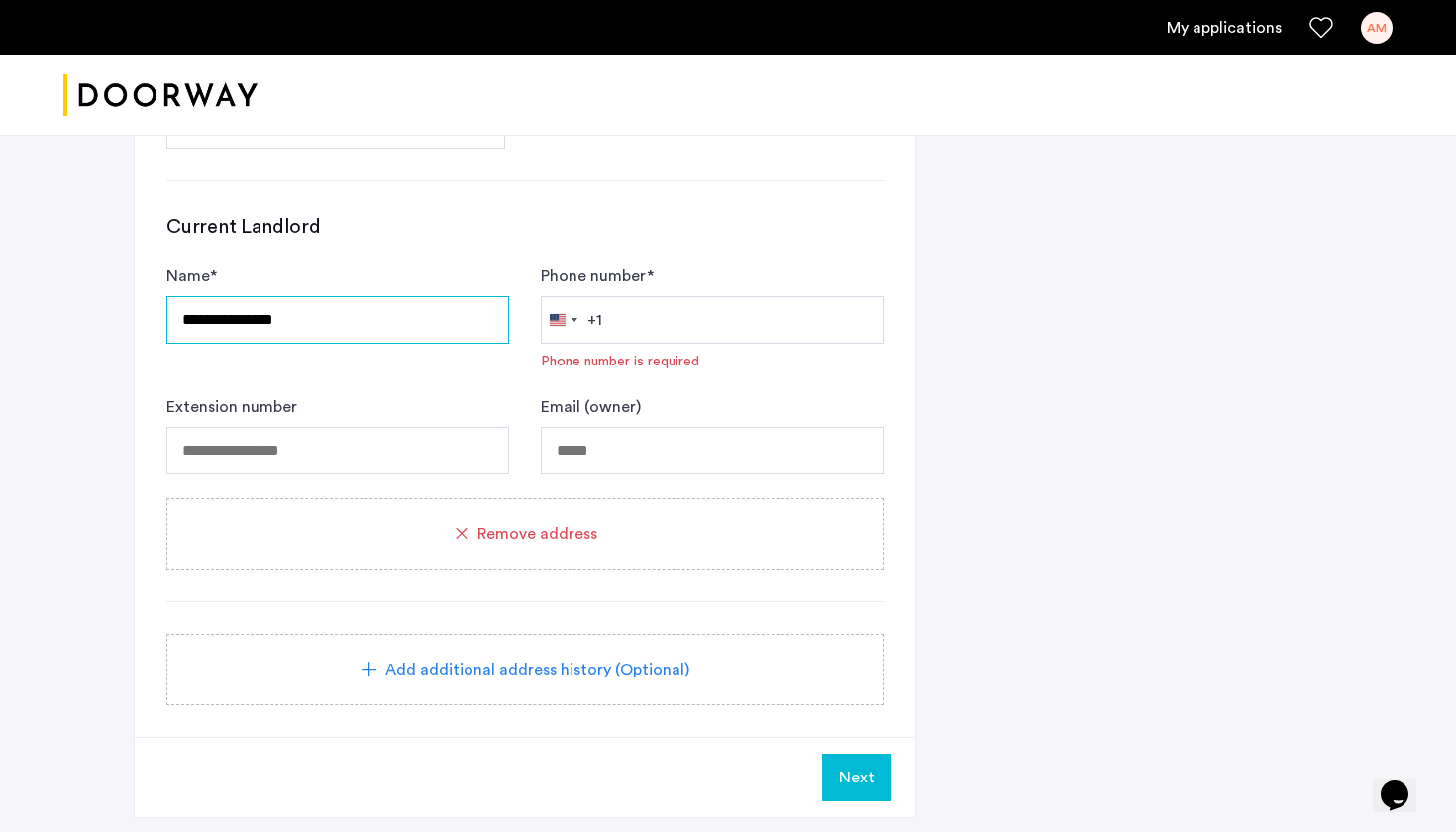 type on "**********" 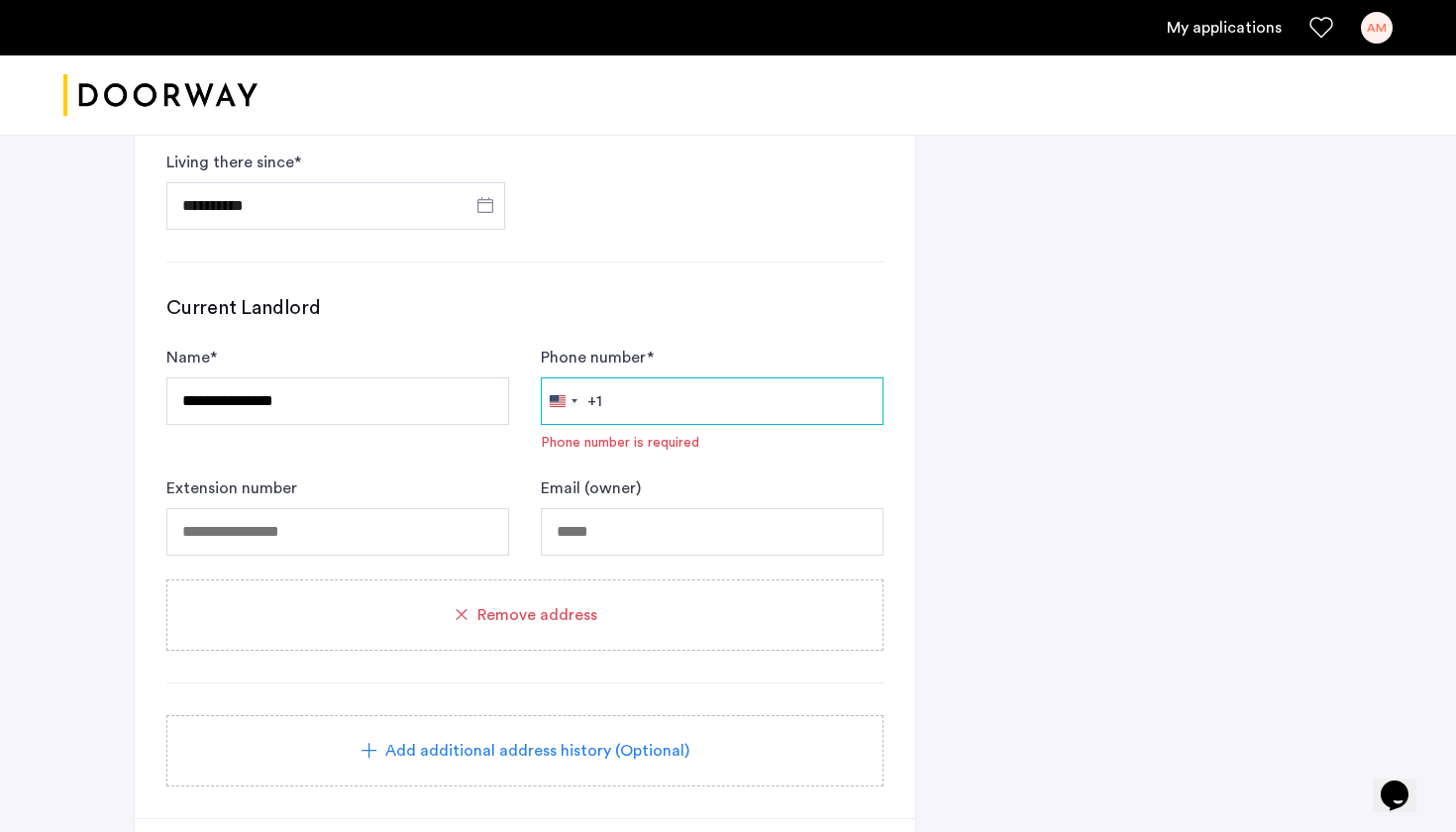 scroll, scrollTop: 1651, scrollLeft: 0, axis: vertical 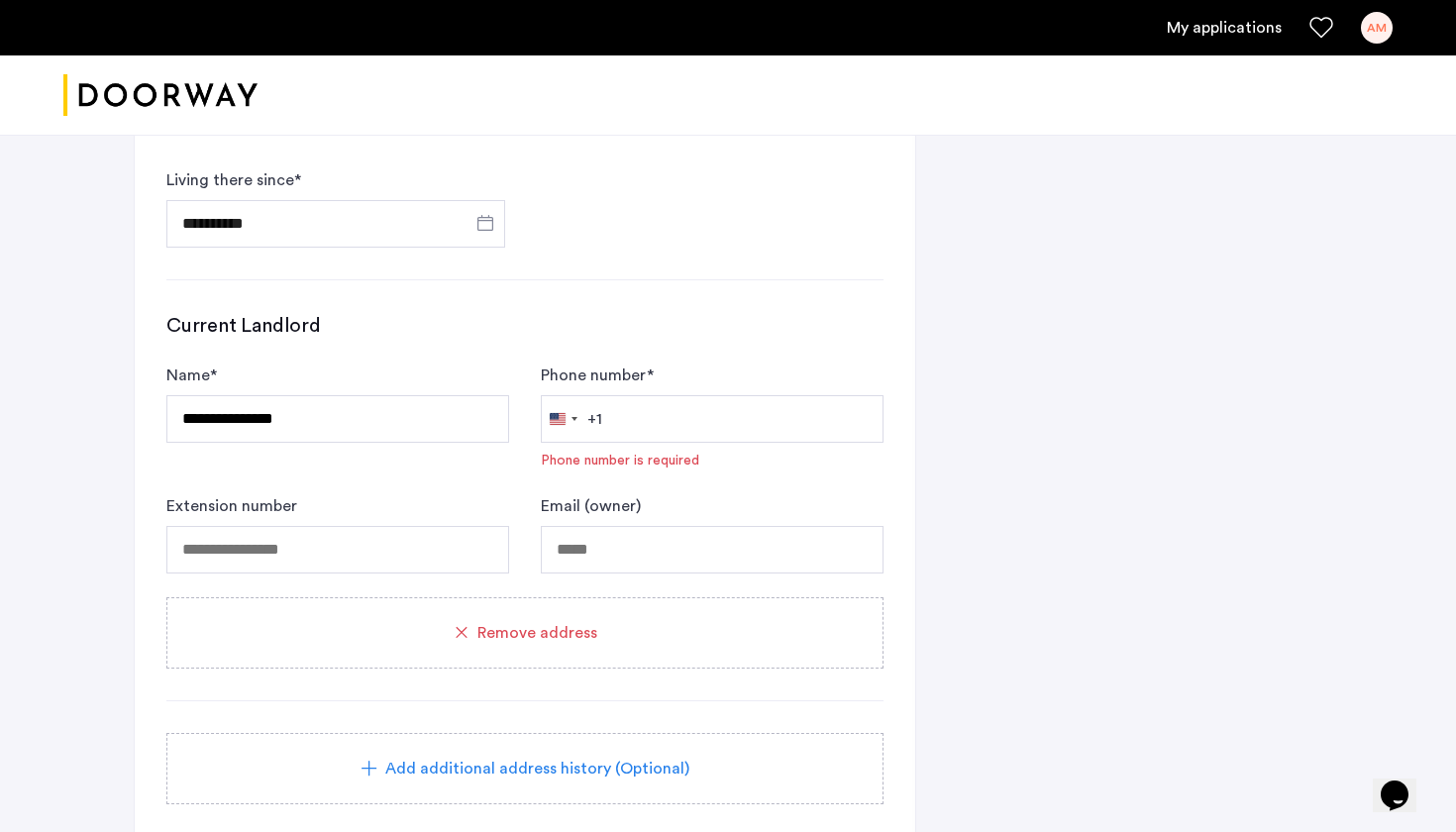 click on "Remove address" 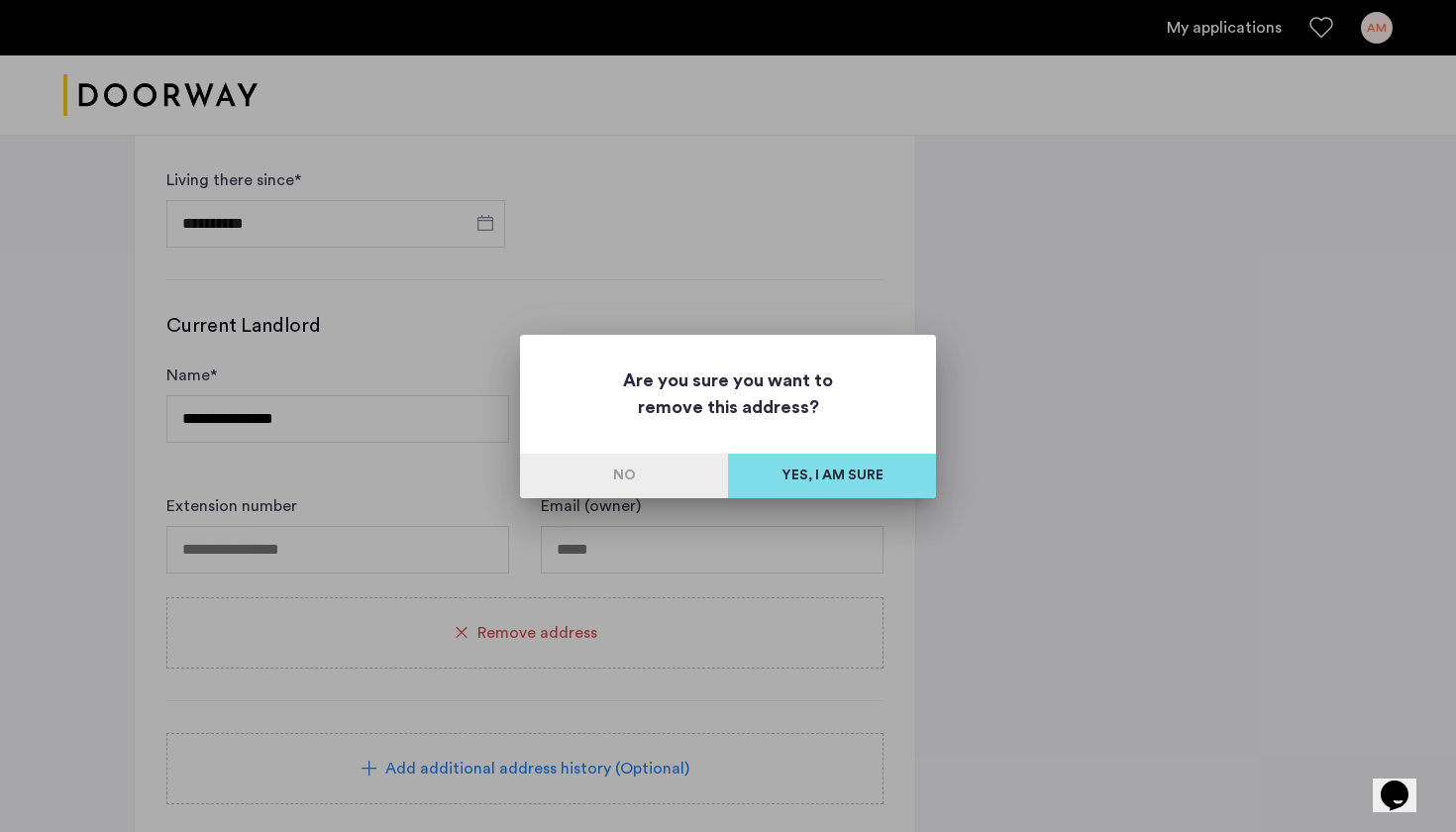 scroll, scrollTop: 0, scrollLeft: 0, axis: both 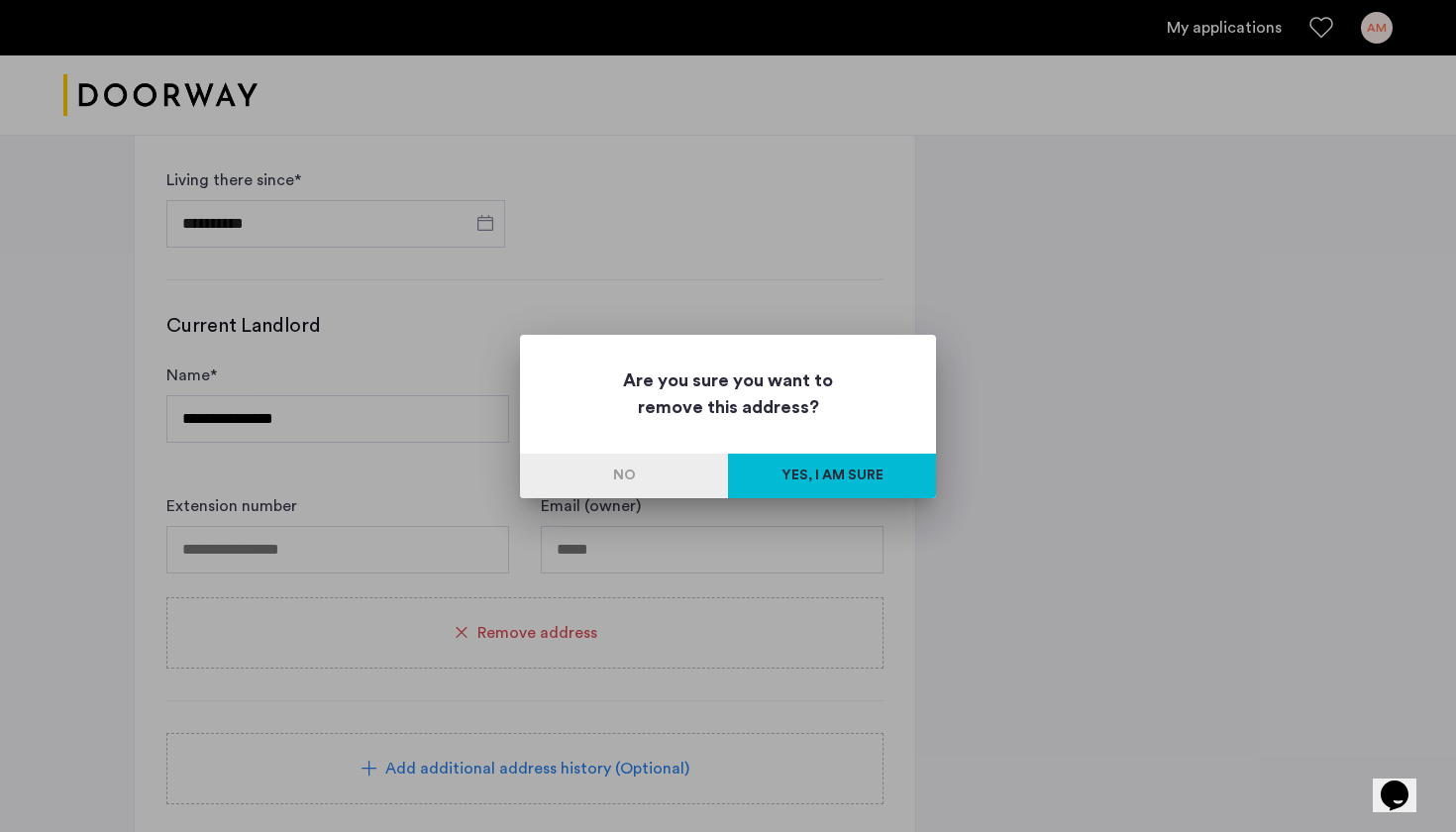 click on "Yes, I am sure" at bounding box center [832, 475] 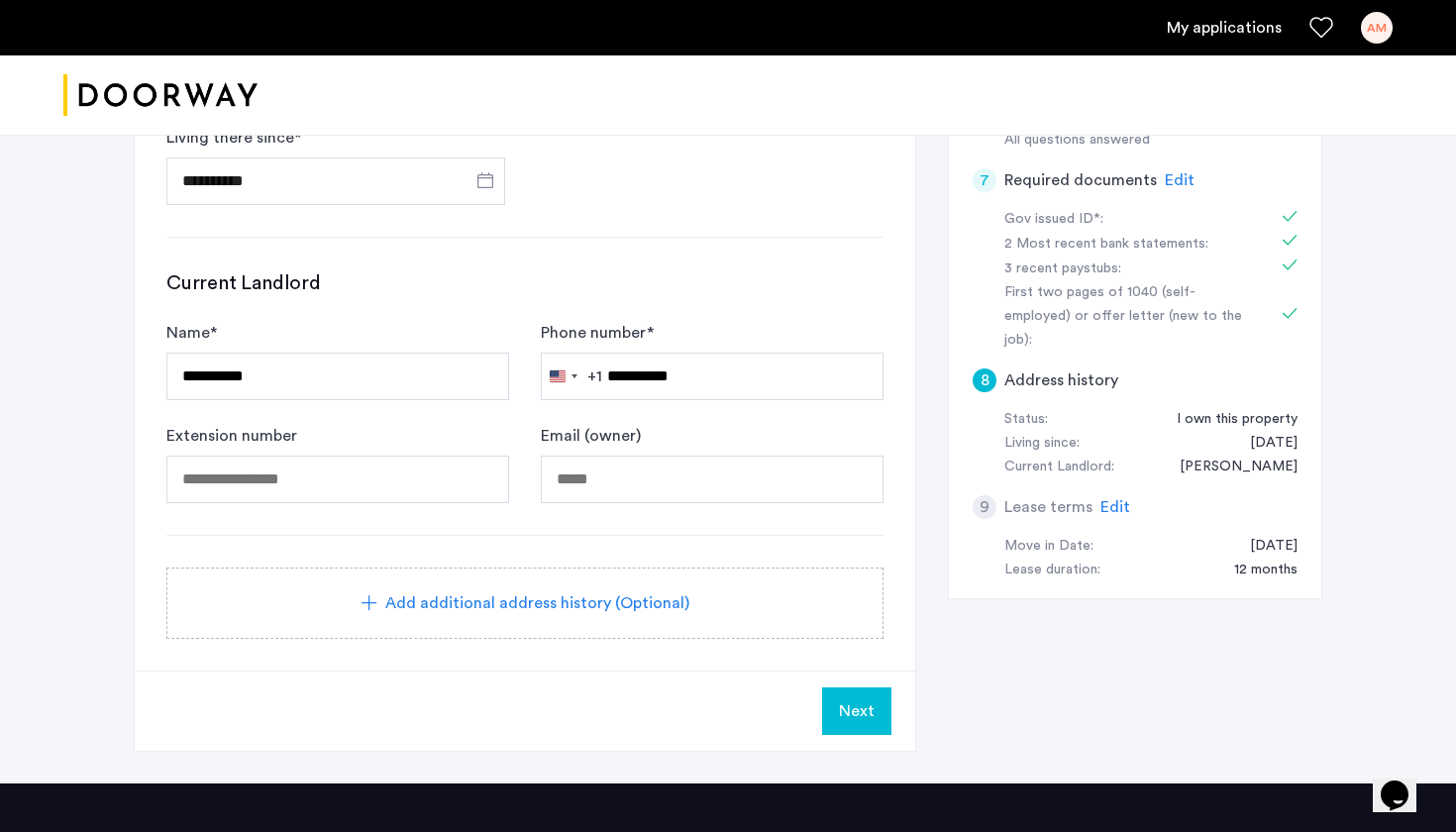 scroll, scrollTop: 832, scrollLeft: 0, axis: vertical 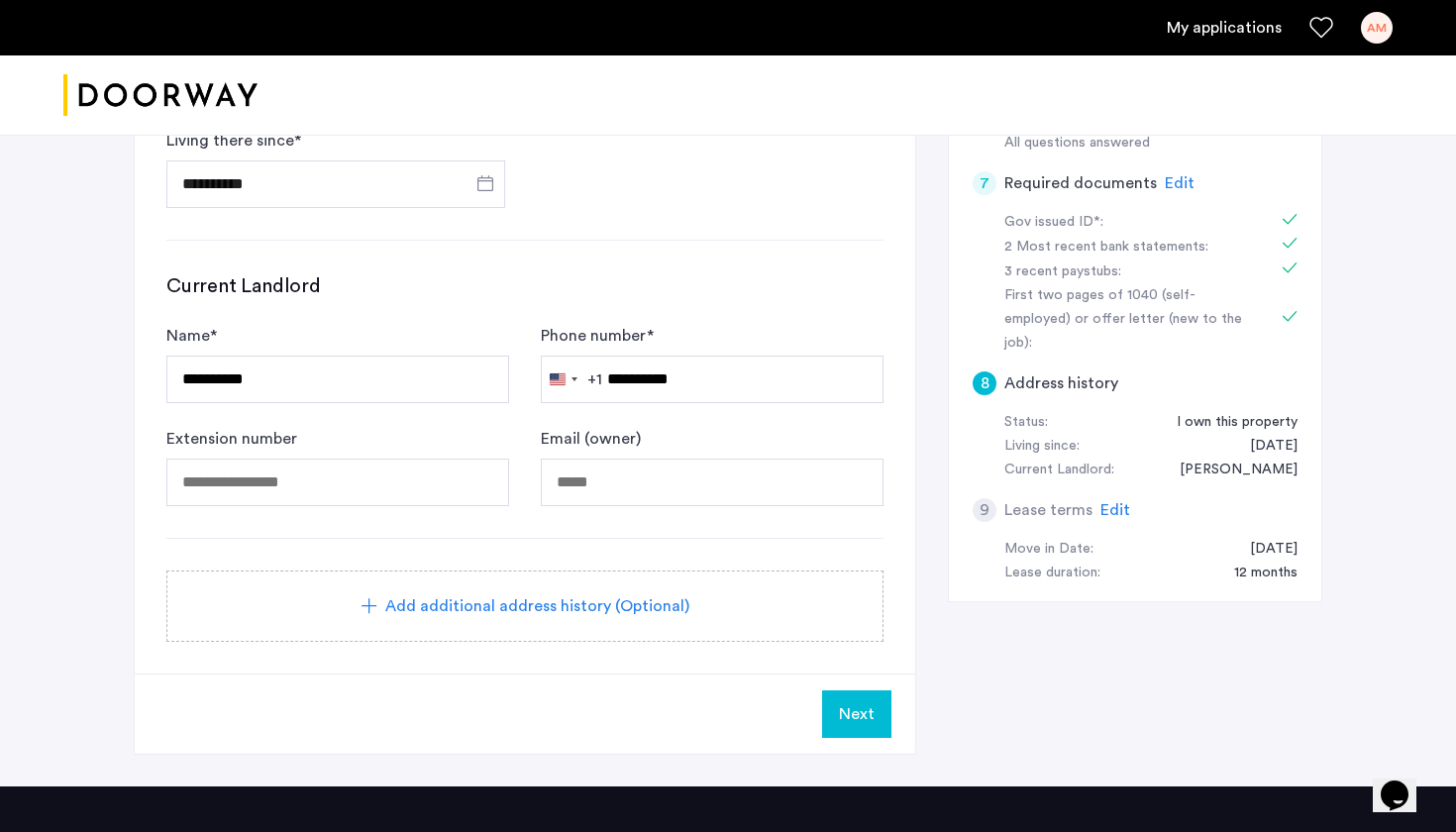 click on "Next" 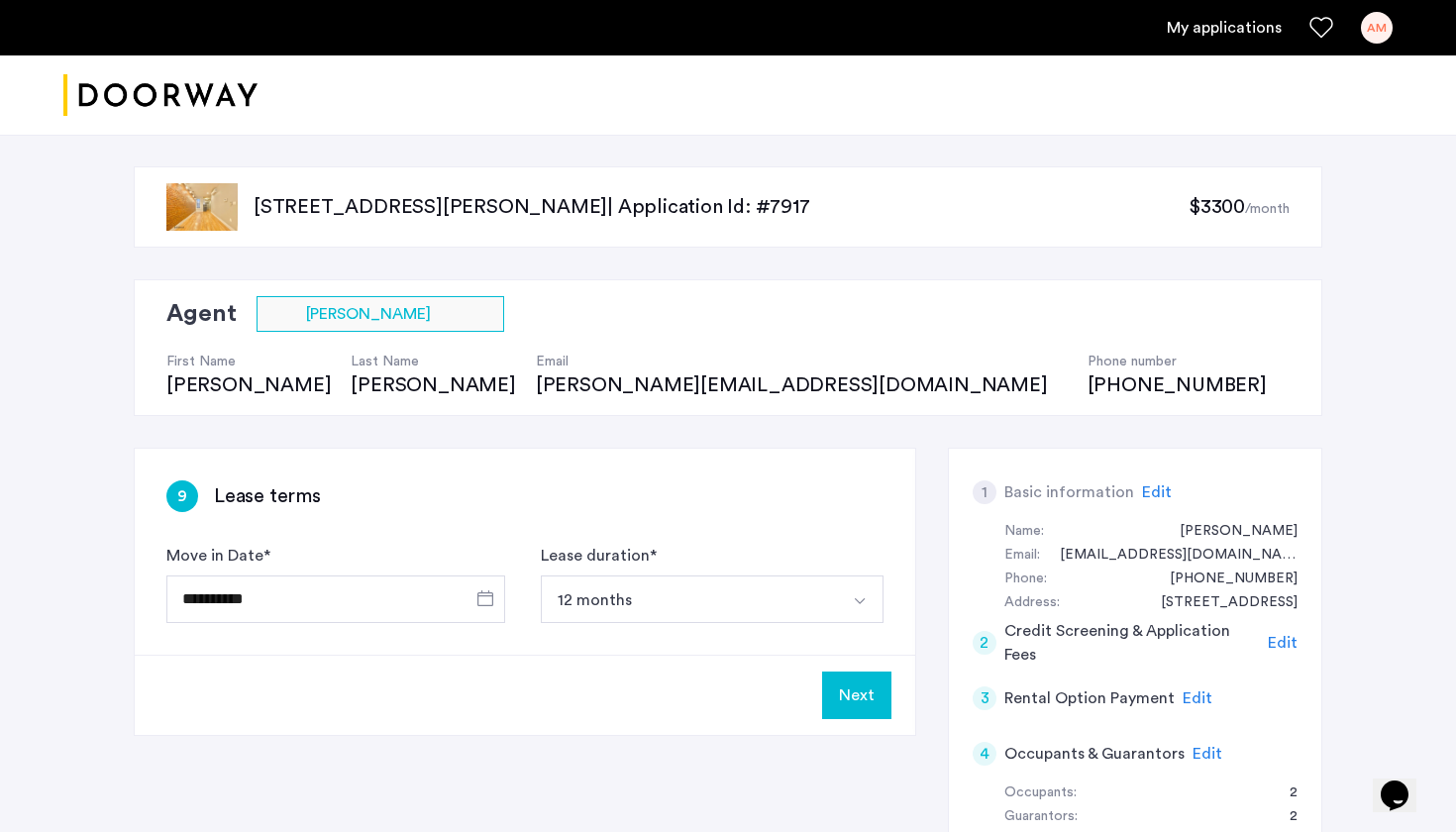 click on "Next" 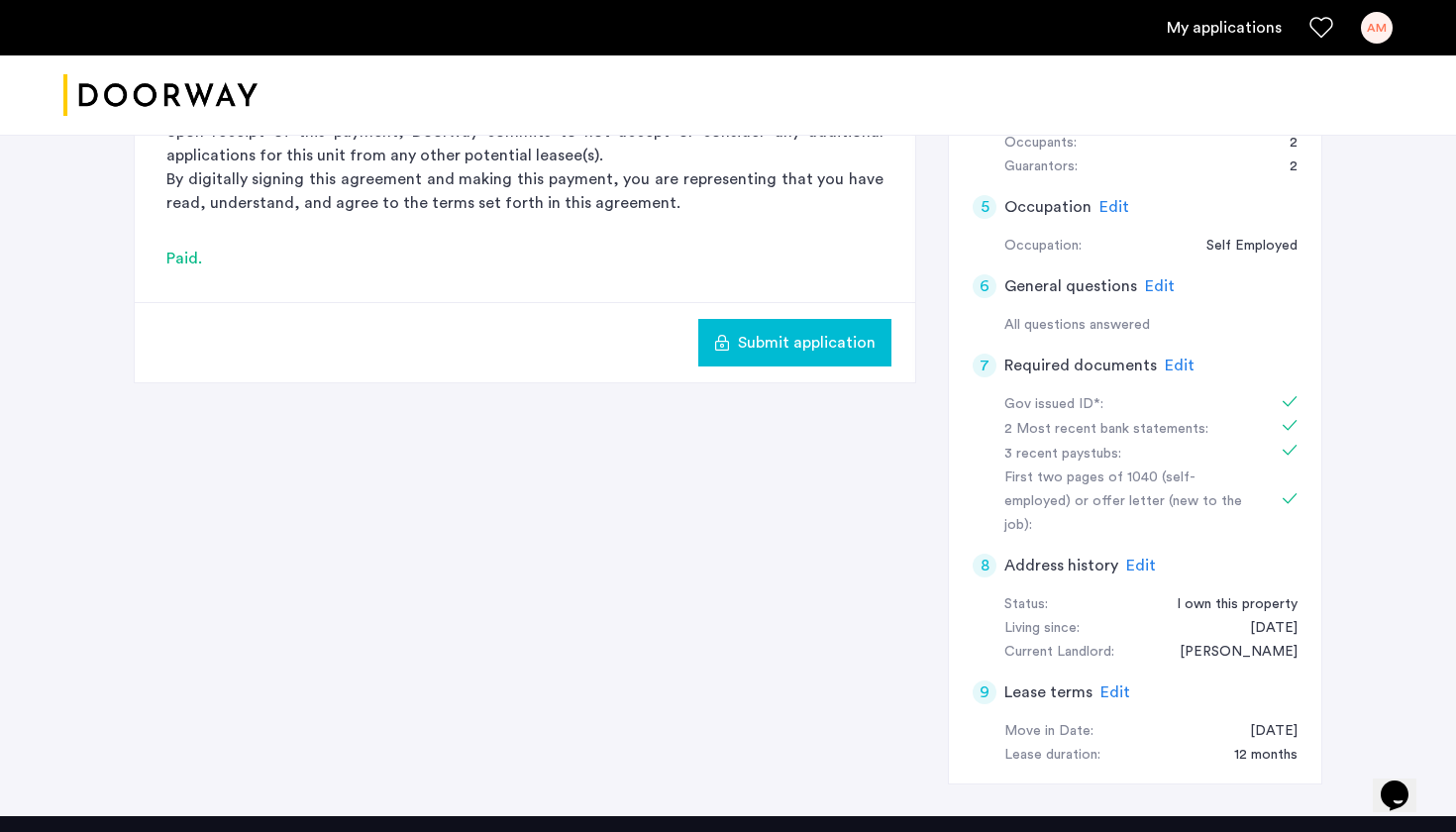 scroll, scrollTop: 656, scrollLeft: 0, axis: vertical 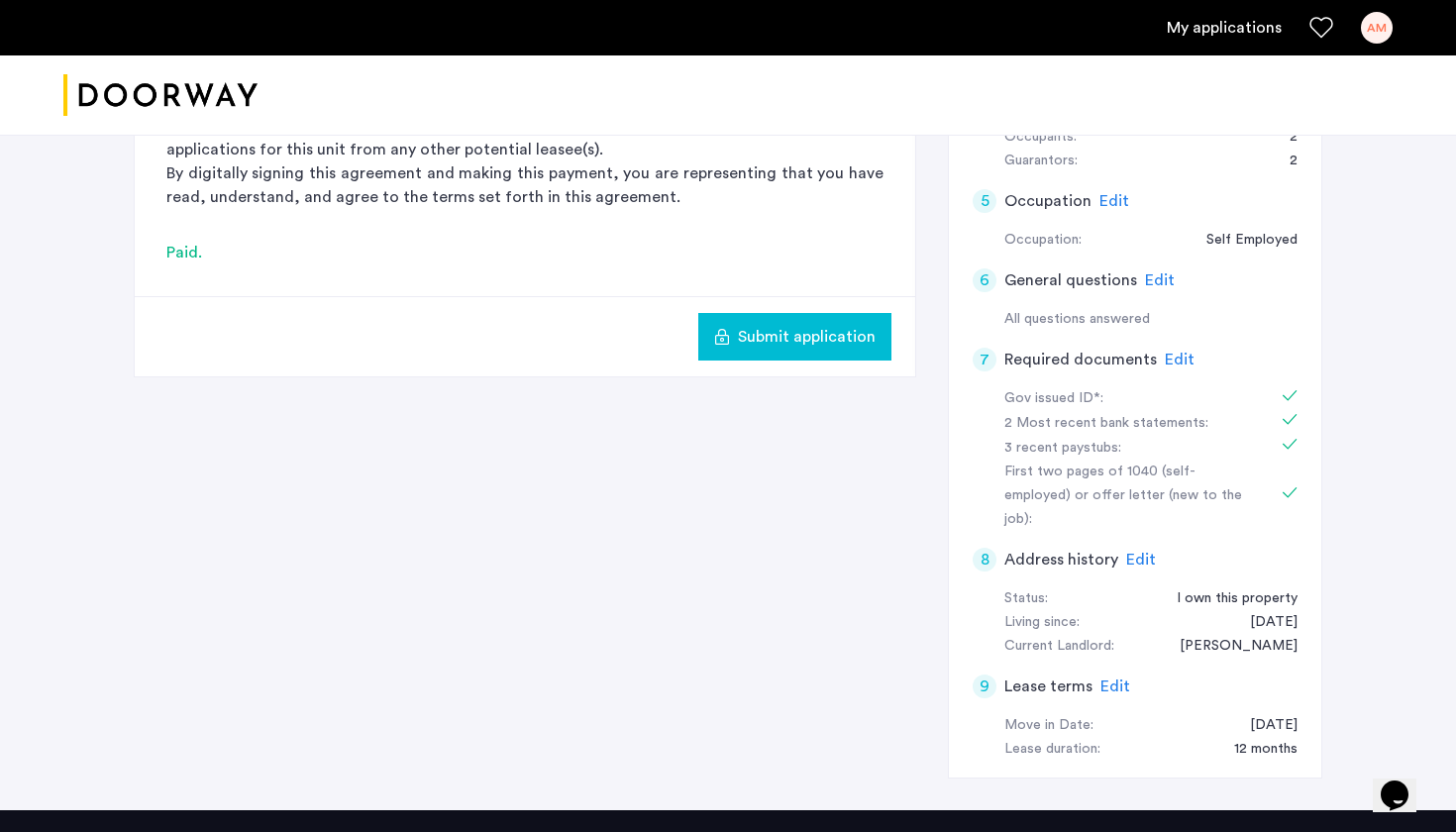 click on "Submit application" 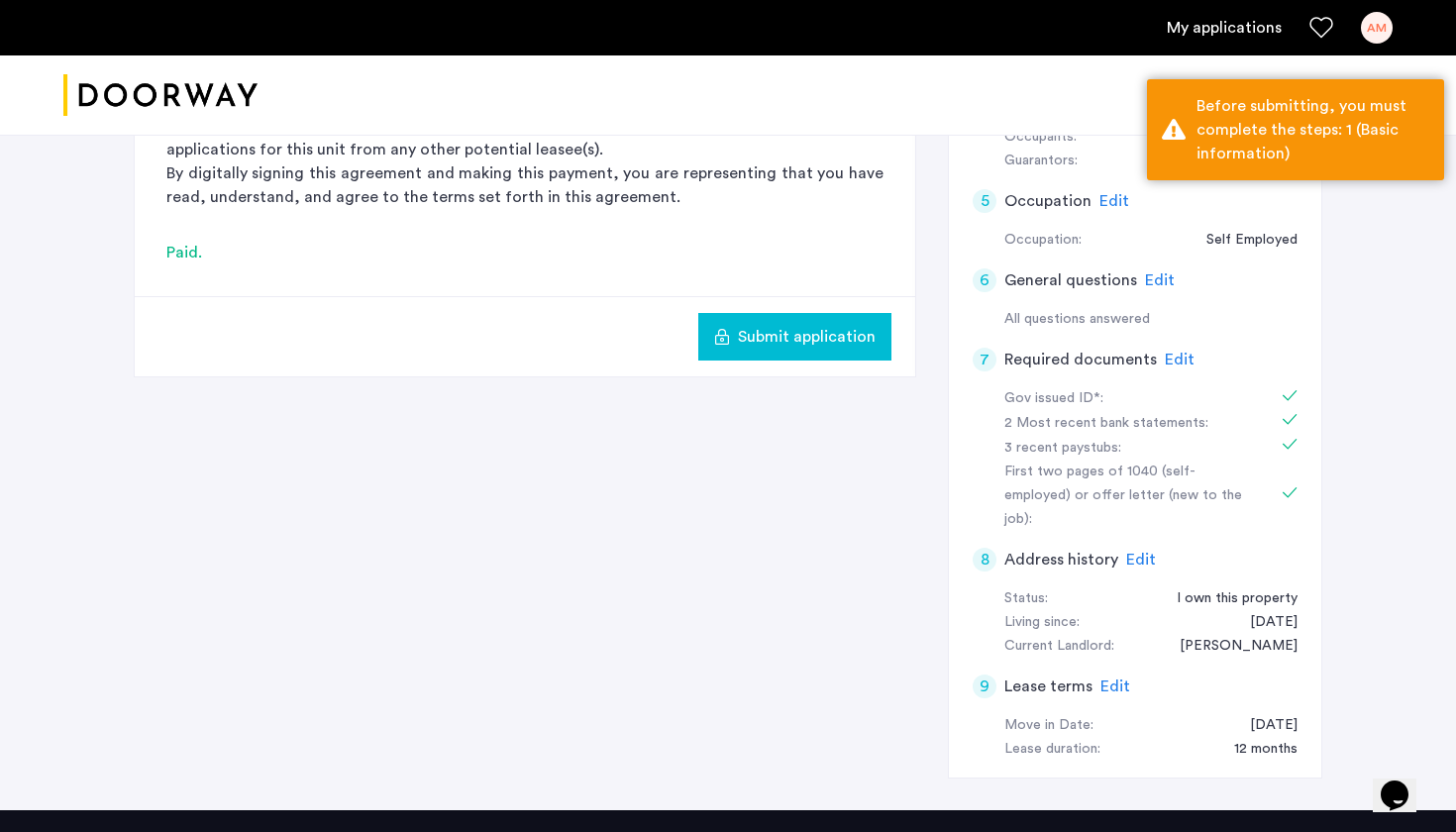 click on "Submit application" 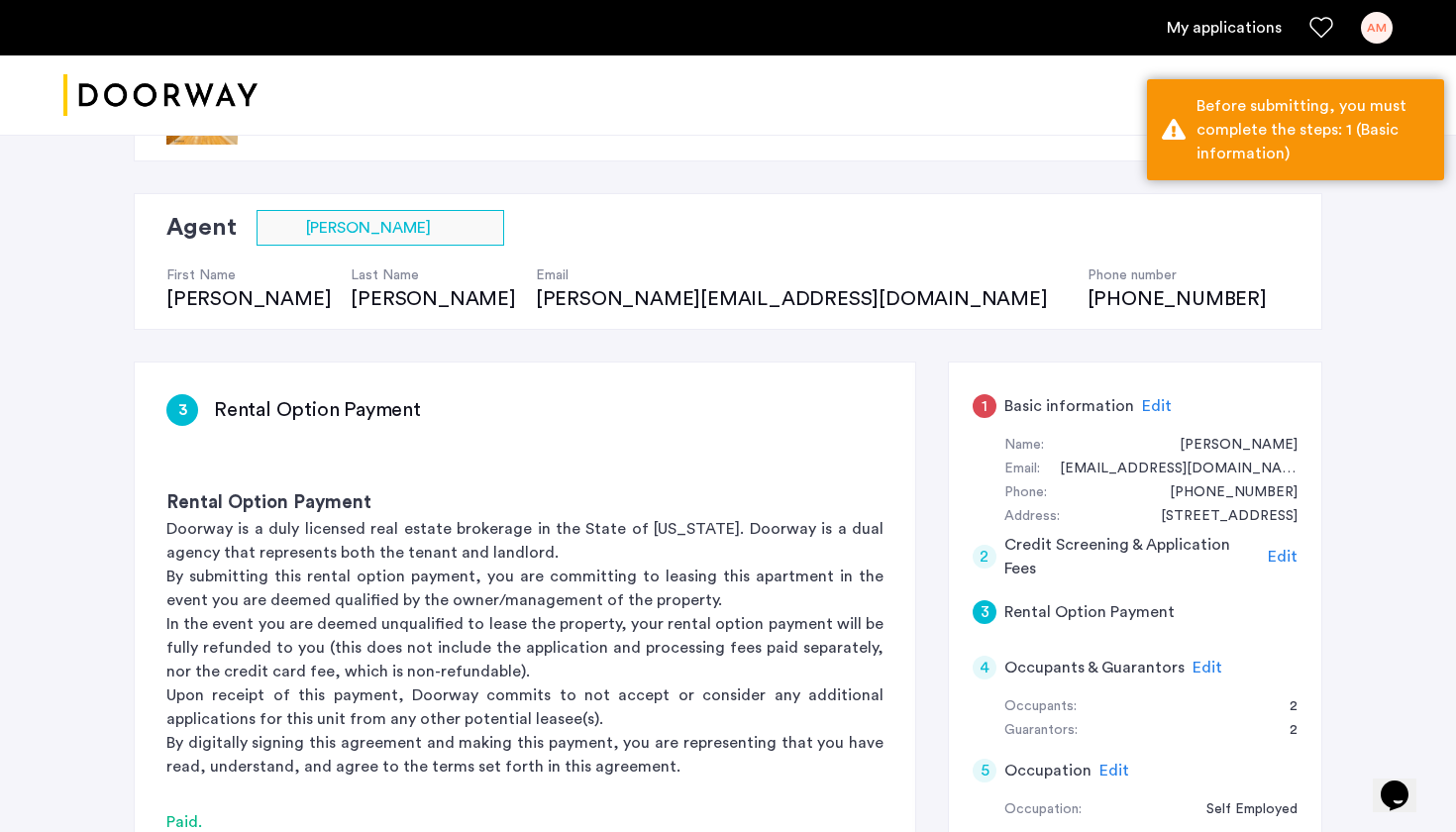 scroll, scrollTop: 65, scrollLeft: 0, axis: vertical 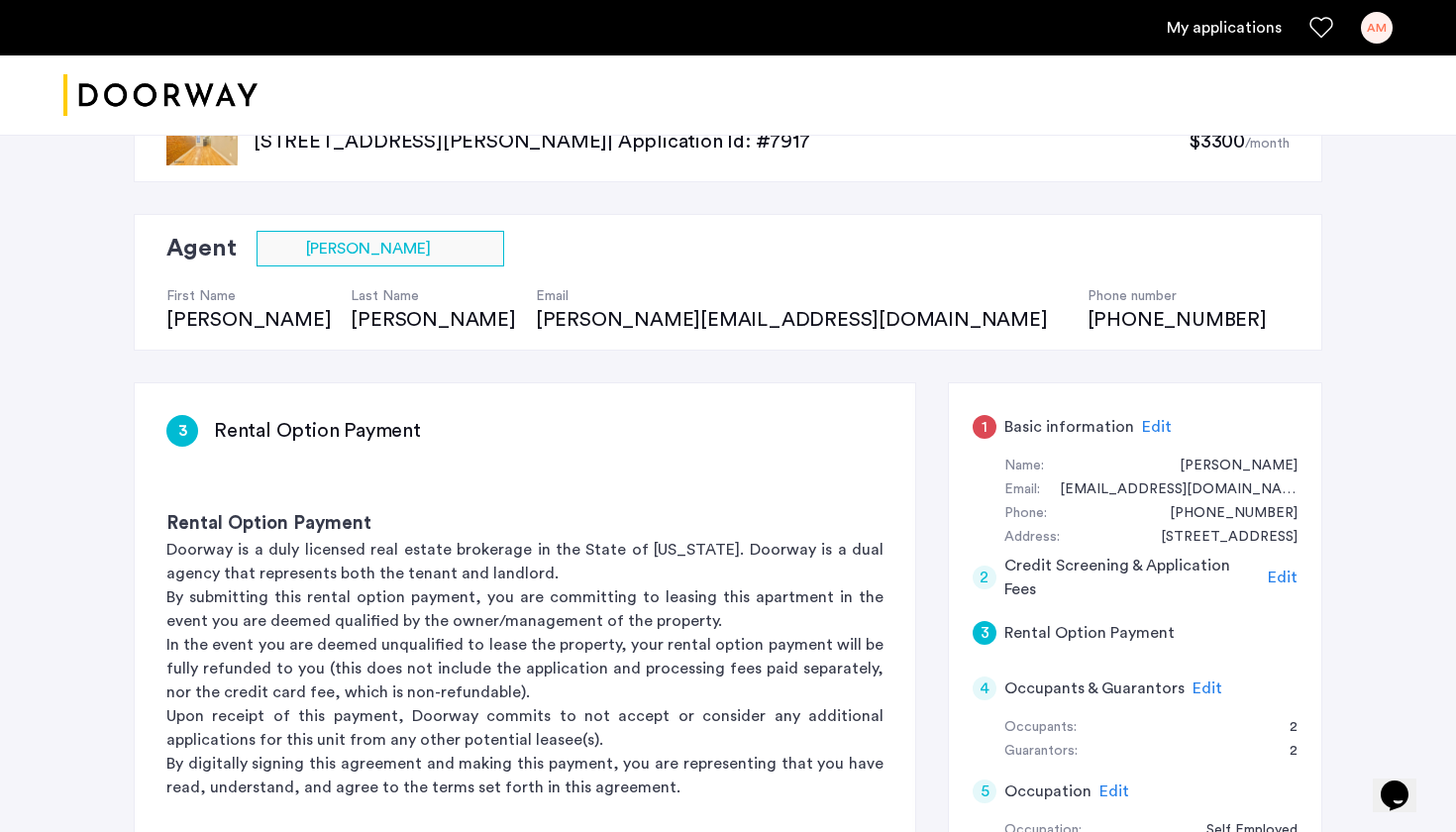 click on "Basic information" 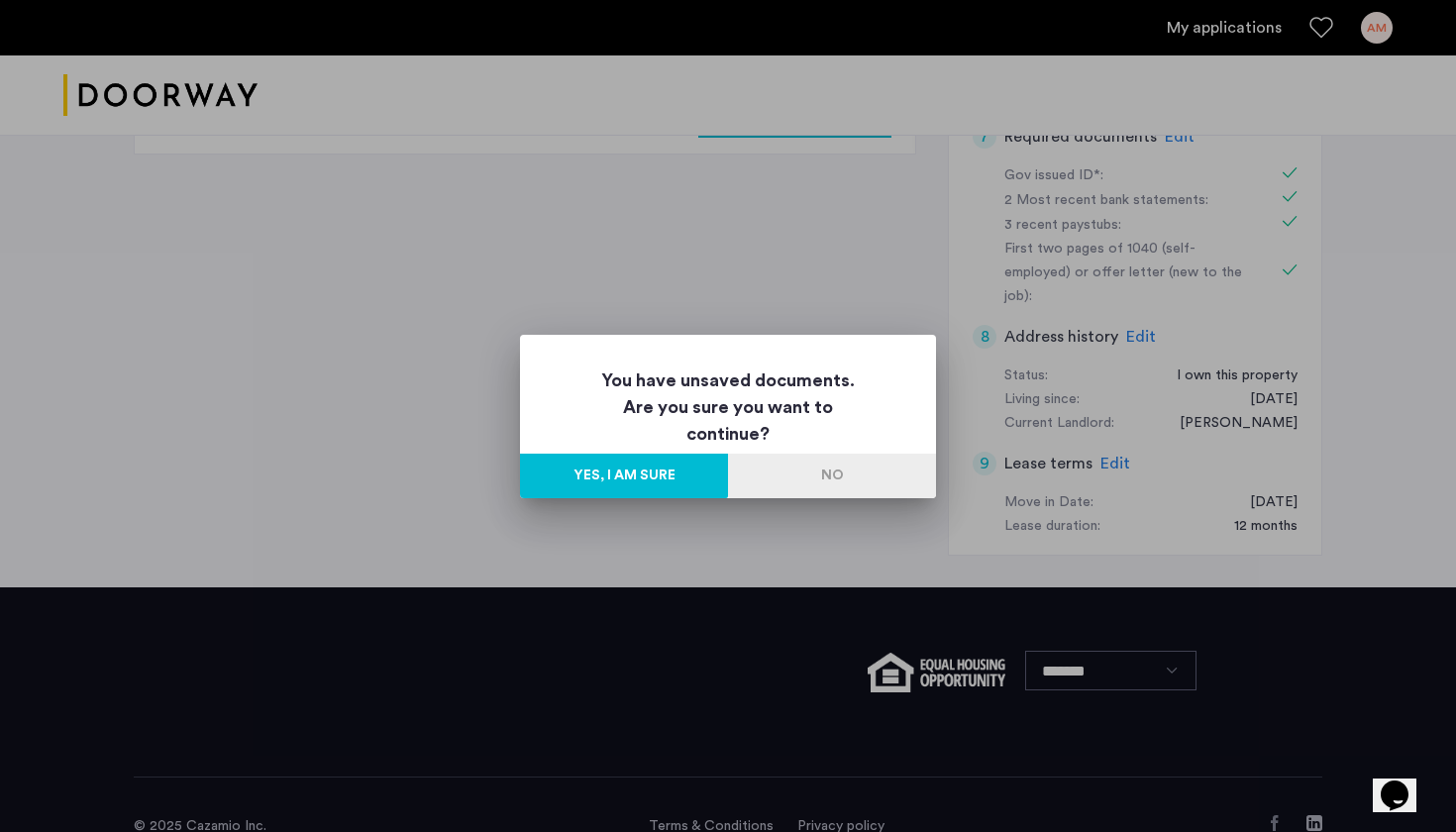 click on "Yes, I am sure" at bounding box center (624, 475) 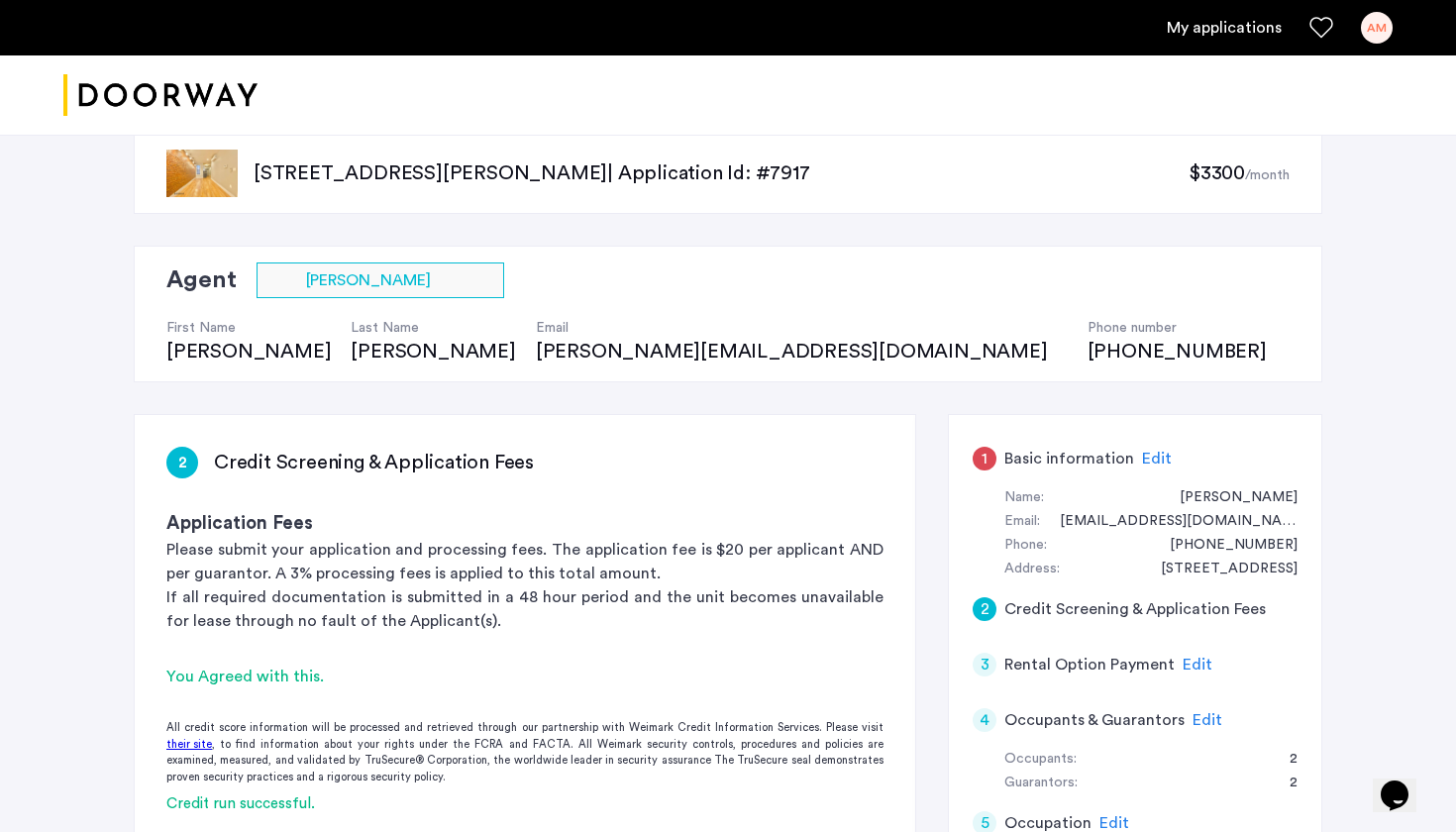 scroll, scrollTop: 22, scrollLeft: 0, axis: vertical 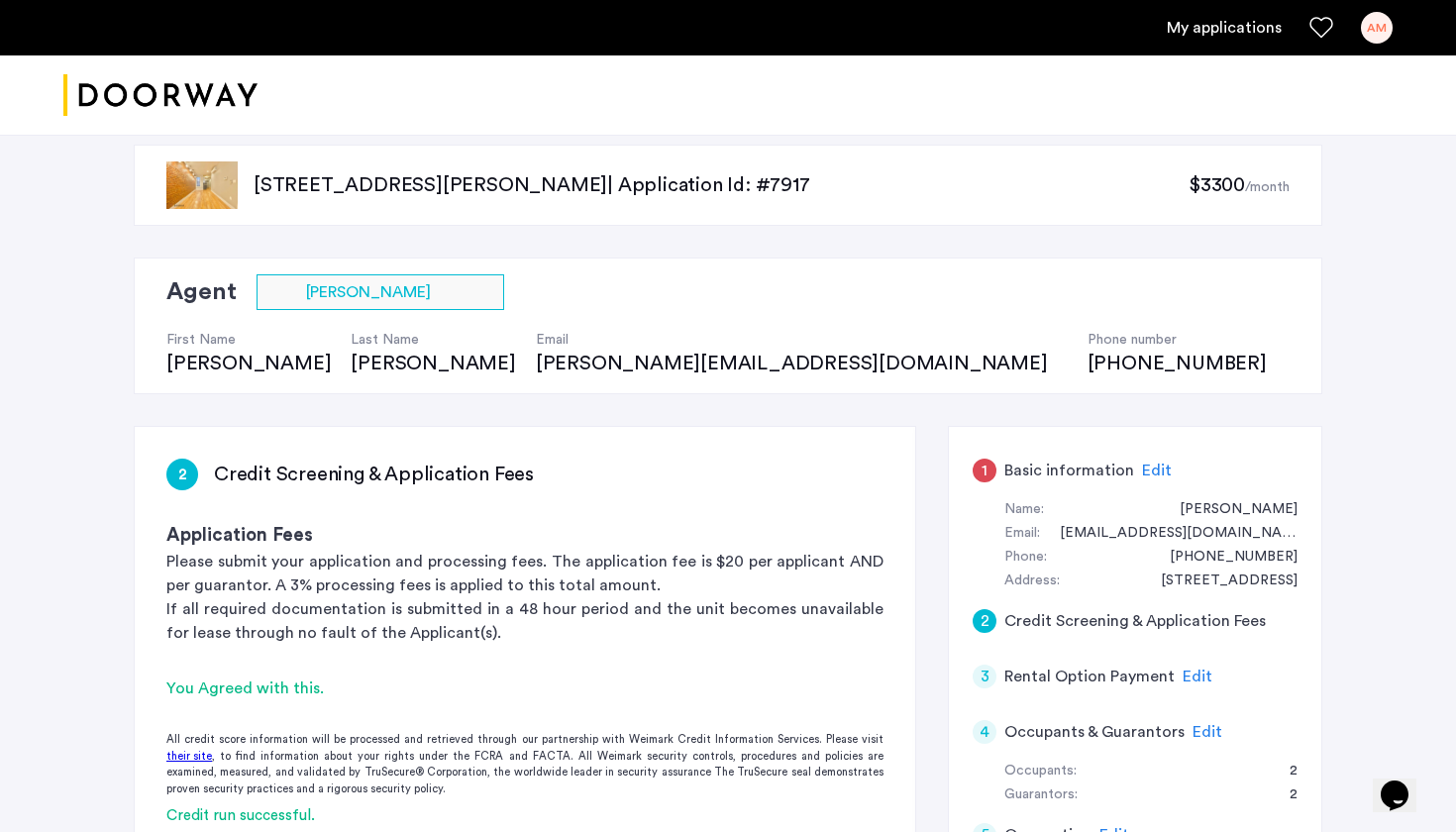 click on "Edit" 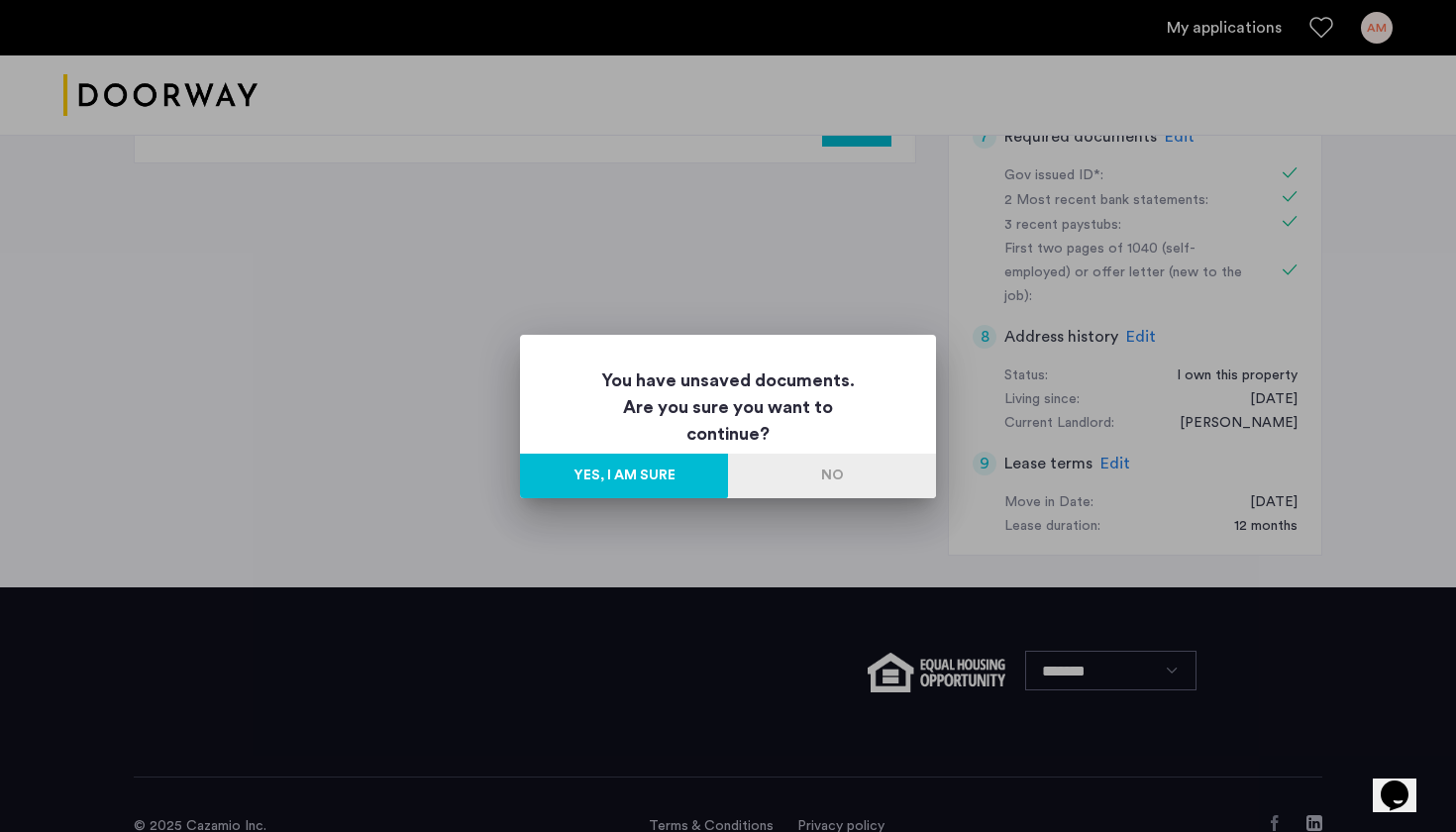 scroll, scrollTop: 0, scrollLeft: 0, axis: both 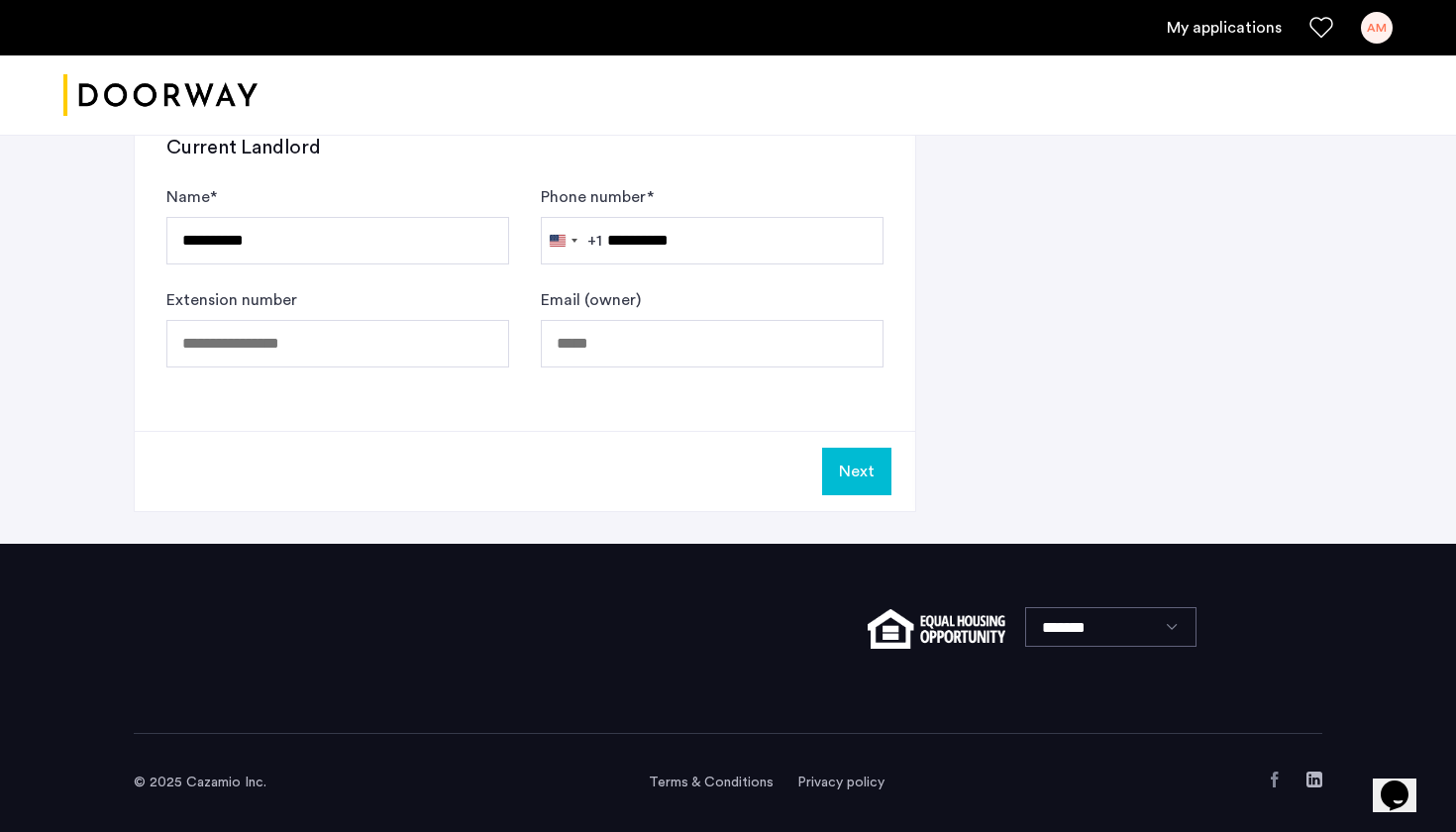 click on "Next" 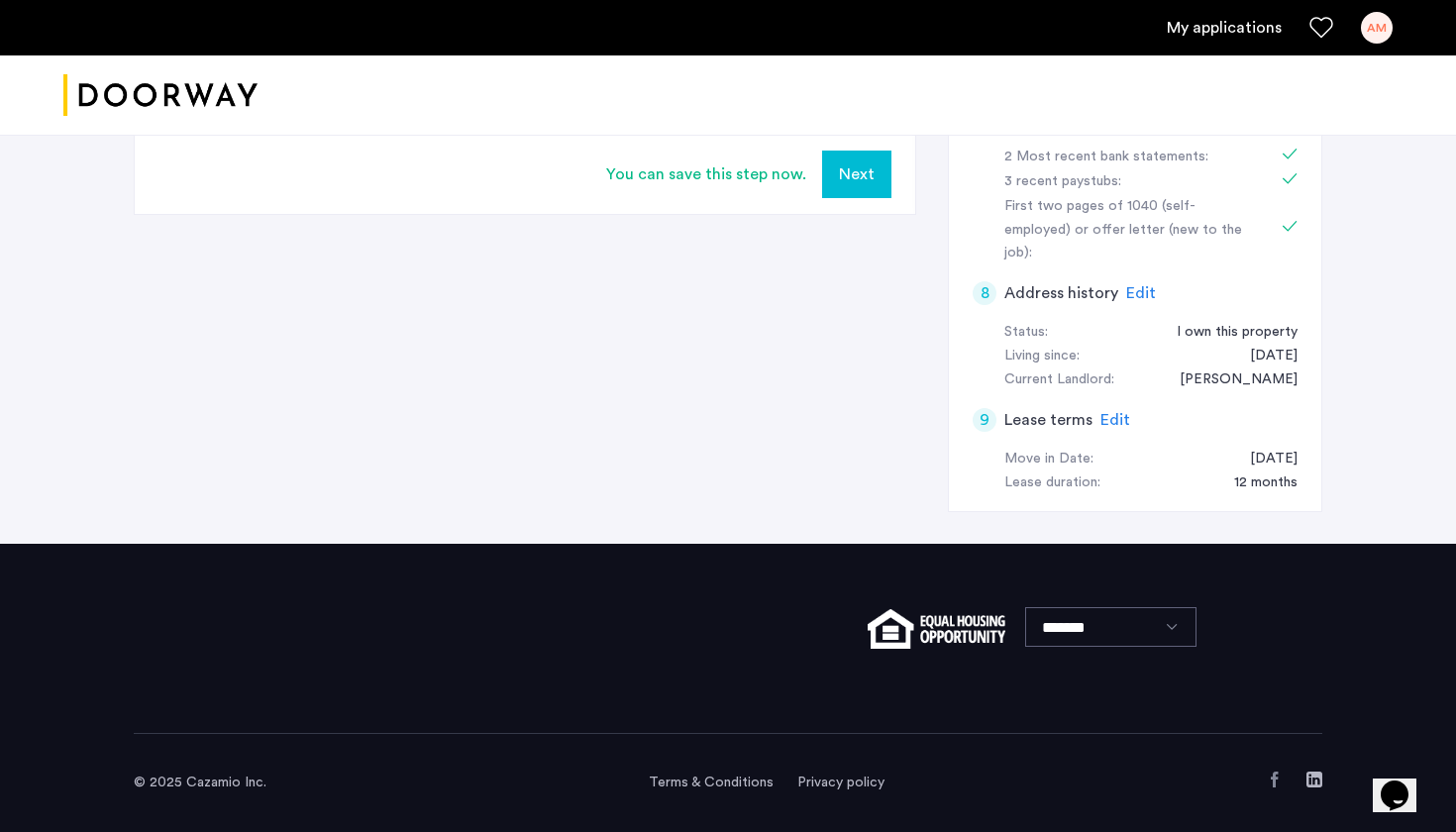 scroll, scrollTop: 0, scrollLeft: 0, axis: both 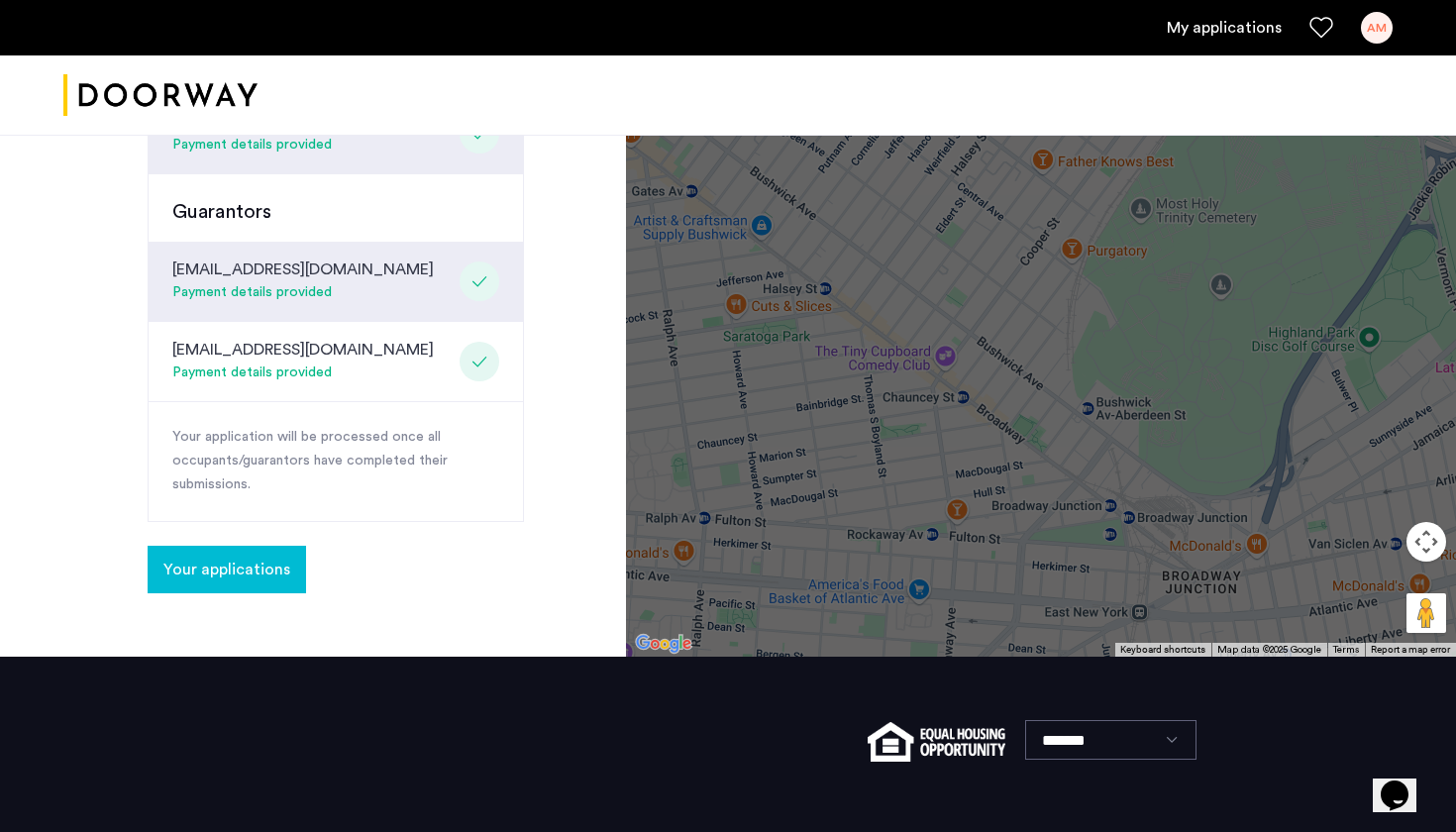 click on "Your applications" 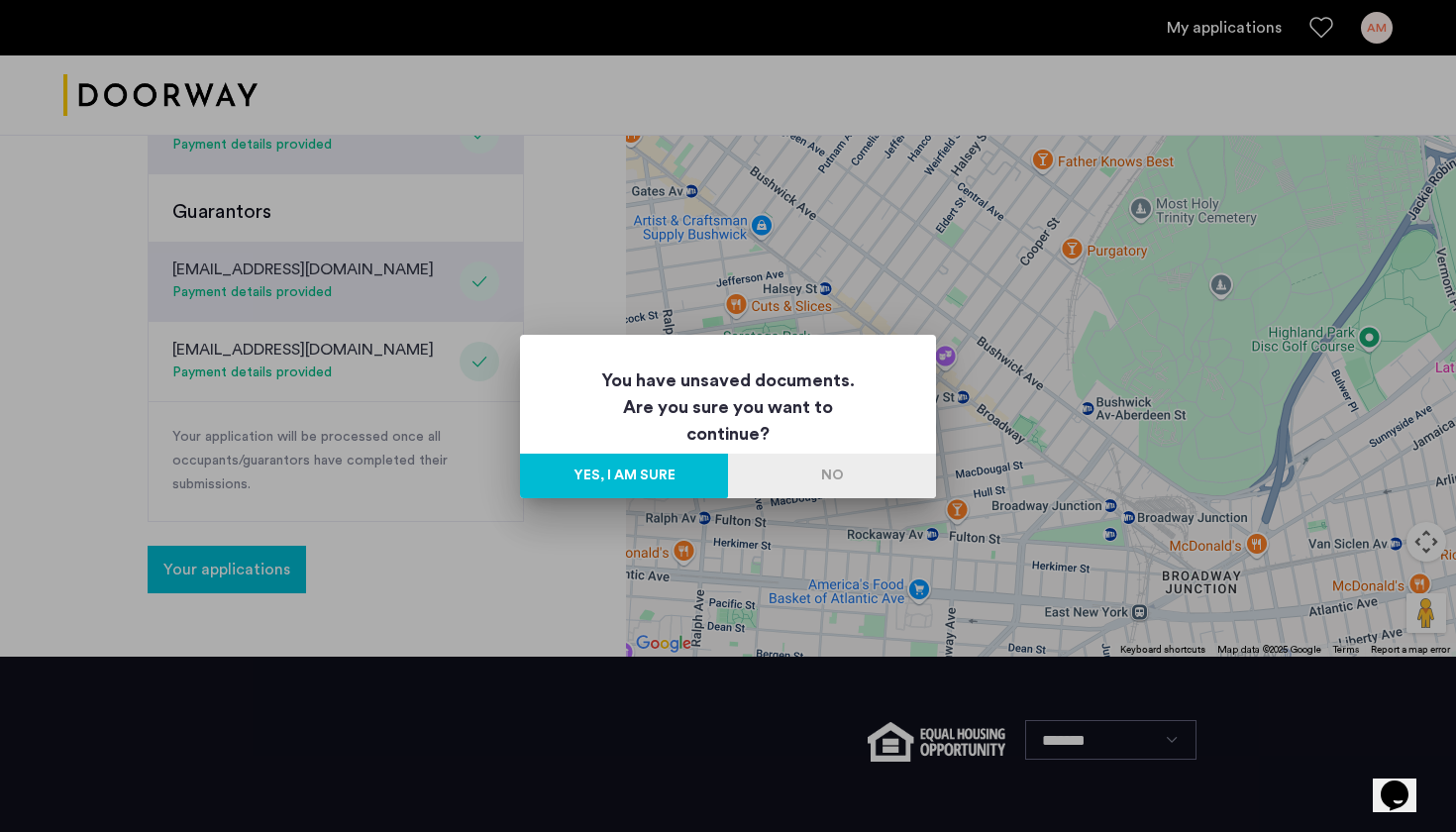 click on "Yes, I am sure" at bounding box center (624, 475) 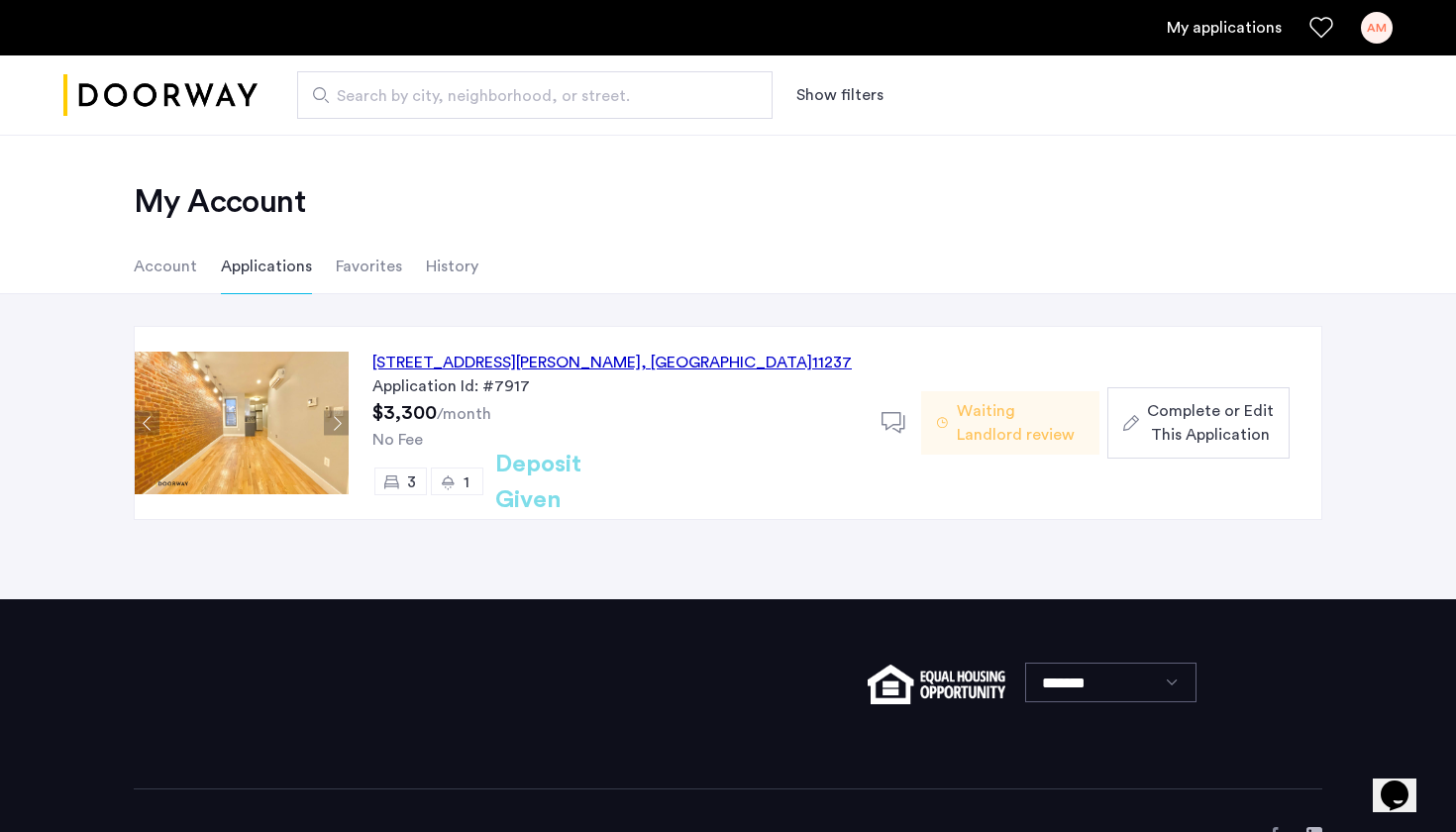 scroll, scrollTop: 0, scrollLeft: 0, axis: both 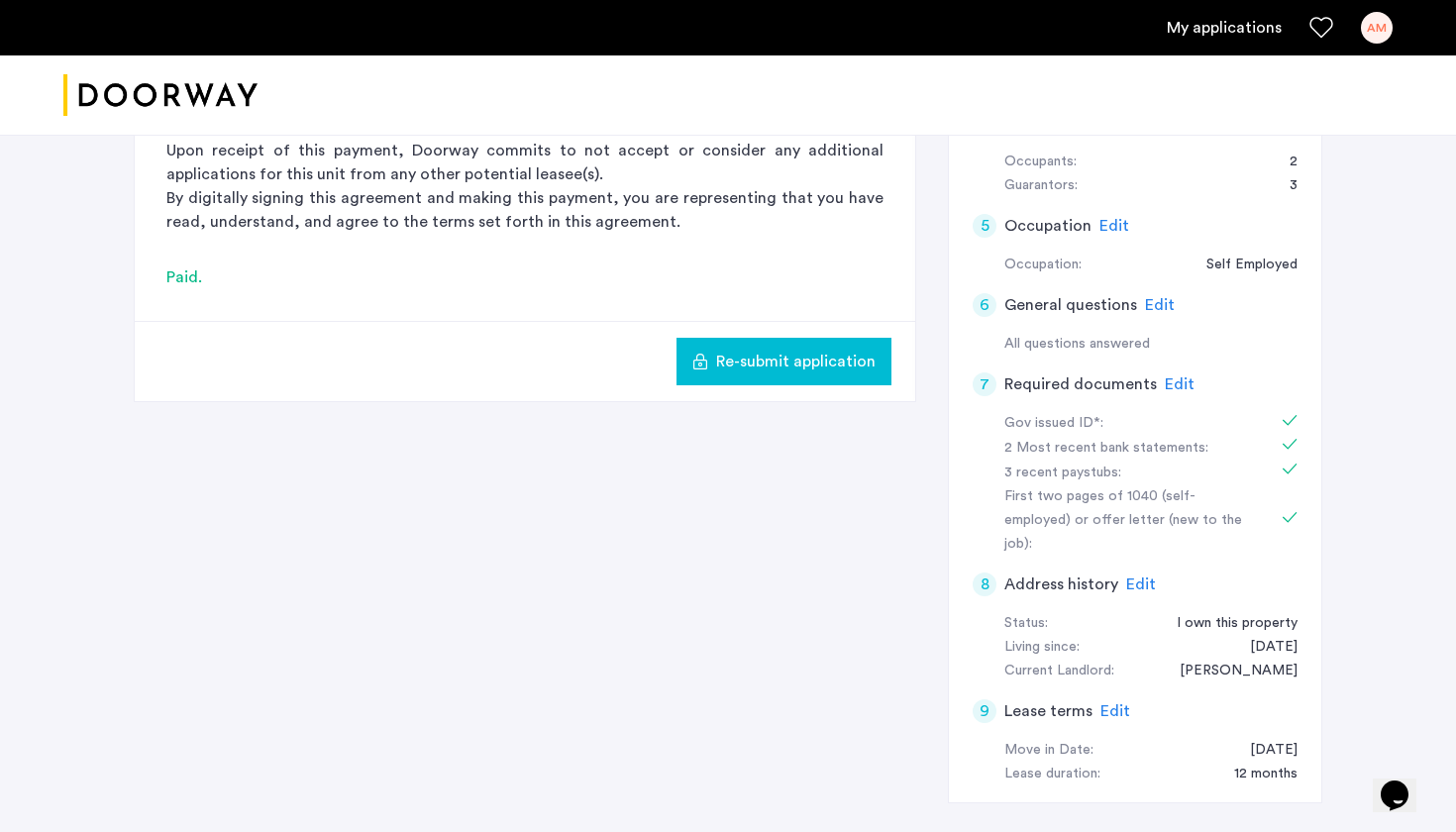 click on "Edit" 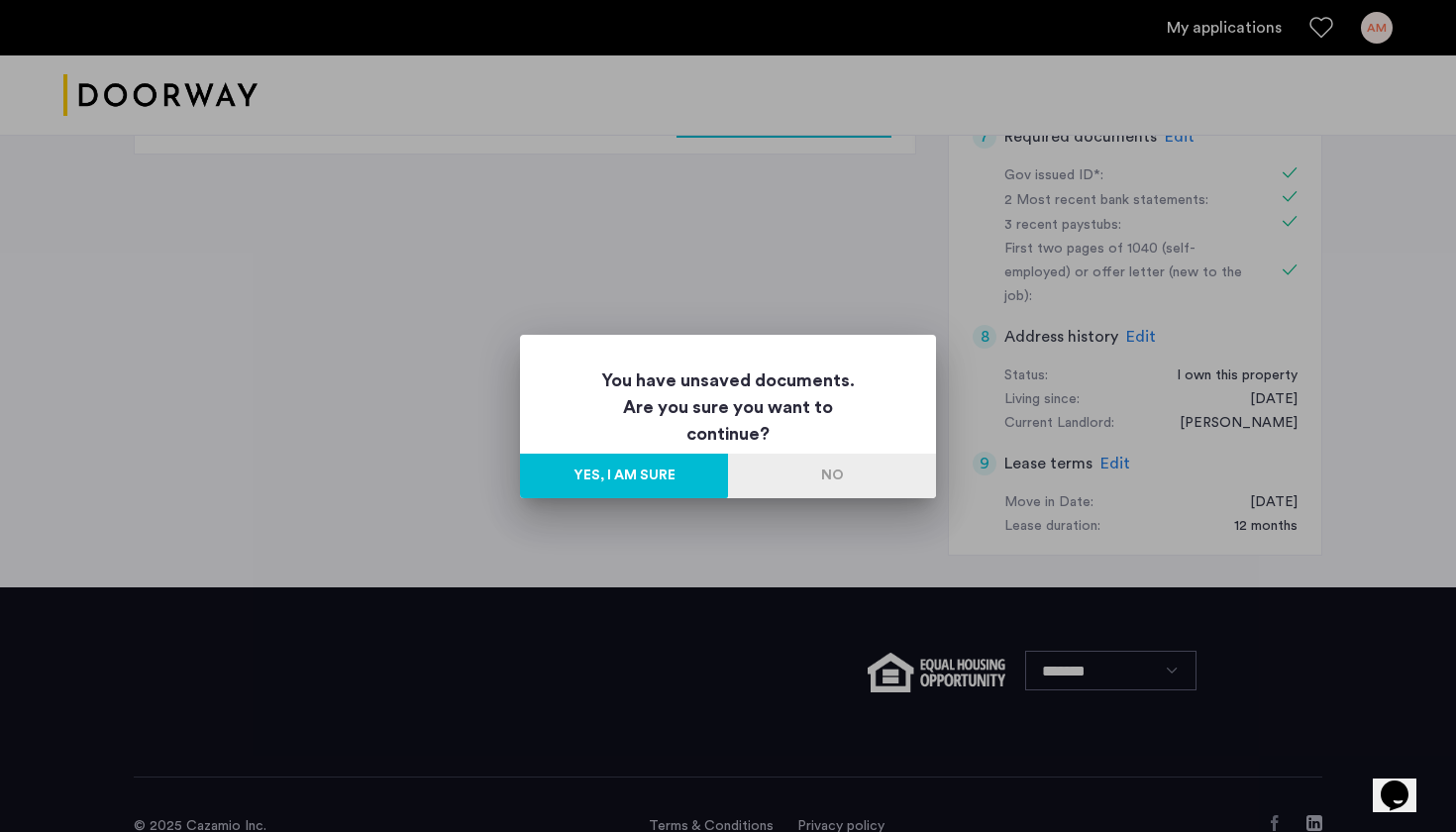 scroll, scrollTop: 0, scrollLeft: 0, axis: both 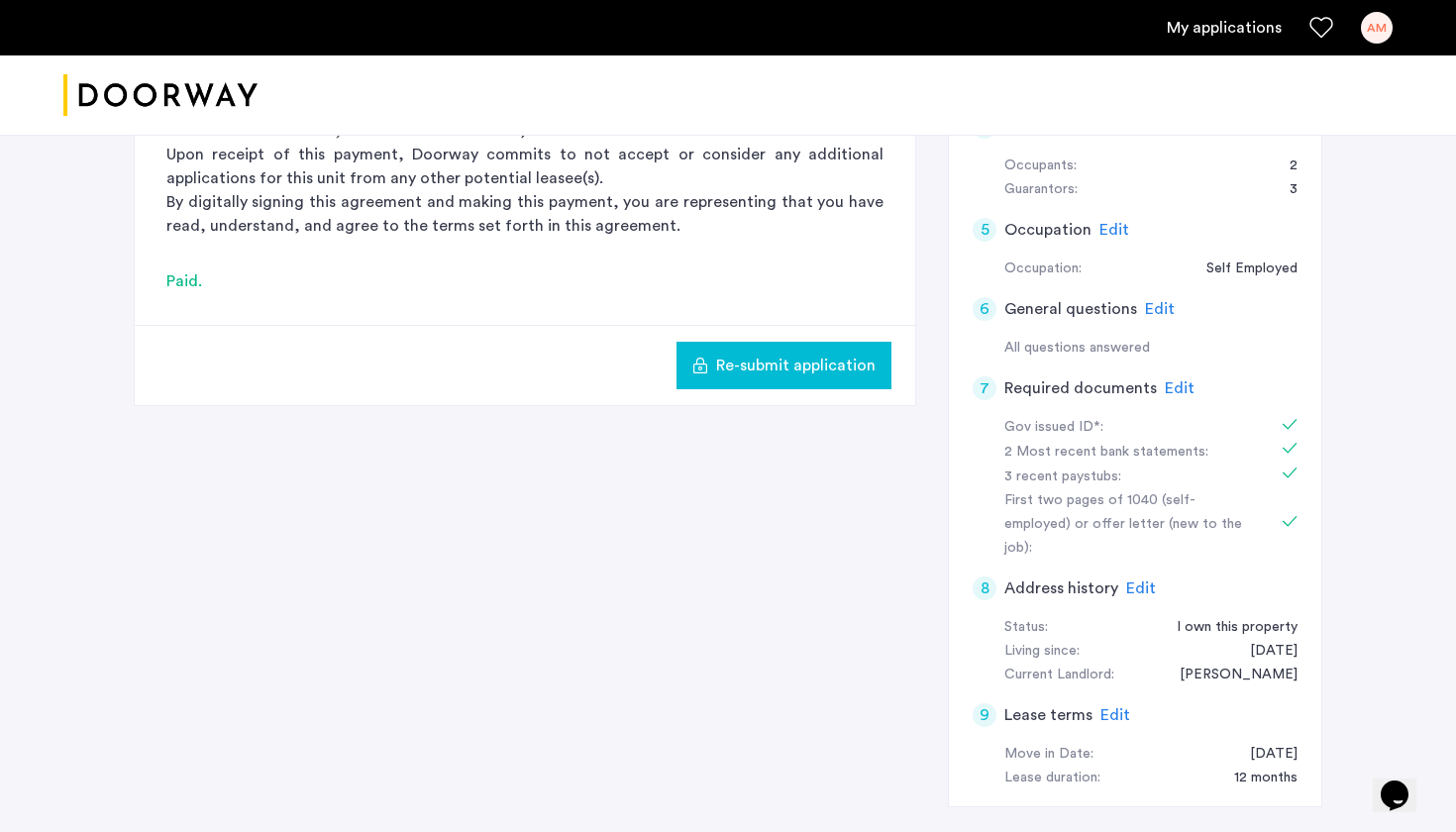 click on "Edit" 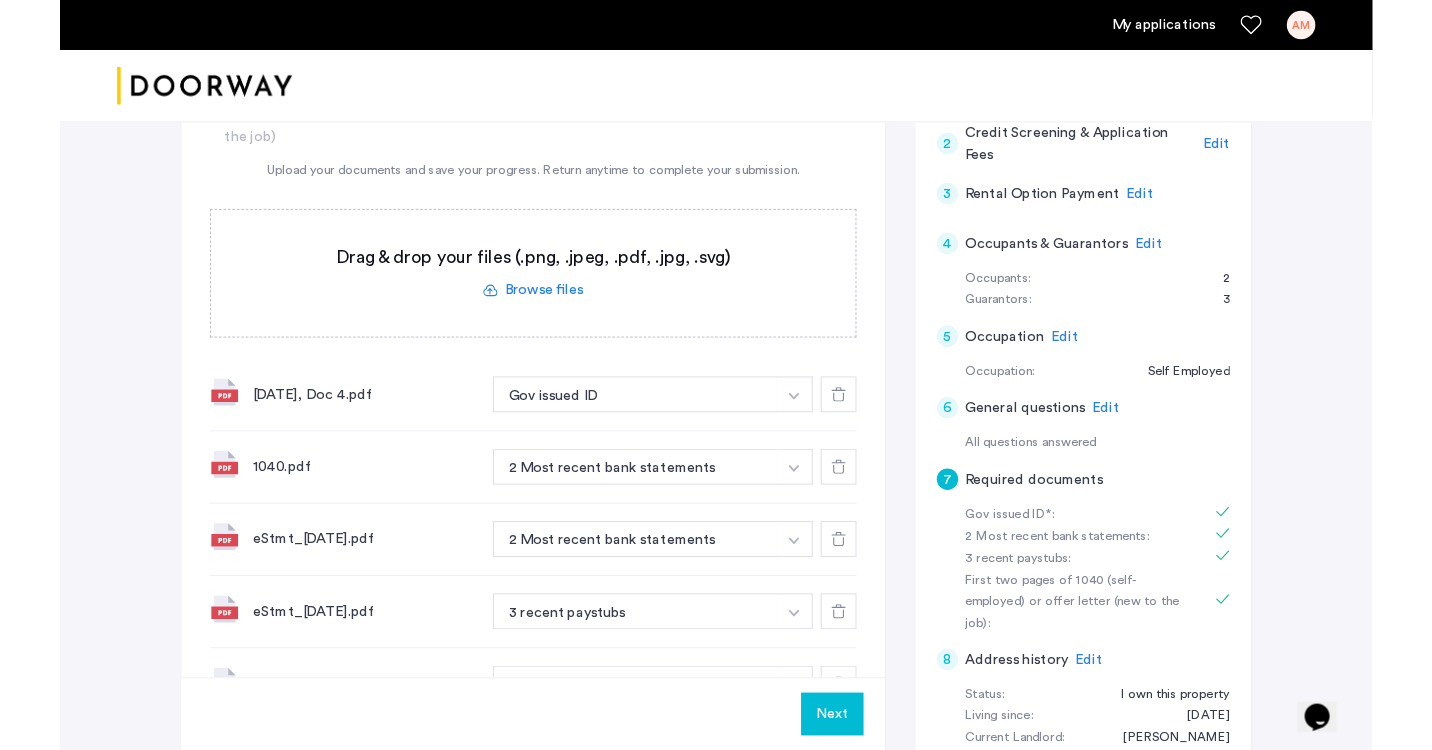 scroll, scrollTop: 483, scrollLeft: 0, axis: vertical 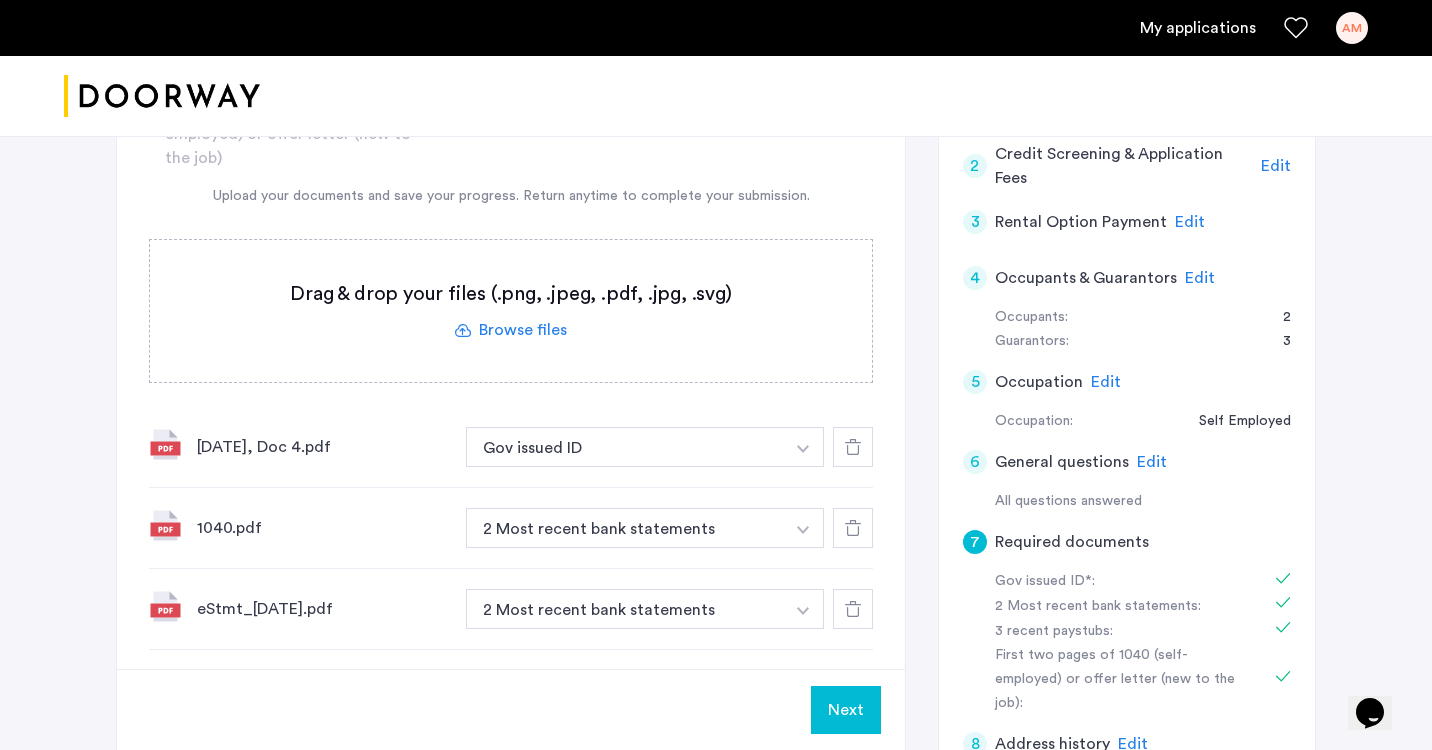 click 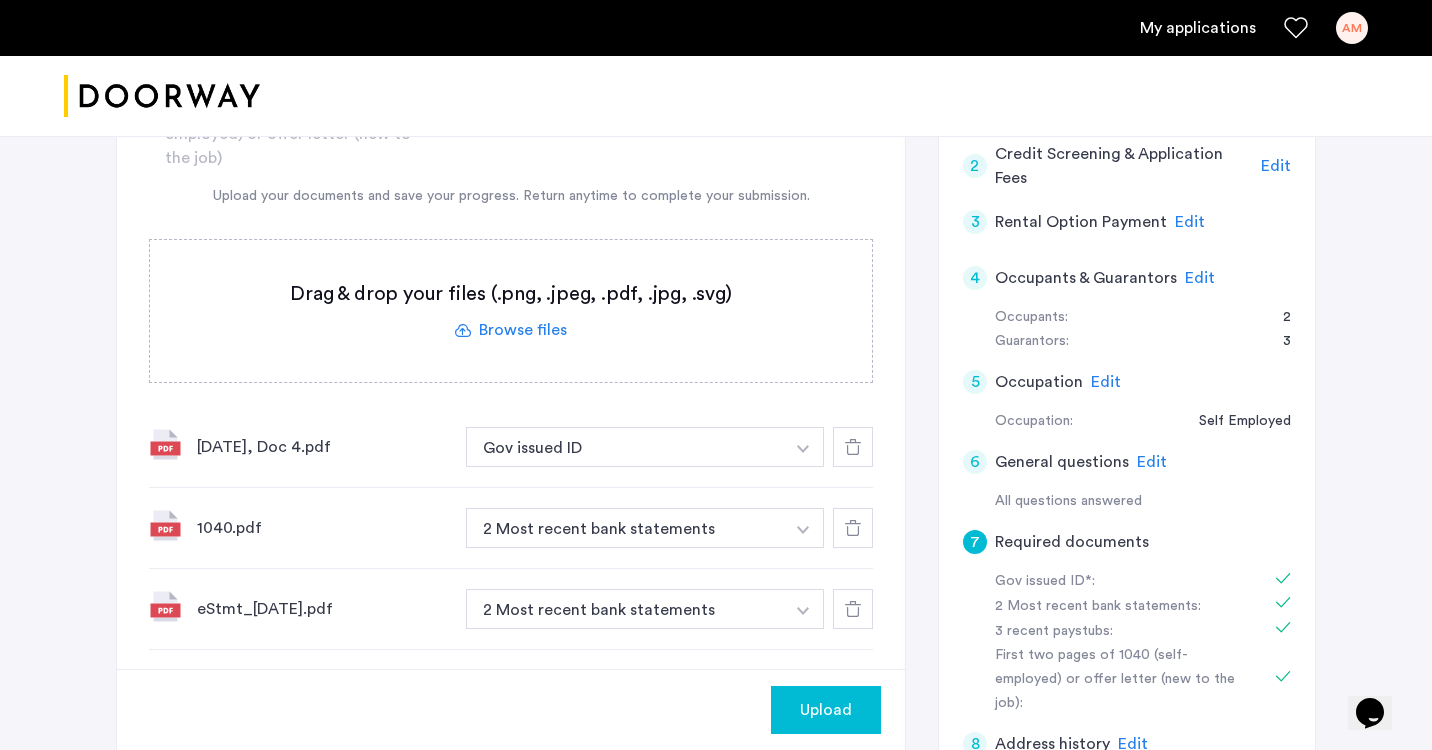 click on "Upload" 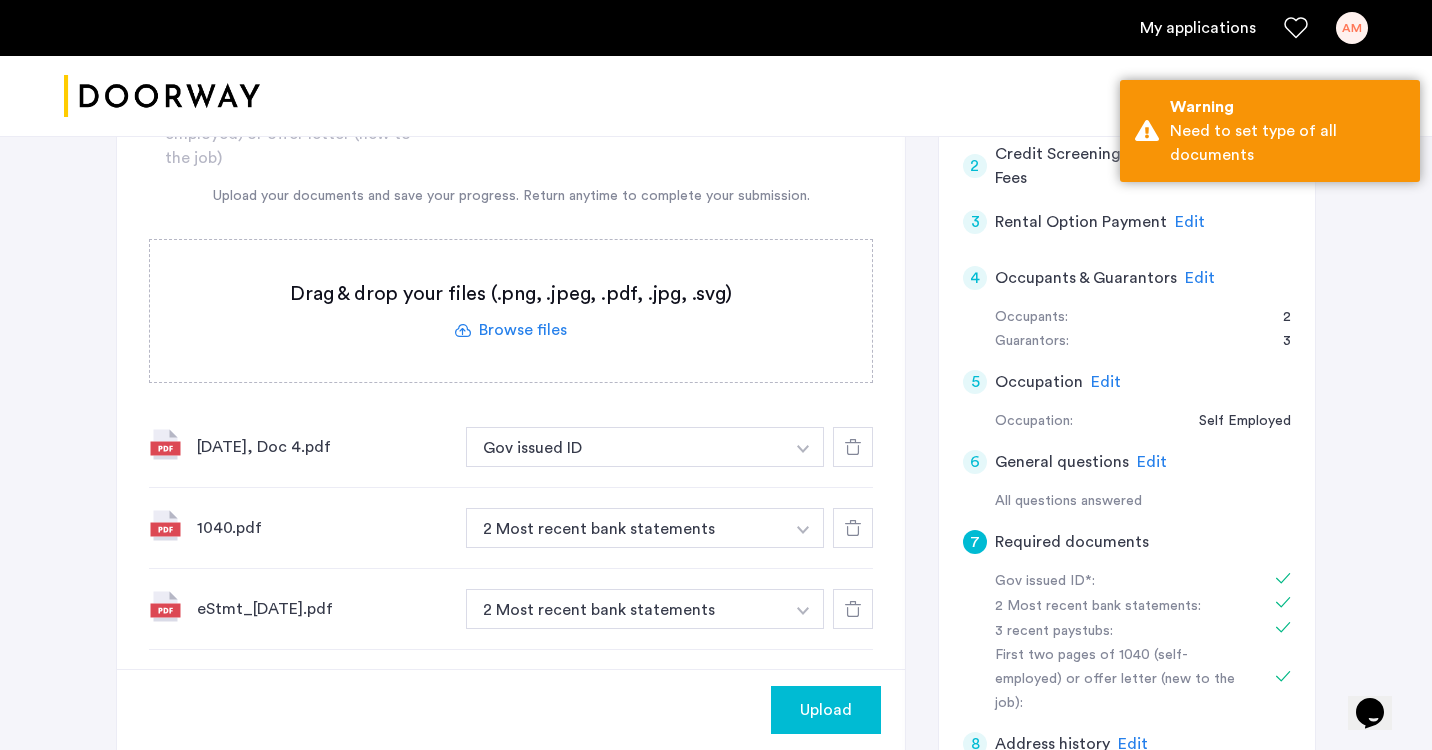 click on "Upload" 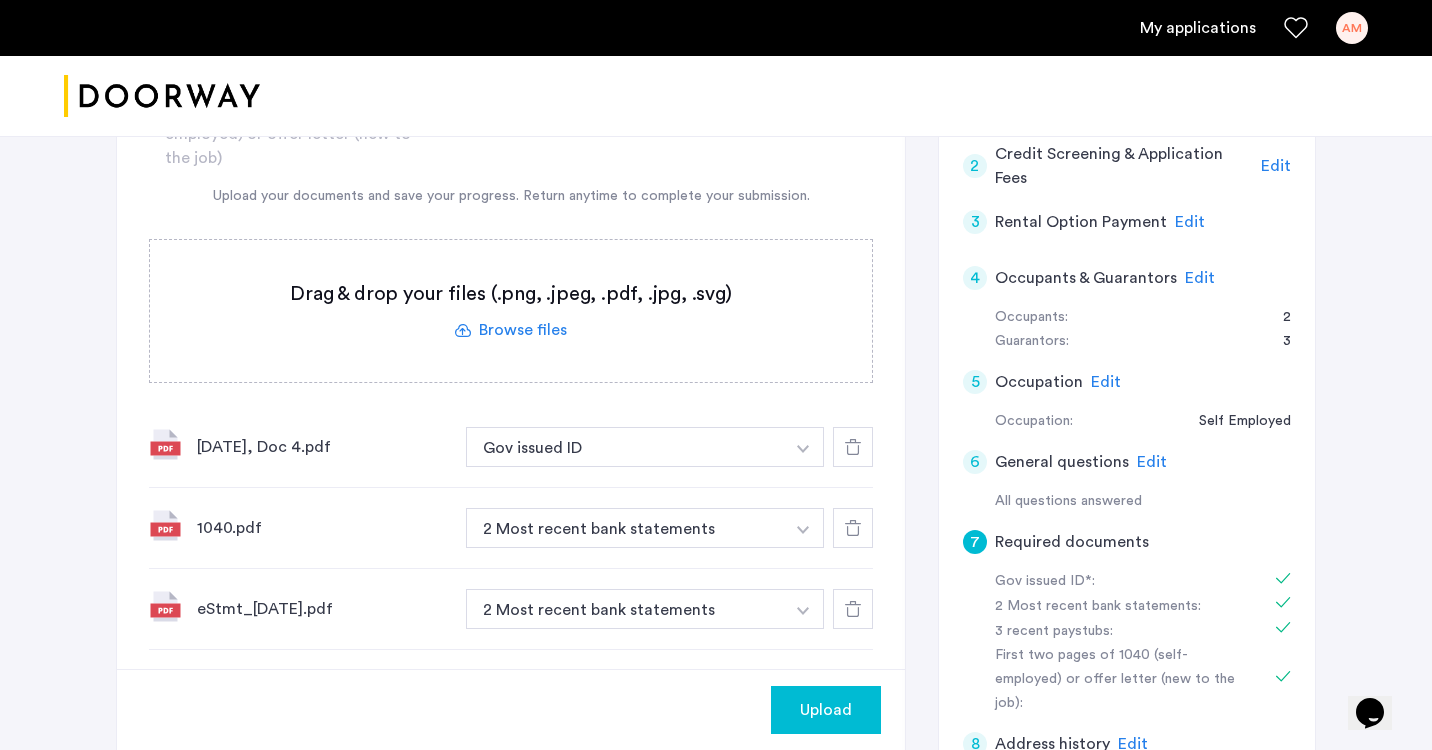 click on "Upload" 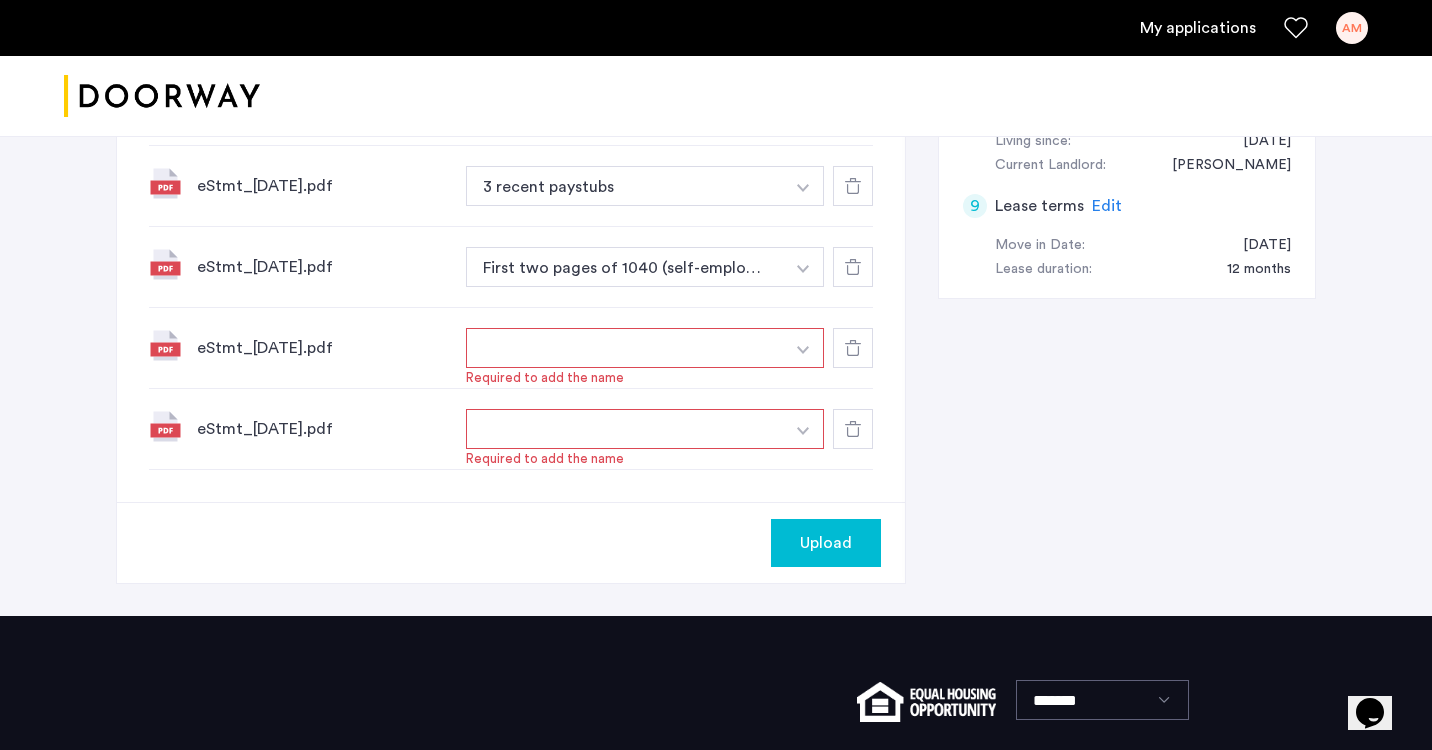 scroll, scrollTop: 1145, scrollLeft: 0, axis: vertical 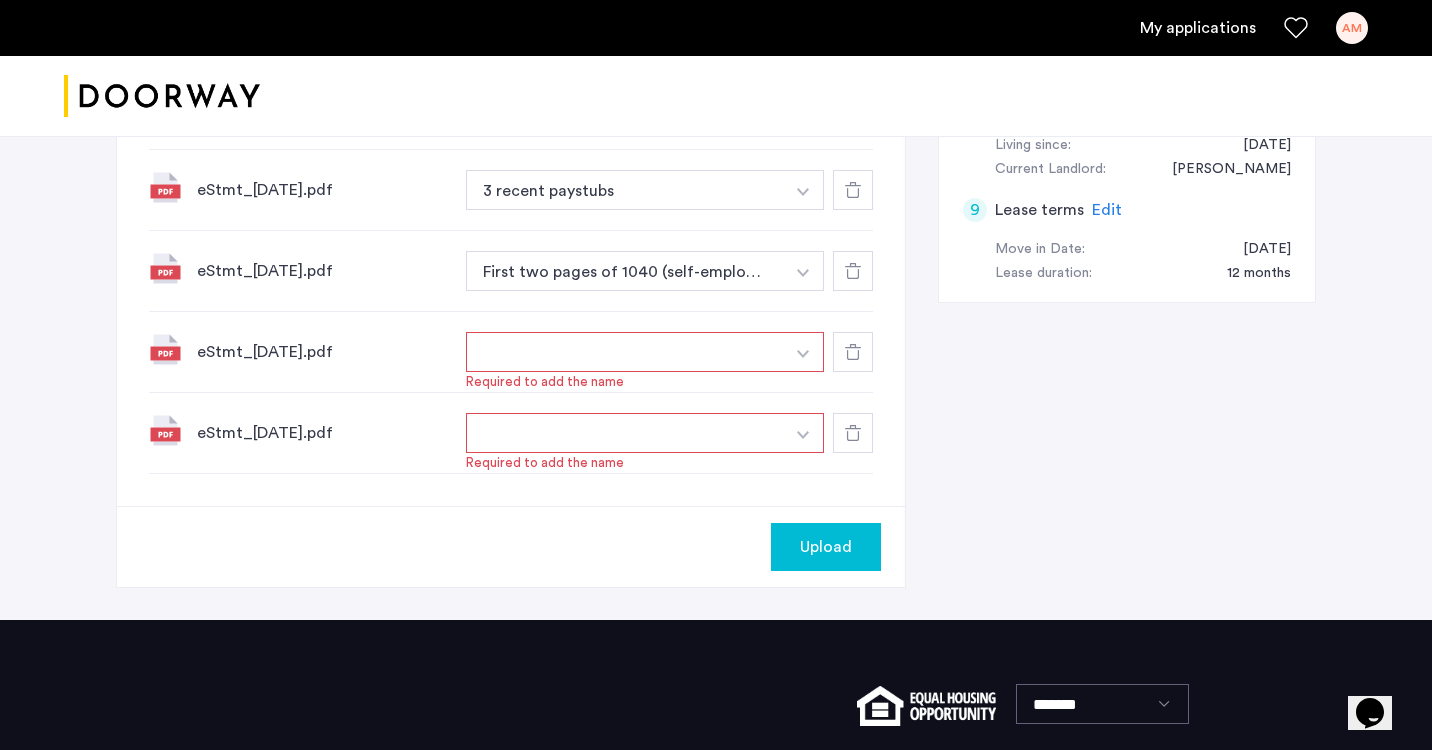click 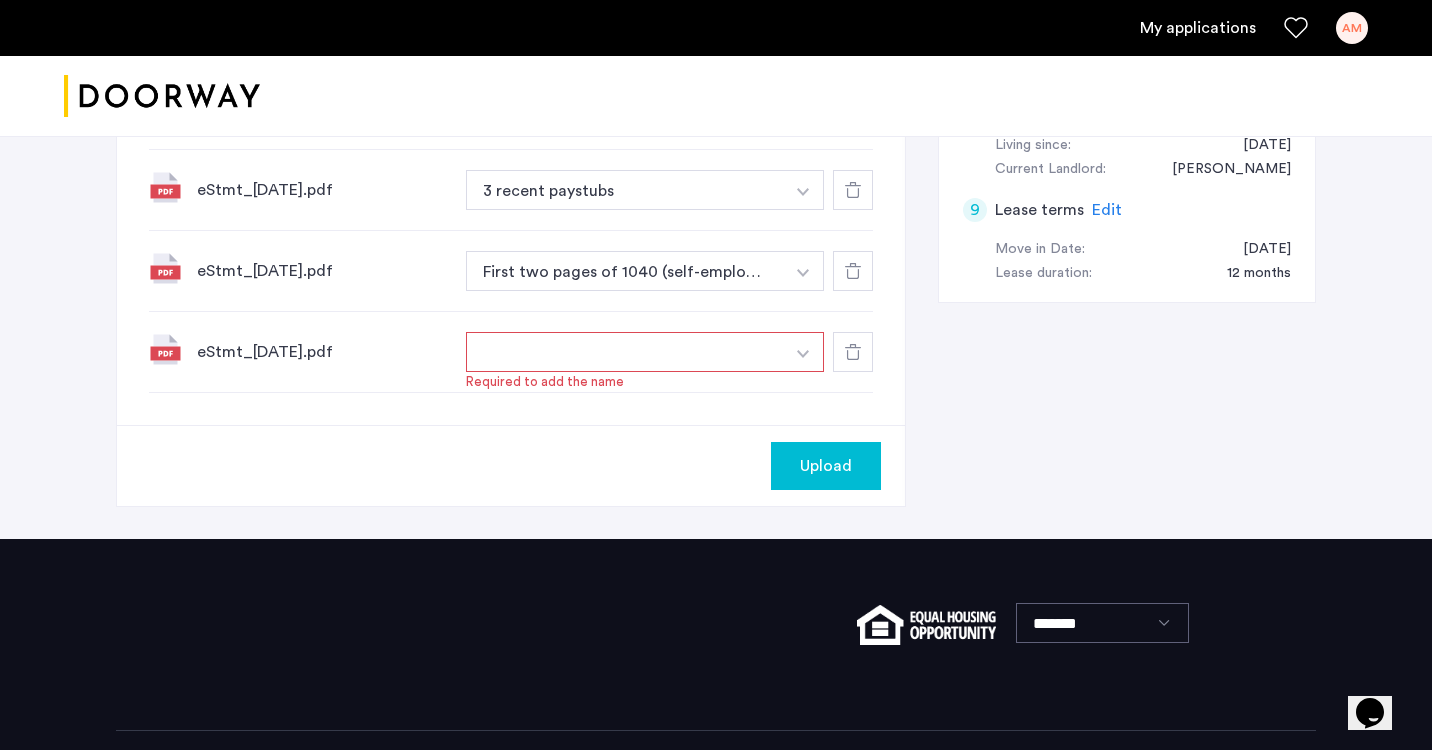 click at bounding box center (625, 352) 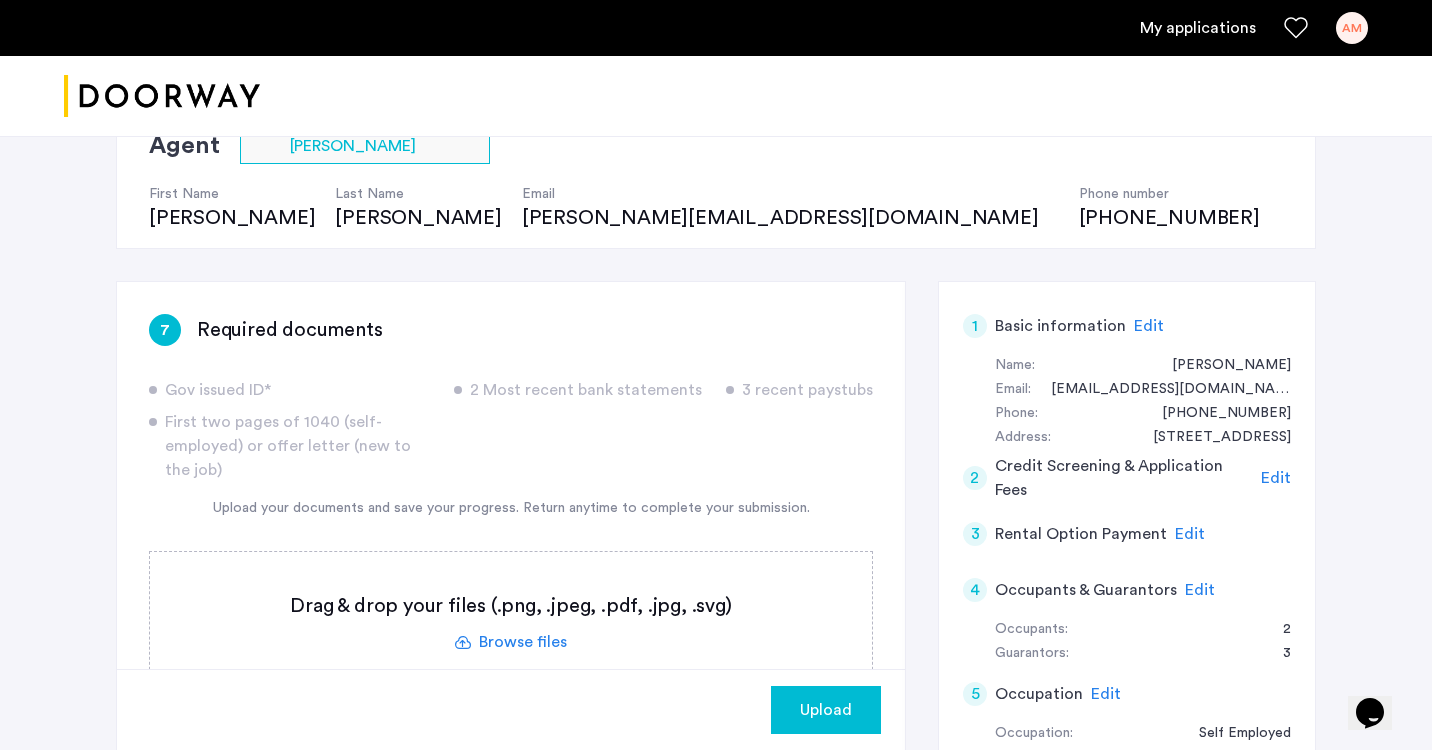 scroll, scrollTop: 167, scrollLeft: 0, axis: vertical 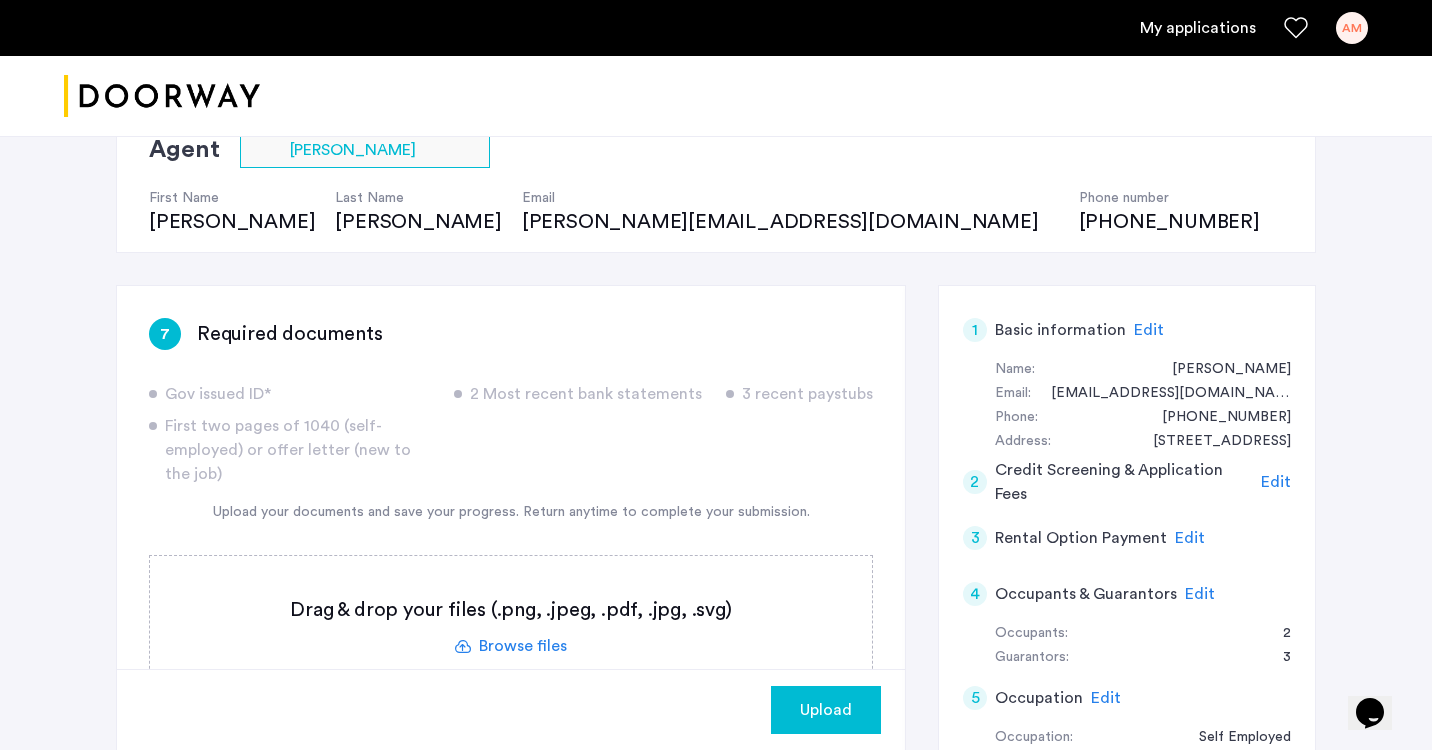 click 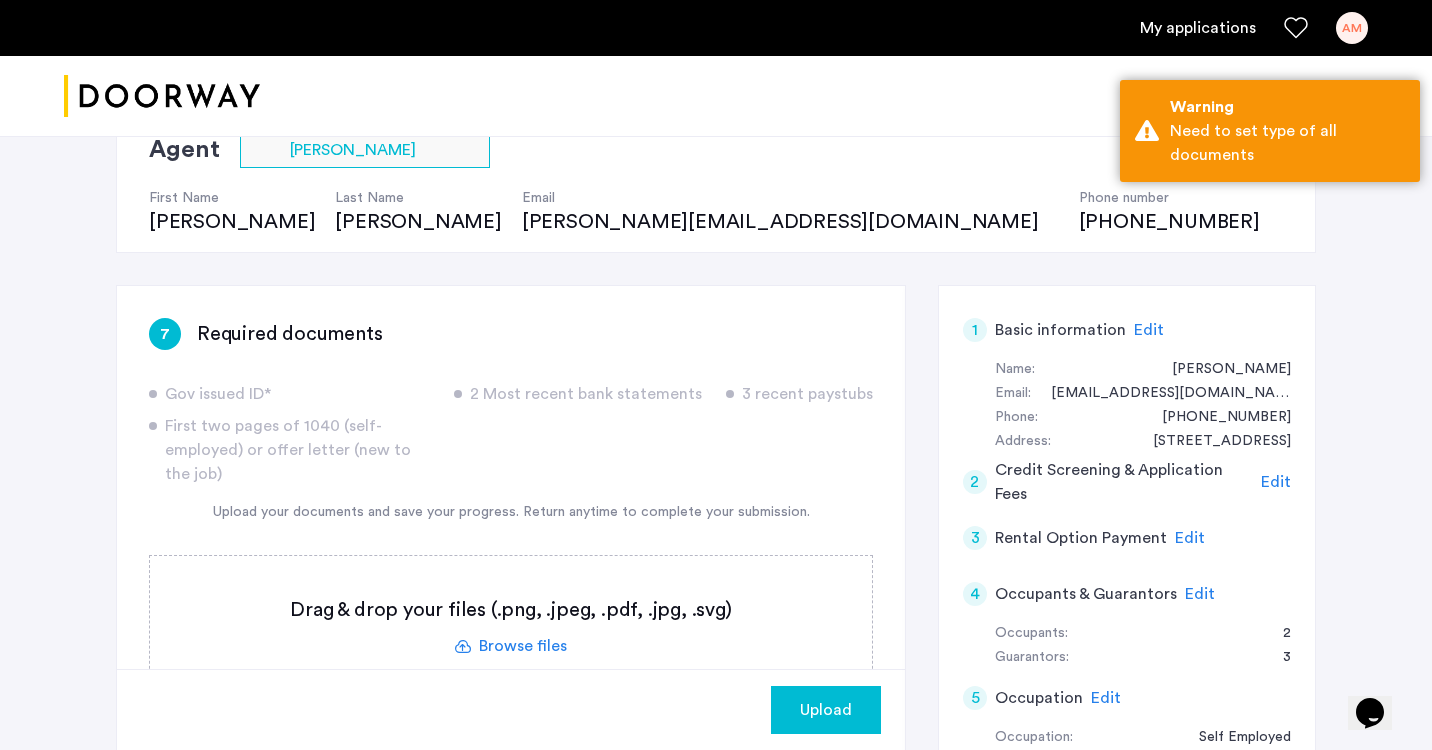 click on "Upload" 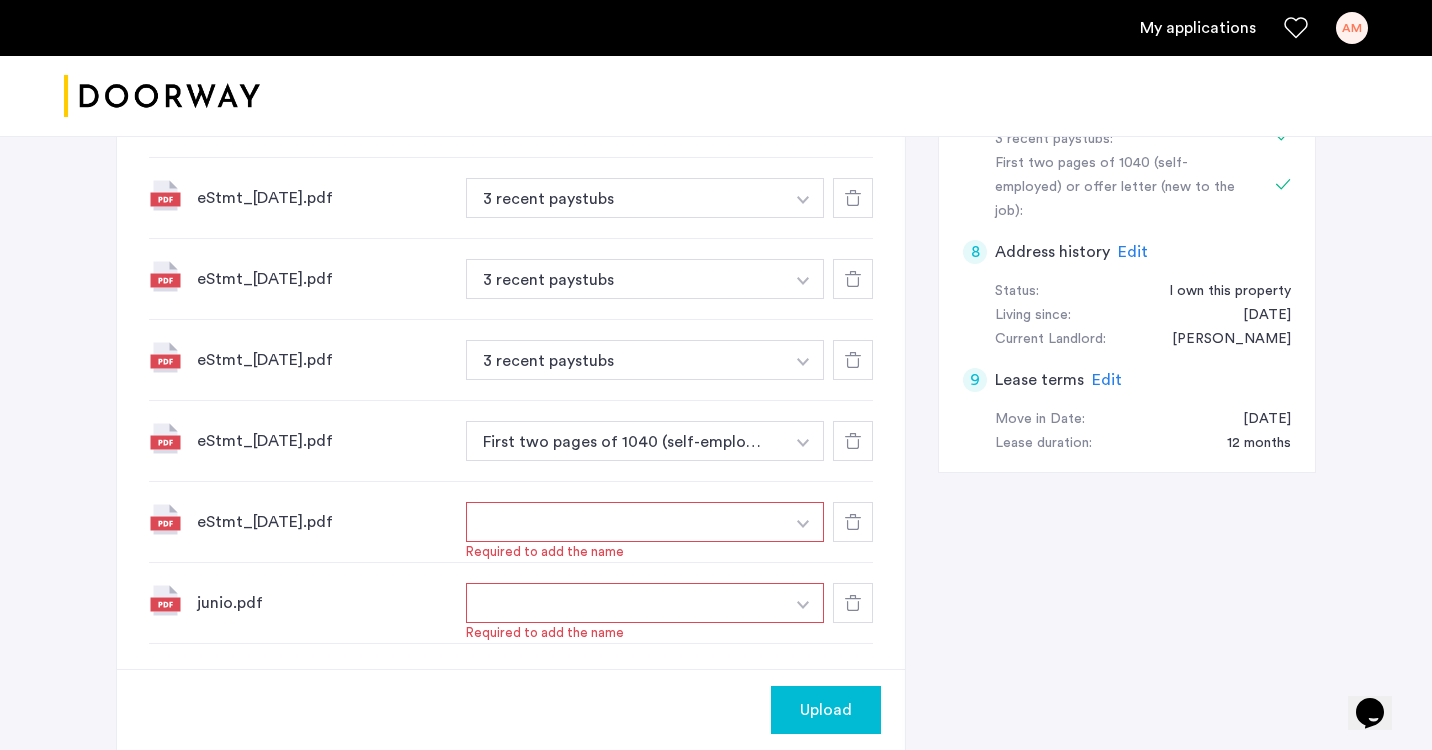 scroll, scrollTop: 978, scrollLeft: 0, axis: vertical 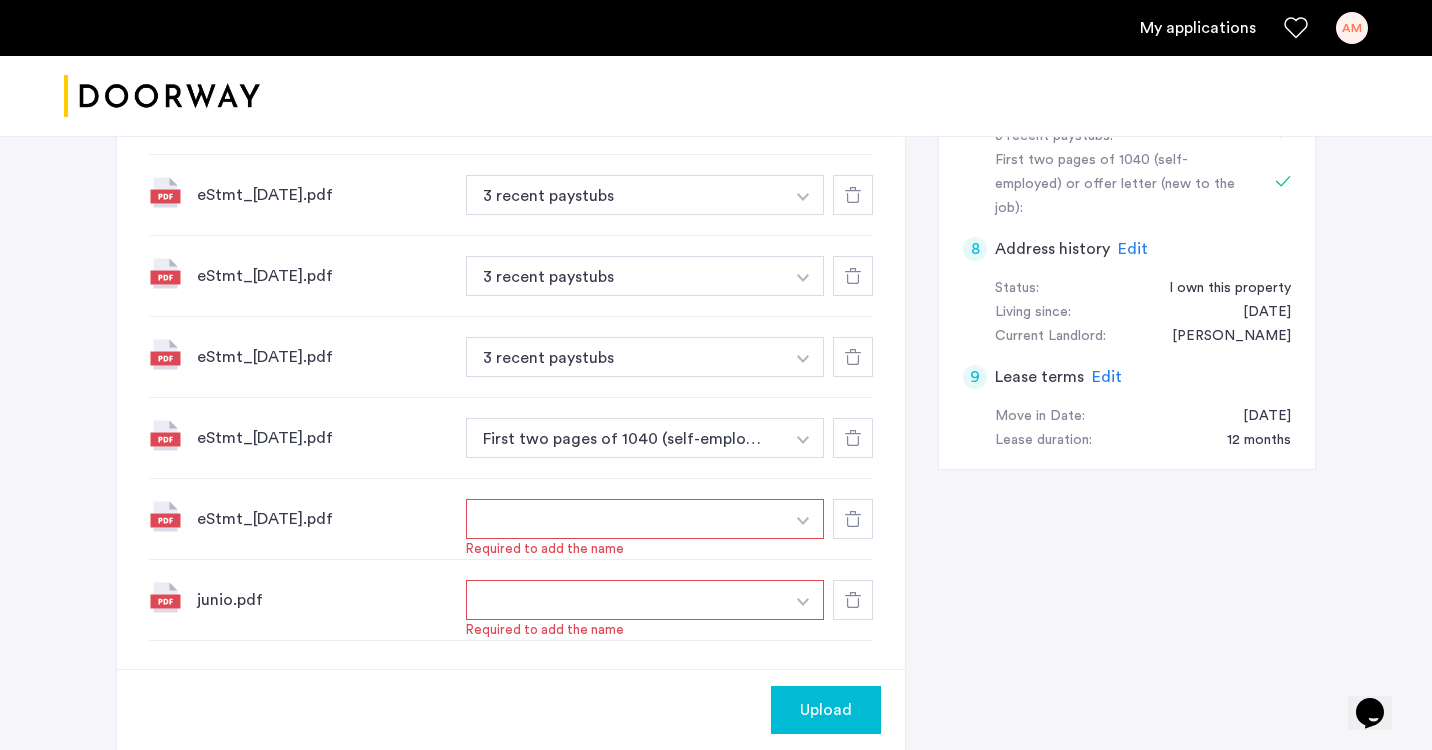 click at bounding box center (625, 519) 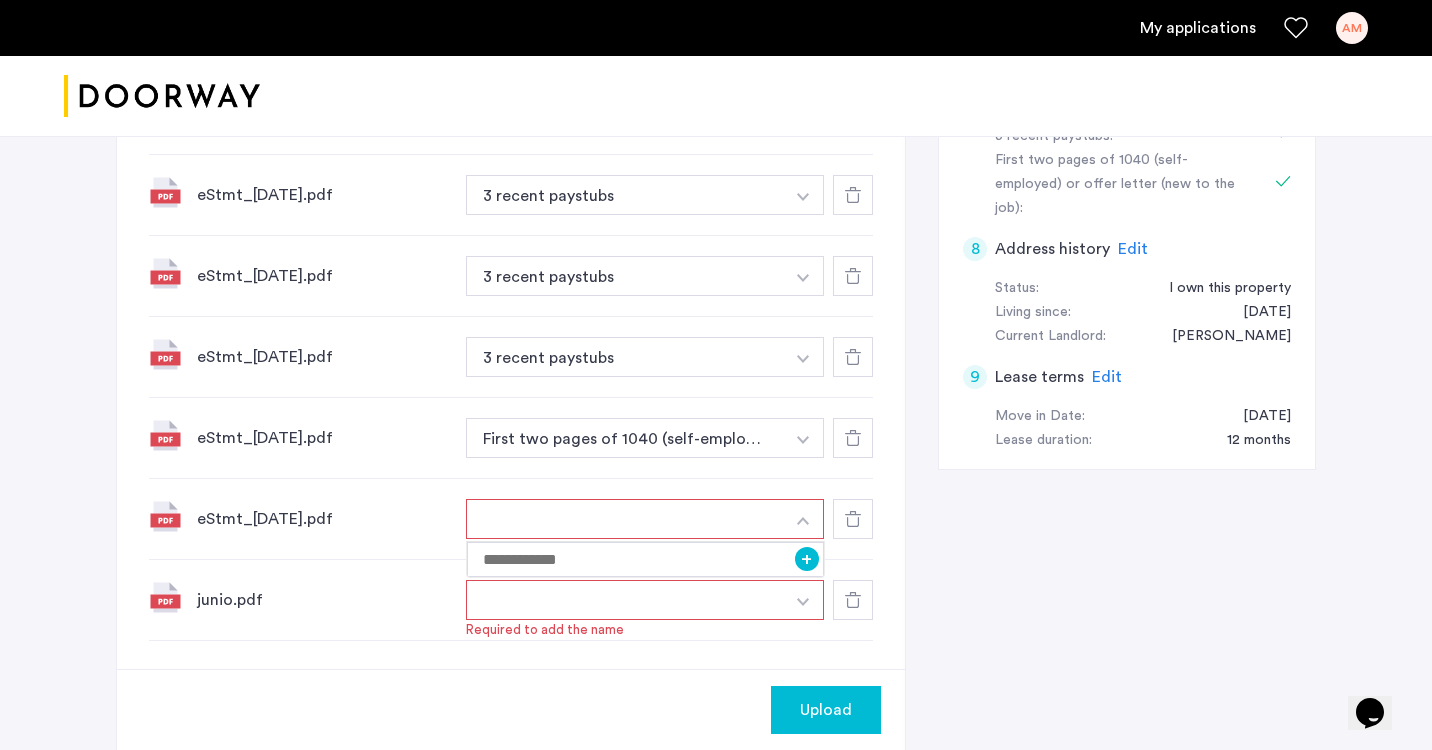 click at bounding box center [625, 519] 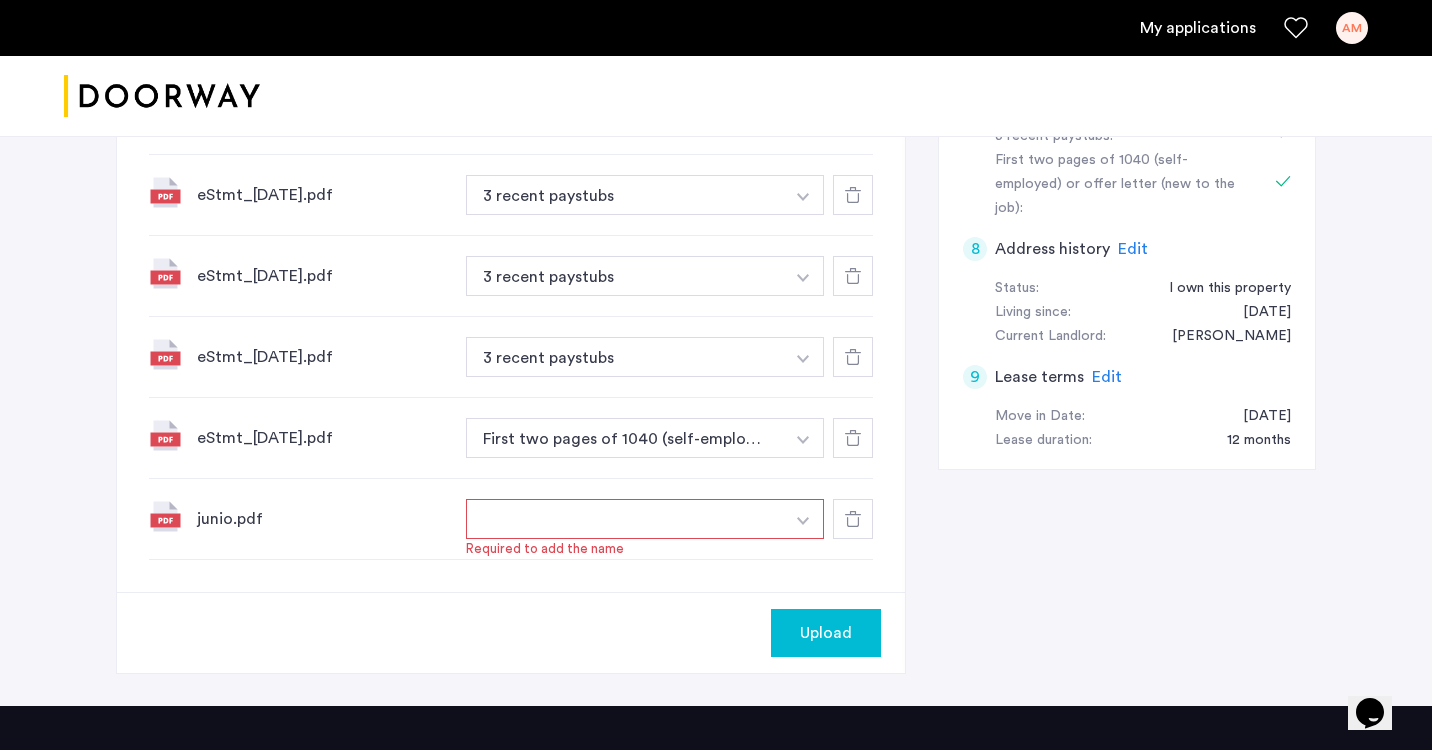 click at bounding box center (803, 521) 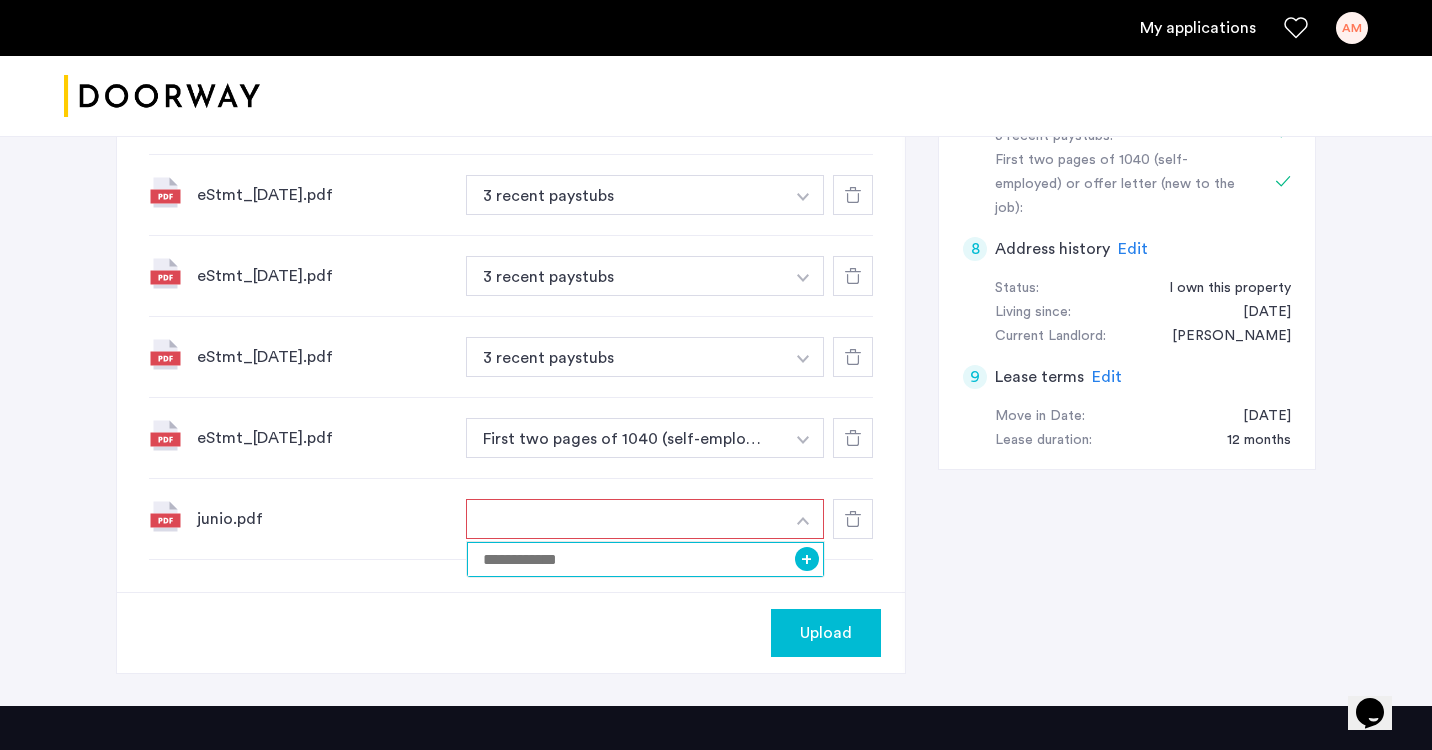 click at bounding box center (645, 559) 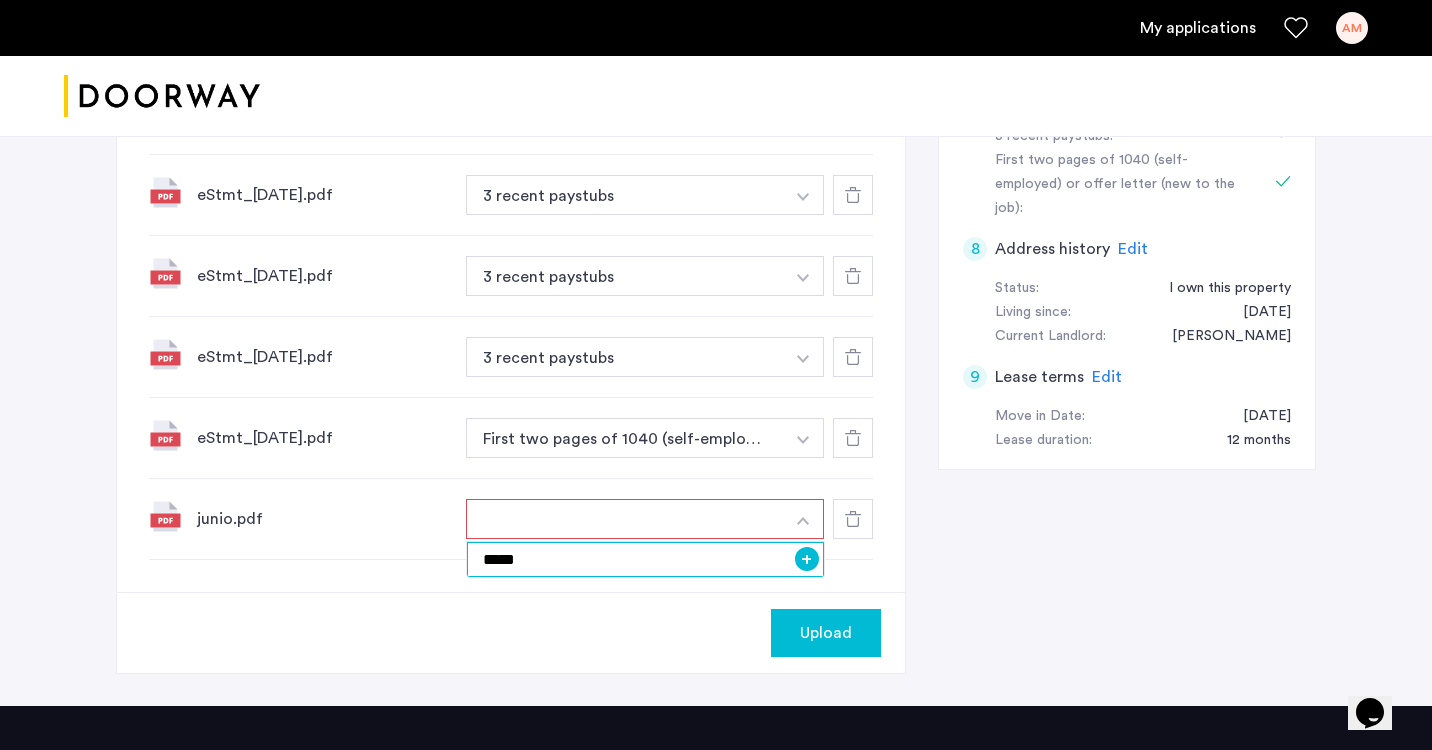 type on "*****" 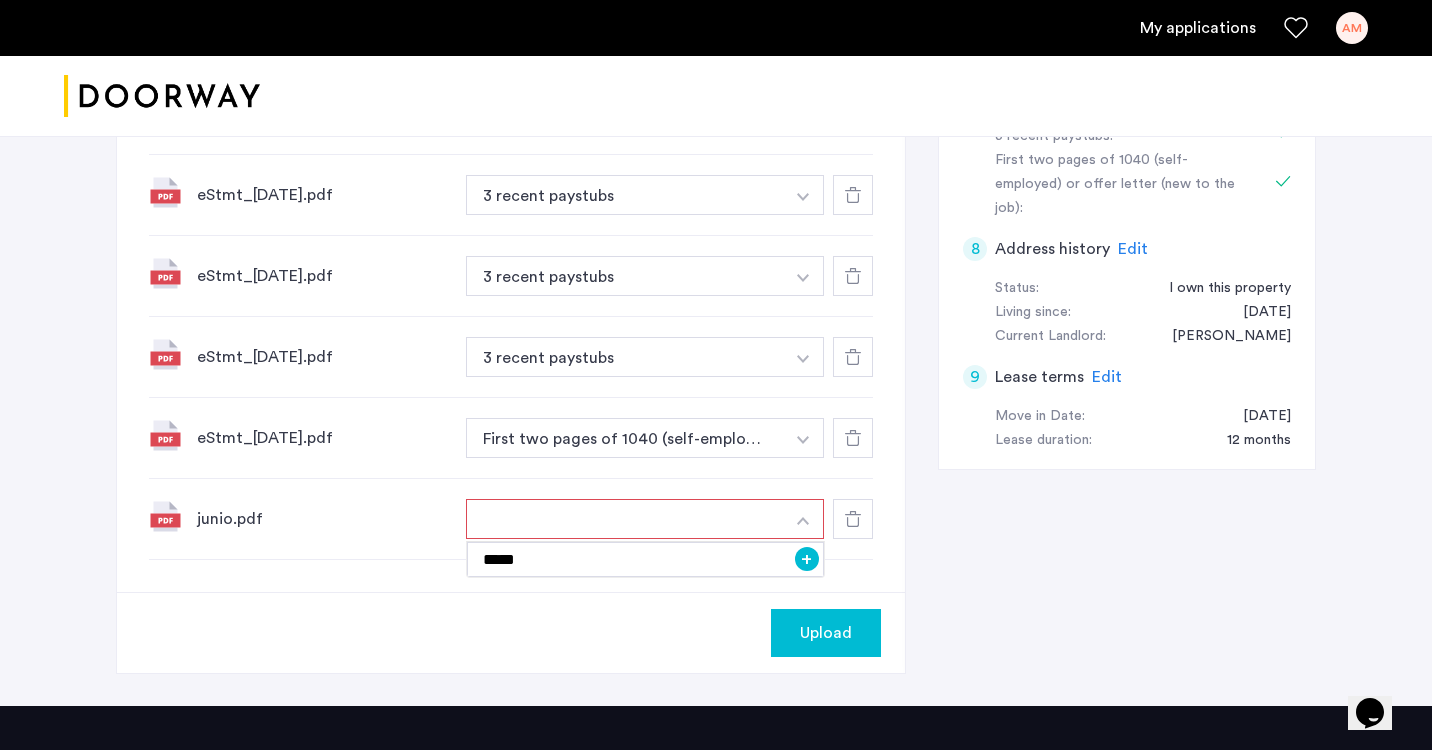 click on "Upload" 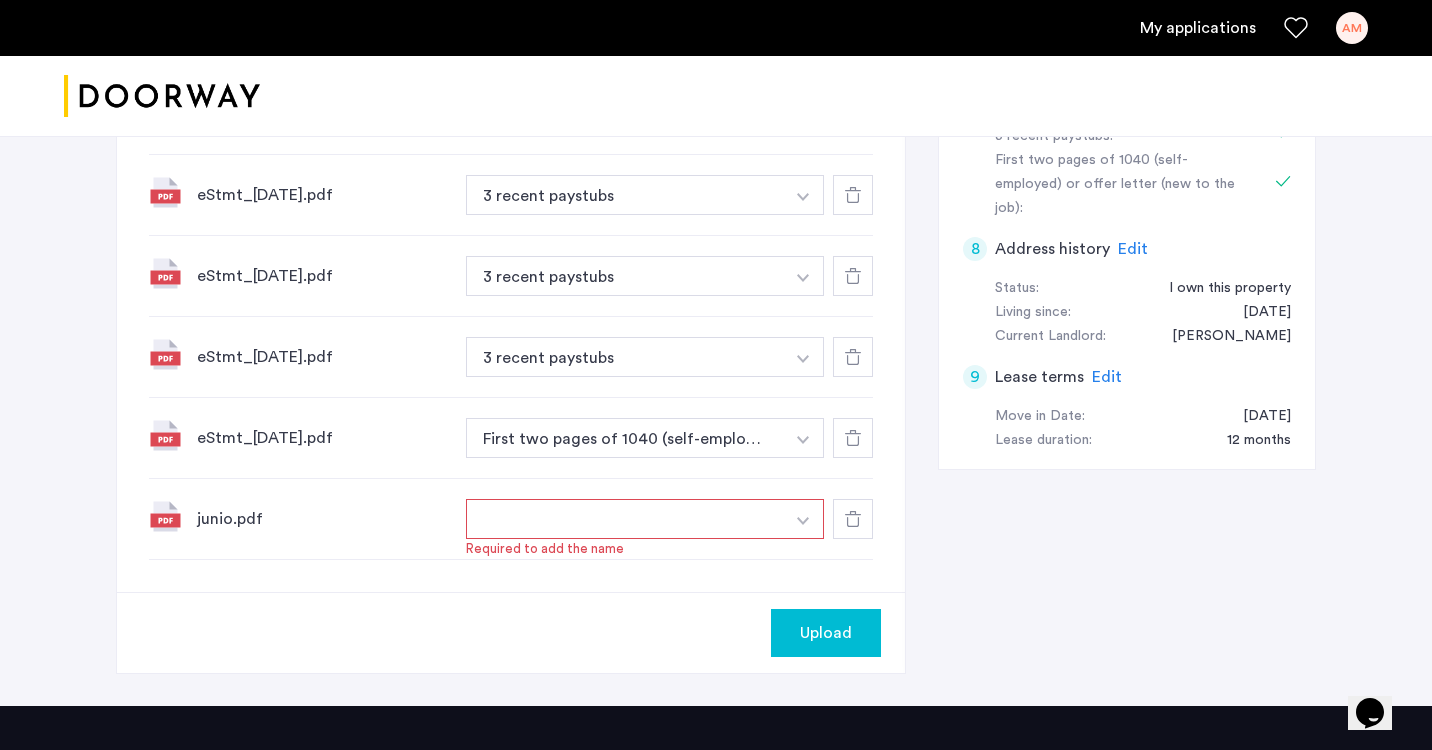 click at bounding box center [803, 521] 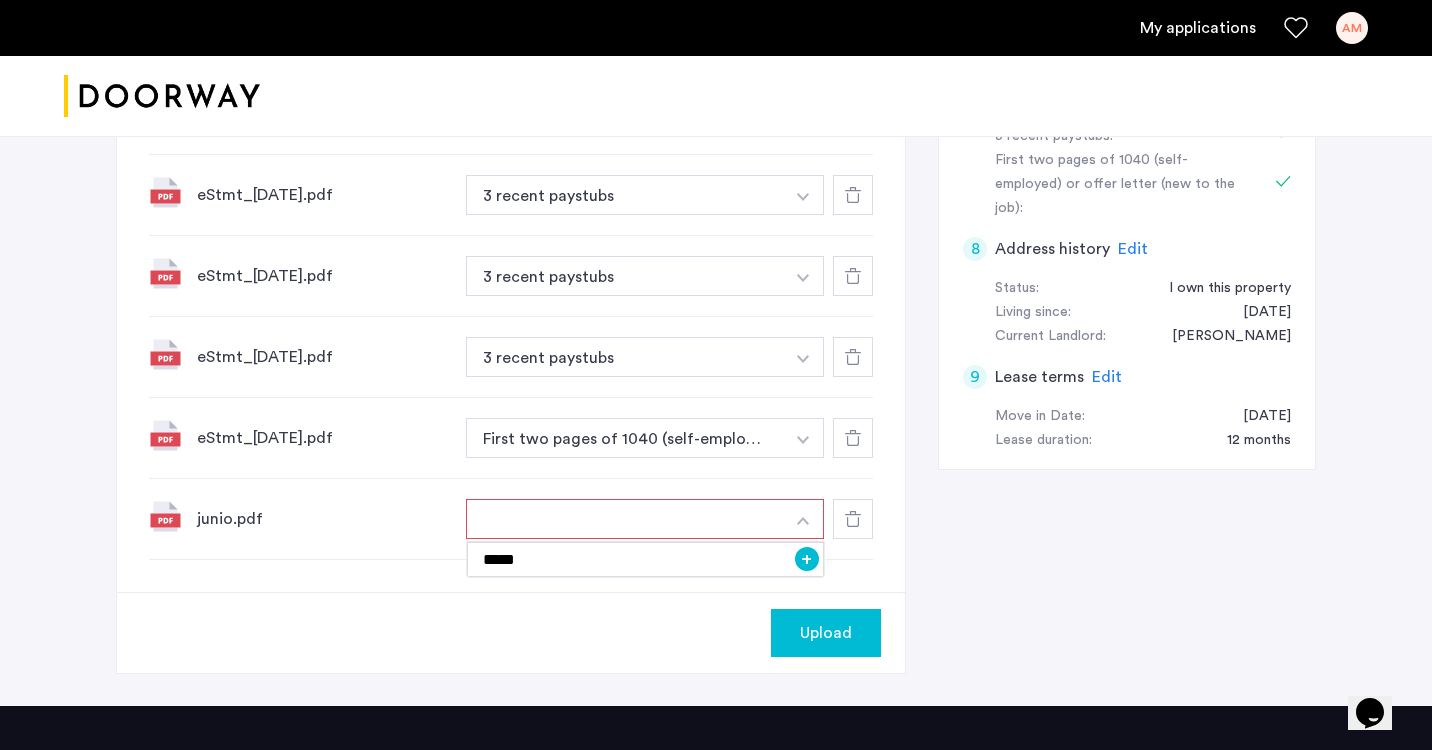 click on "+" at bounding box center (807, 559) 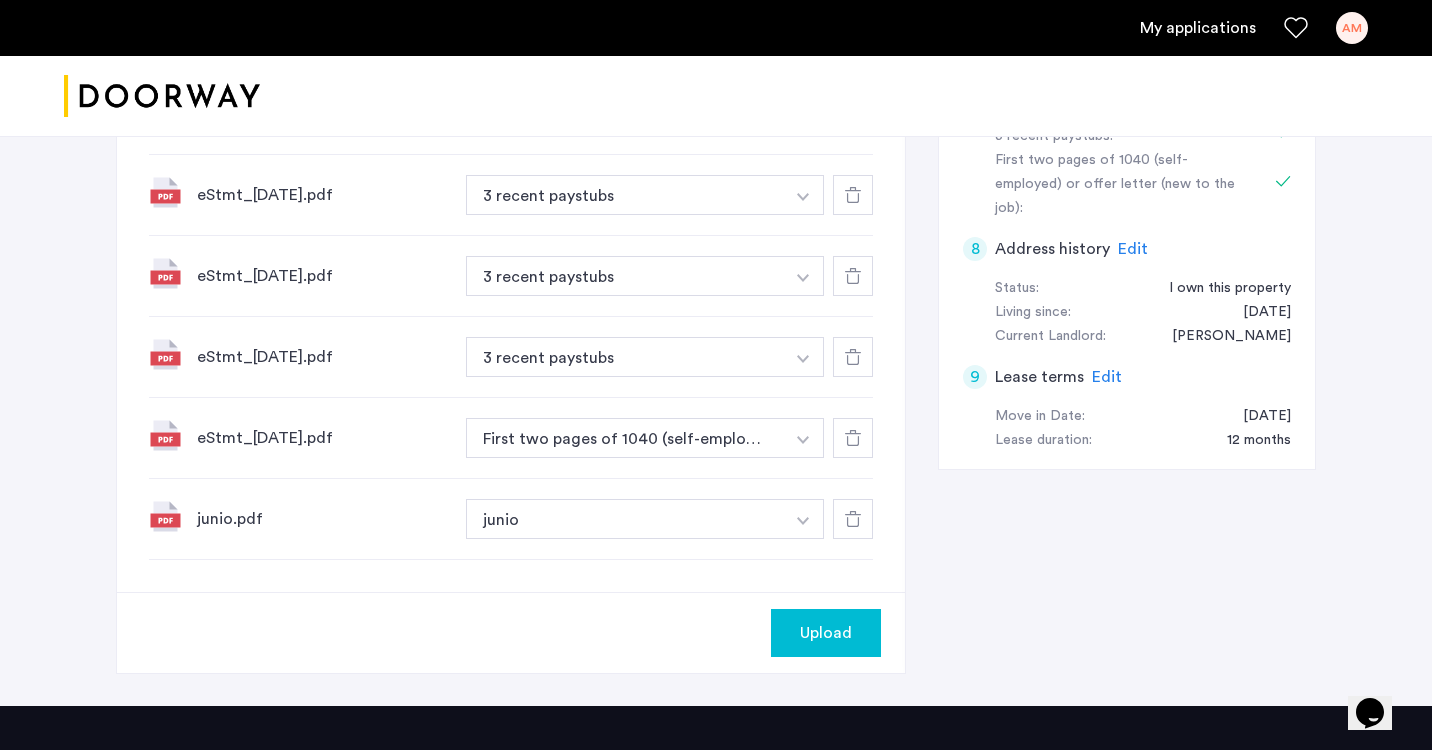 click on "Upload" 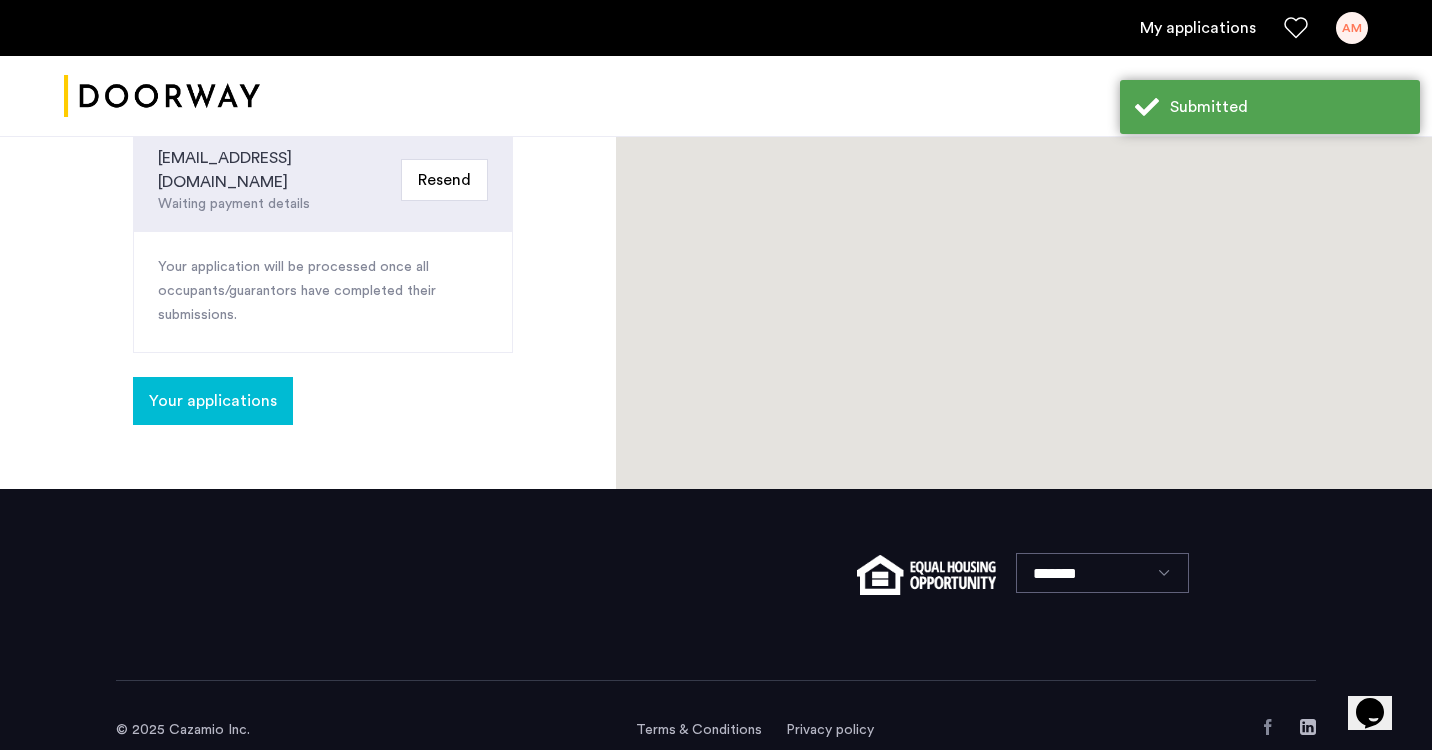 scroll, scrollTop: 0, scrollLeft: 0, axis: both 